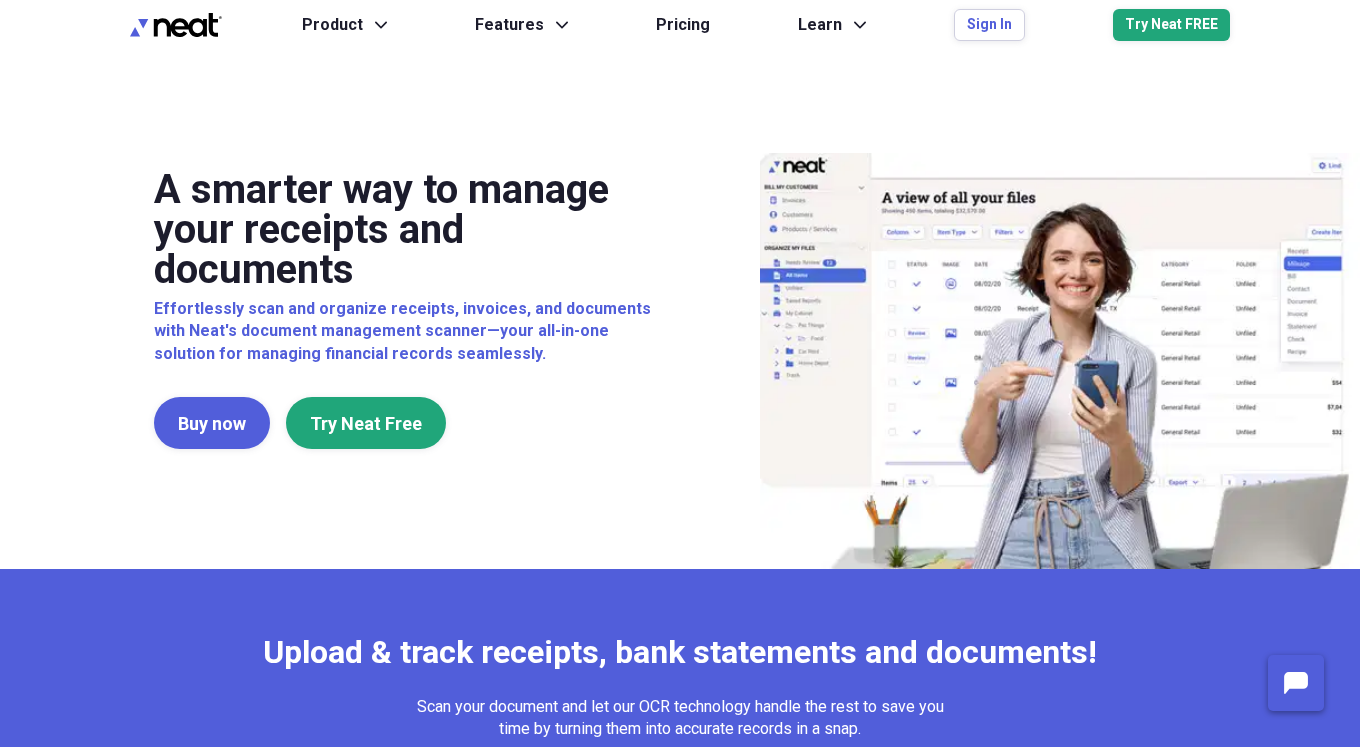 scroll, scrollTop: 0, scrollLeft: 0, axis: both 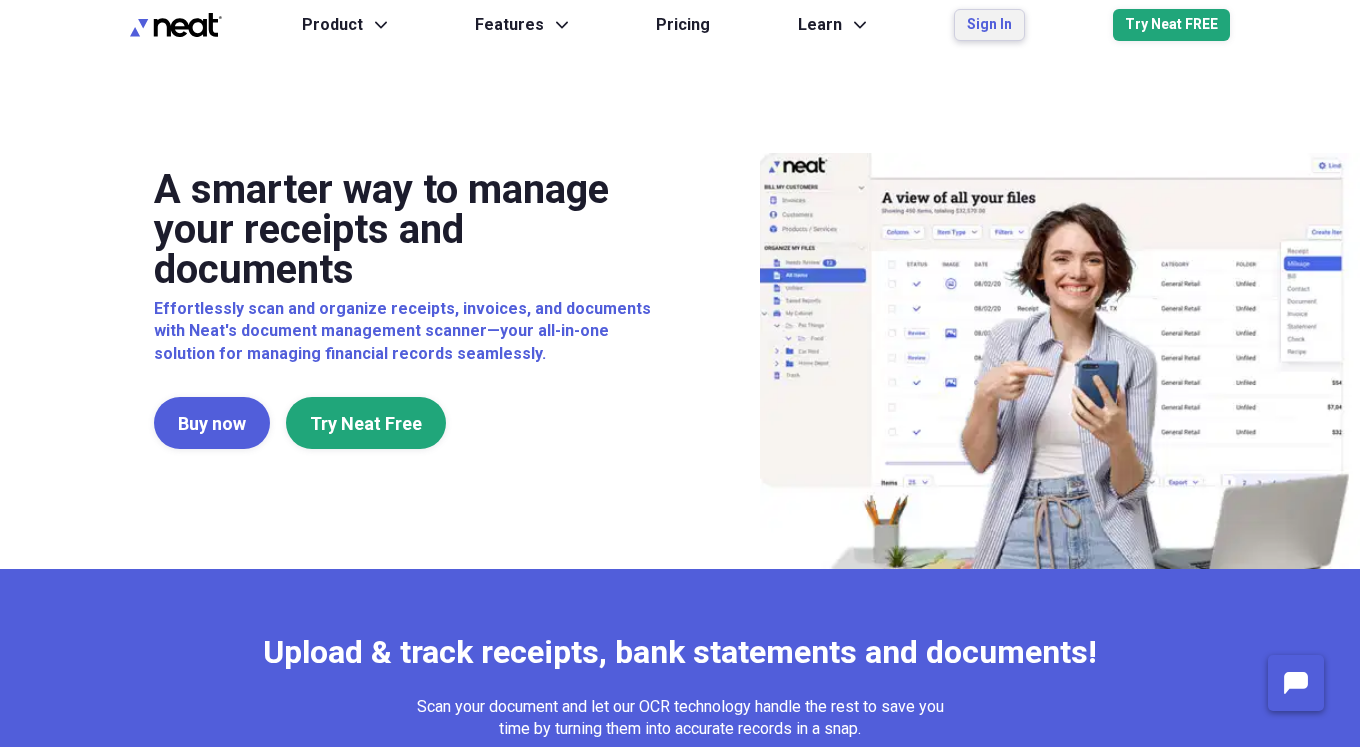 click on "Sign In" at bounding box center (989, 25) 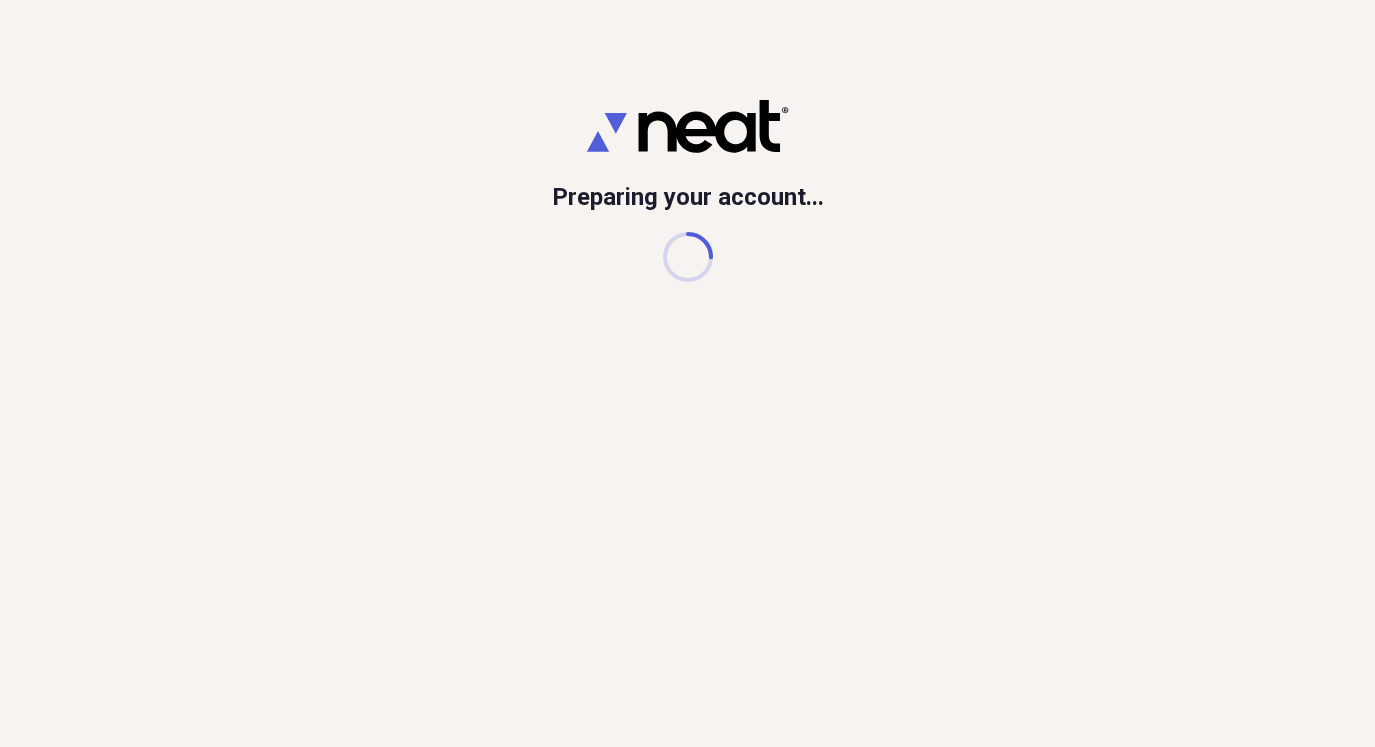 scroll, scrollTop: 0, scrollLeft: 0, axis: both 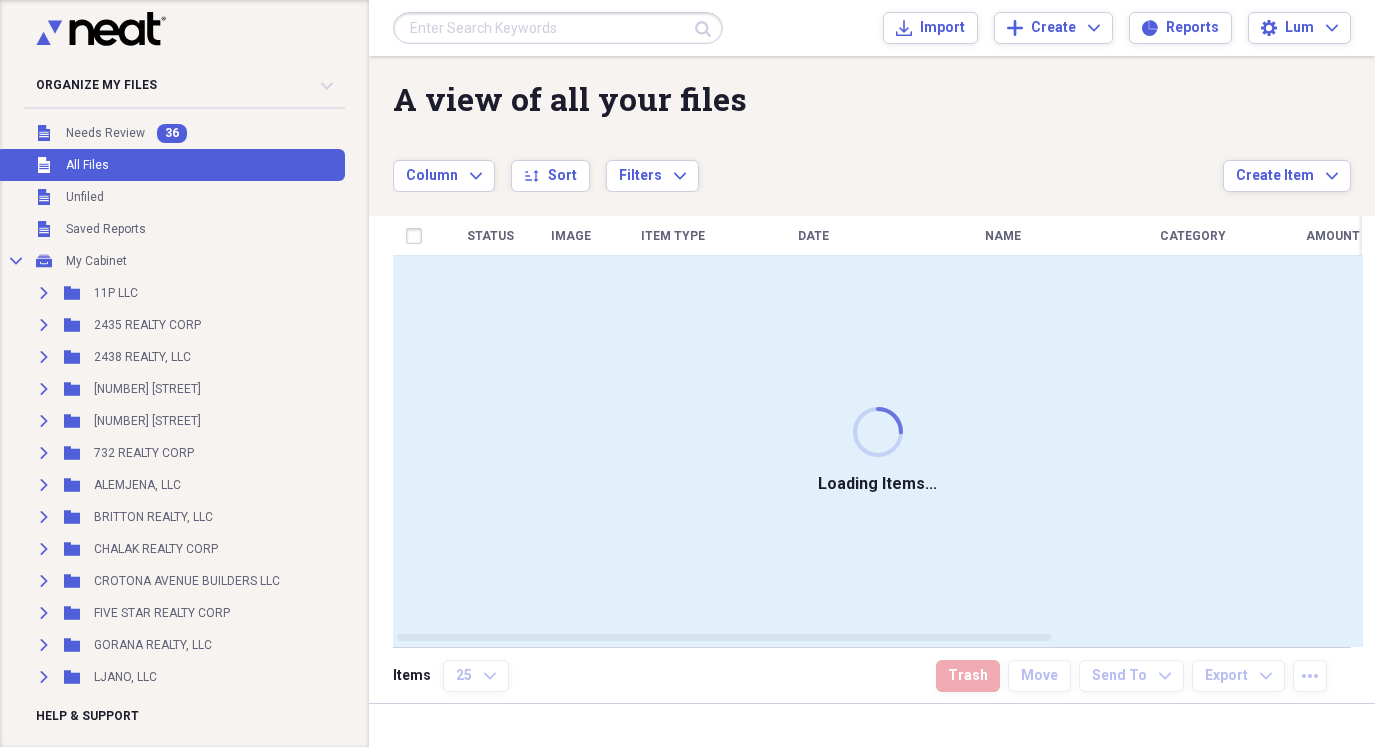 click on "All Files" at bounding box center (87, 165) 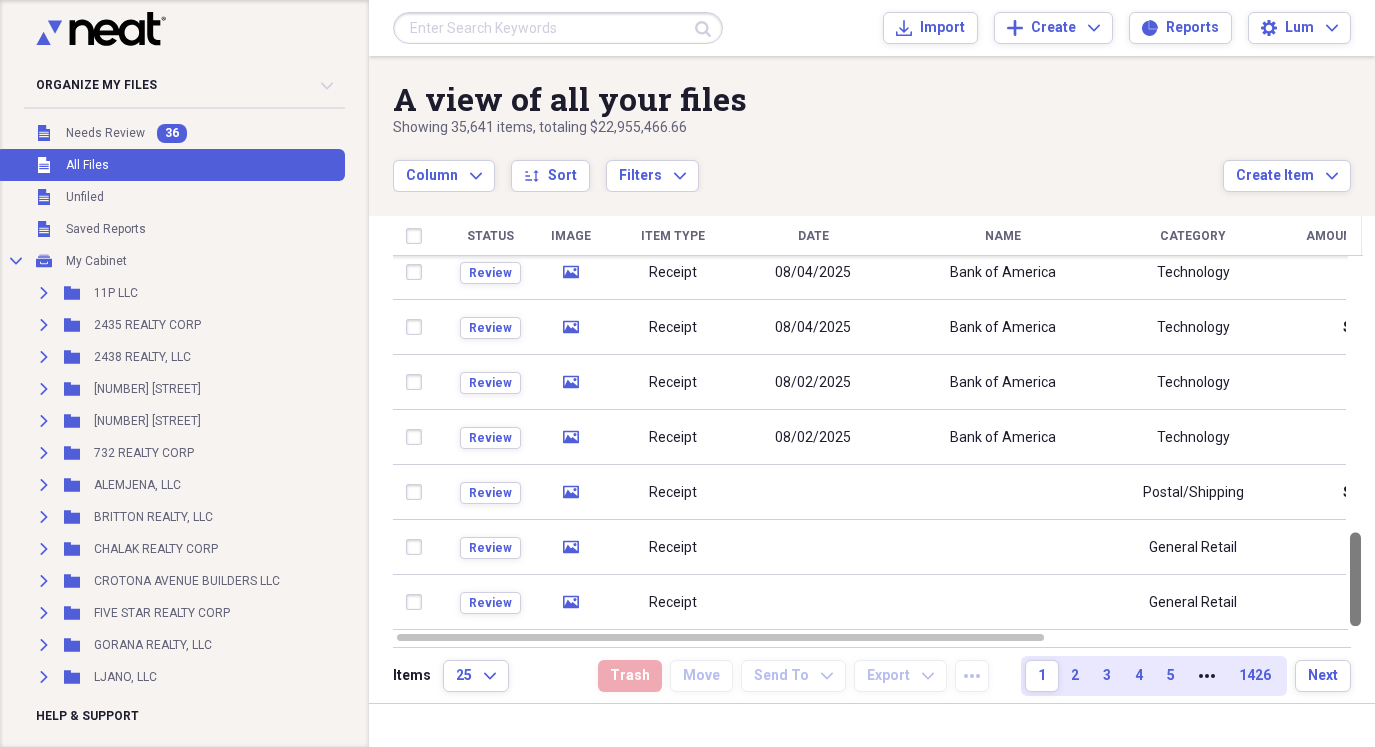 drag, startPoint x: 1365, startPoint y: 318, endPoint x: 1159, endPoint y: 719, distance: 450.81815 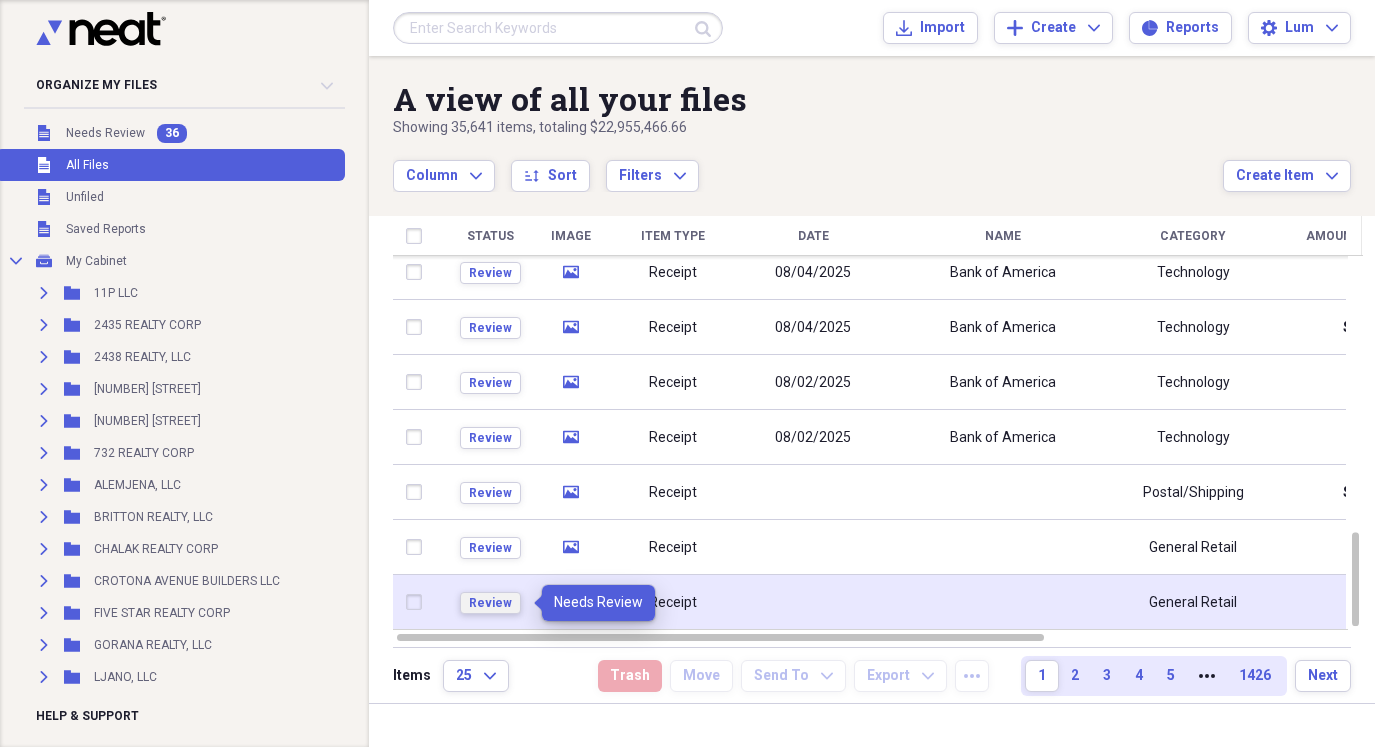 click on "Review" at bounding box center [490, 603] 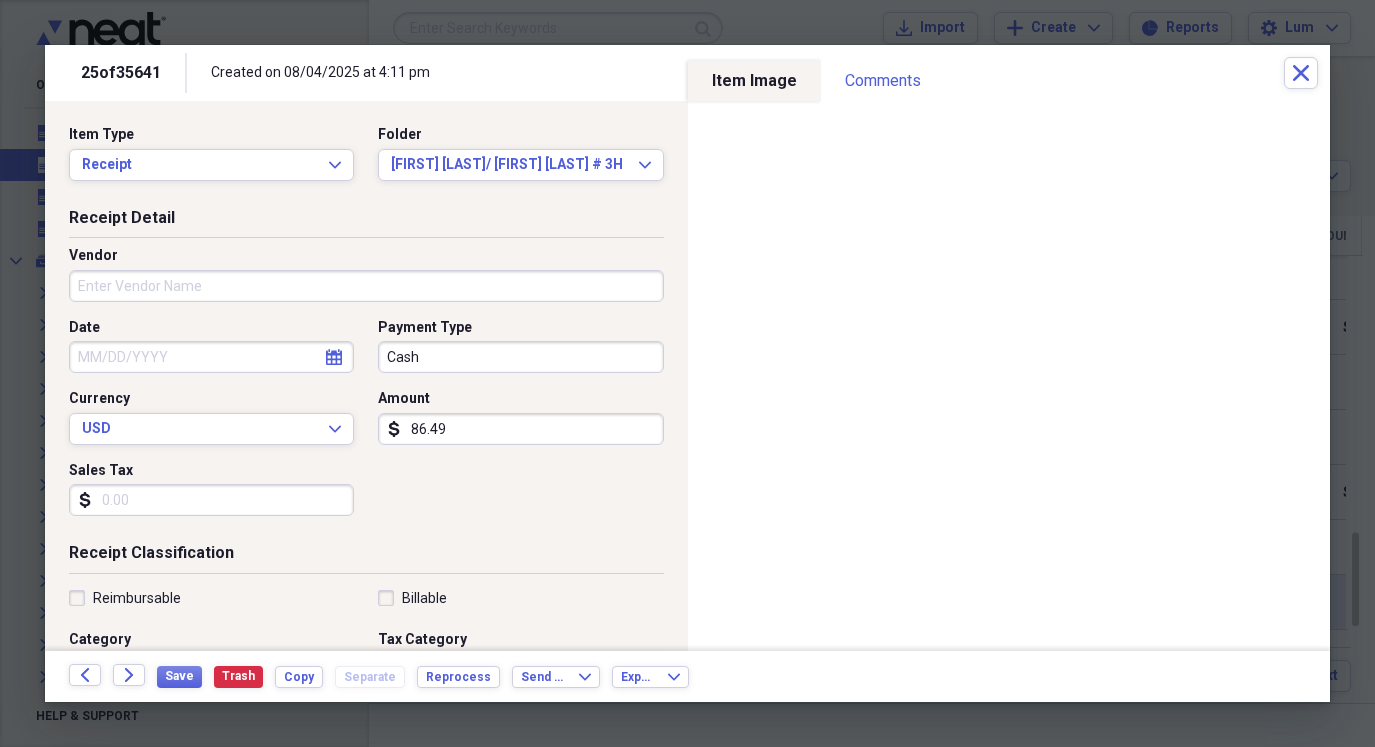 click on "86.49" at bounding box center [520, 429] 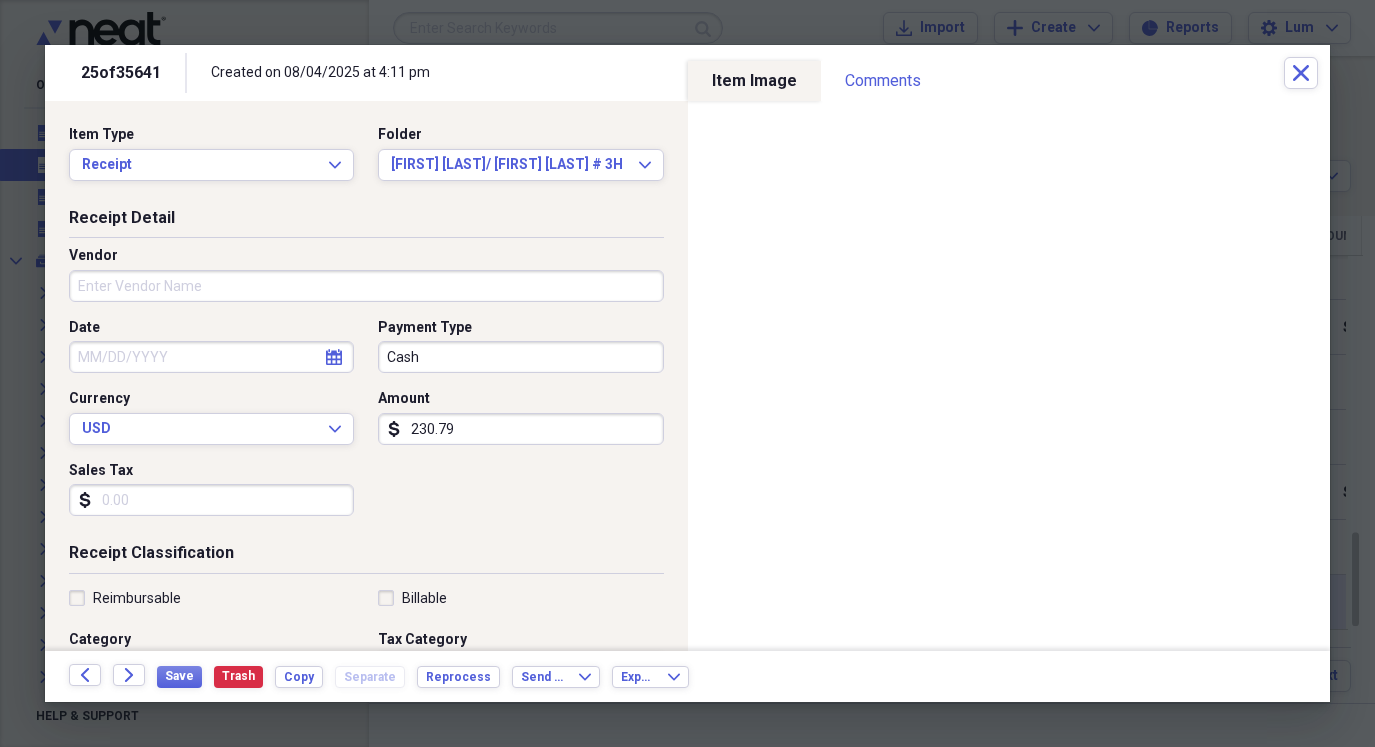 type on "230.79" 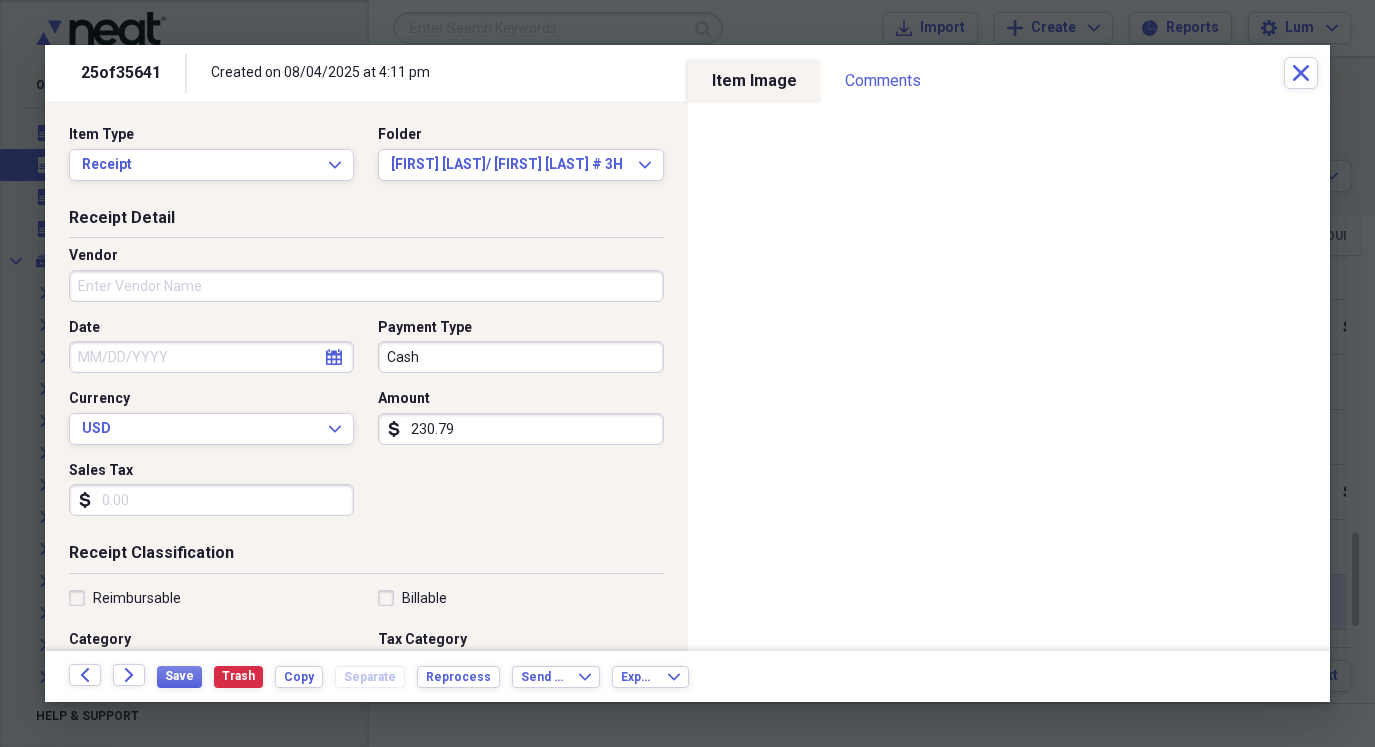 click on "Cash" at bounding box center (520, 357) 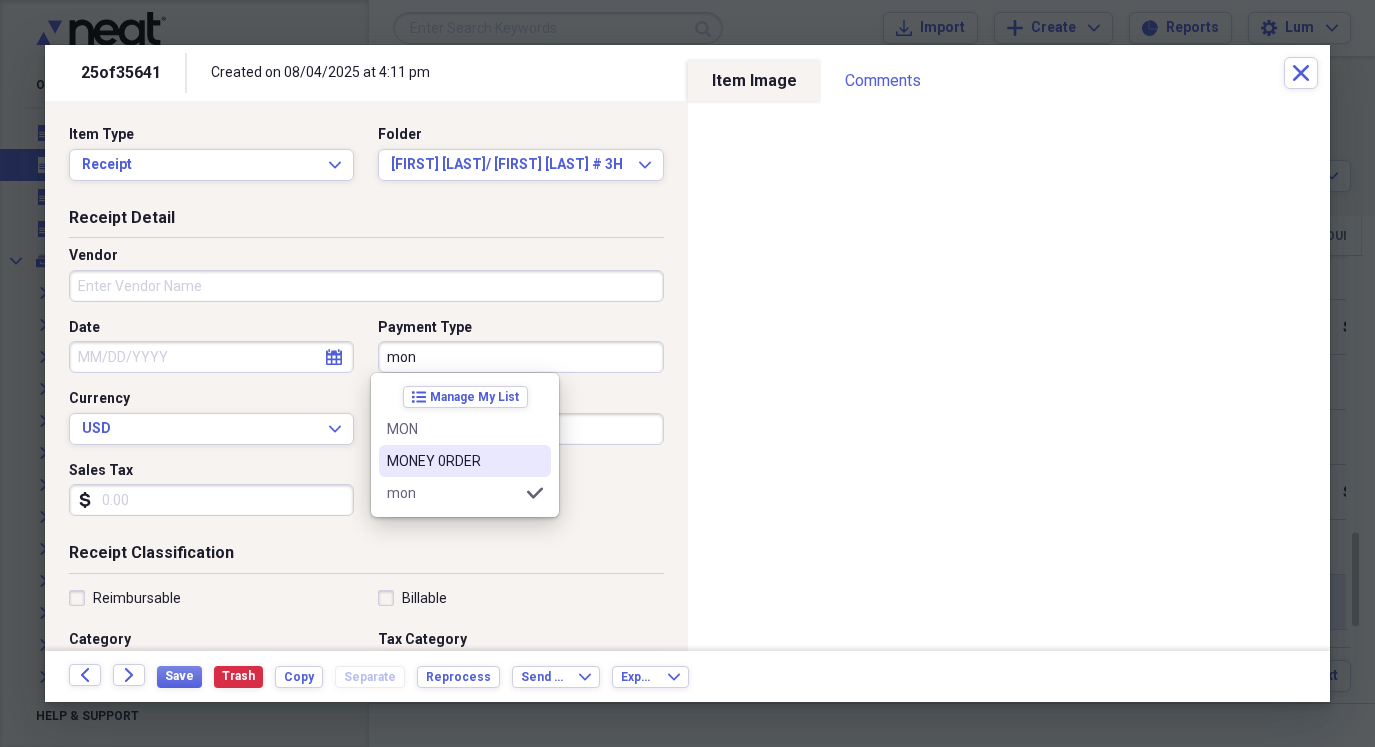 click on "MONEY 0RDER" at bounding box center (453, 461) 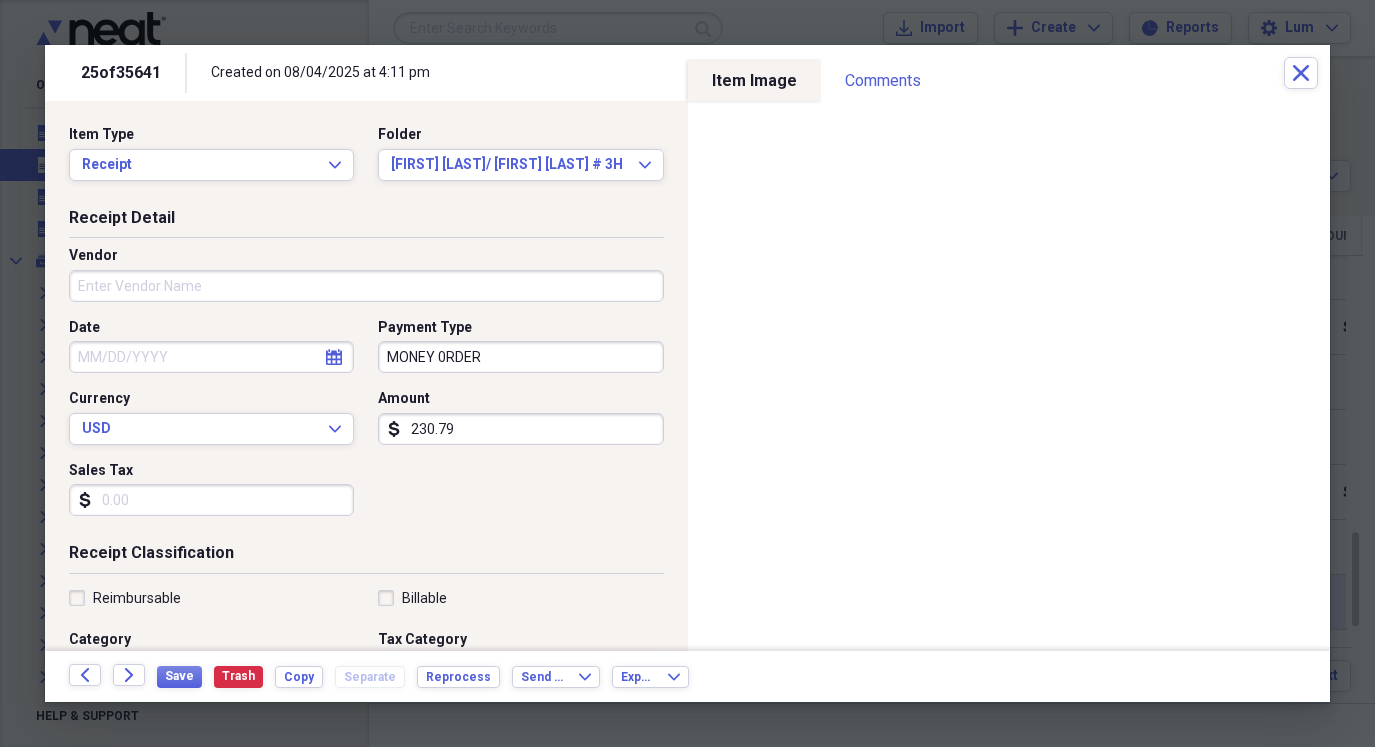 select on "7" 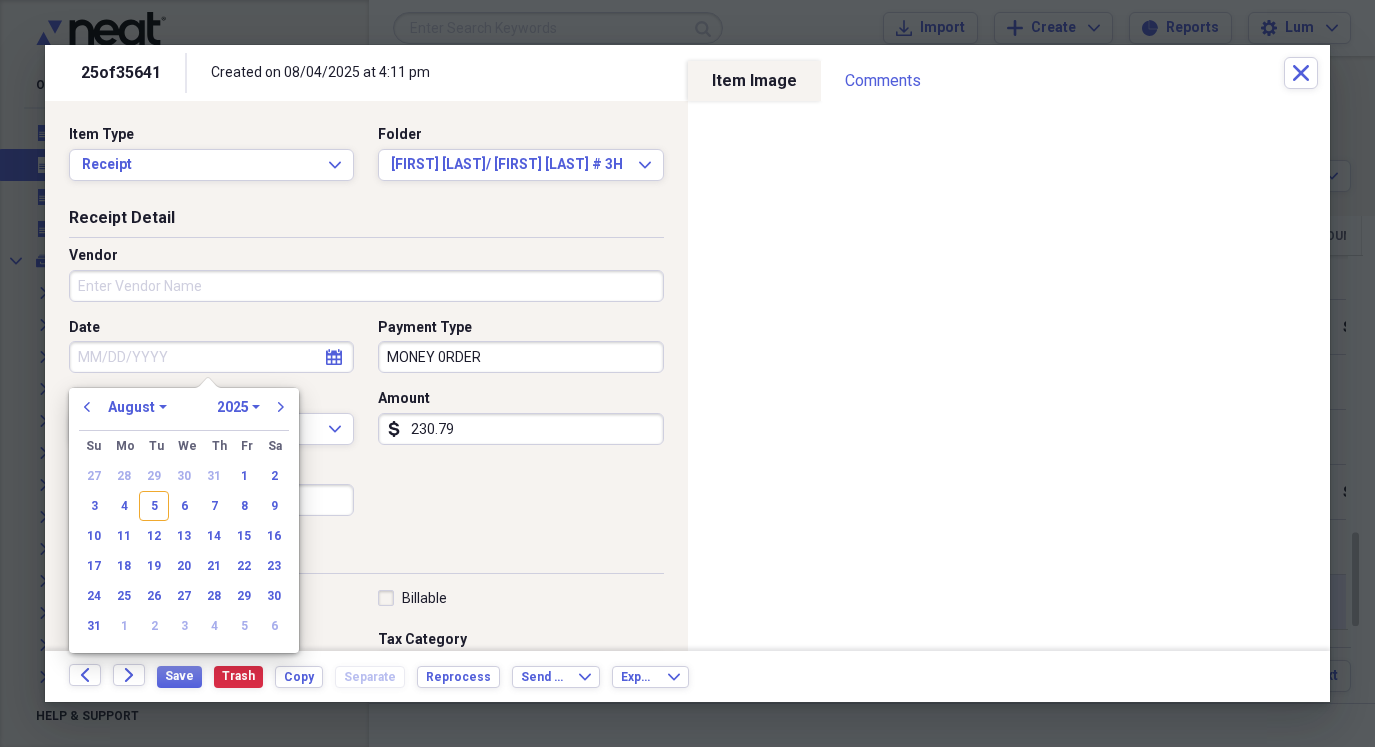 click on "Date" at bounding box center (211, 357) 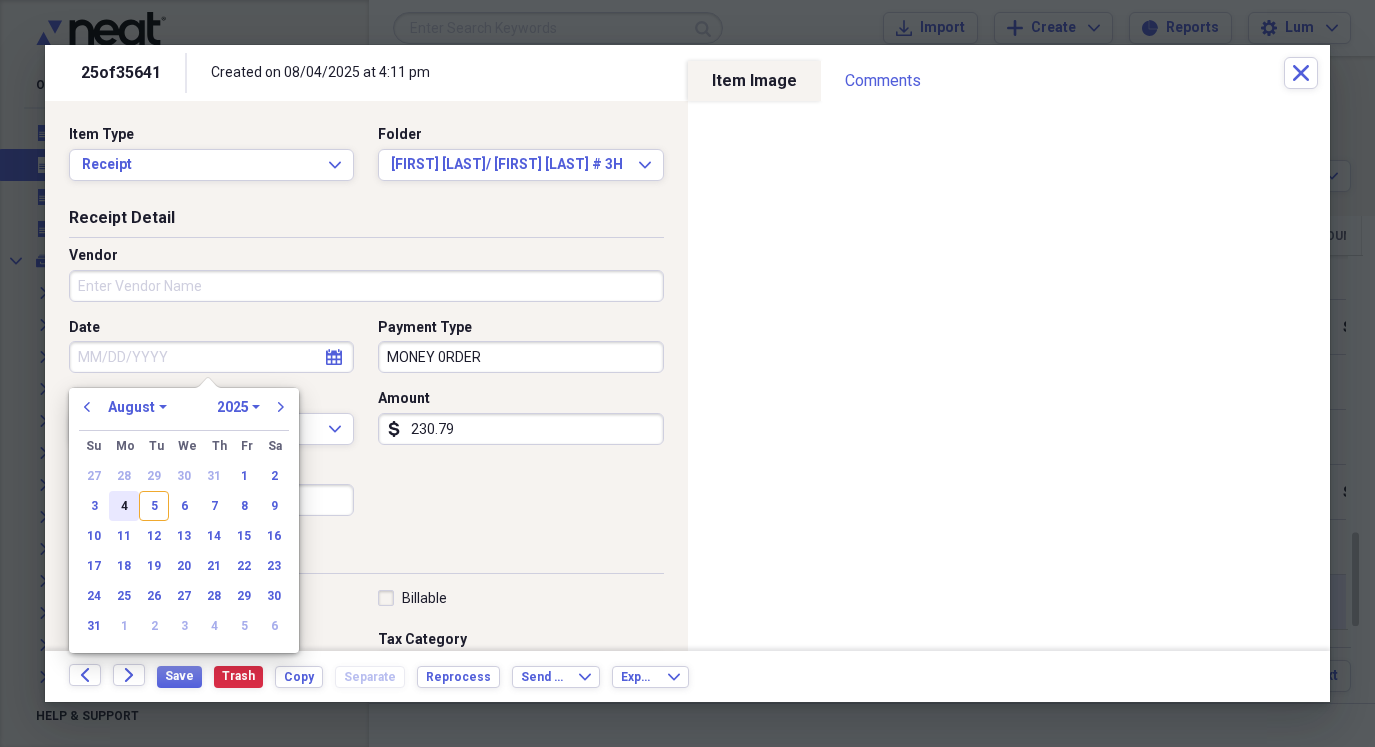 click on "4" at bounding box center [124, 506] 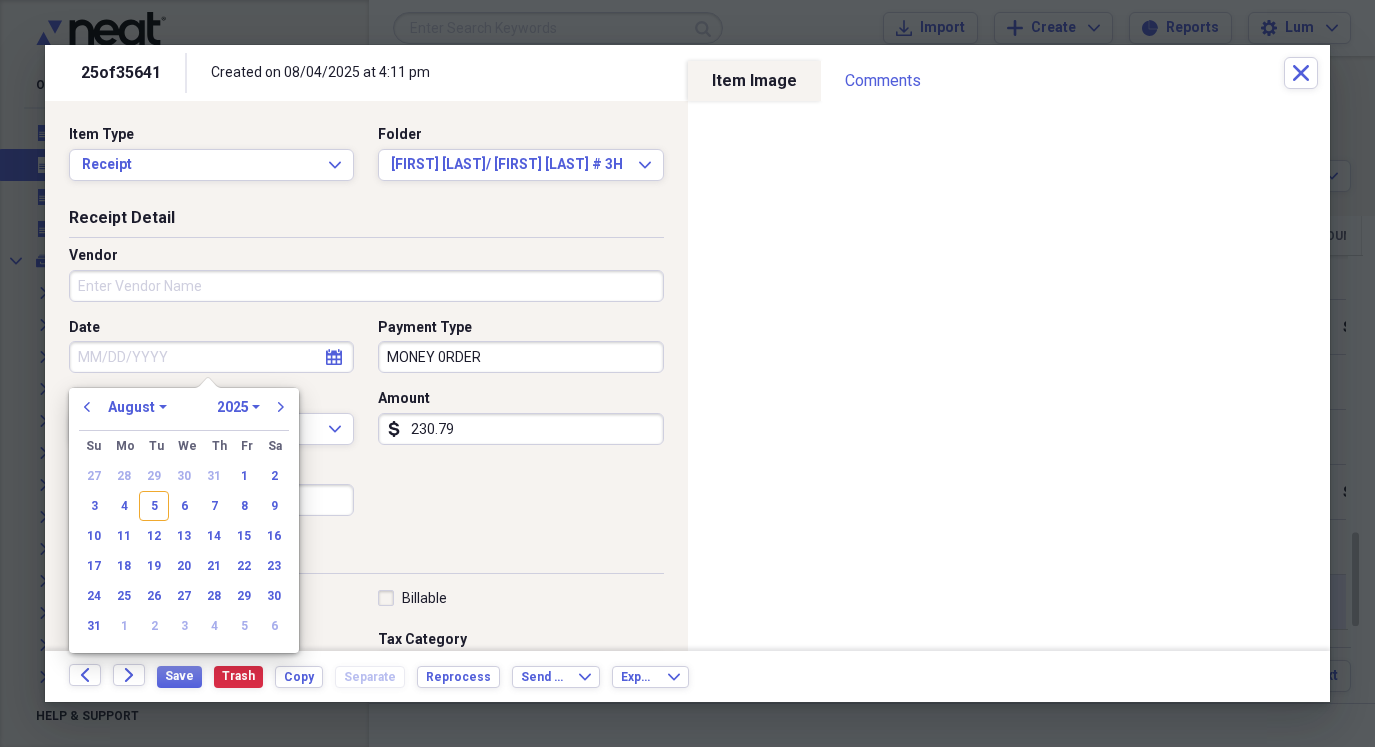 type on "08/04/2025" 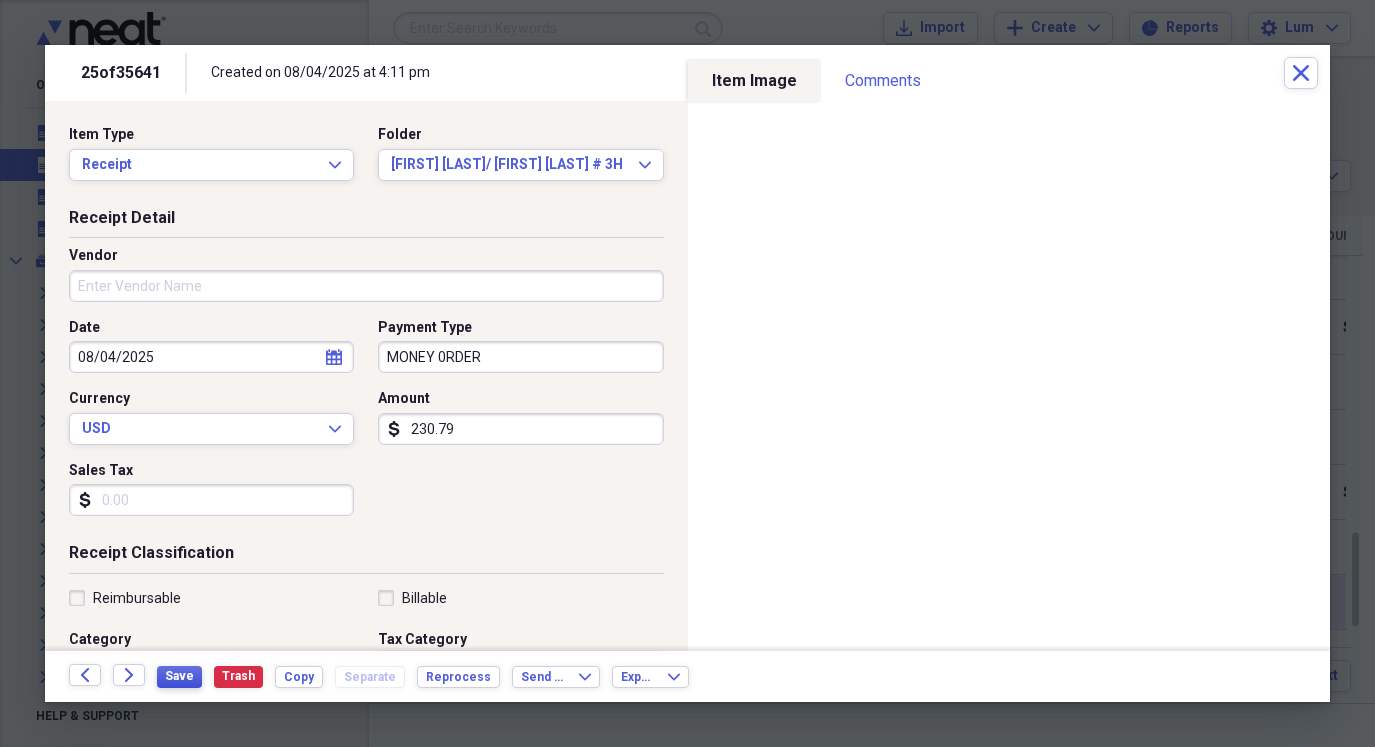 click on "Save" at bounding box center (179, 676) 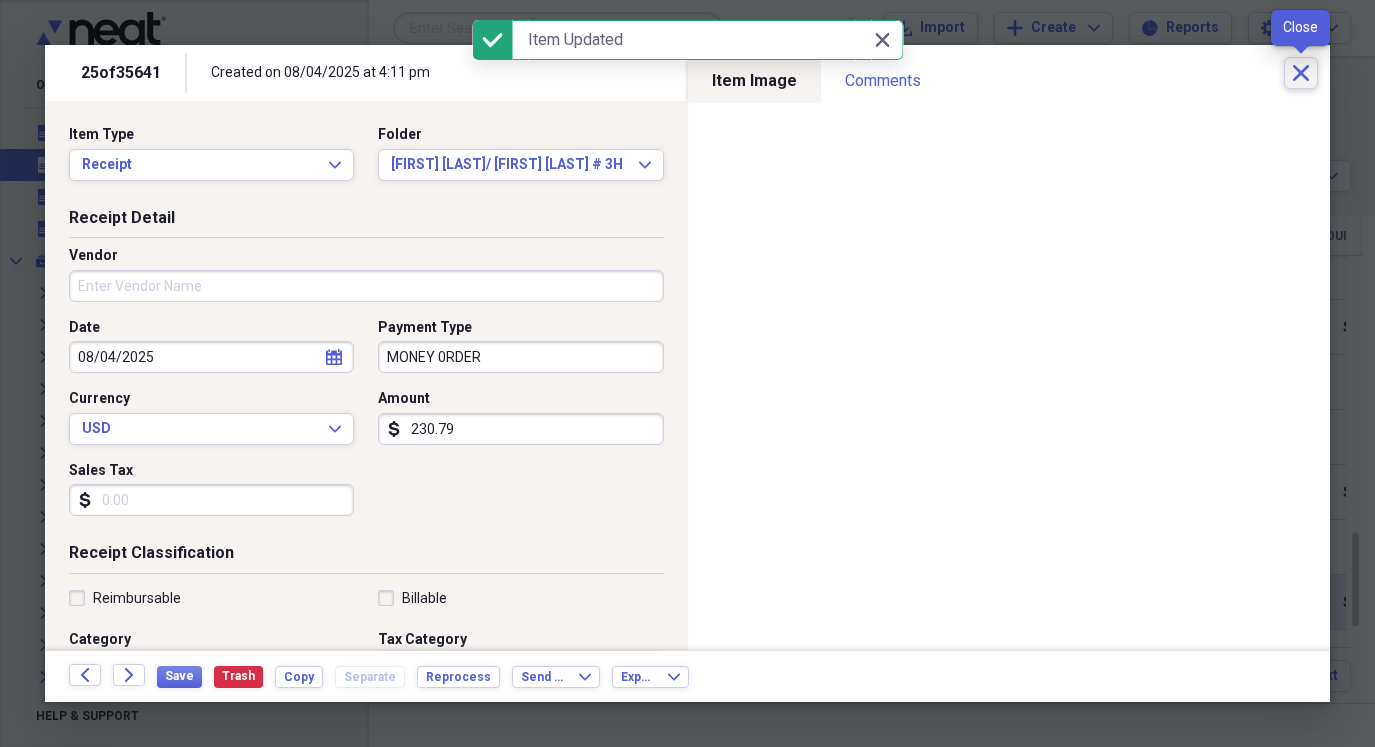 click on "Close" at bounding box center [1301, 73] 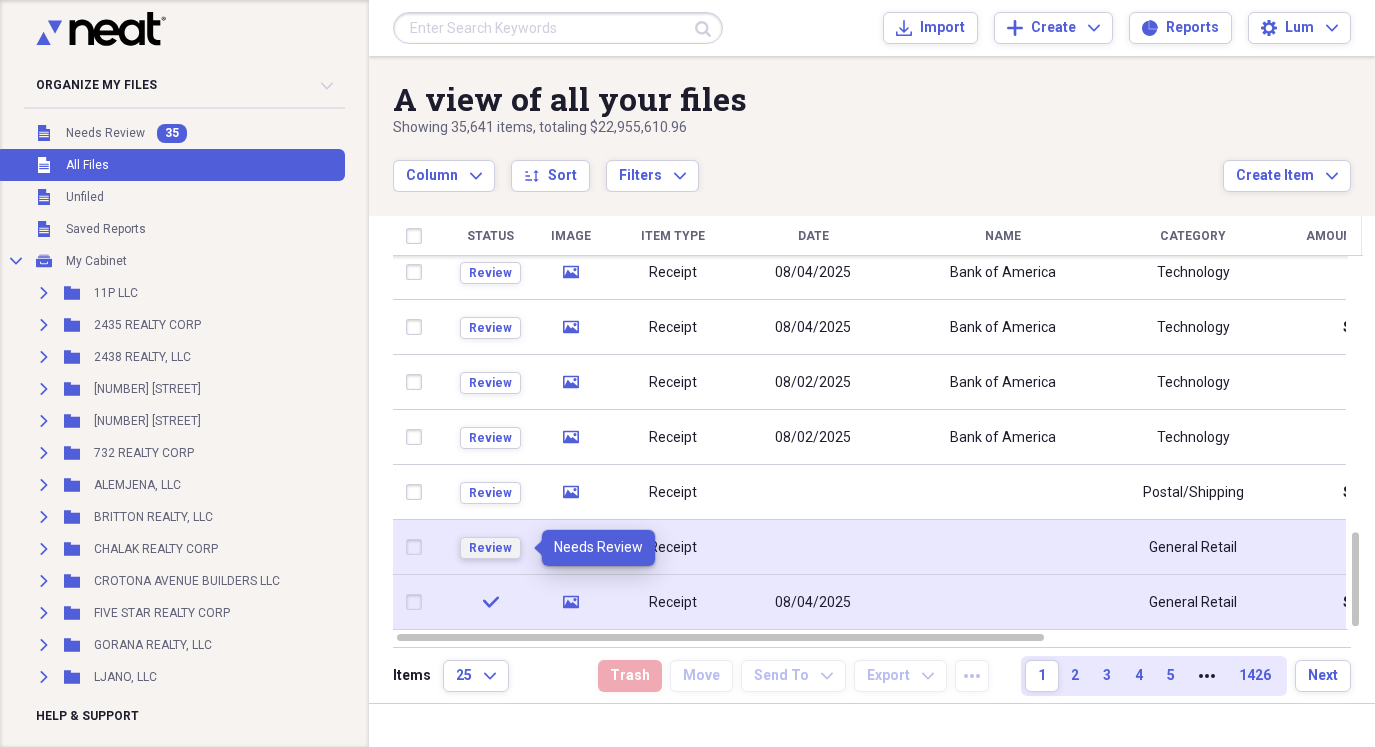 click on "Review" at bounding box center [490, 548] 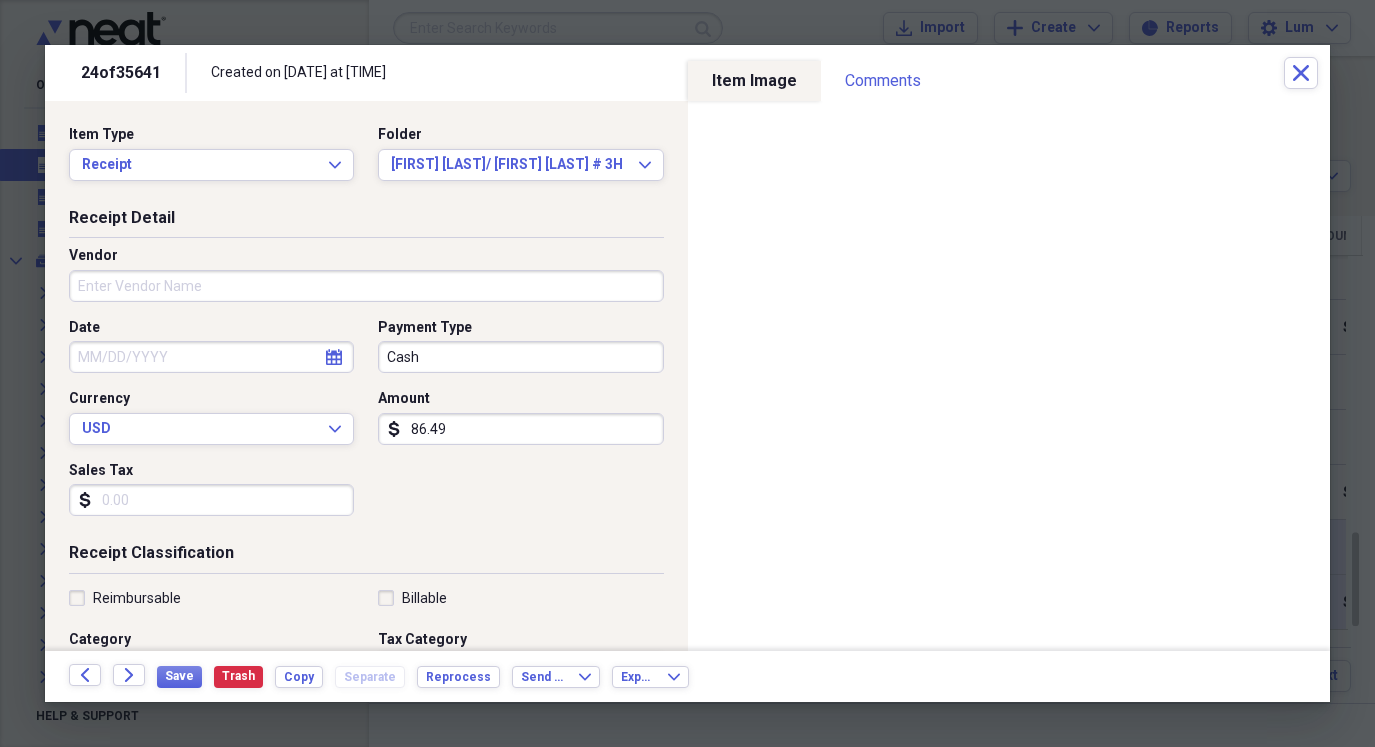 click on "86.49" at bounding box center [520, 429] 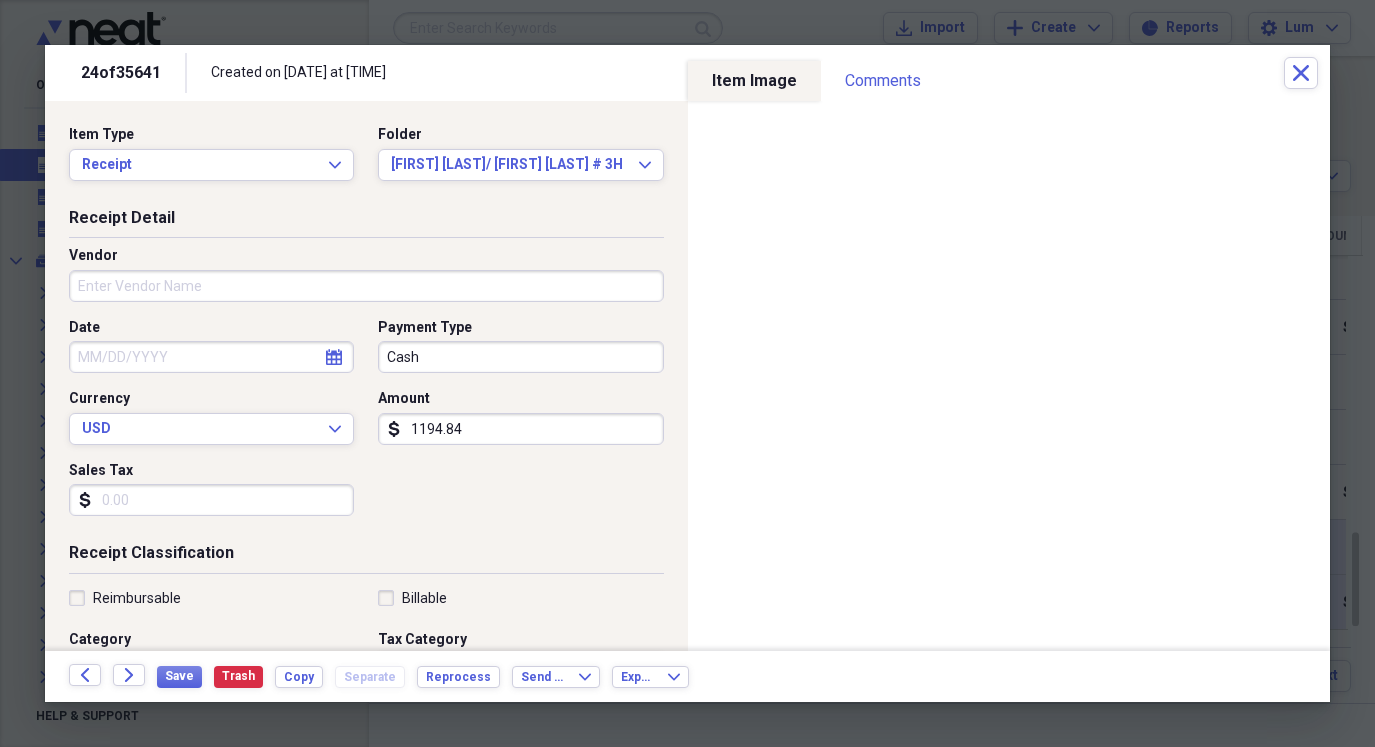 type on "1194.84" 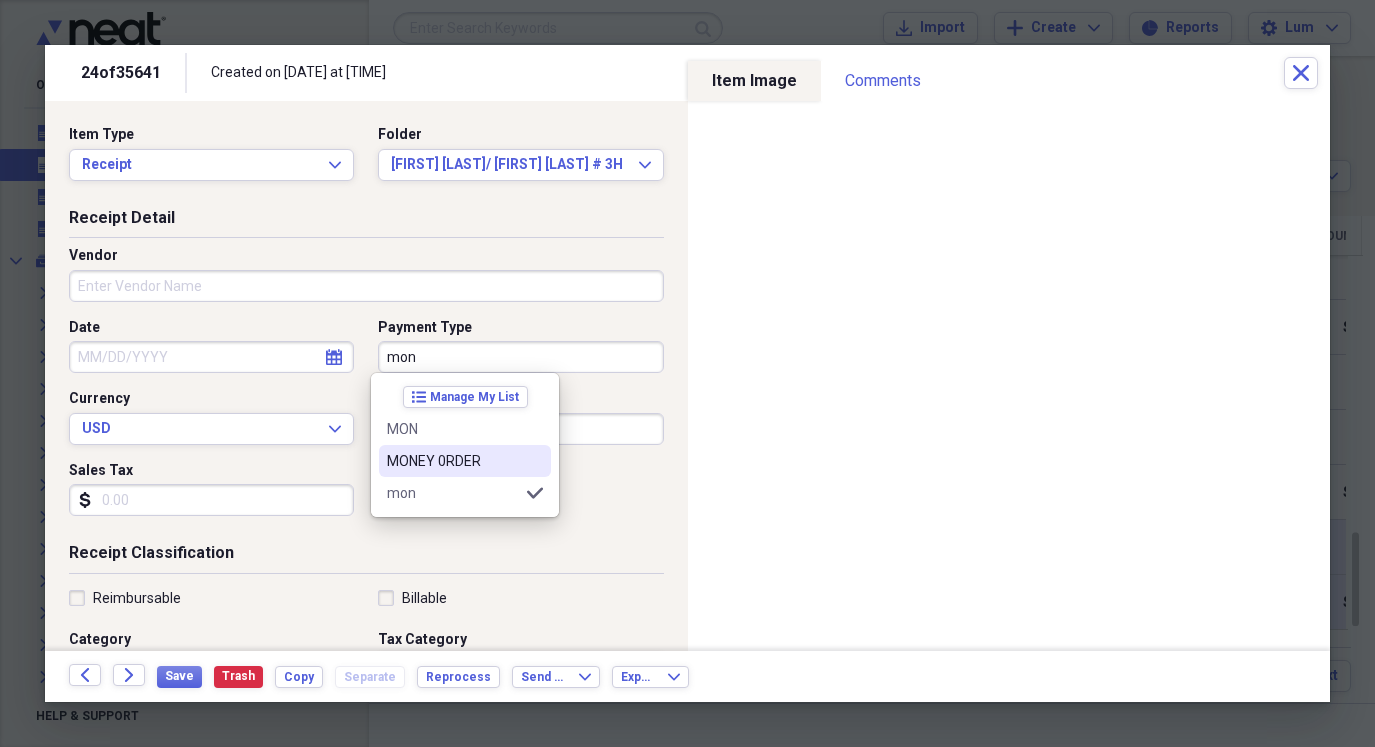 drag, startPoint x: 464, startPoint y: 467, endPoint x: 364, endPoint y: 443, distance: 102.83968 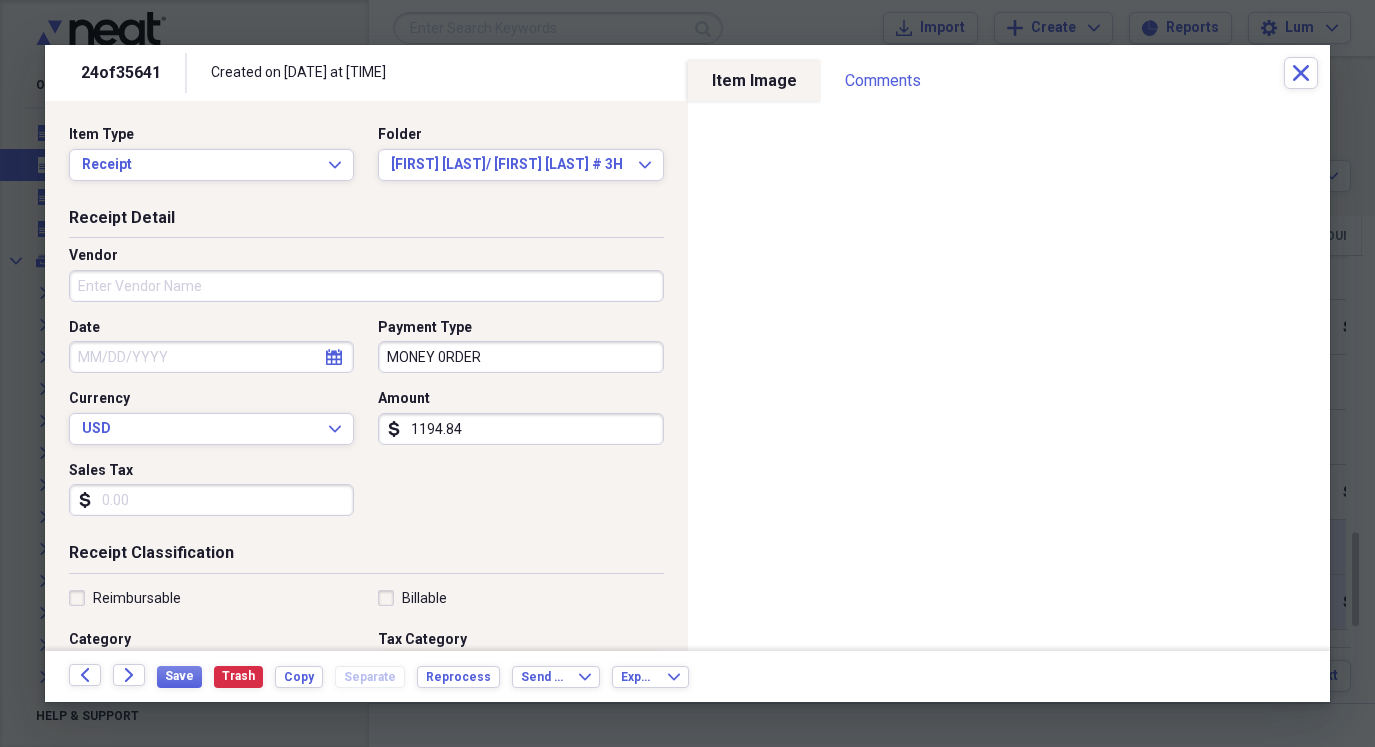 select on "7" 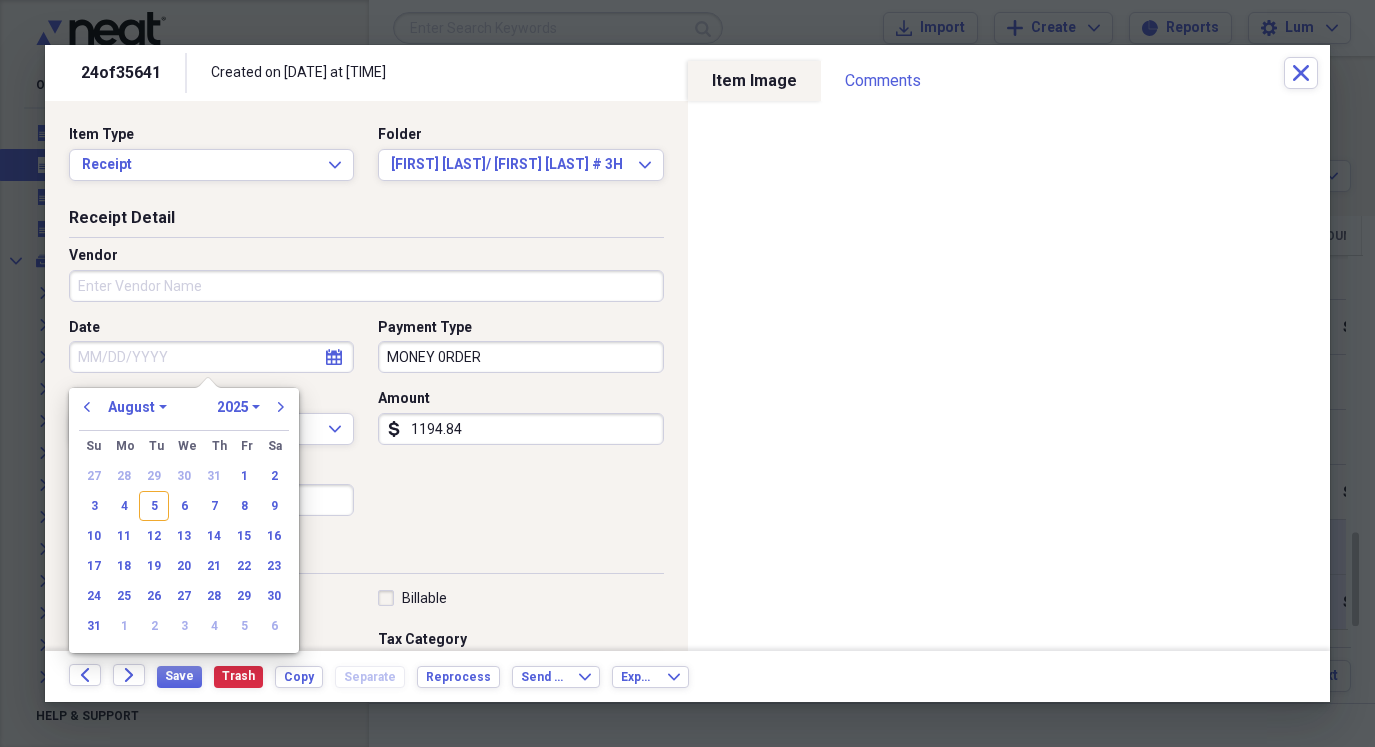 click on "Date" at bounding box center [211, 357] 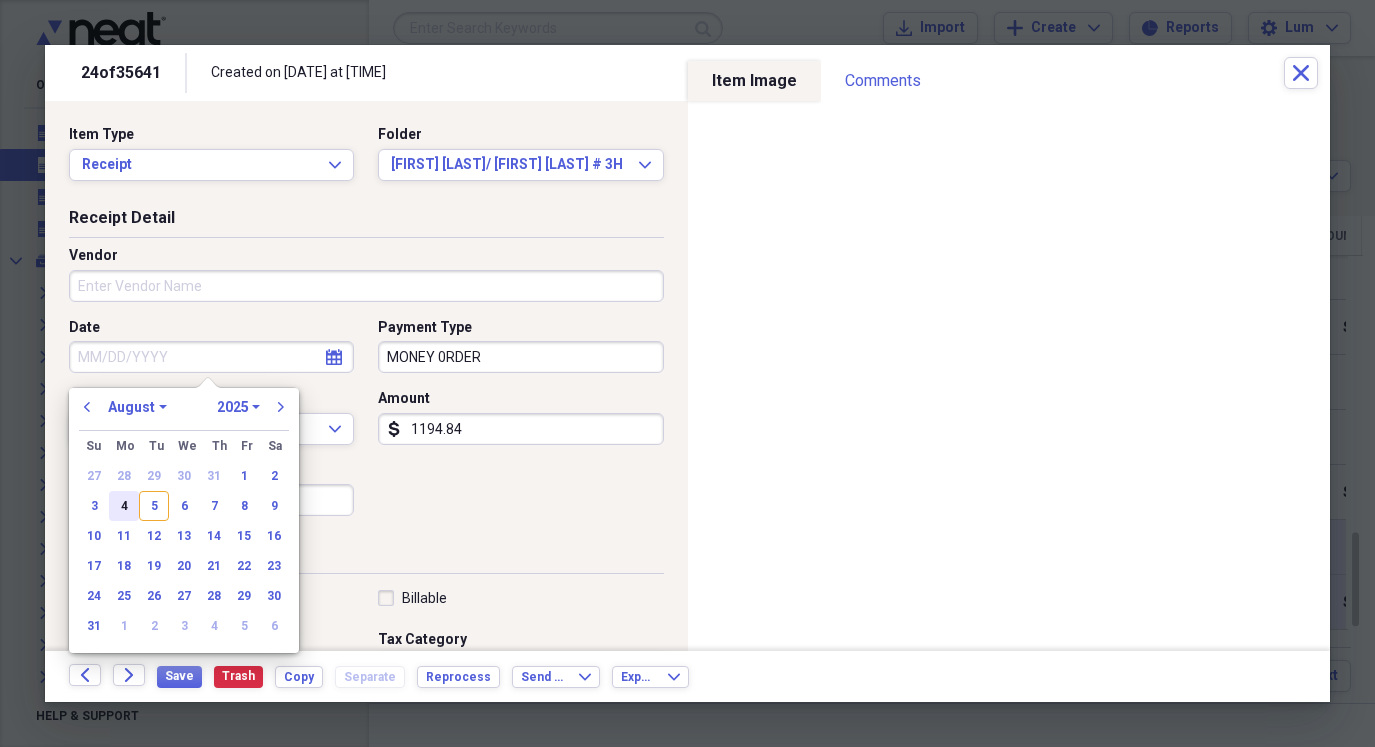 click on "4" at bounding box center [124, 506] 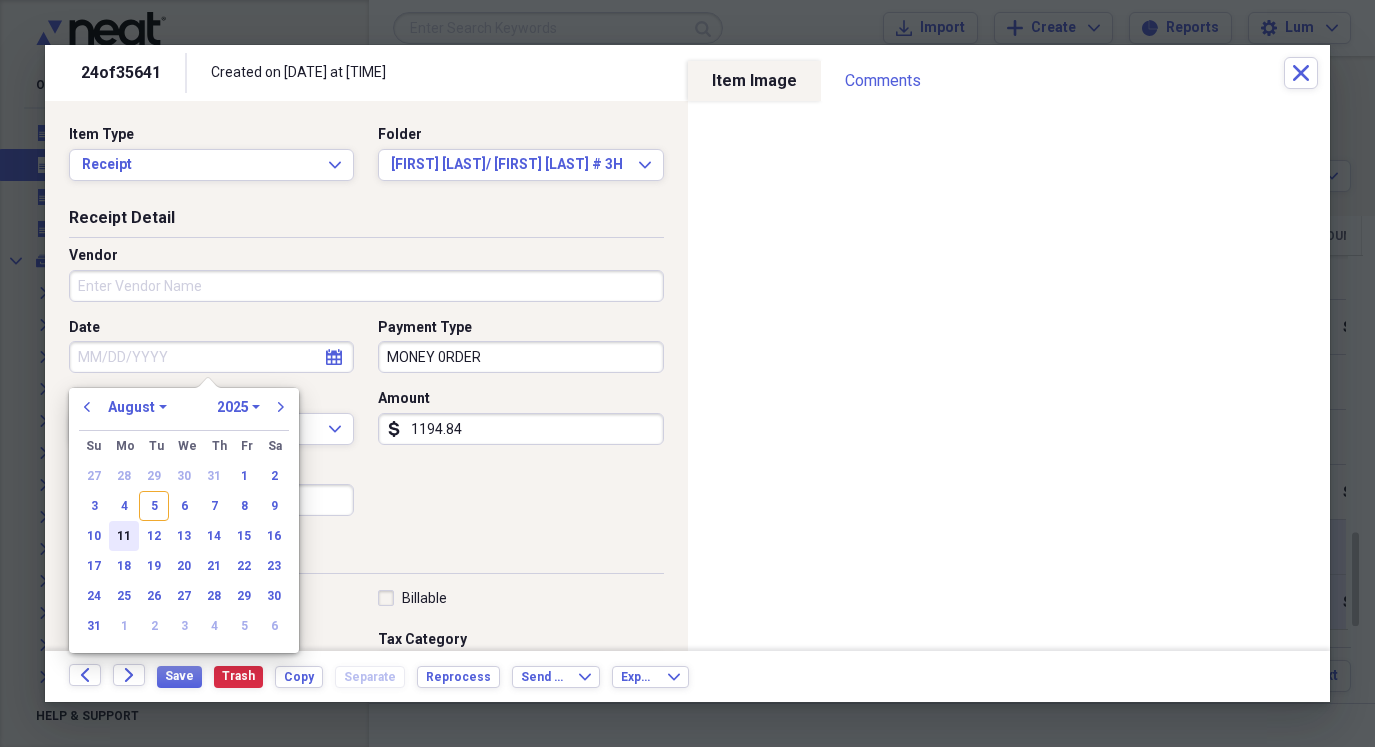 type on "08/04/2025" 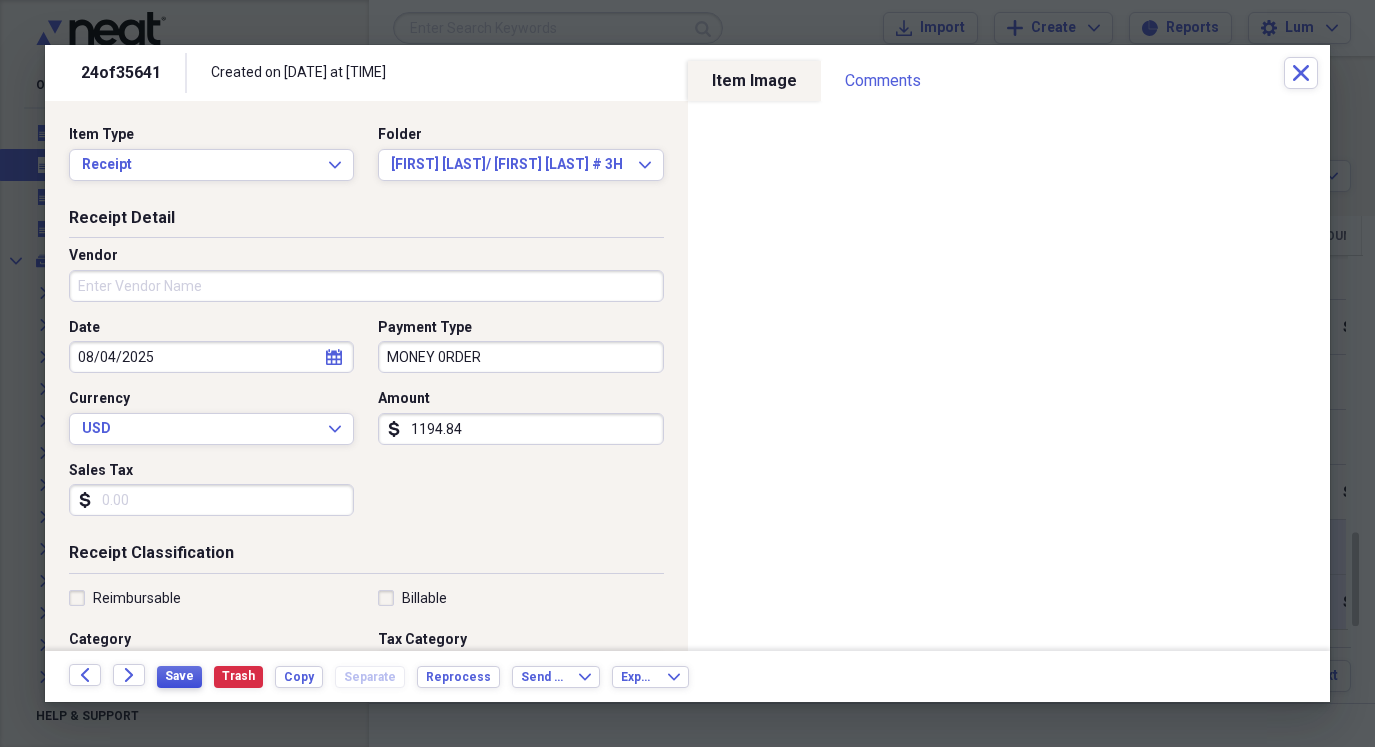 click on "Save" at bounding box center [179, 677] 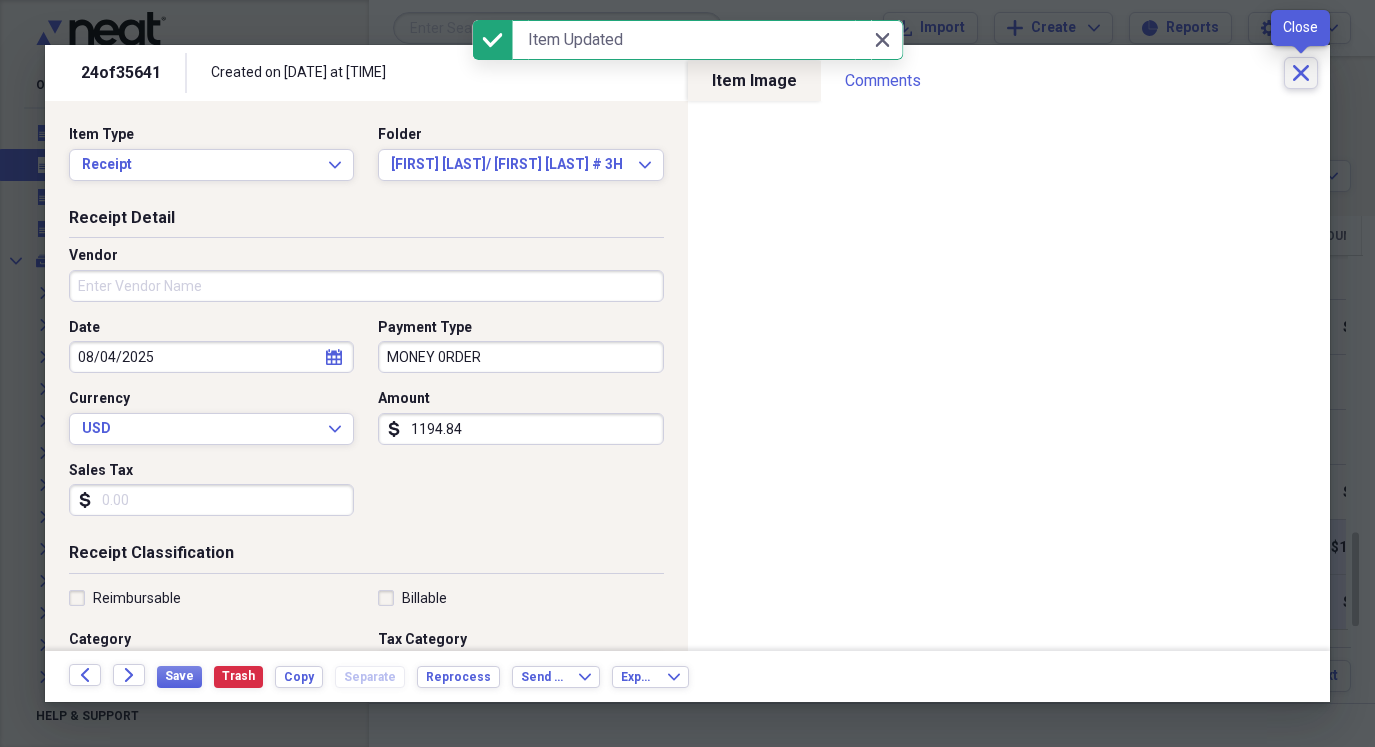 click on "Close" at bounding box center [1301, 73] 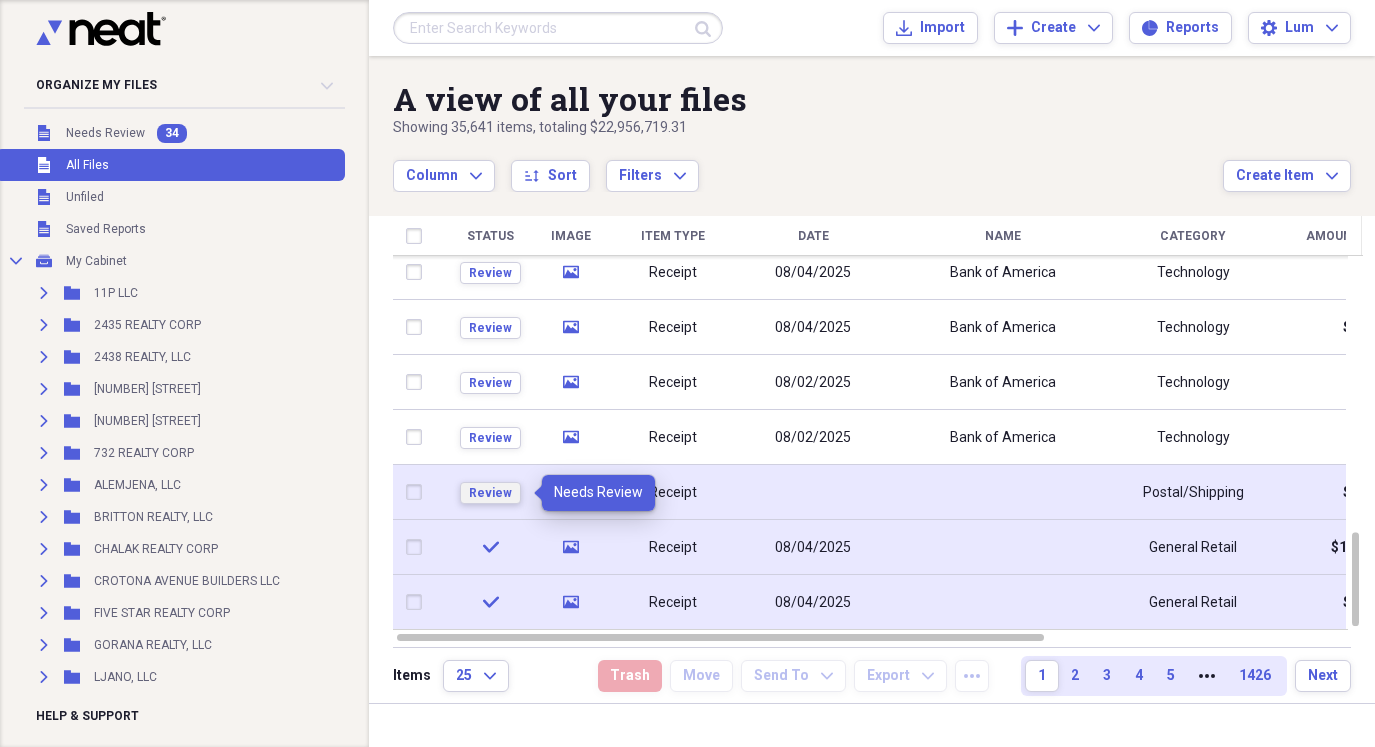 click on "Review" at bounding box center (490, 493) 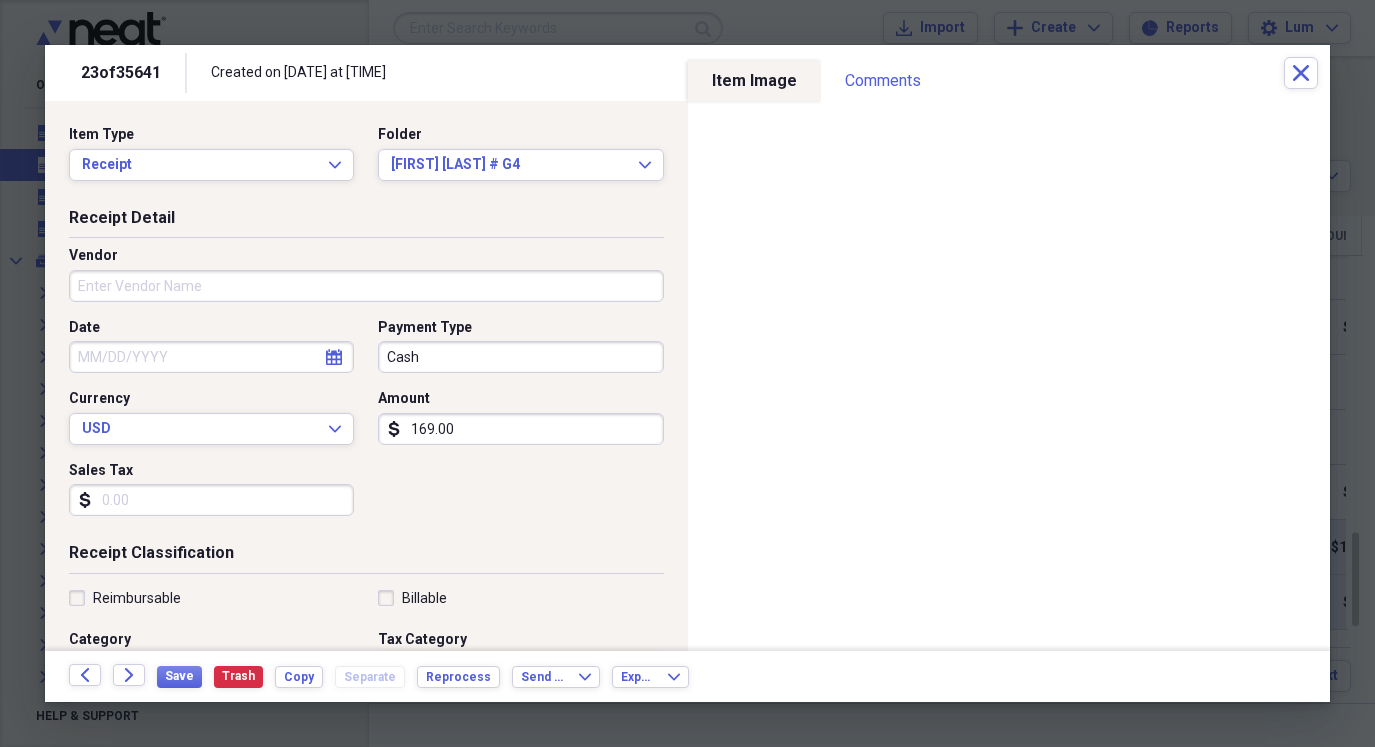 click on "Cash" at bounding box center (520, 357) 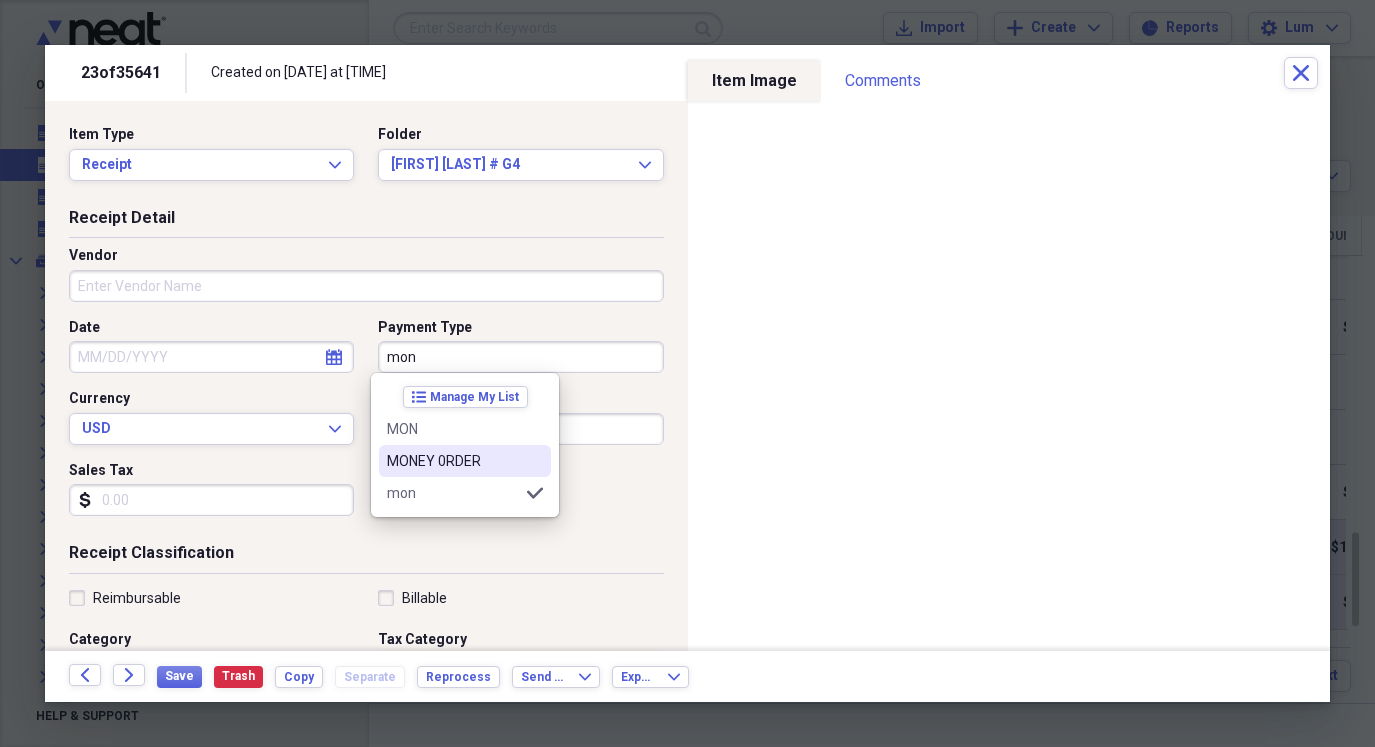 click on "MONEY 0RDER" at bounding box center (453, 461) 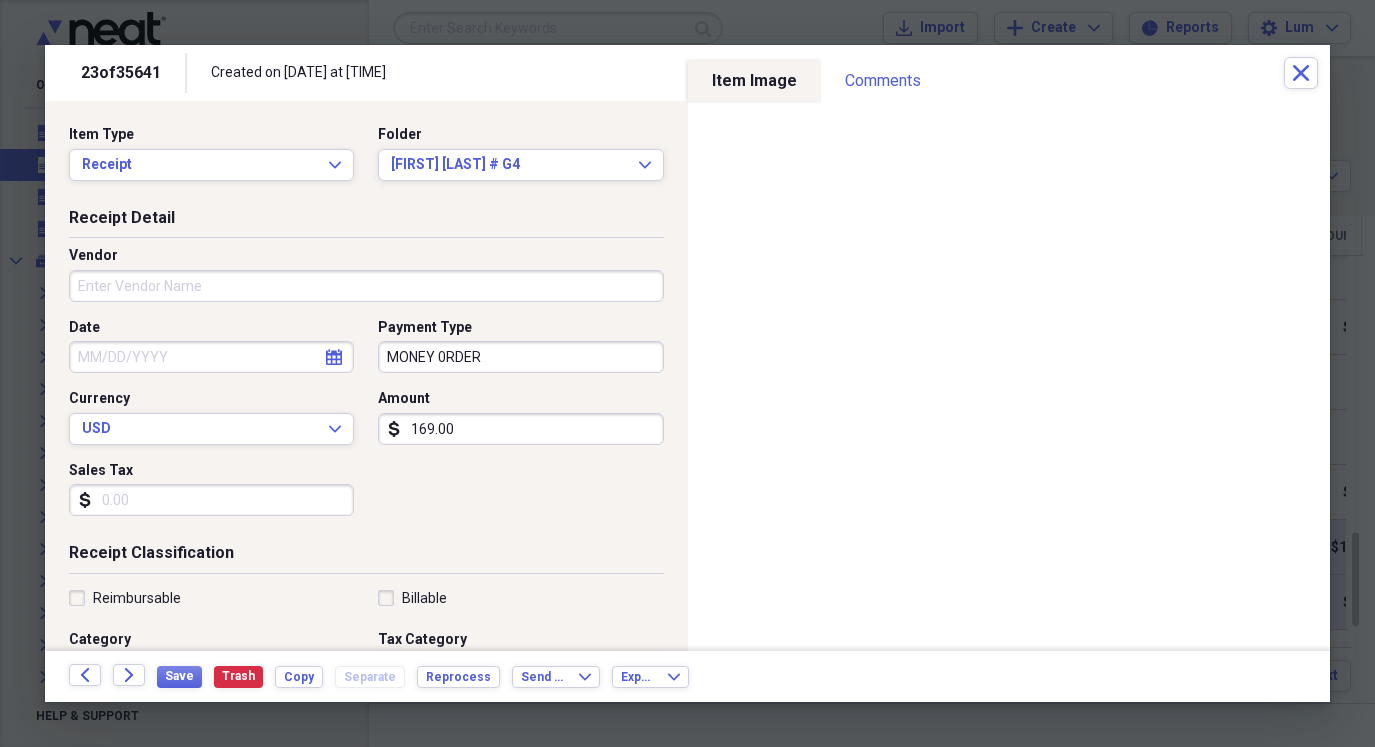 click on "Date" at bounding box center [211, 357] 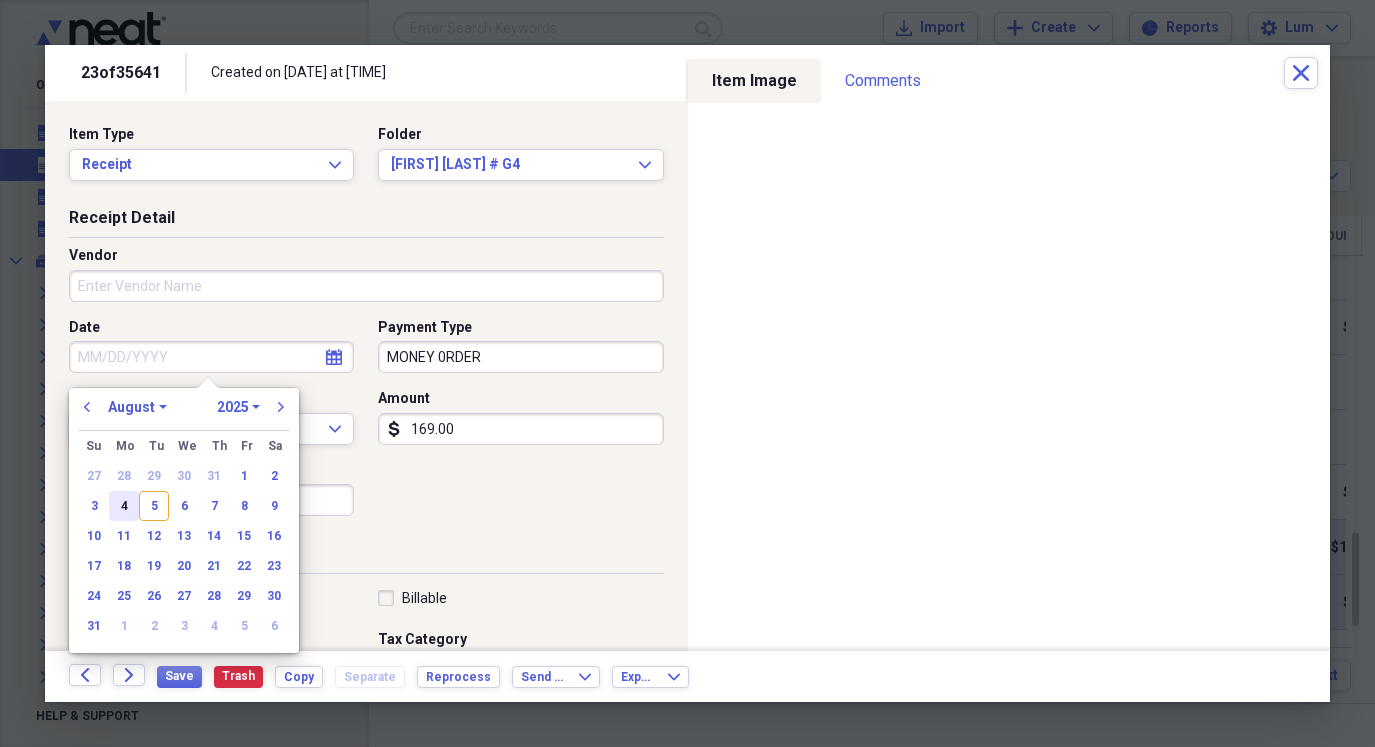 click on "4" at bounding box center (124, 506) 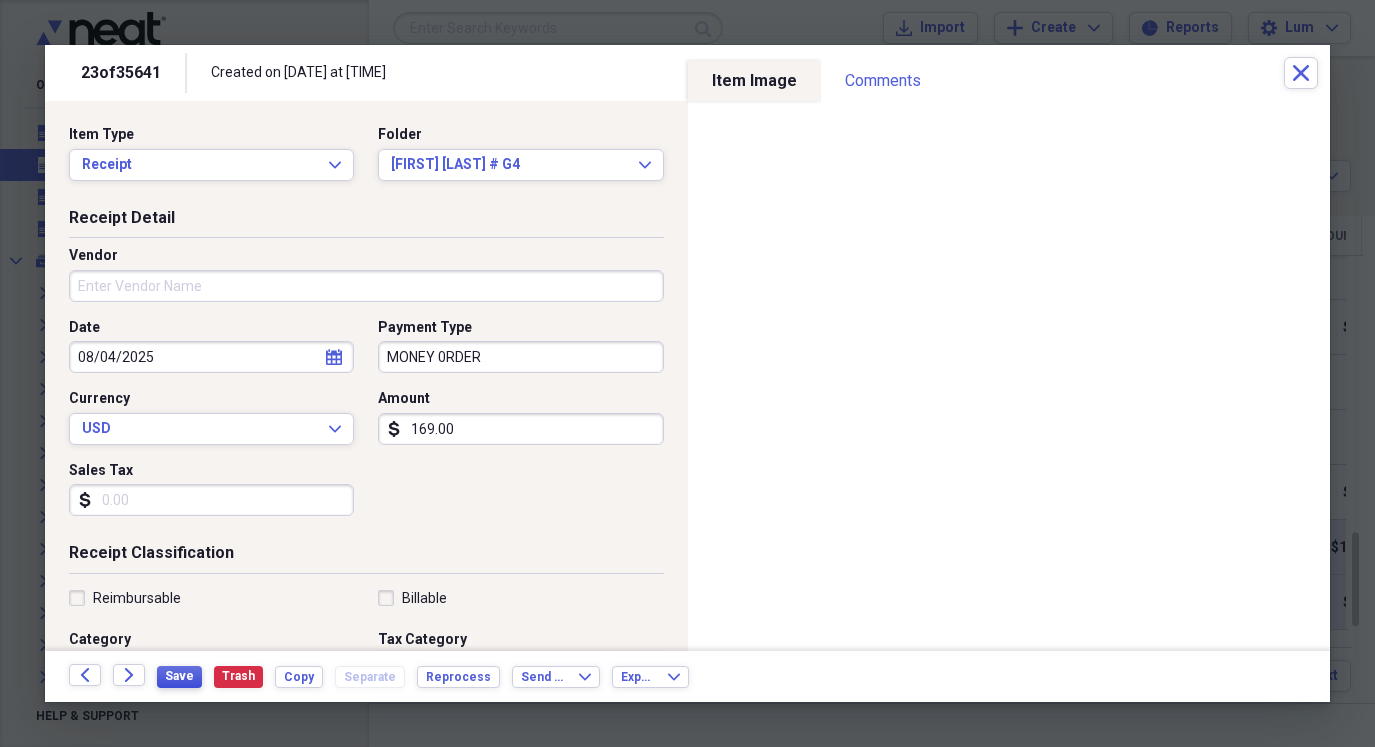click on "Save" at bounding box center (179, 676) 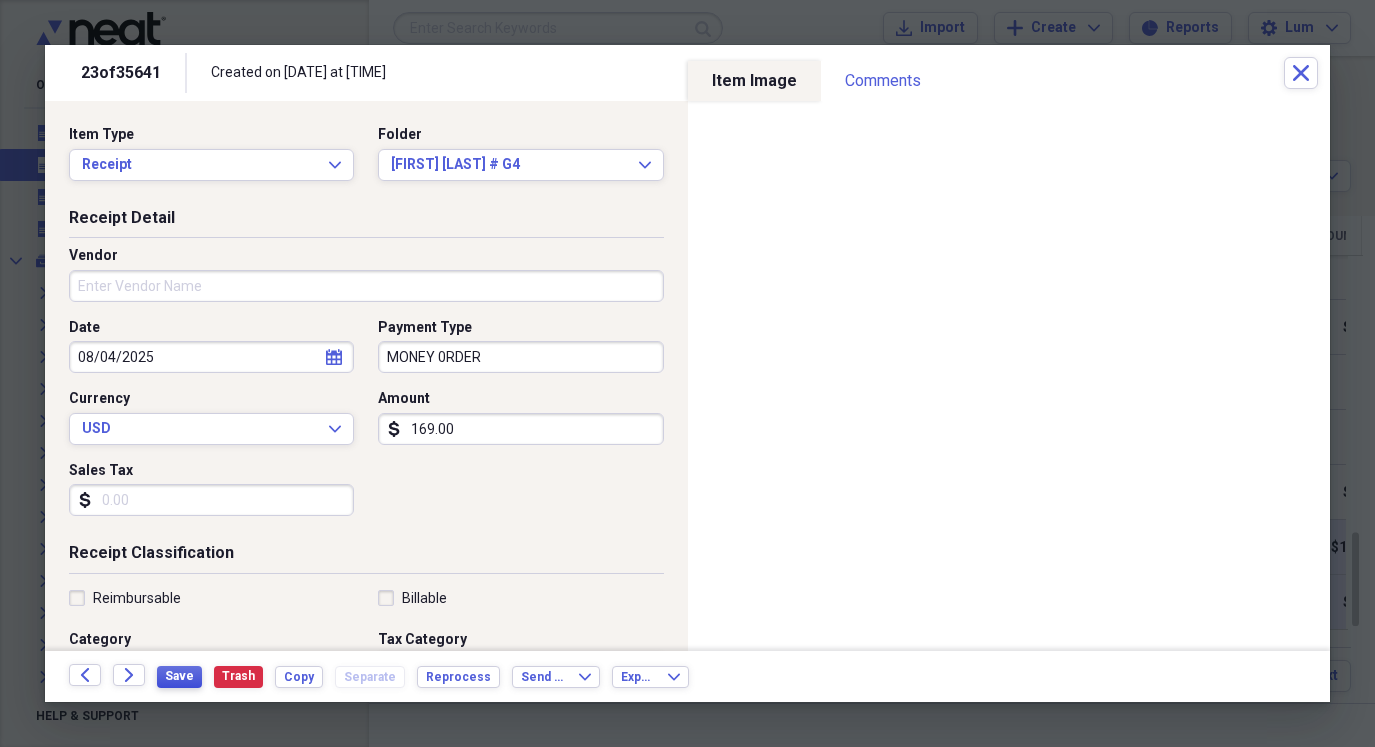 click on "Save" at bounding box center (179, 676) 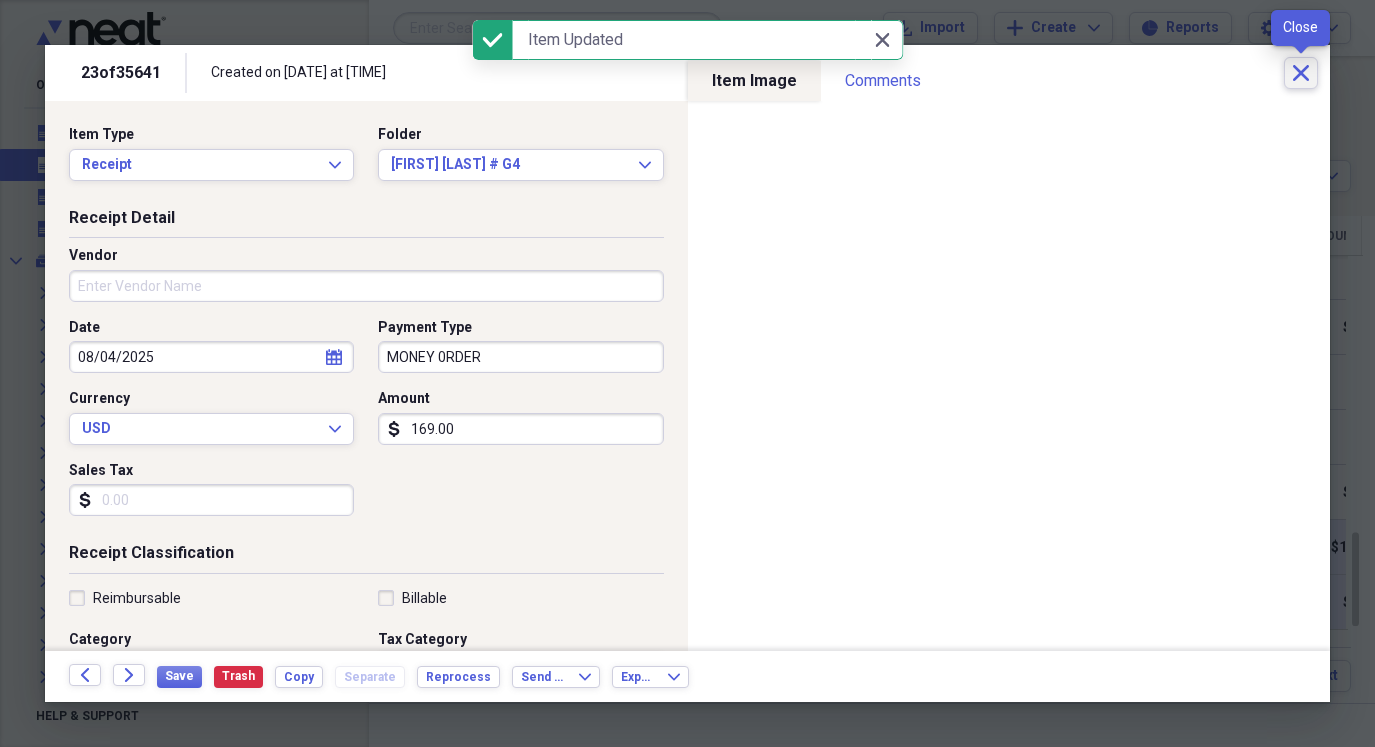 click 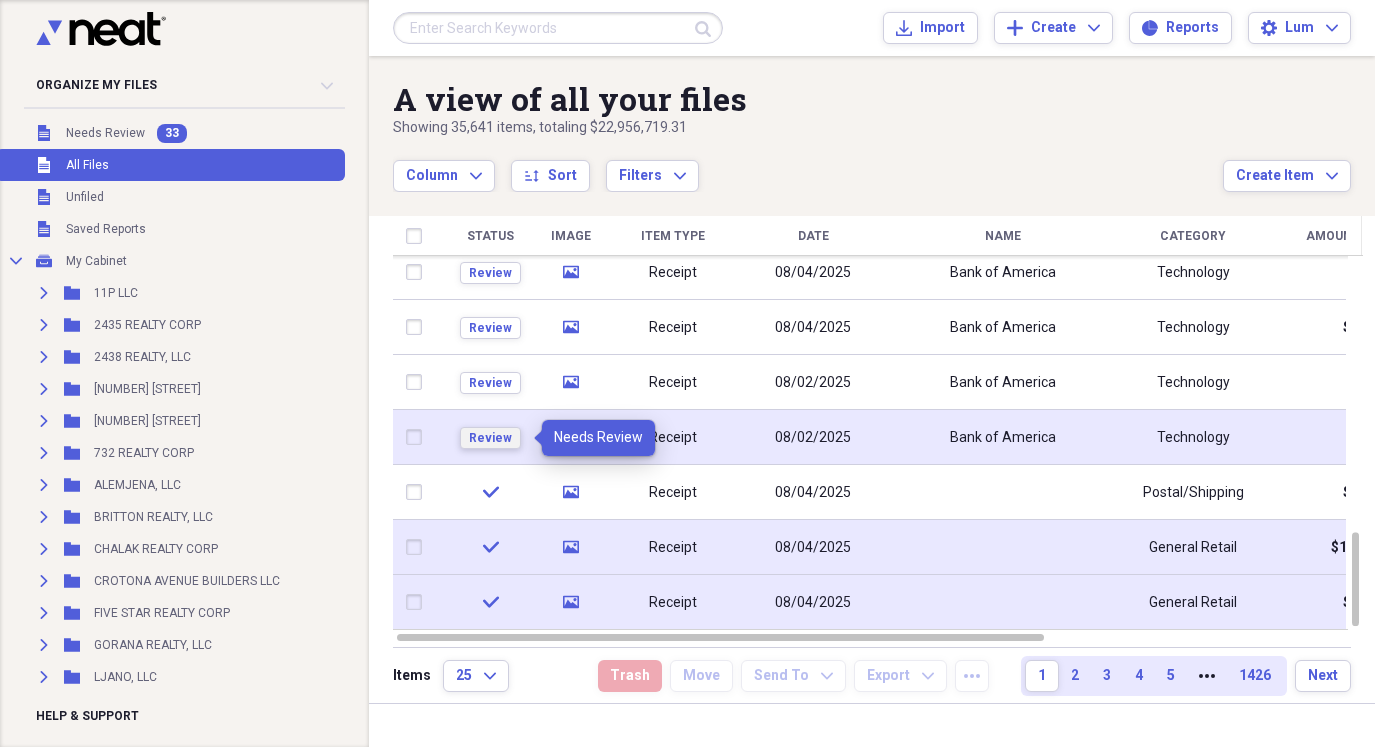 click on "Review" at bounding box center [490, 438] 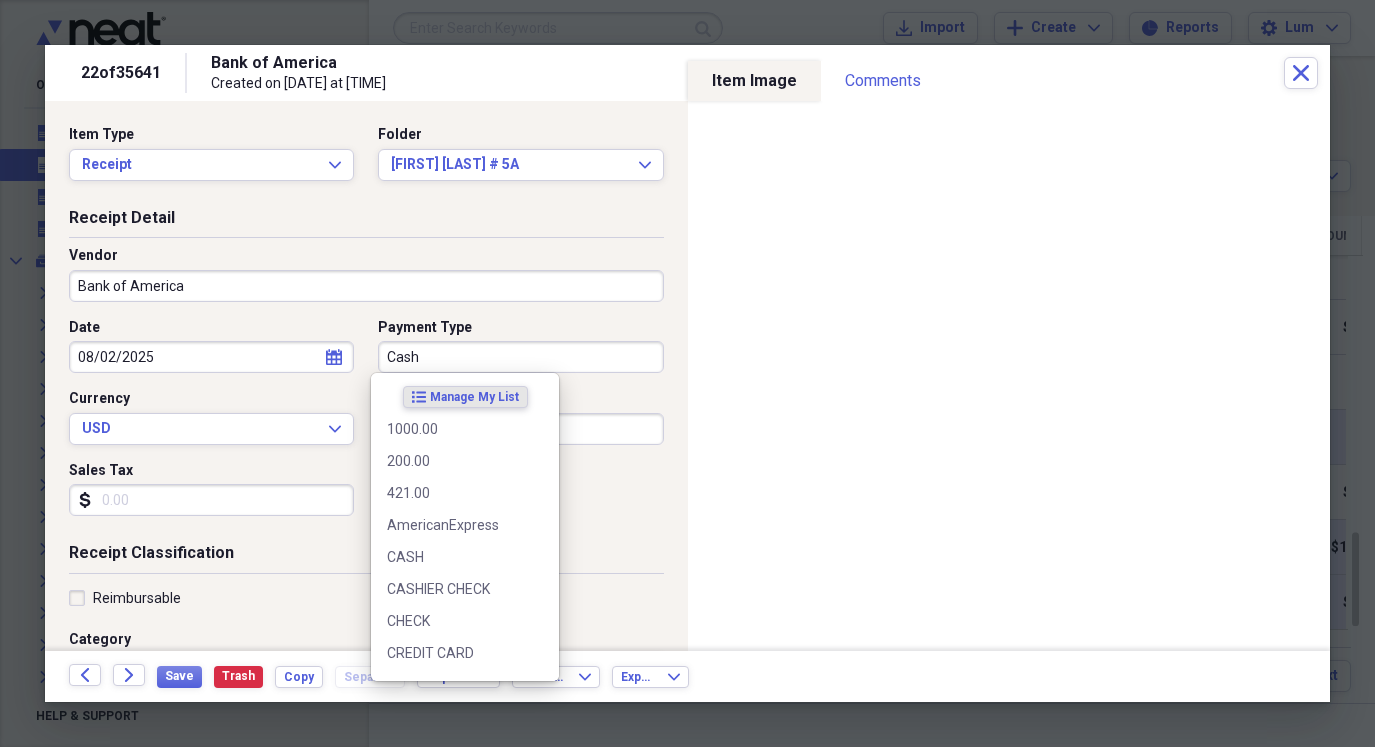 click on "Cash" at bounding box center [520, 357] 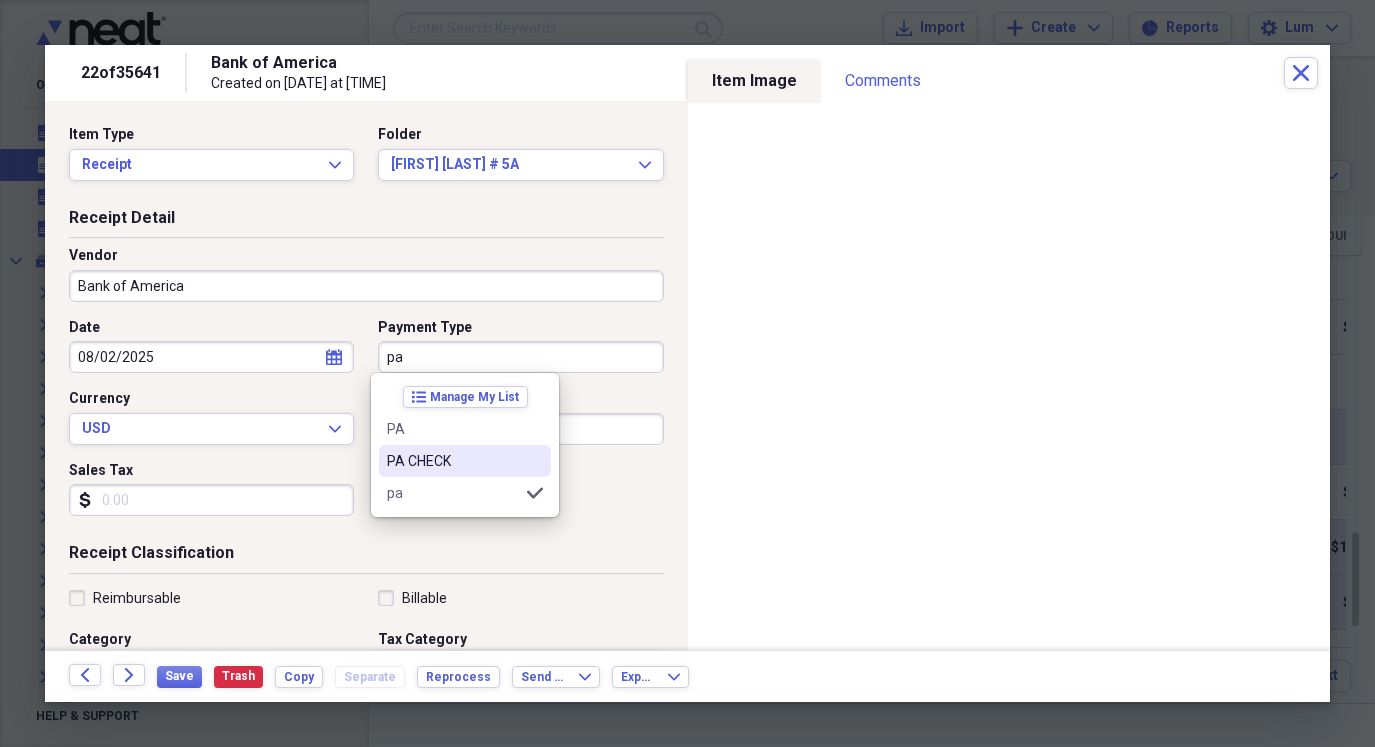 click on "PA CHECK" at bounding box center [453, 461] 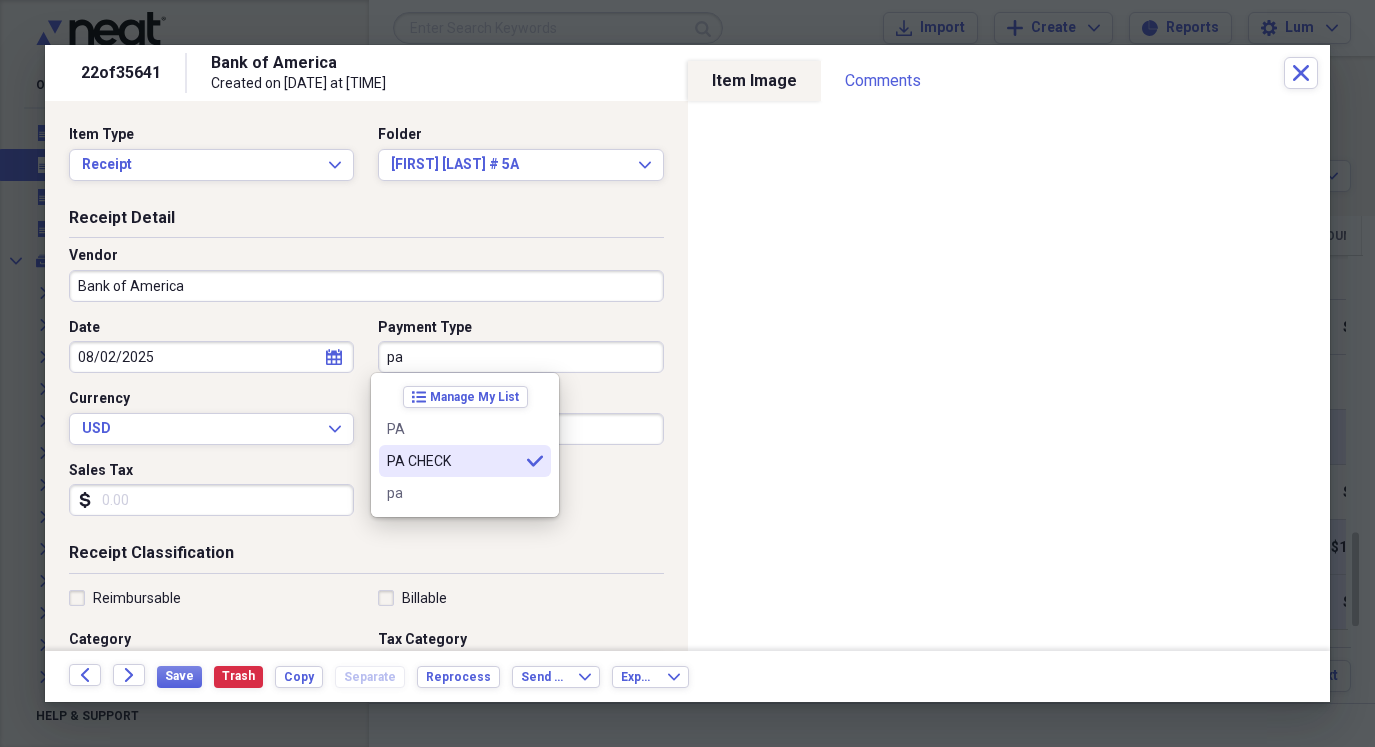 type on "PA CHECK" 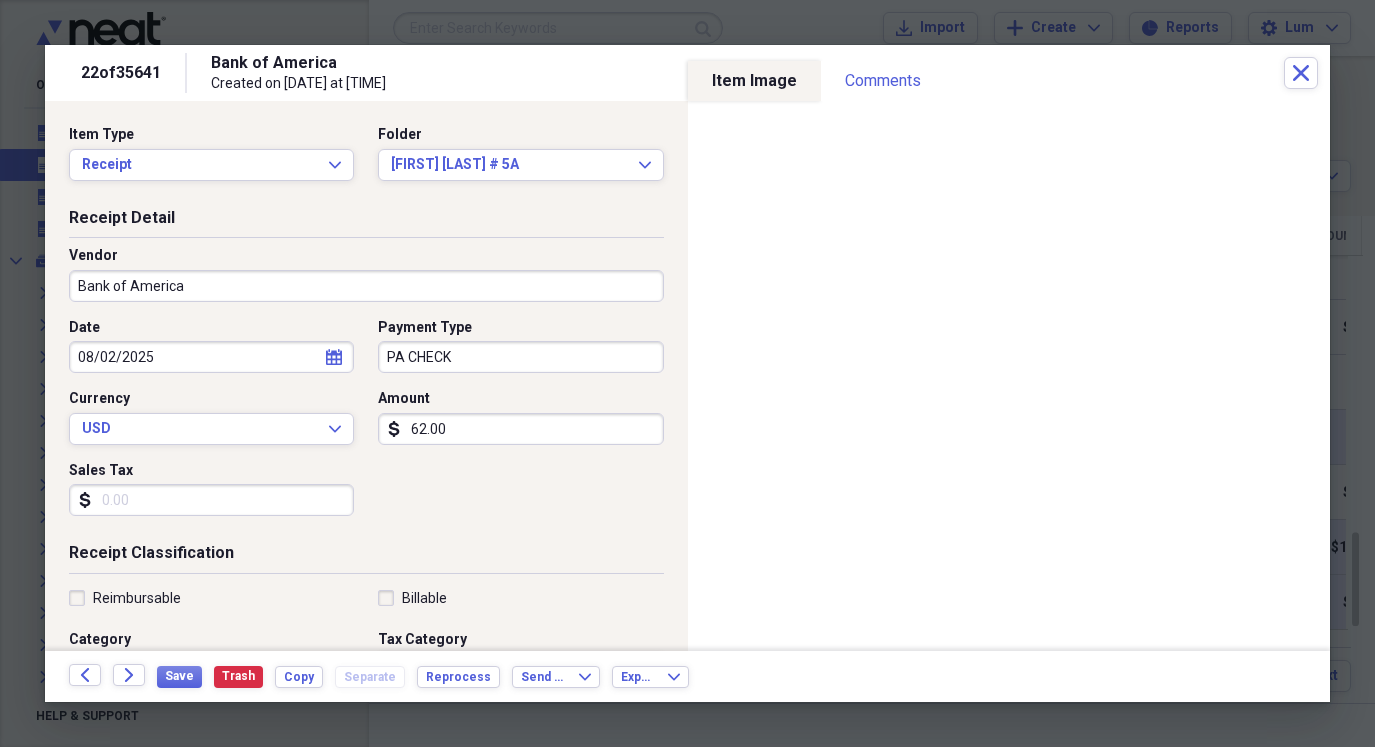 select on "7" 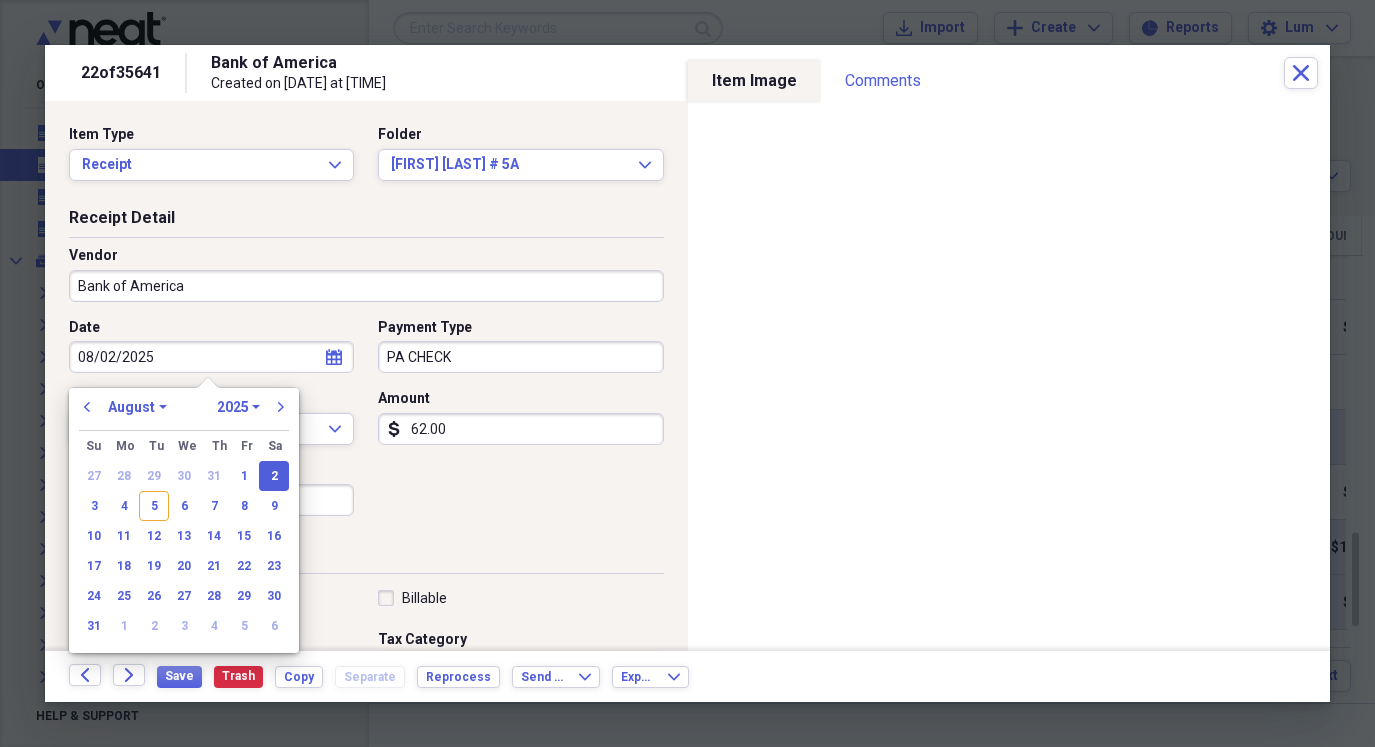 click on "08/02/2025" at bounding box center (211, 357) 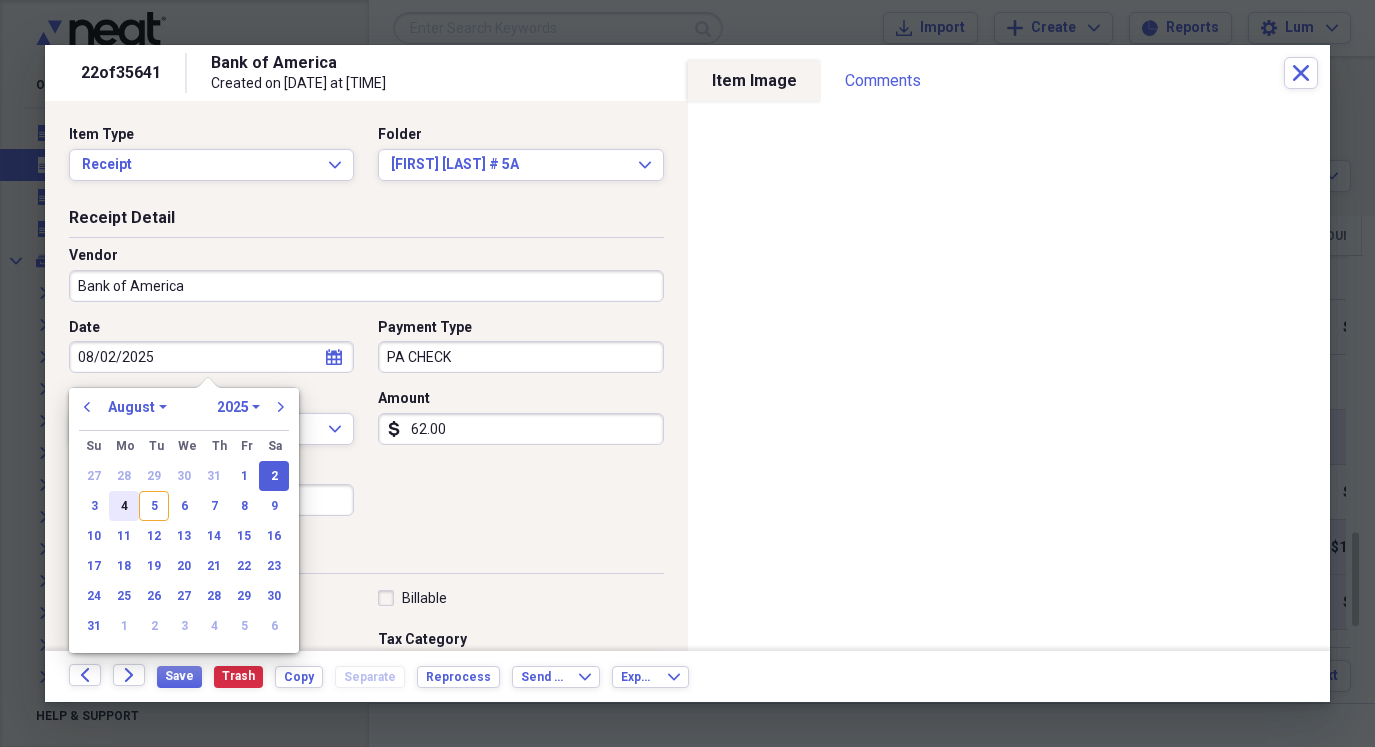 click on "4" at bounding box center [124, 506] 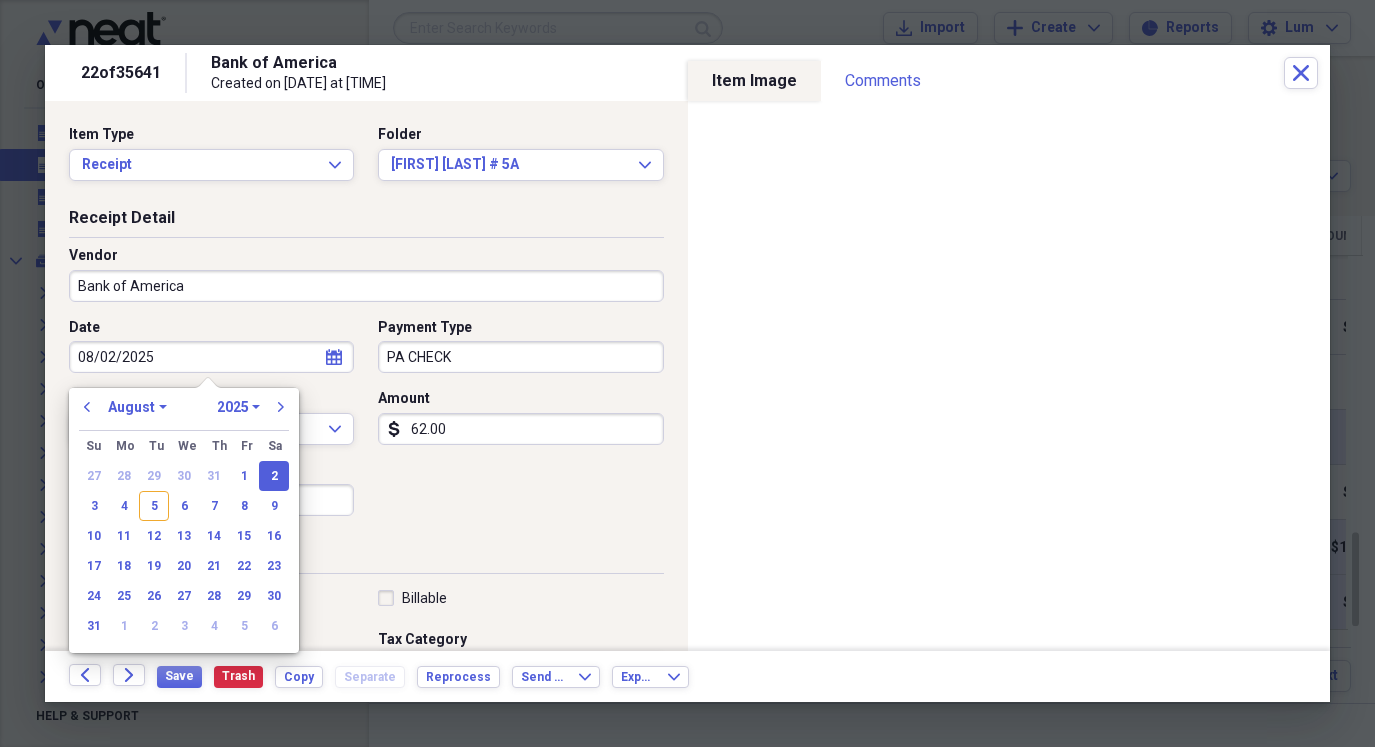 type on "08/04/2025" 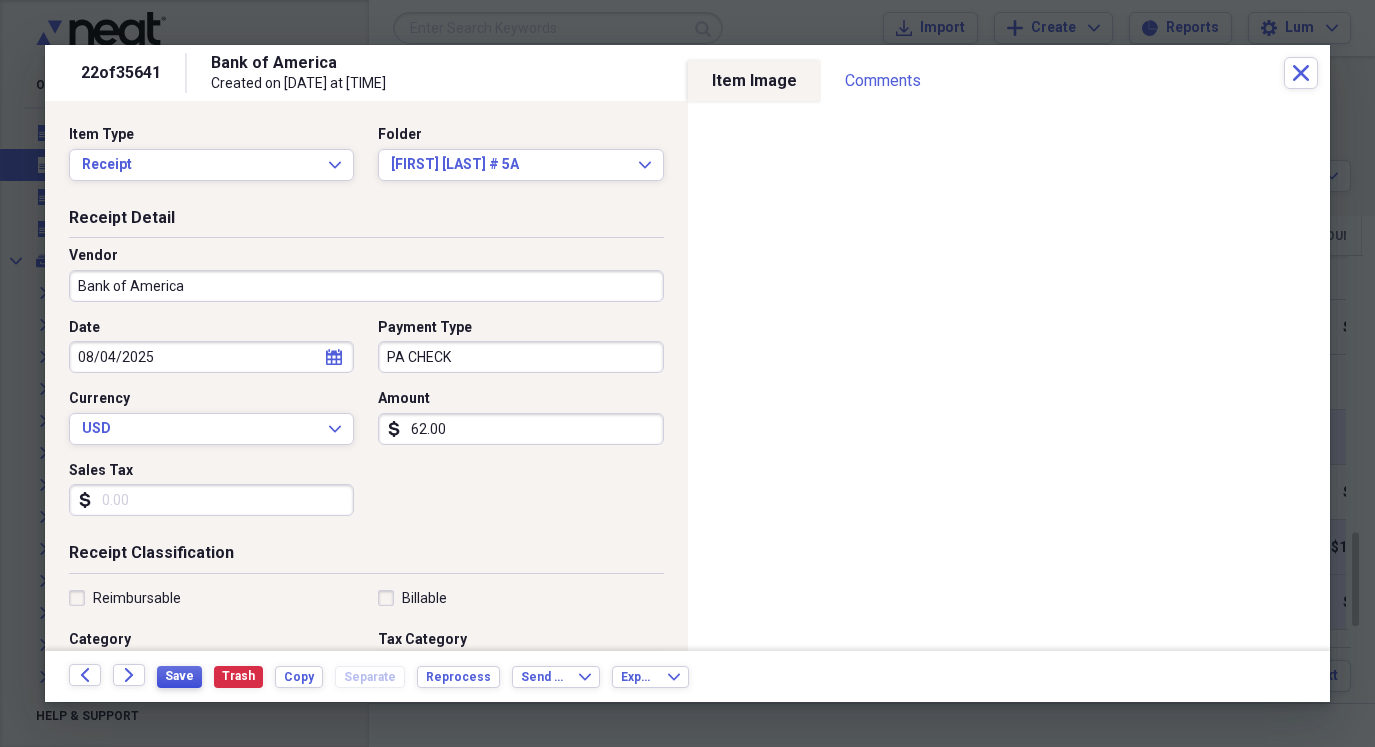 click on "Save" at bounding box center [179, 676] 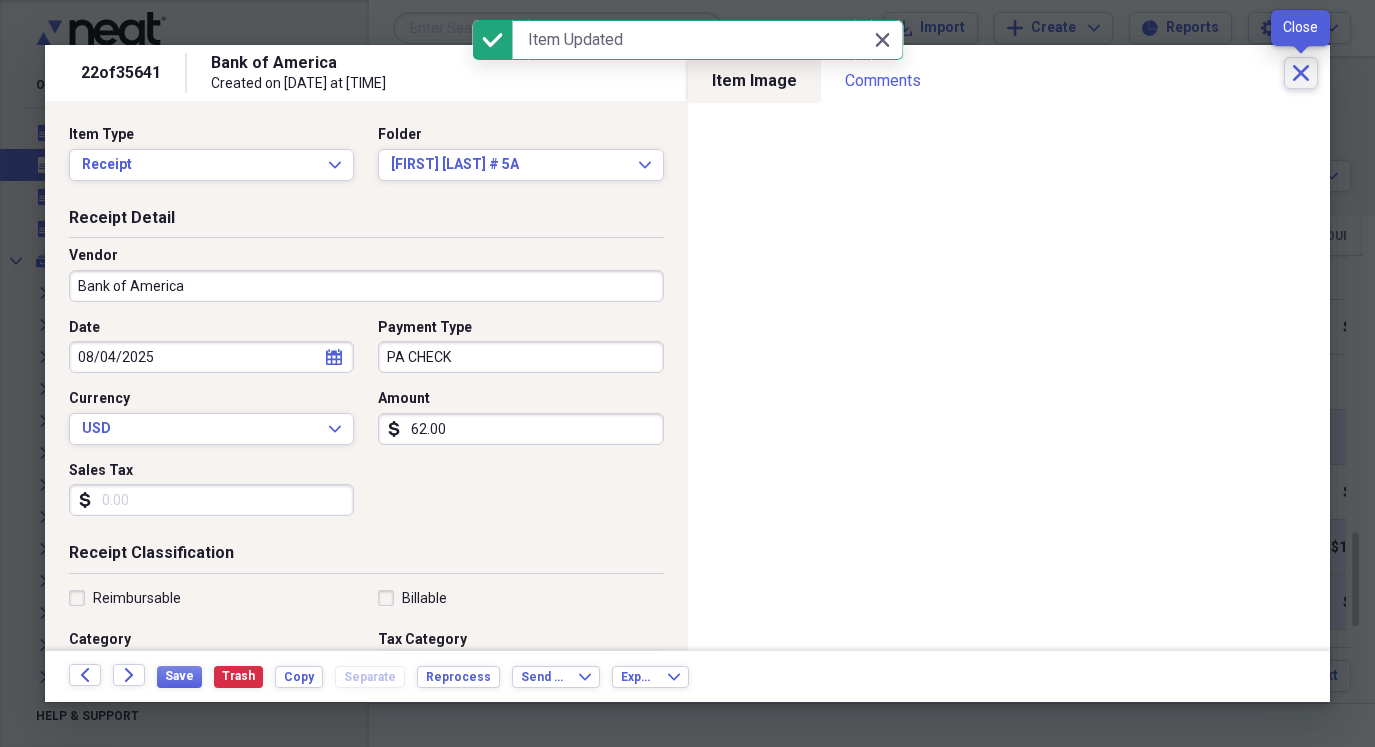 click 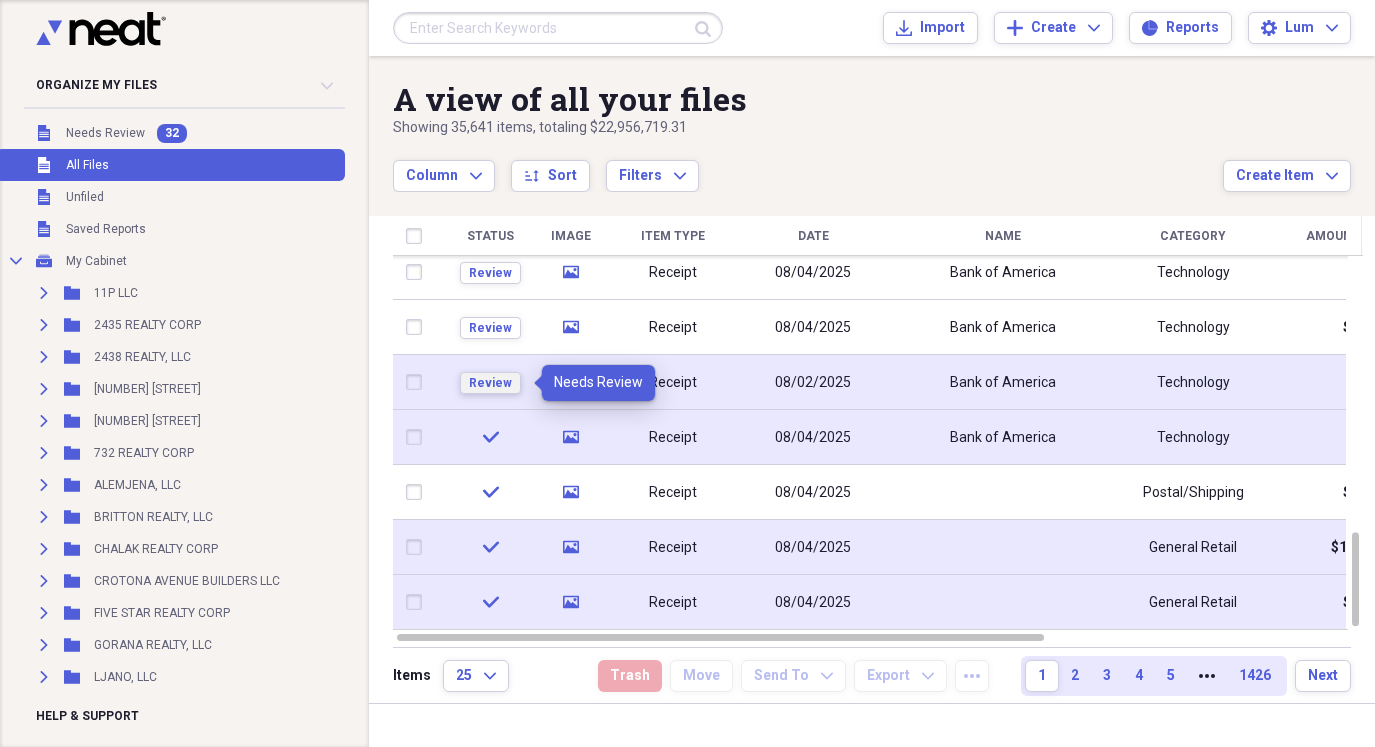click on "Review" at bounding box center (490, 383) 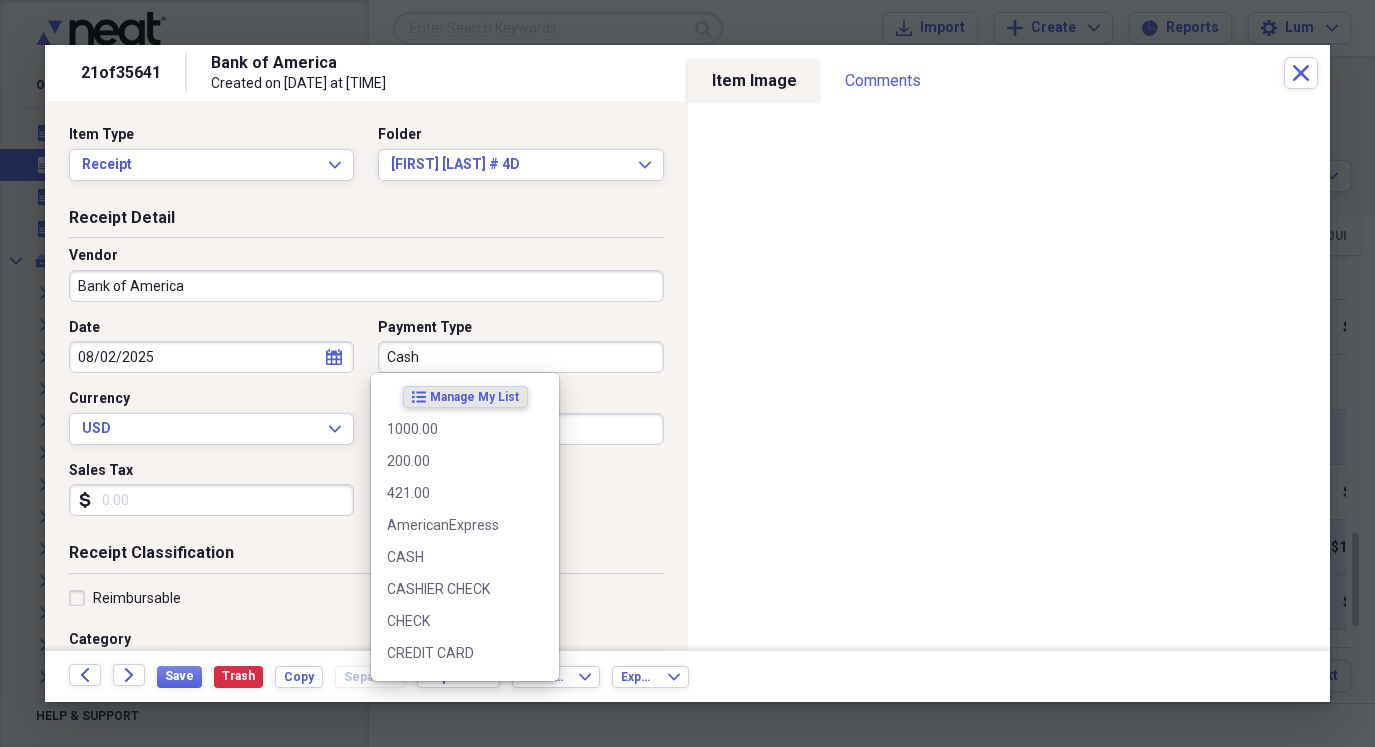 click on "Cash" at bounding box center [520, 357] 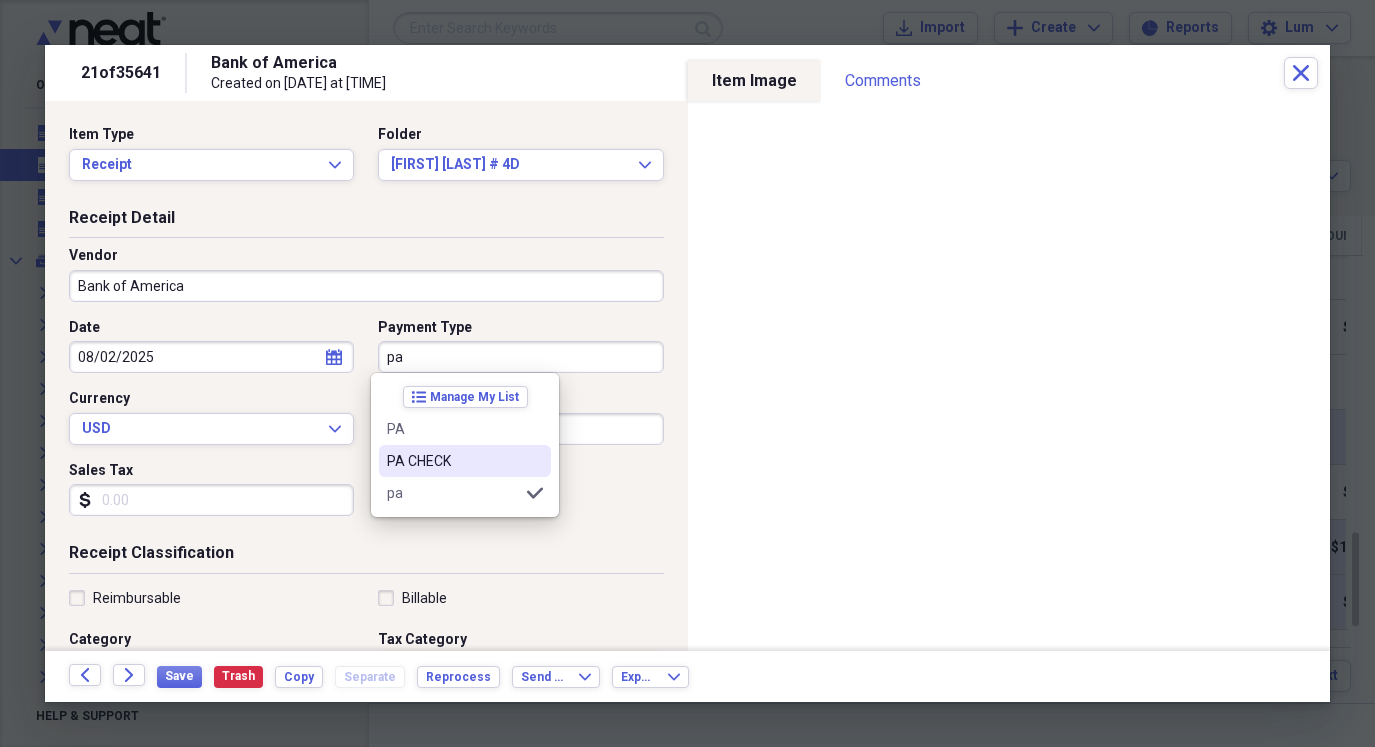 click on "PA CHECK" at bounding box center (453, 461) 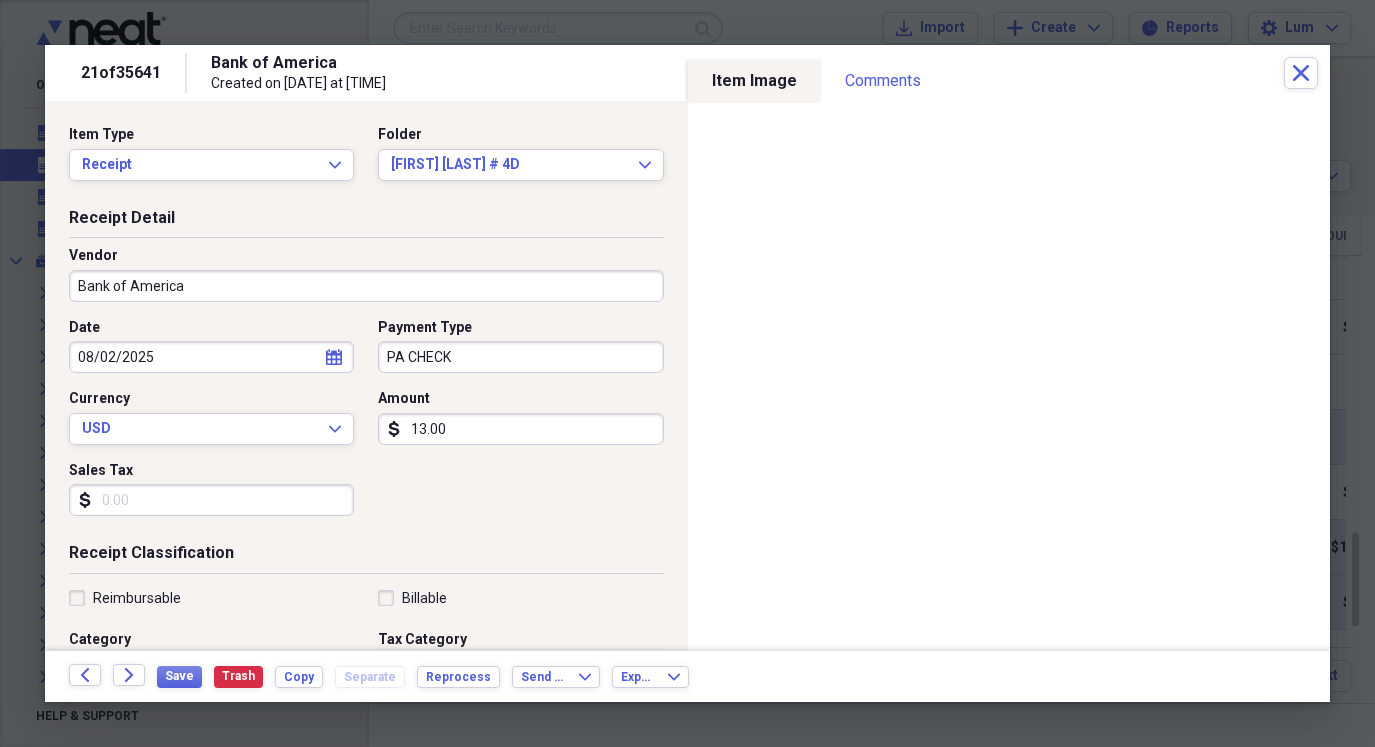 click on "08/02/2025" at bounding box center (211, 357) 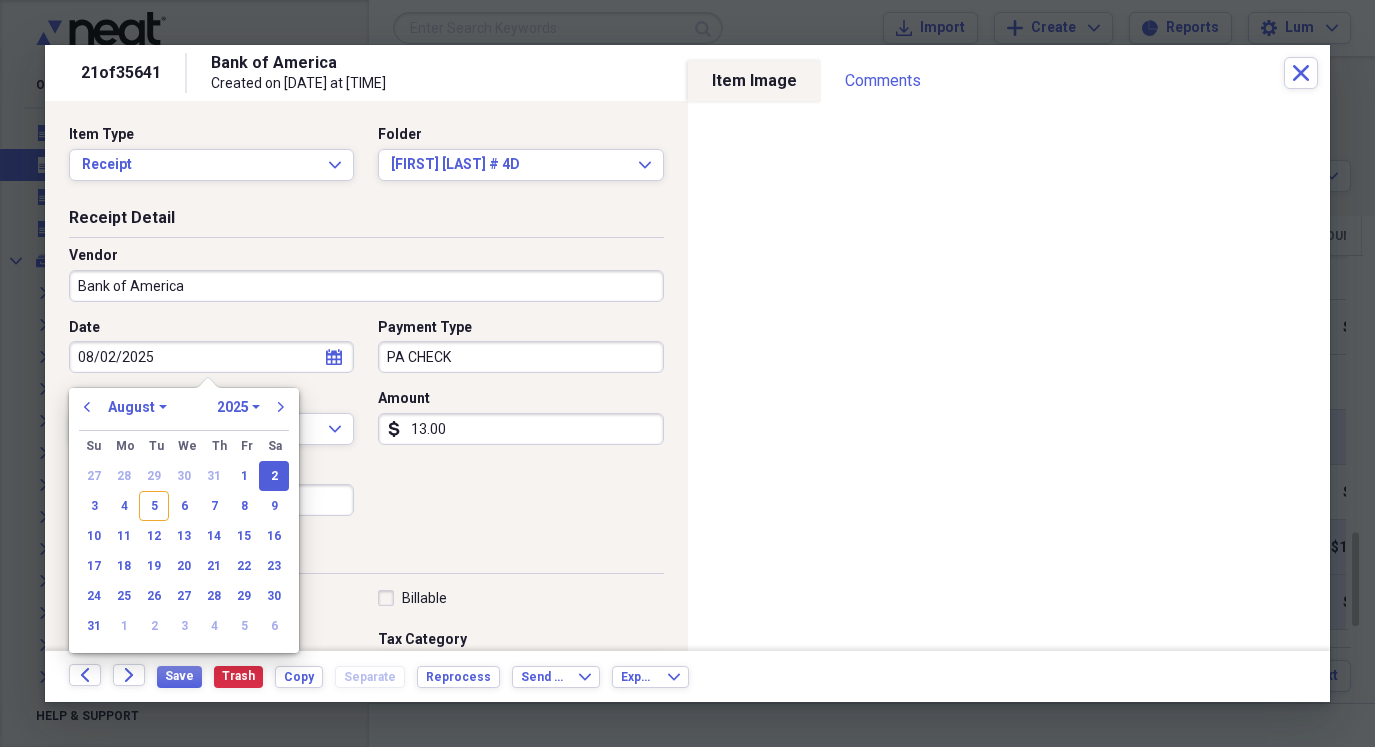 drag, startPoint x: 123, startPoint y: 498, endPoint x: 123, endPoint y: 509, distance: 11 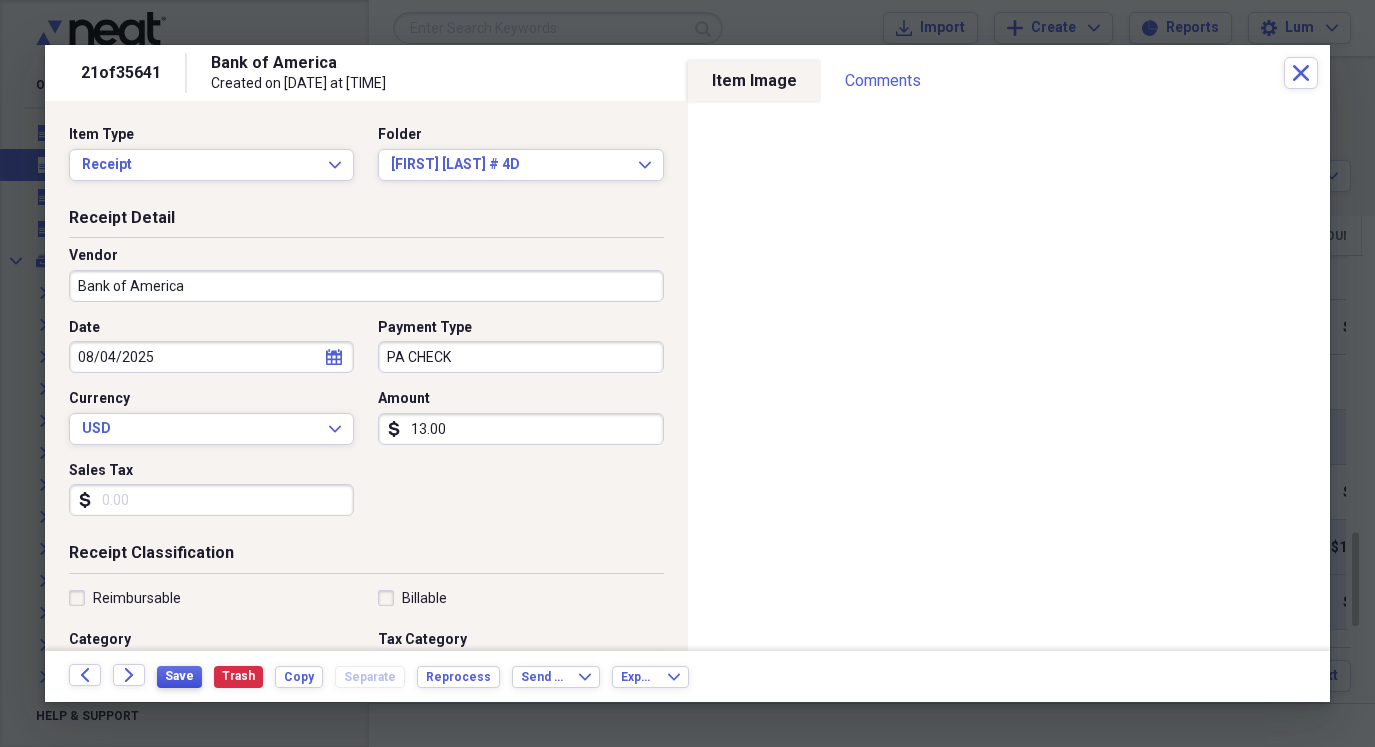 click on "Save" at bounding box center [179, 676] 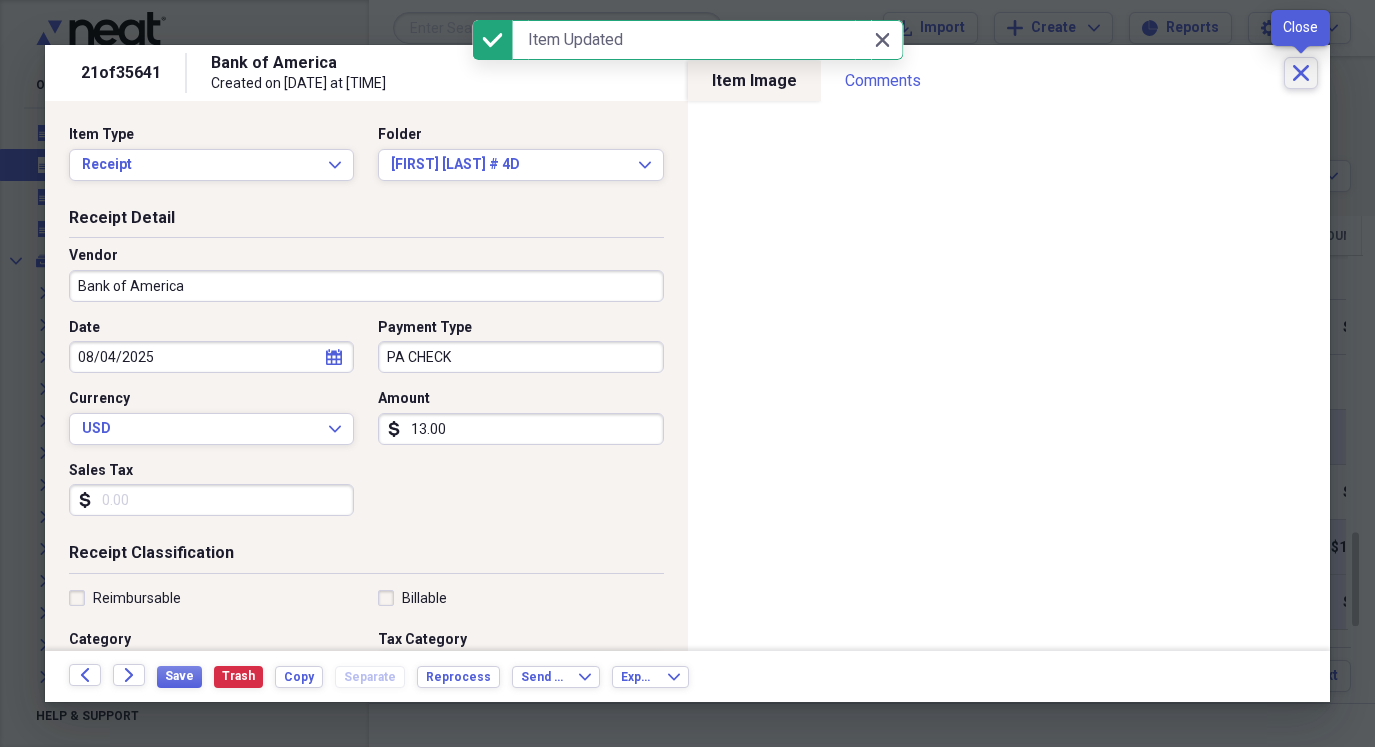 click on "Close" at bounding box center [1301, 73] 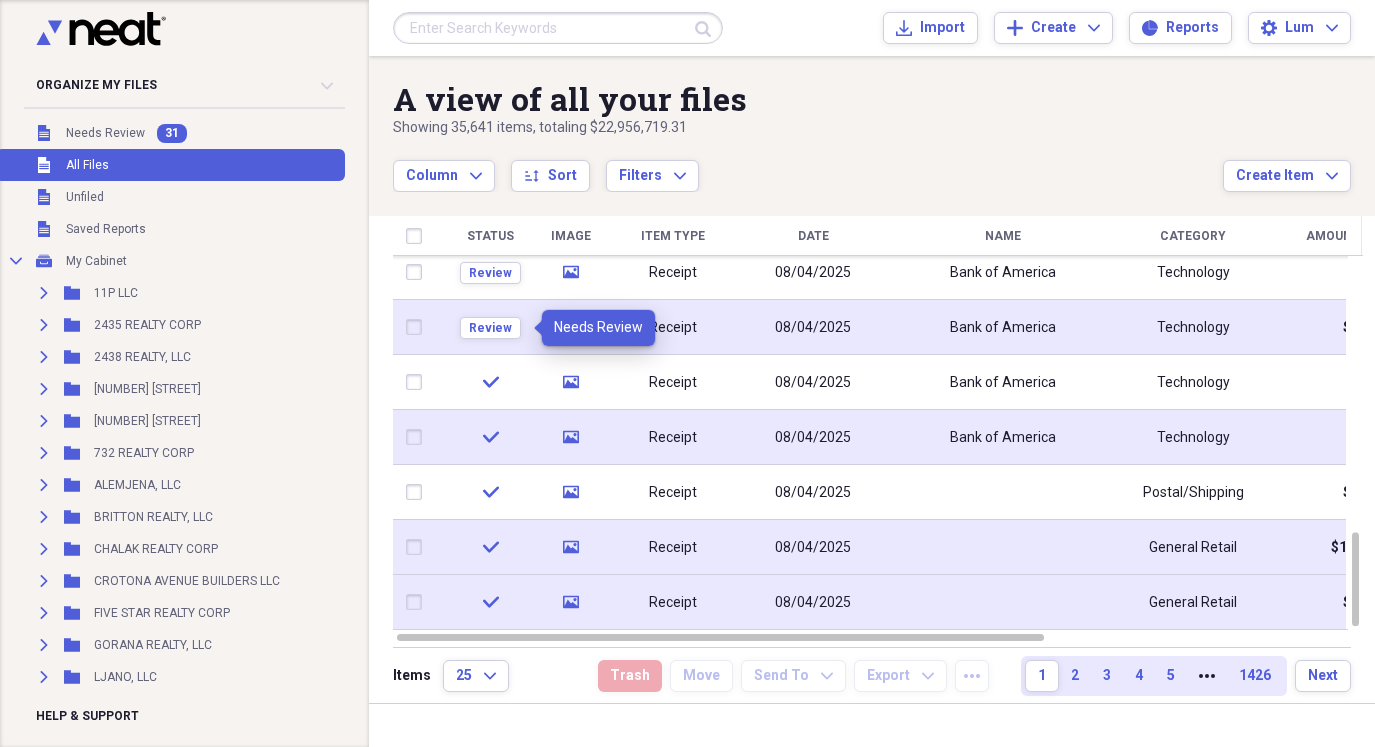 click on "Review" at bounding box center (490, 327) 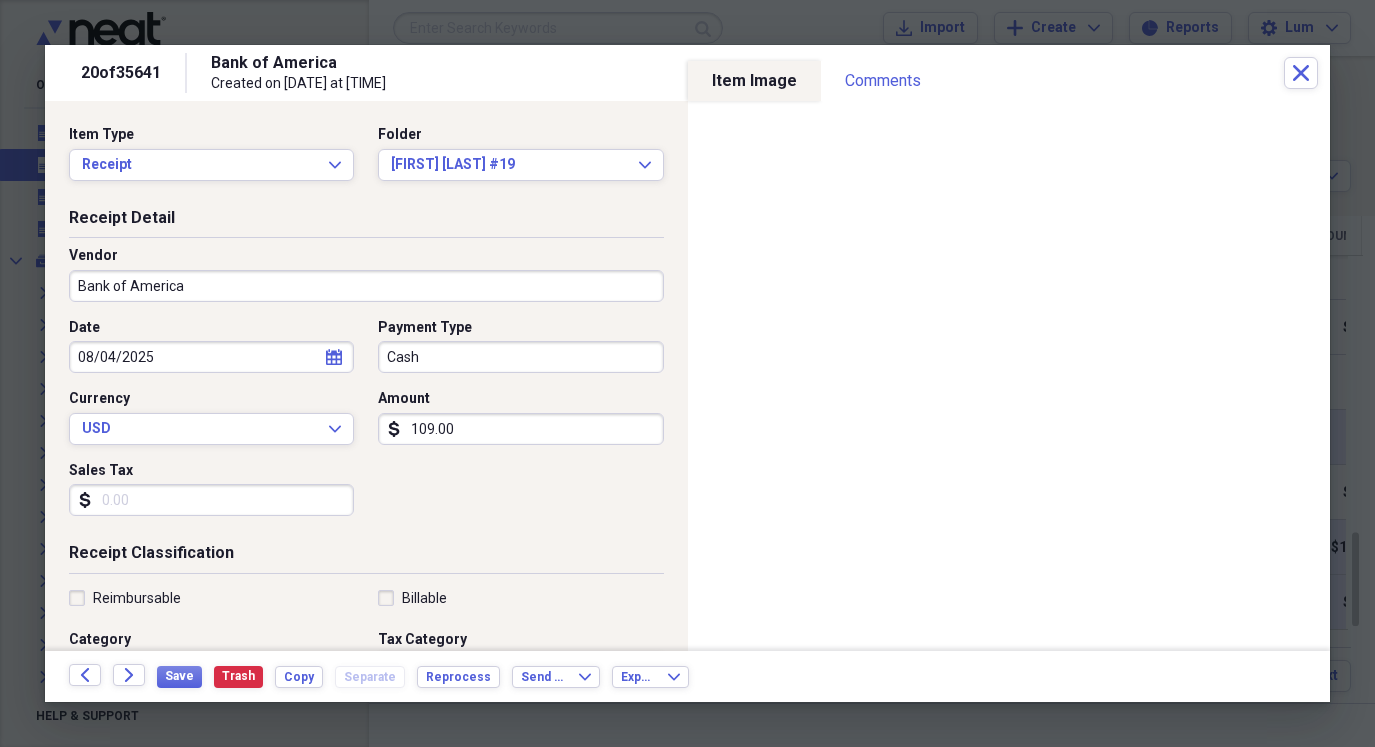 click on "Cash" at bounding box center (520, 357) 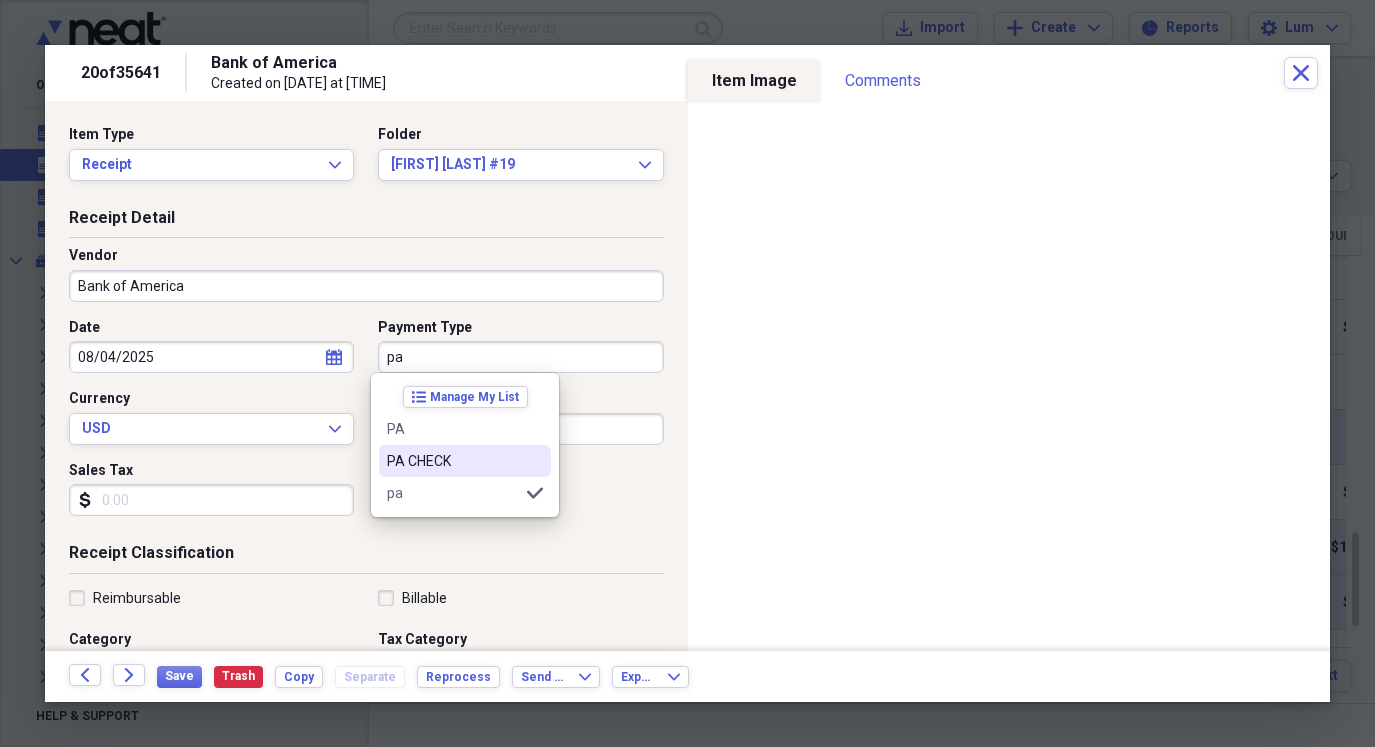 click on "PA CHECK" at bounding box center (453, 461) 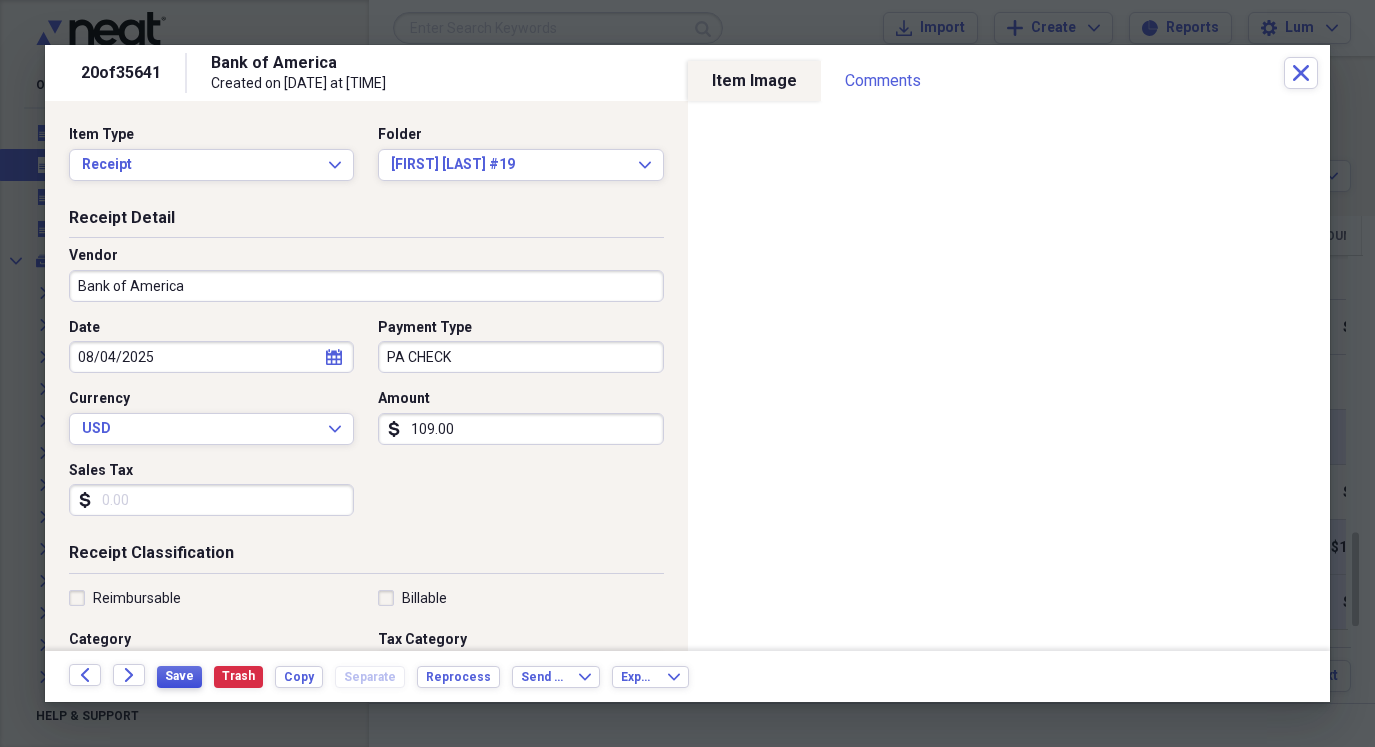 click on "Save" at bounding box center (179, 676) 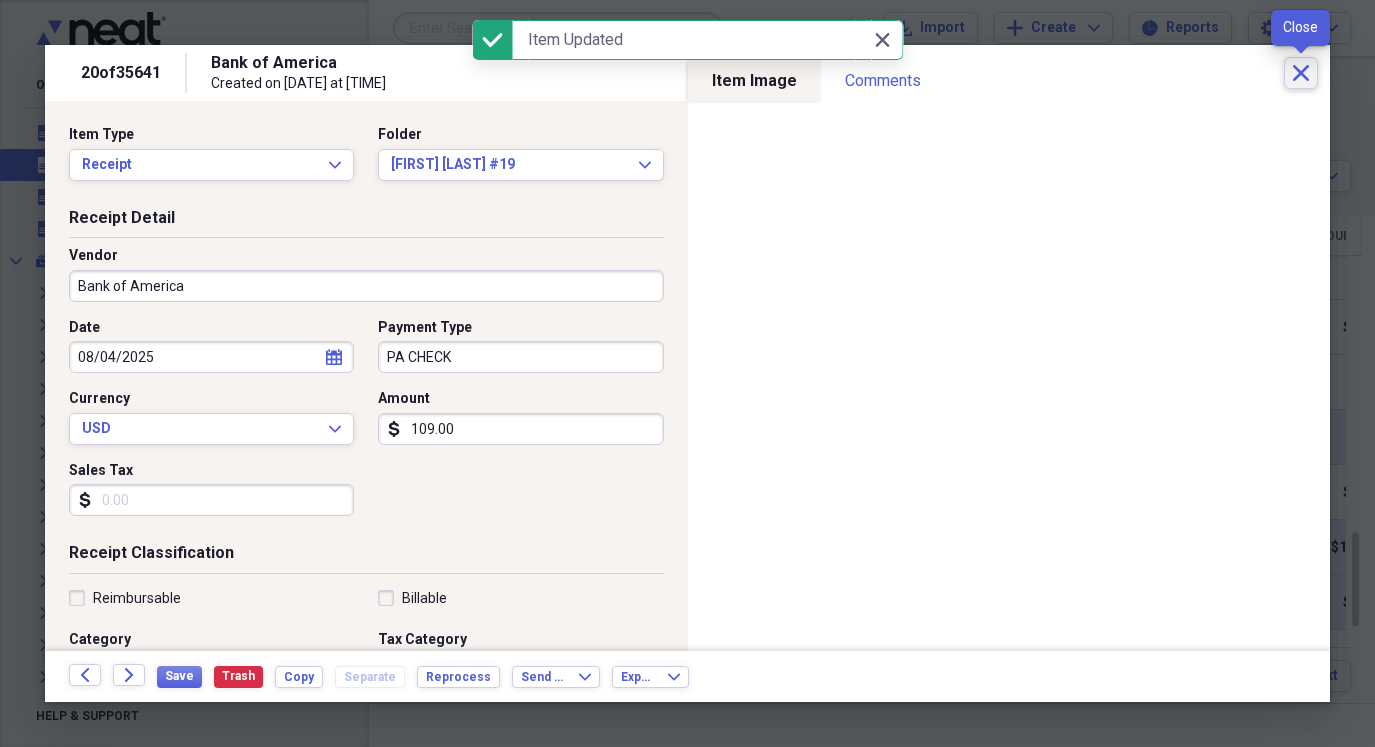 click on "Close" 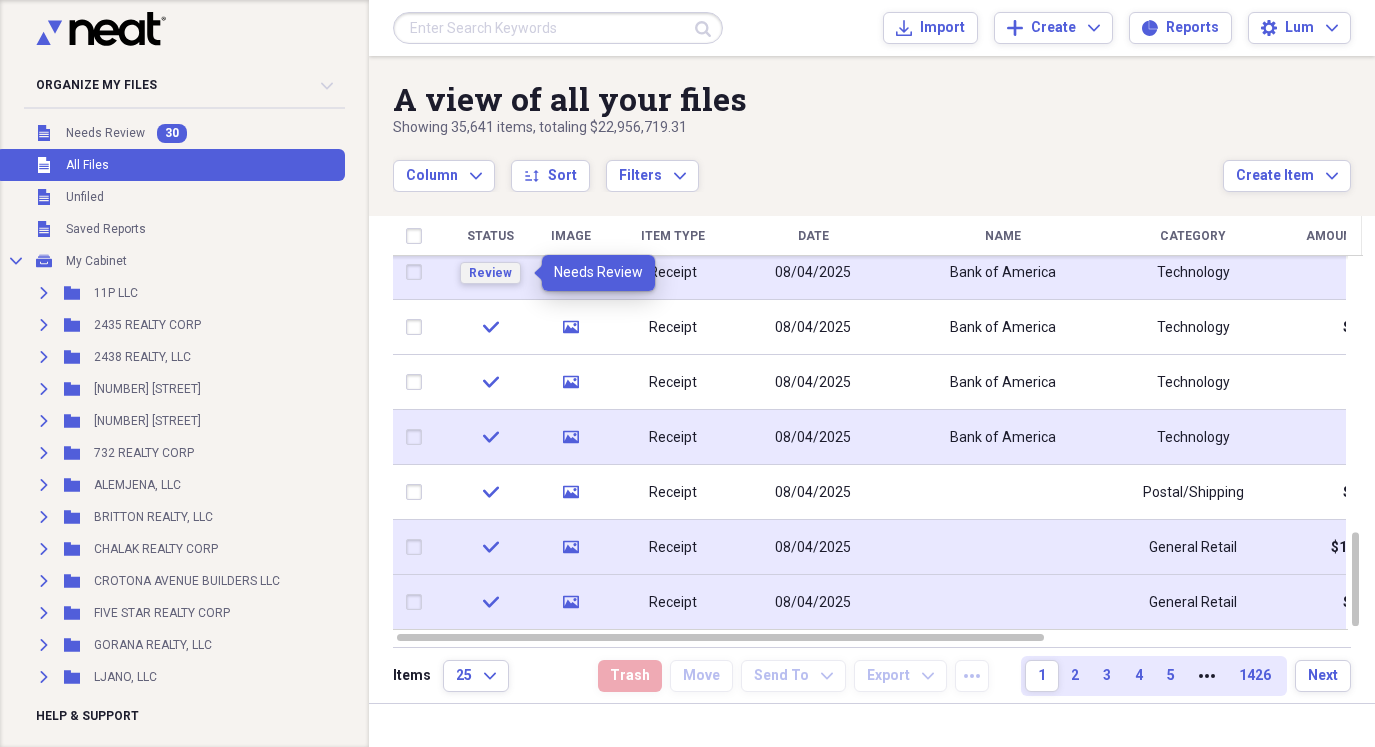 click on "Review" at bounding box center (490, 273) 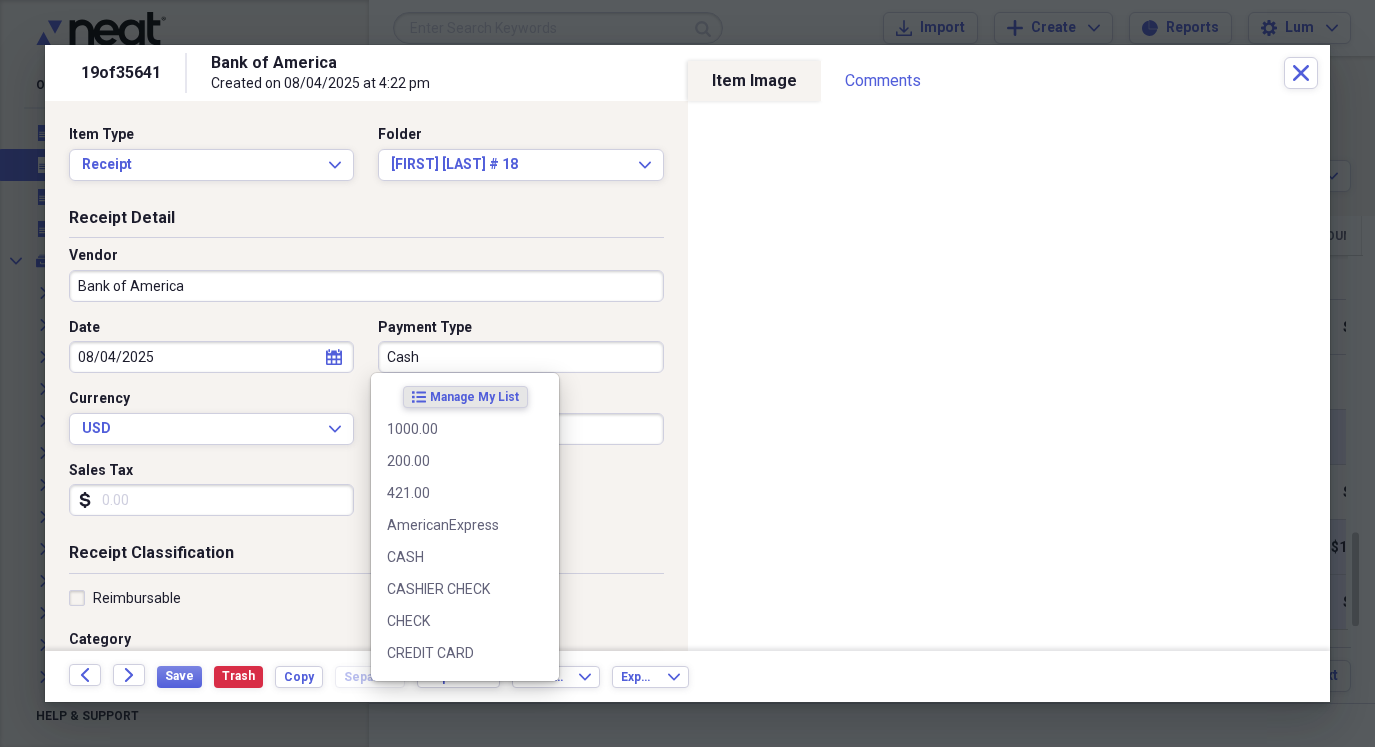click on "Cash" at bounding box center (520, 357) 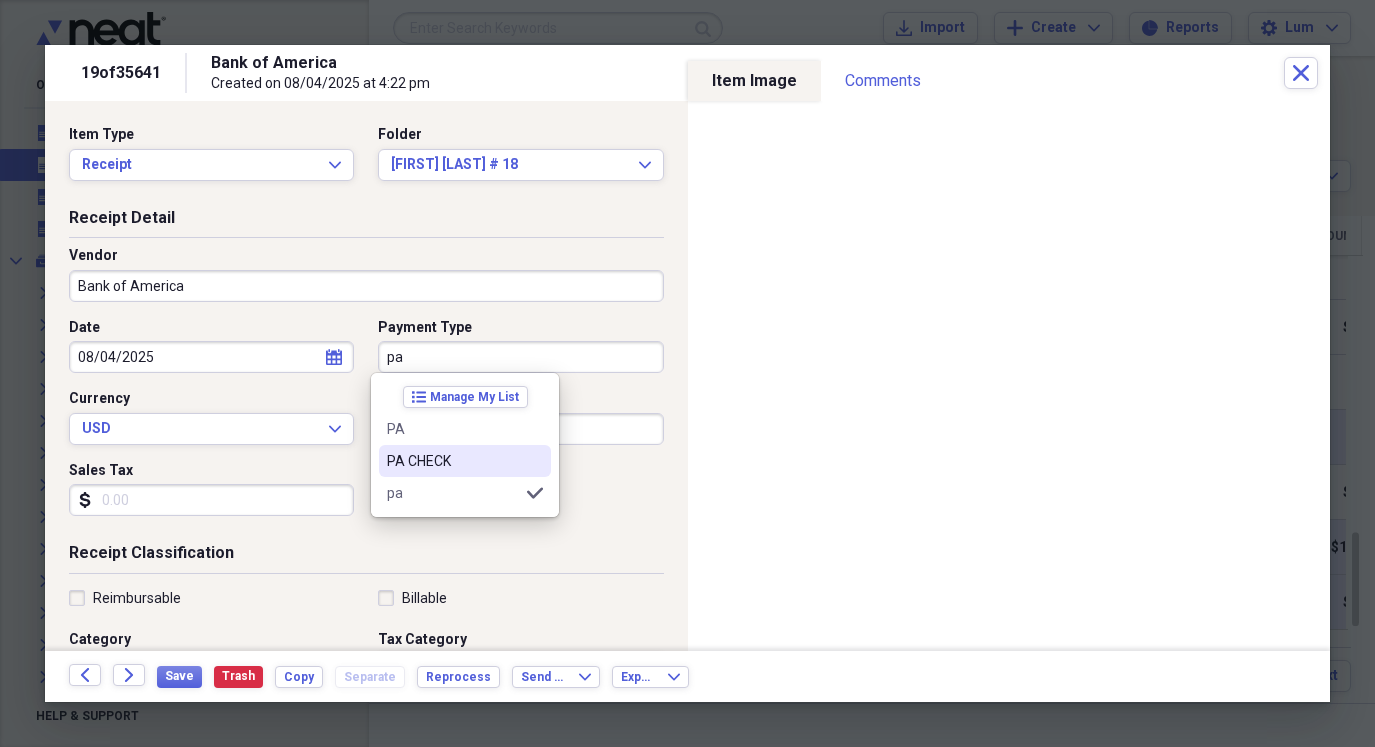 click on "PA CHECK" at bounding box center [465, 461] 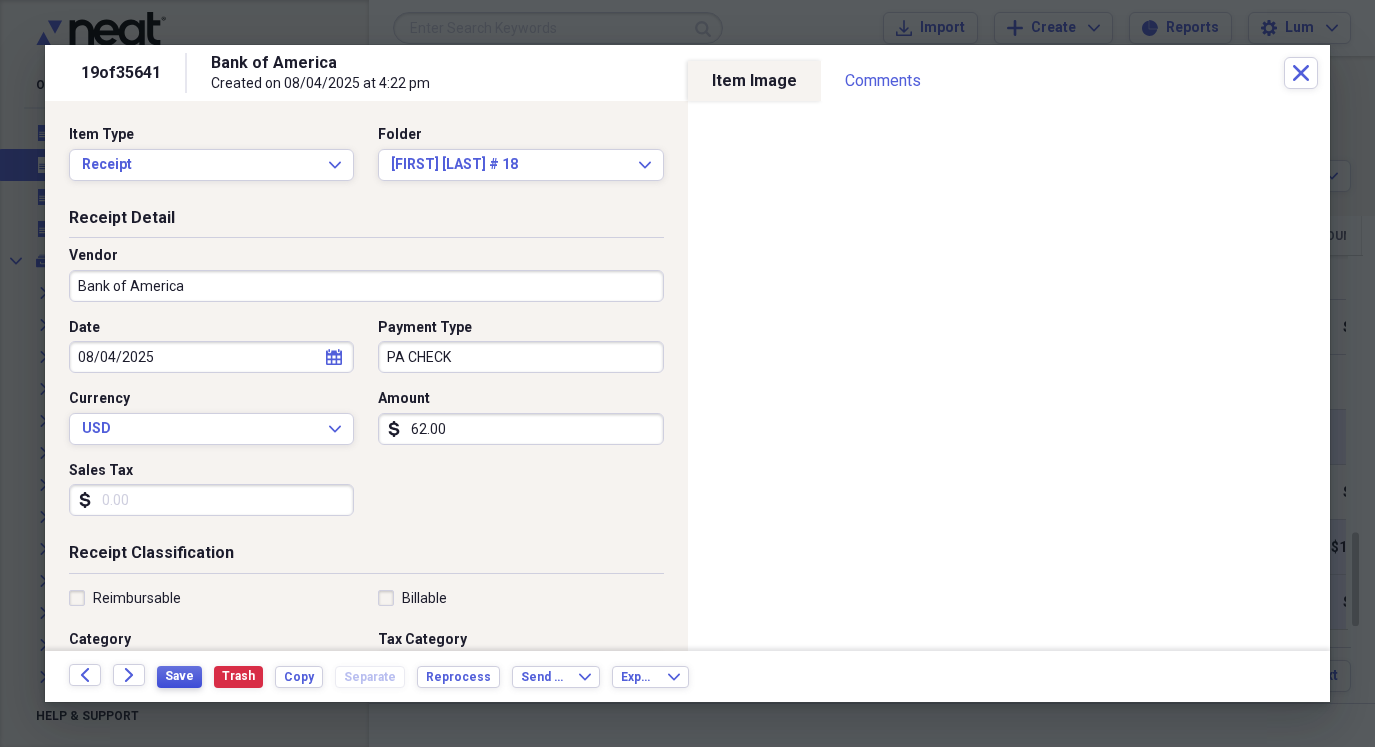 click on "Save" at bounding box center [179, 676] 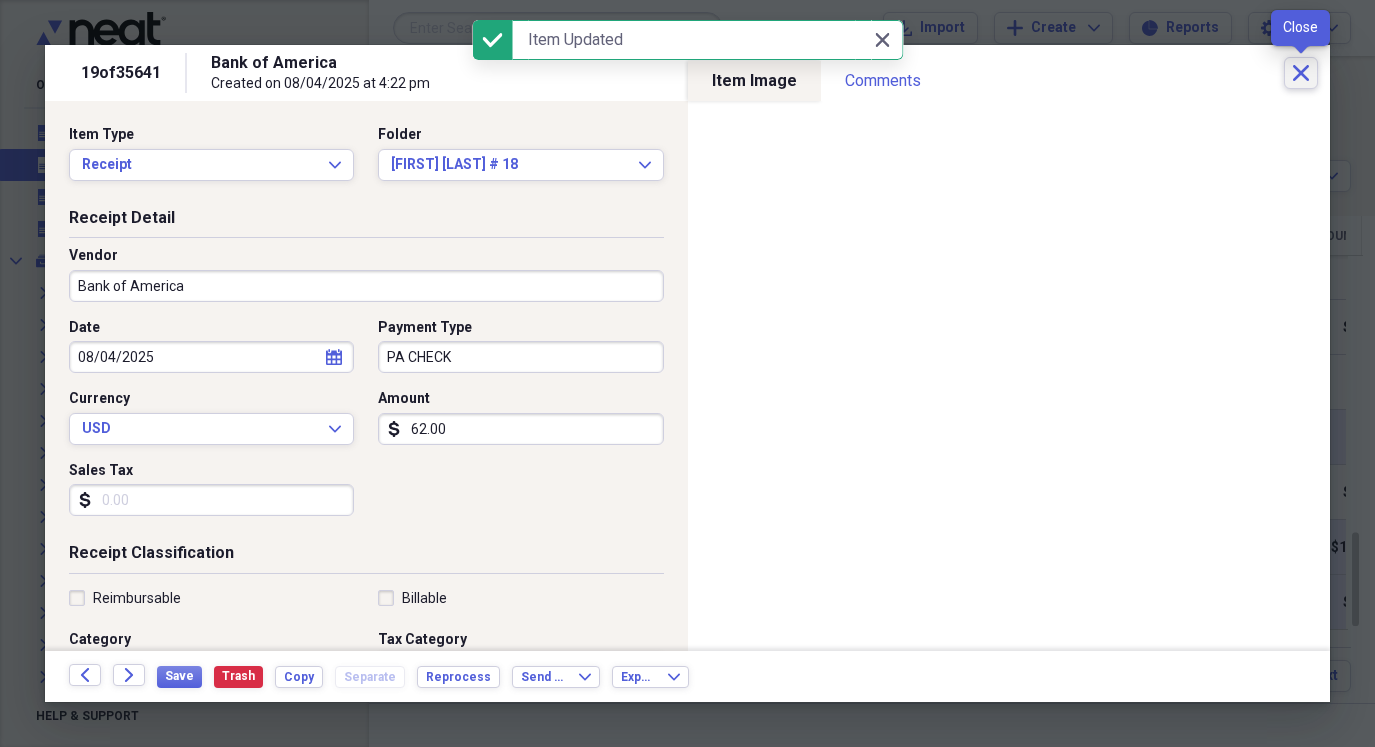 click 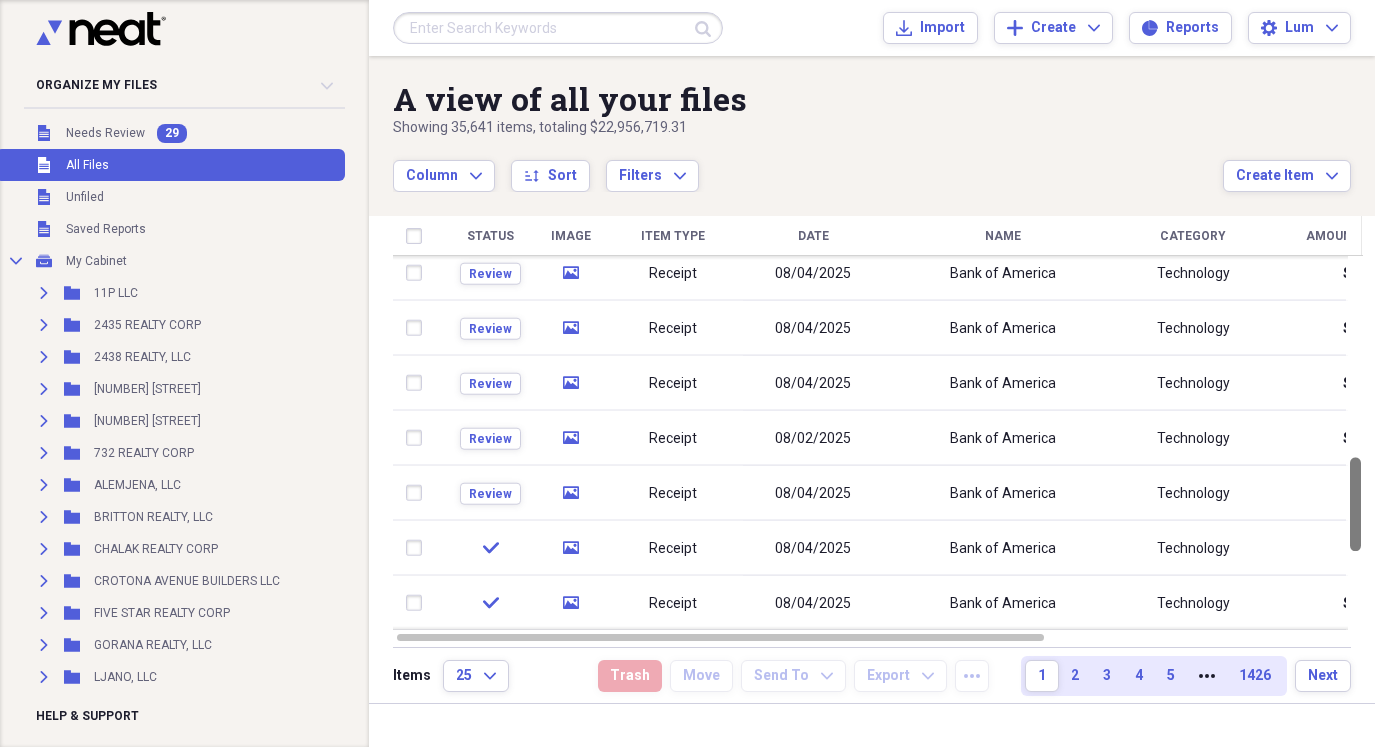 drag, startPoint x: 1373, startPoint y: 548, endPoint x: 1372, endPoint y: 487, distance: 61.008198 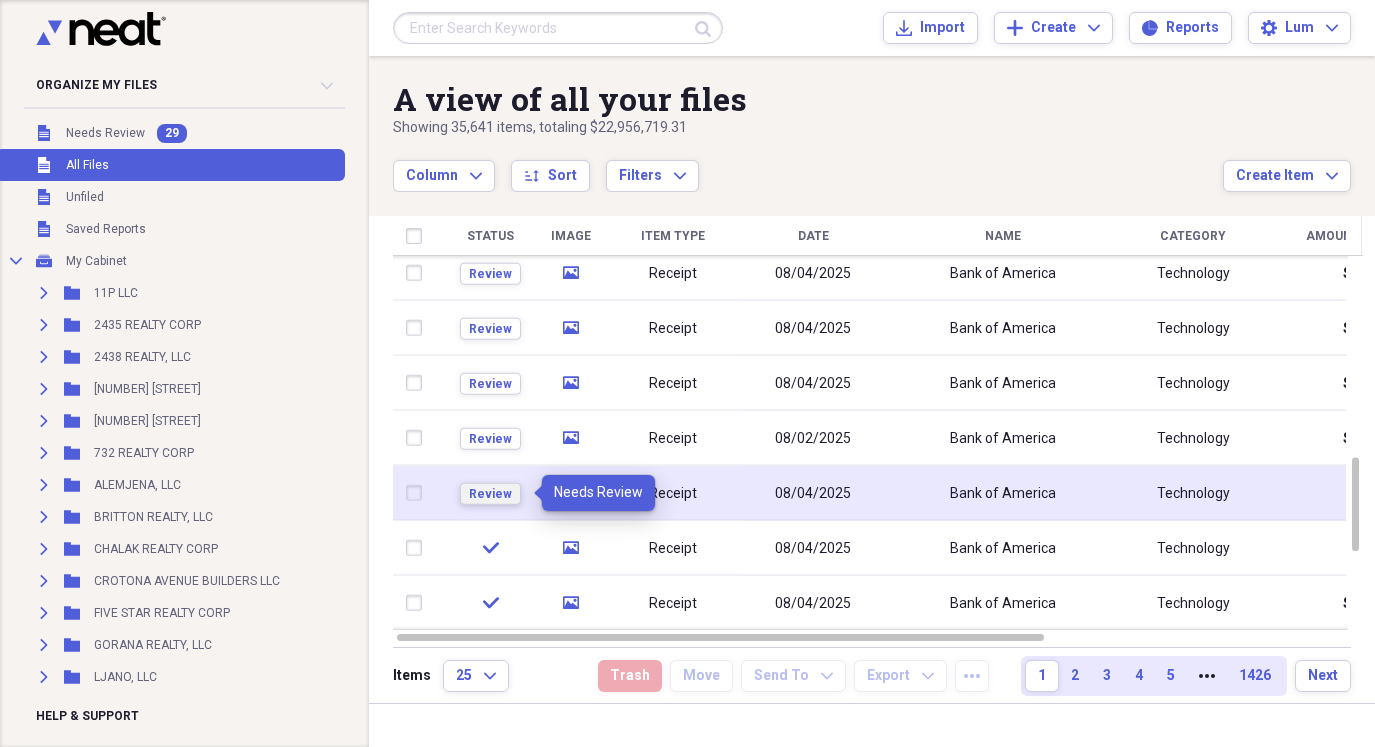 click on "Review" at bounding box center [490, 493] 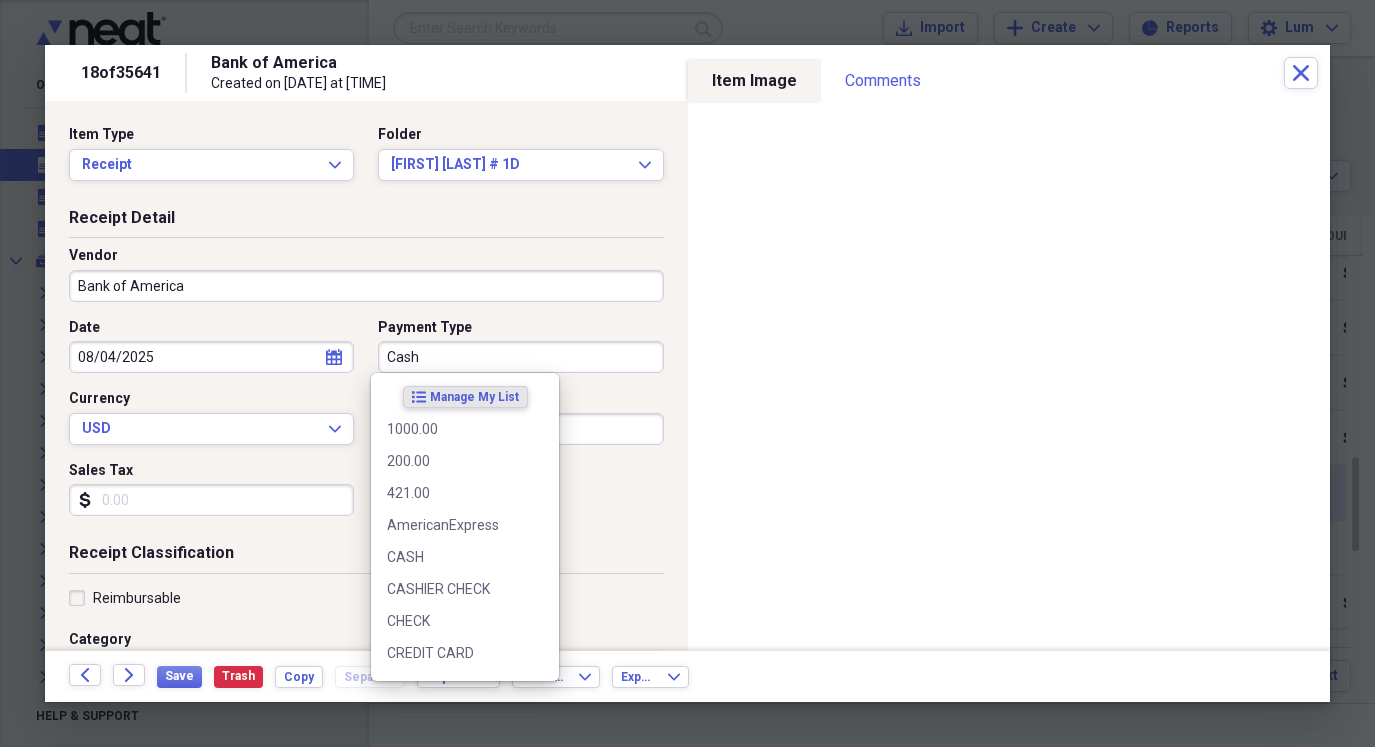 click on "Cash" at bounding box center (520, 357) 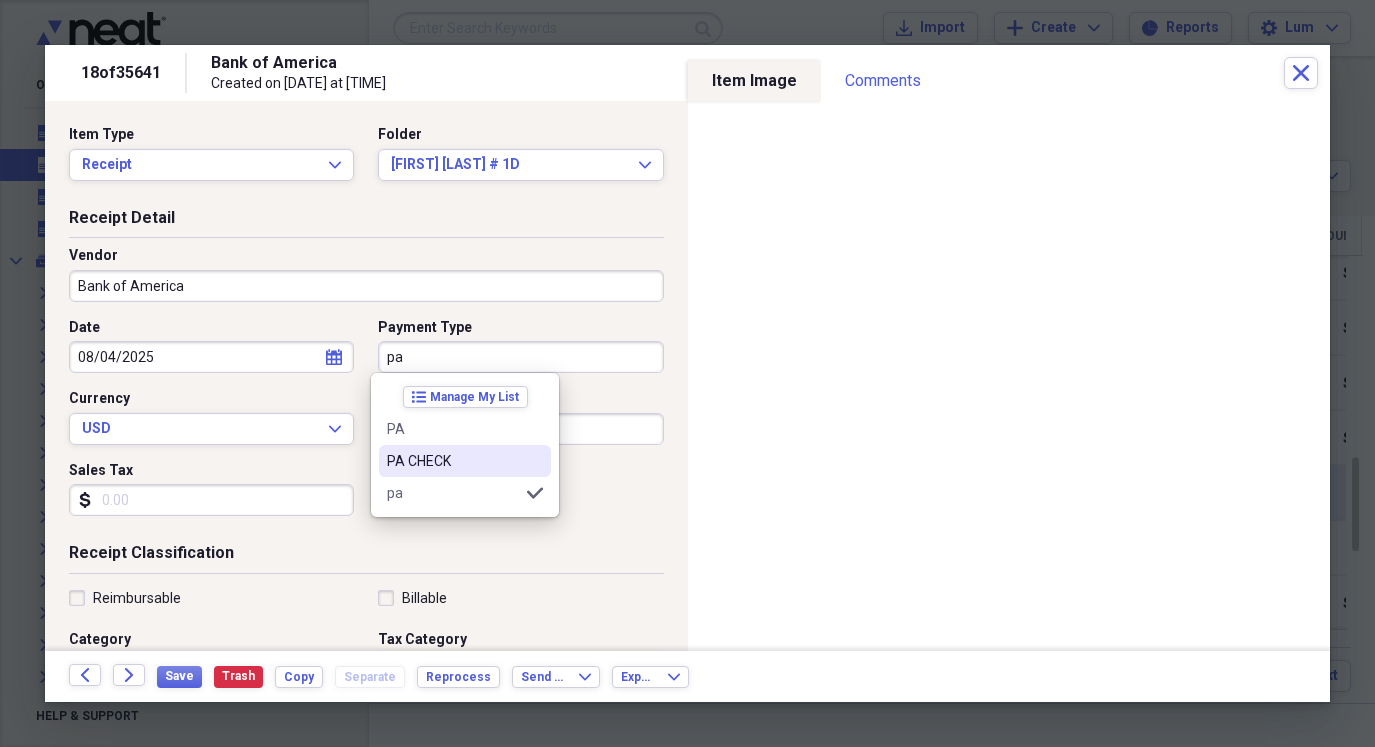 click on "PA CHECK" at bounding box center [465, 461] 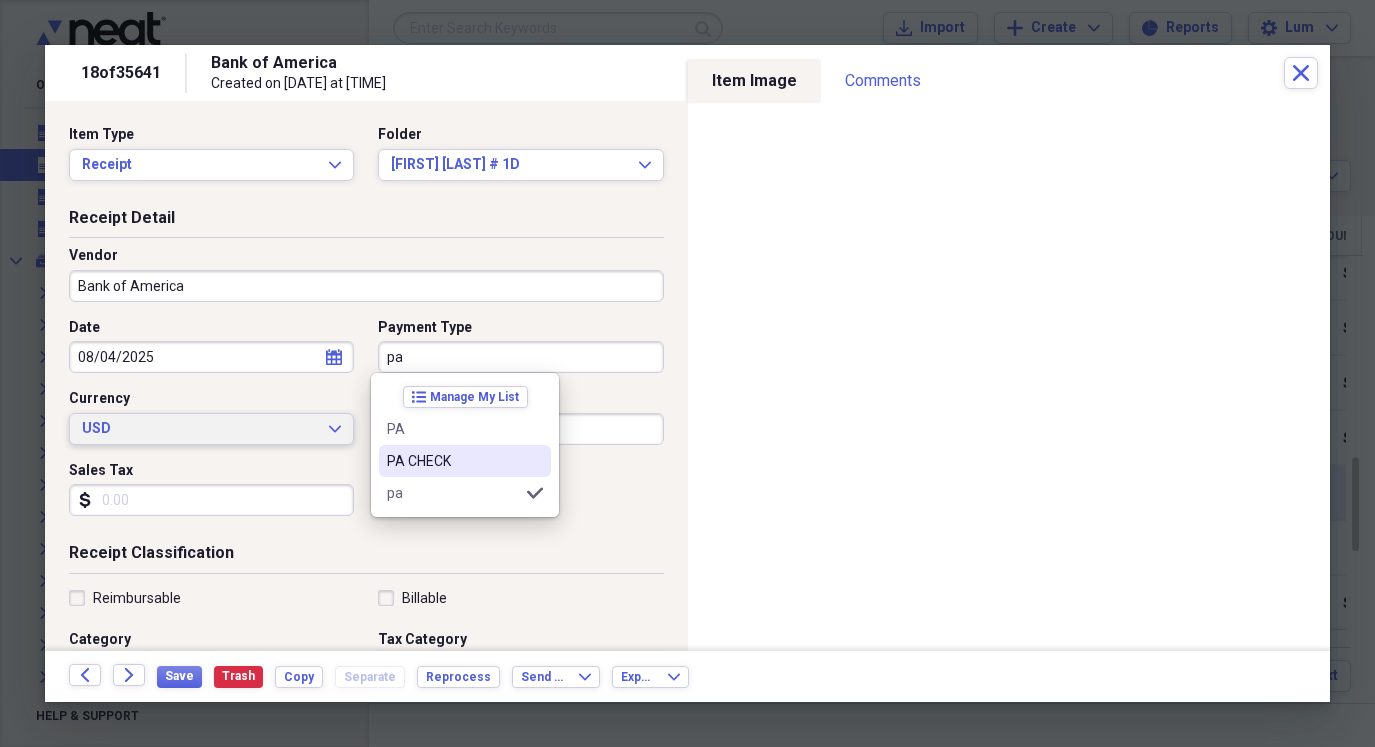 type on "PA CHECK" 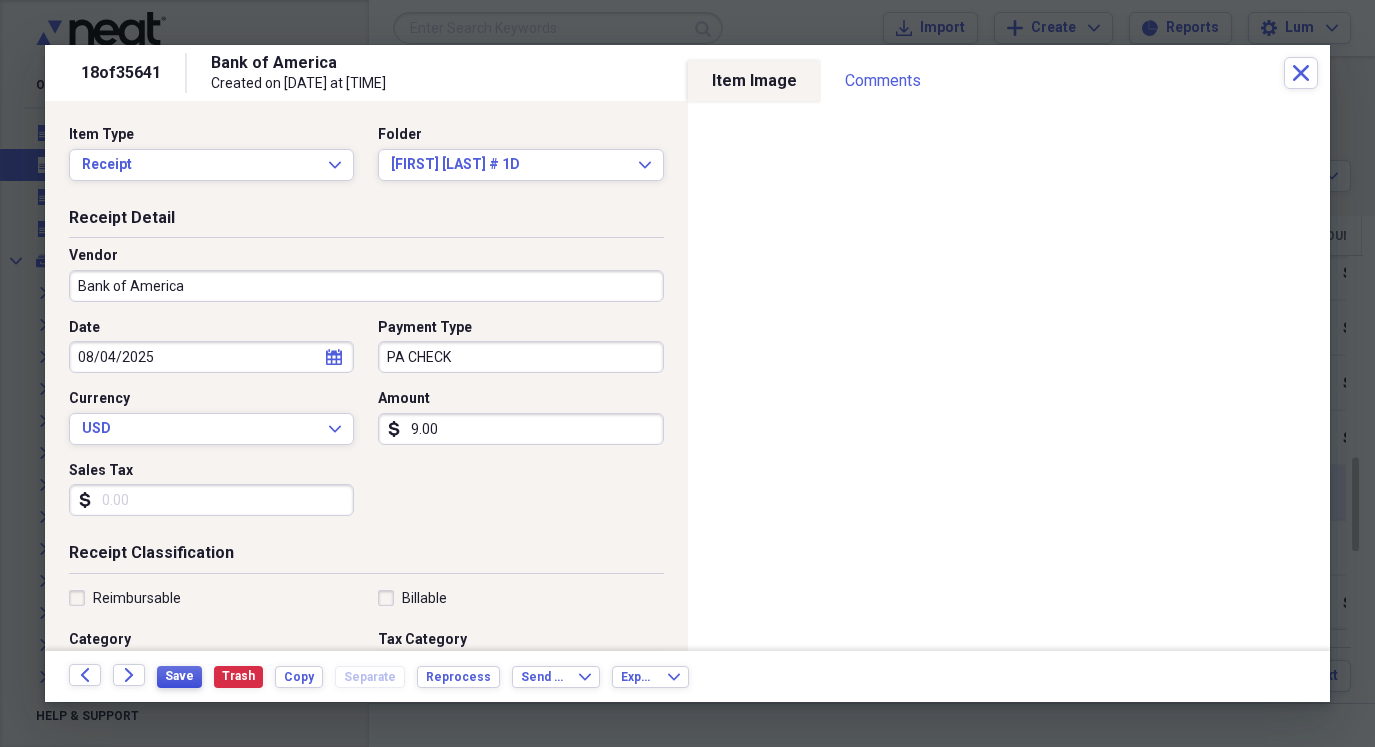 click on "Save" at bounding box center (179, 676) 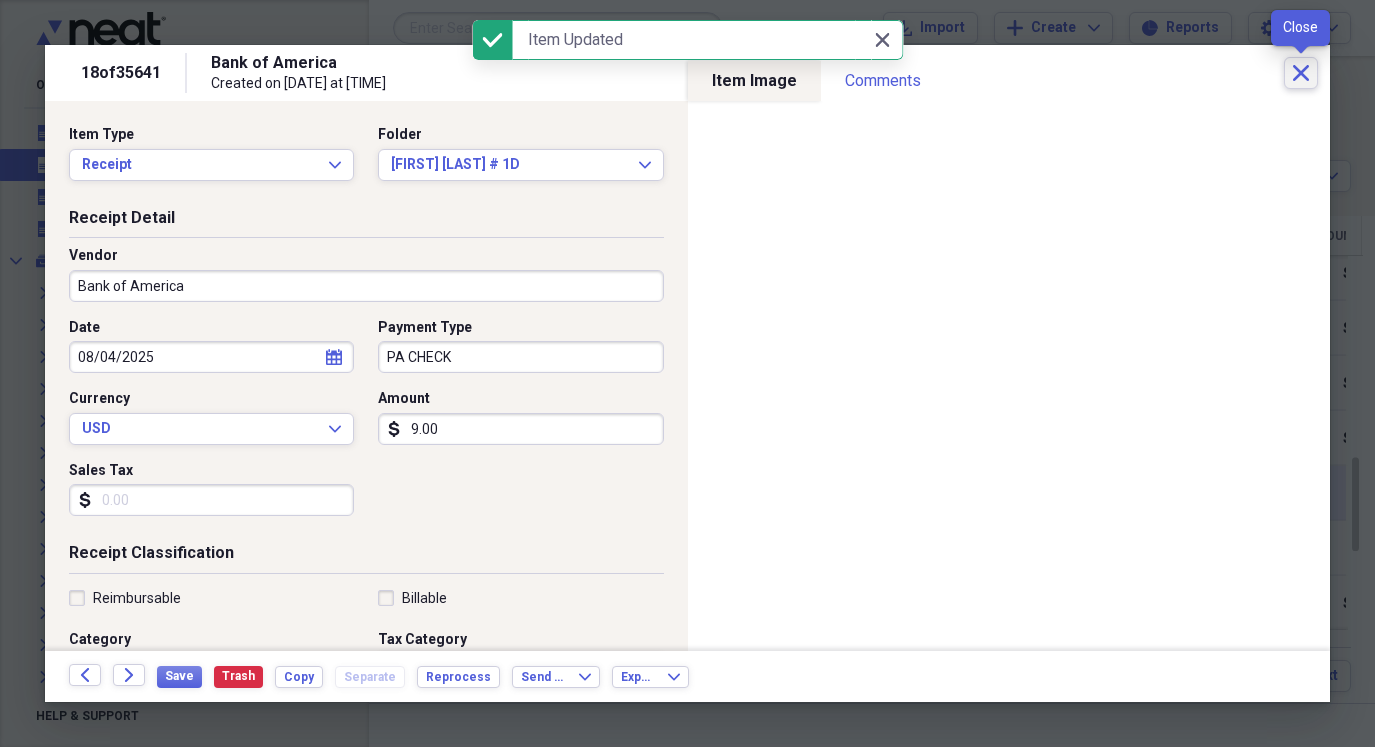 click on "Close" at bounding box center (1301, 73) 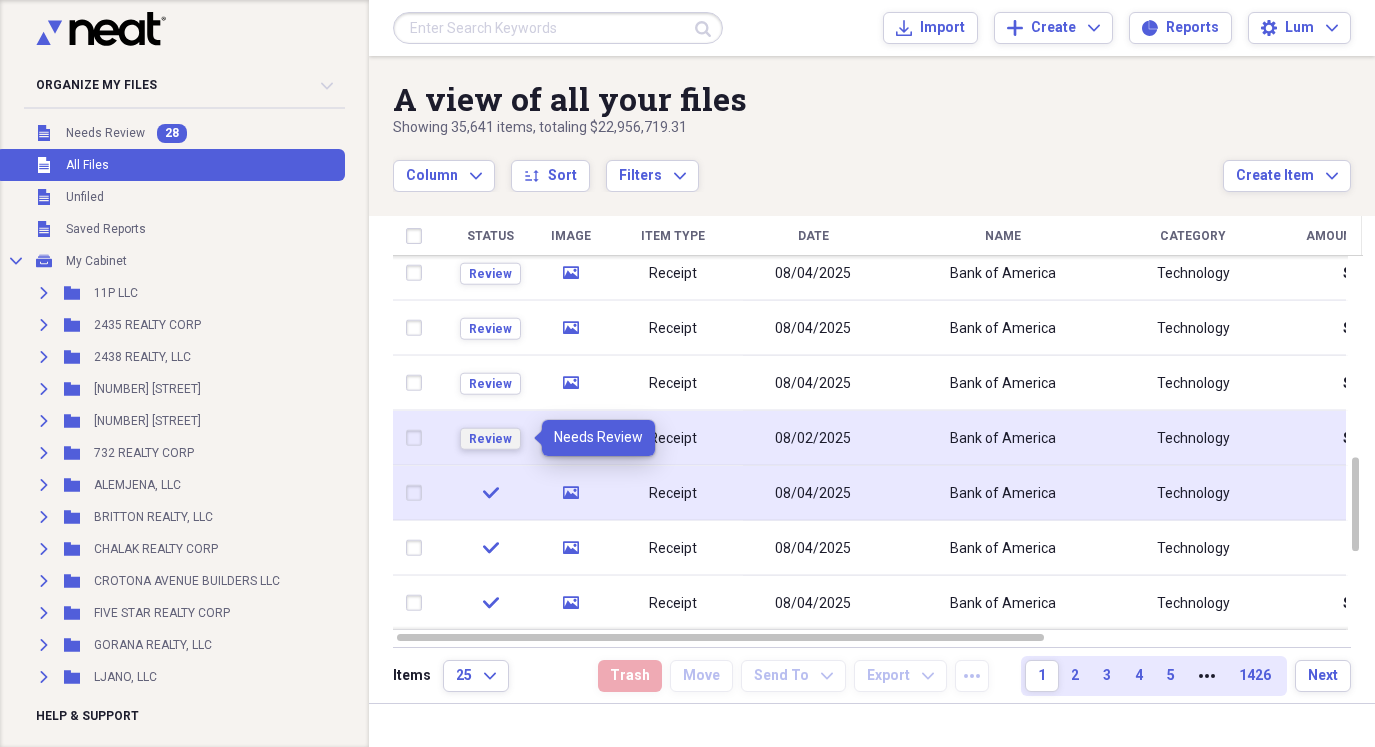 click on "Review" at bounding box center [490, 438] 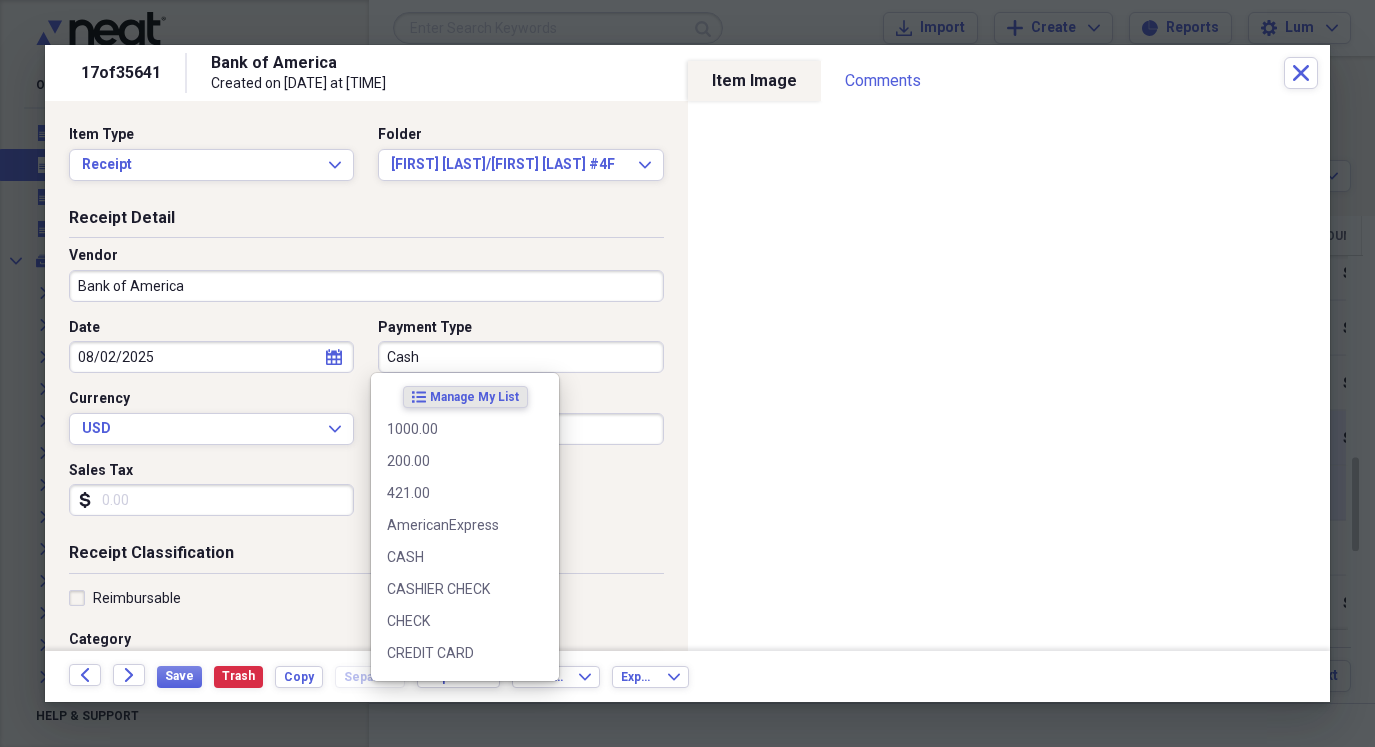 click on "Cash" at bounding box center [520, 357] 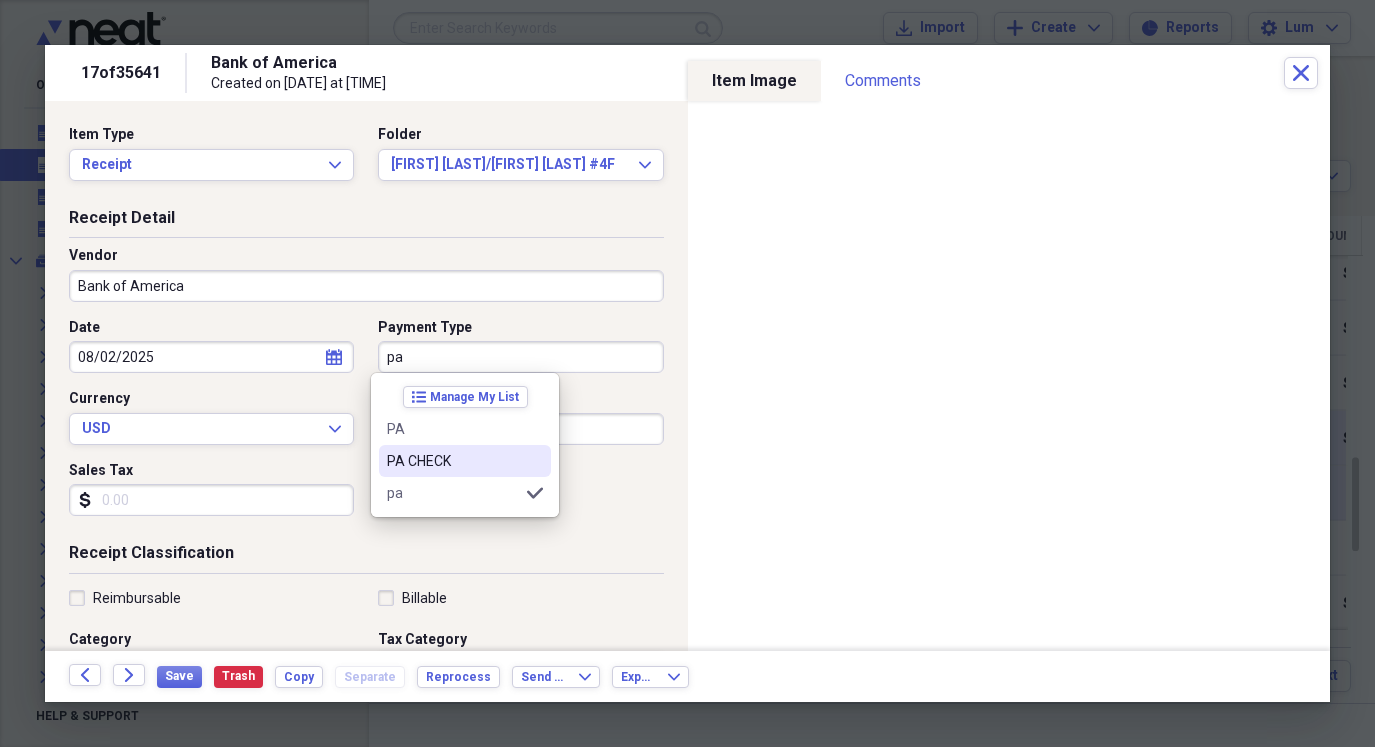 click on "PA CHECK" at bounding box center [453, 461] 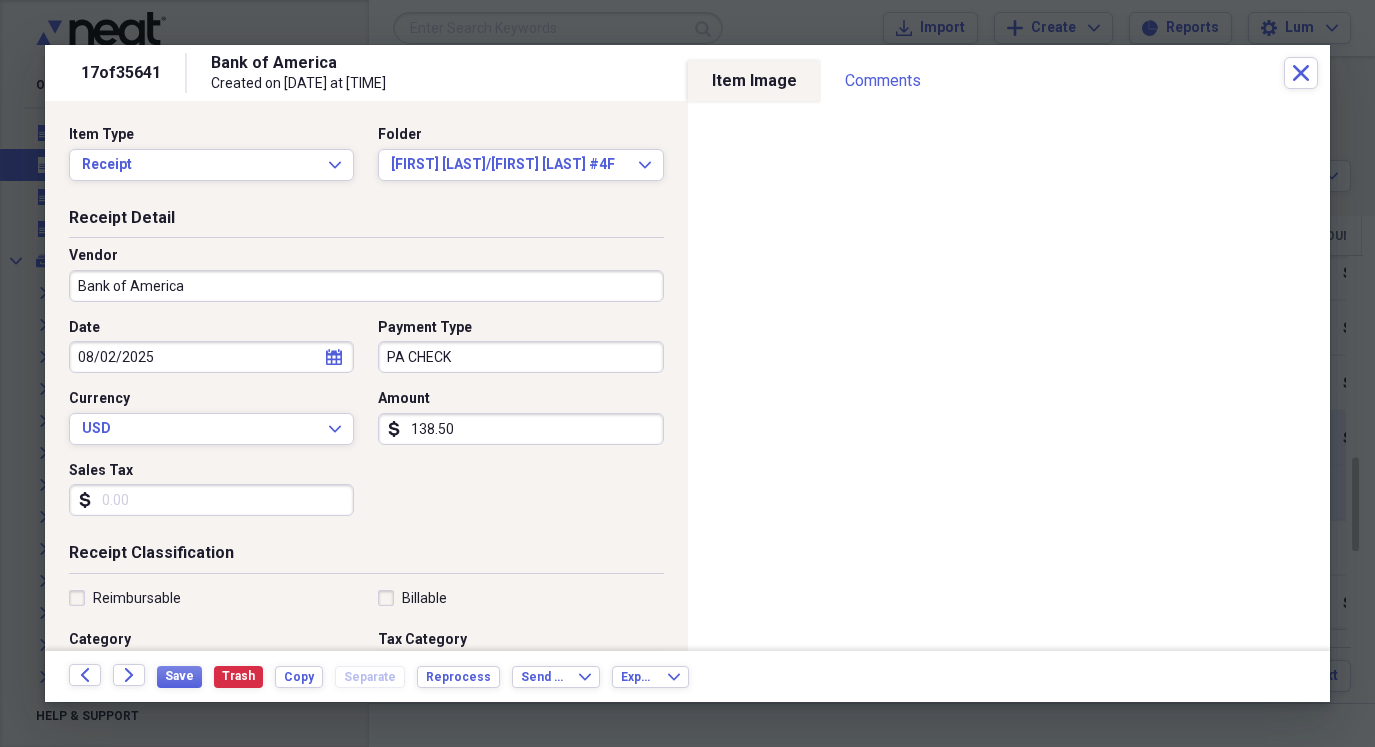 click on "08/02/2025" at bounding box center [211, 357] 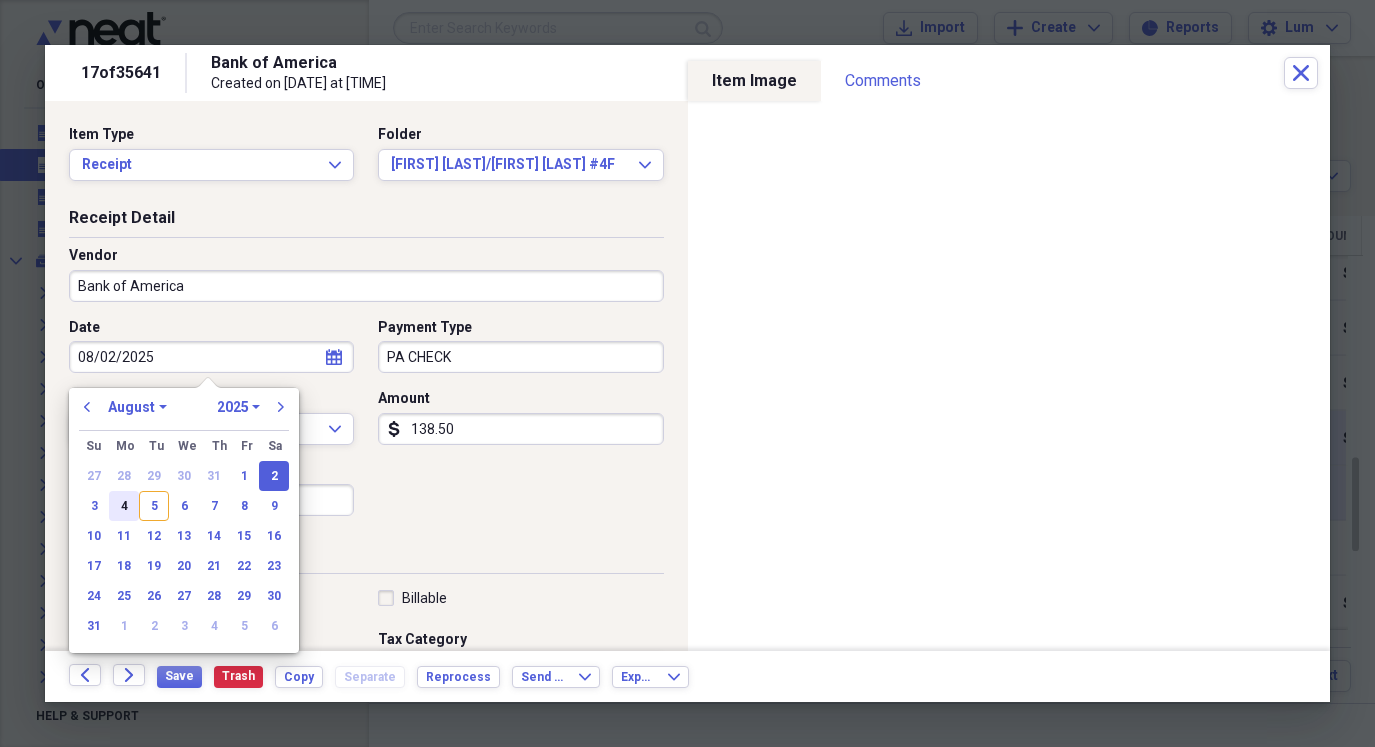 click on "4" at bounding box center [124, 506] 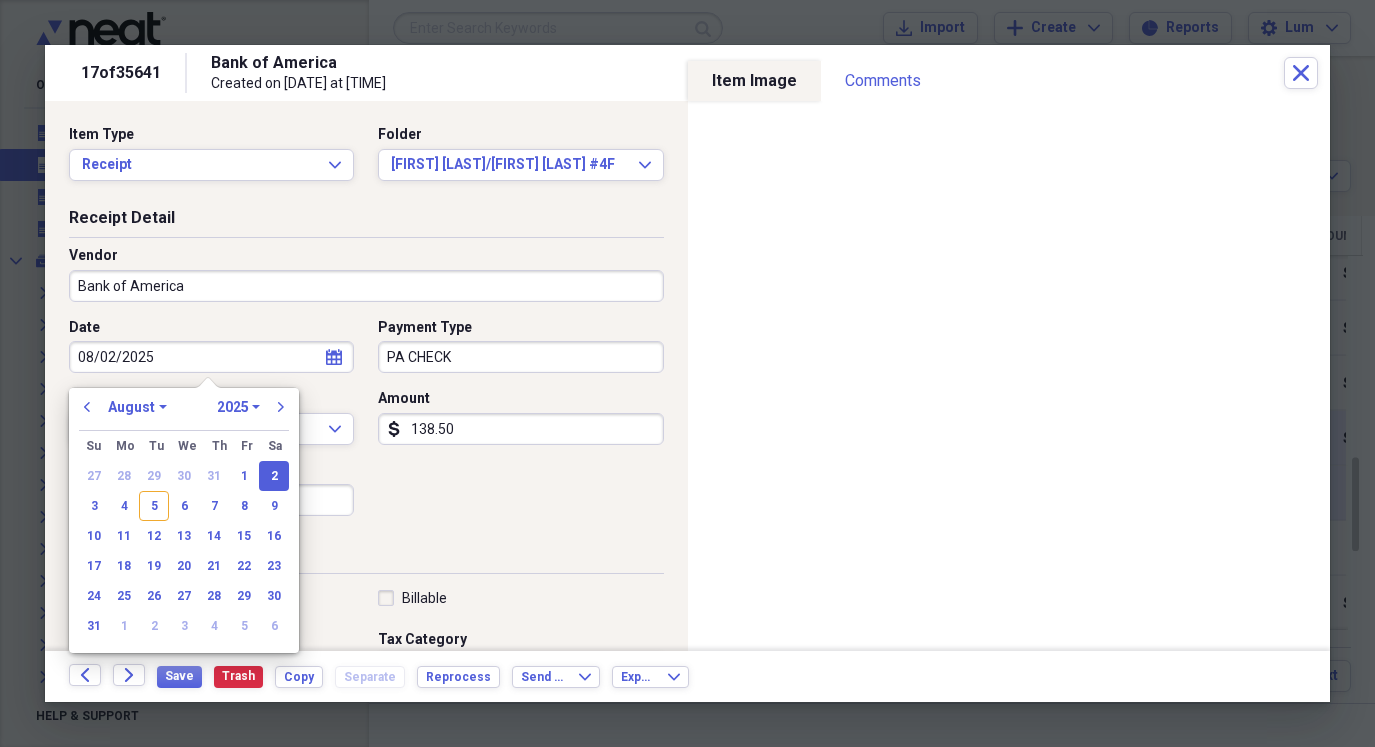 type on "08/04/2025" 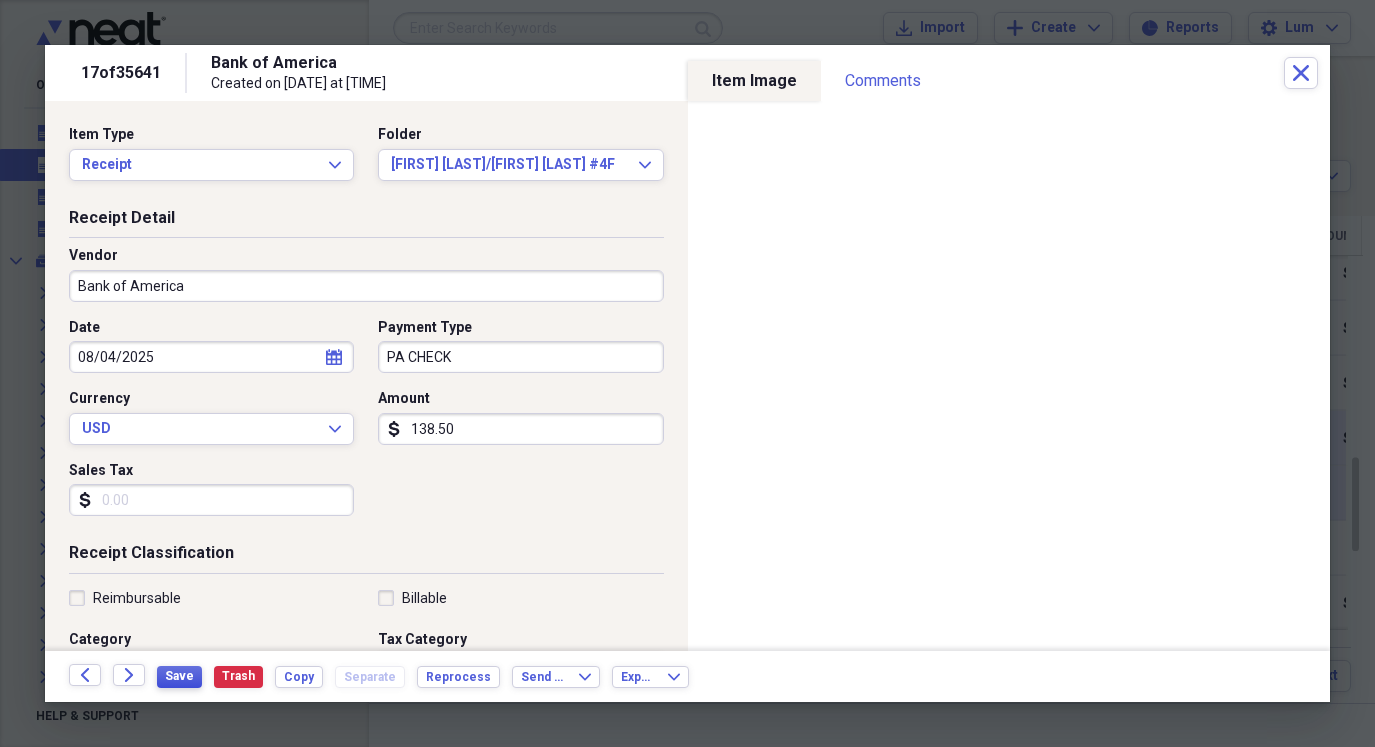 click on "Save" at bounding box center (179, 676) 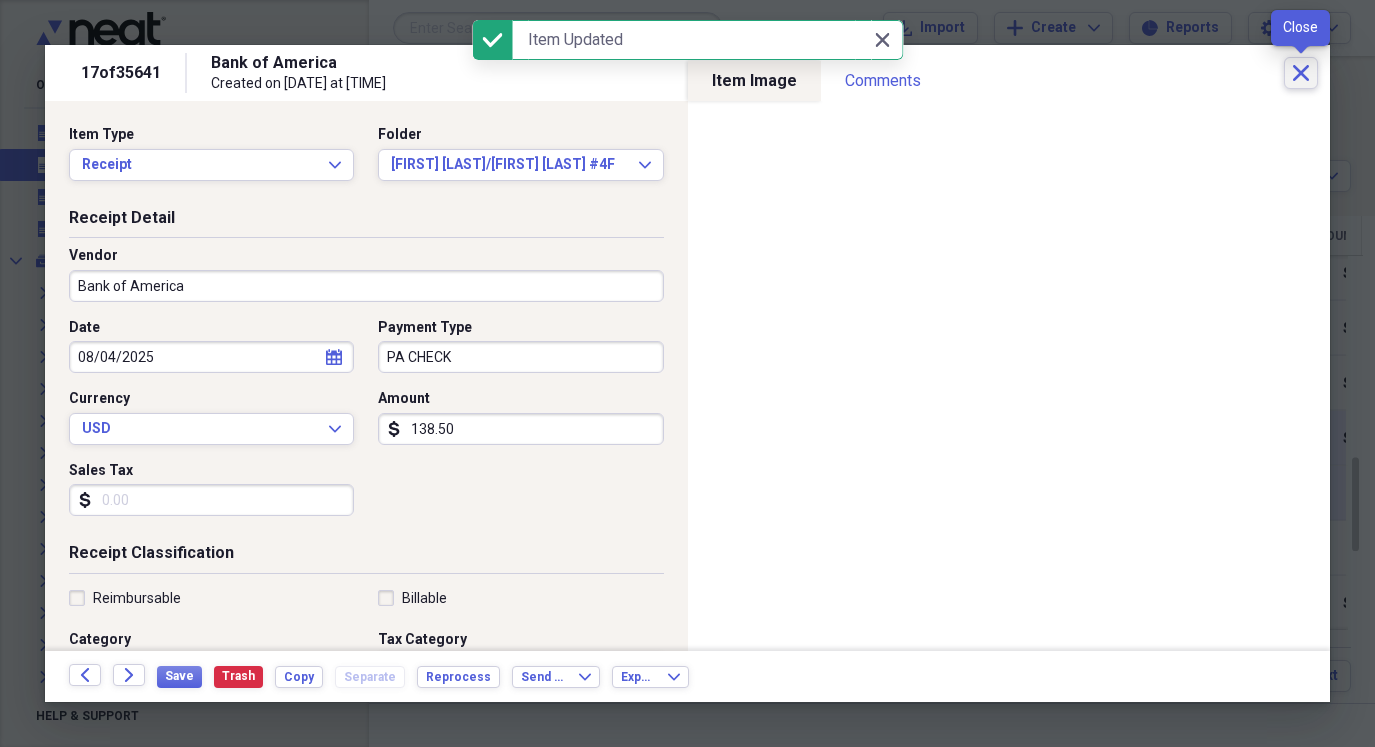 click on "Close" at bounding box center [1301, 73] 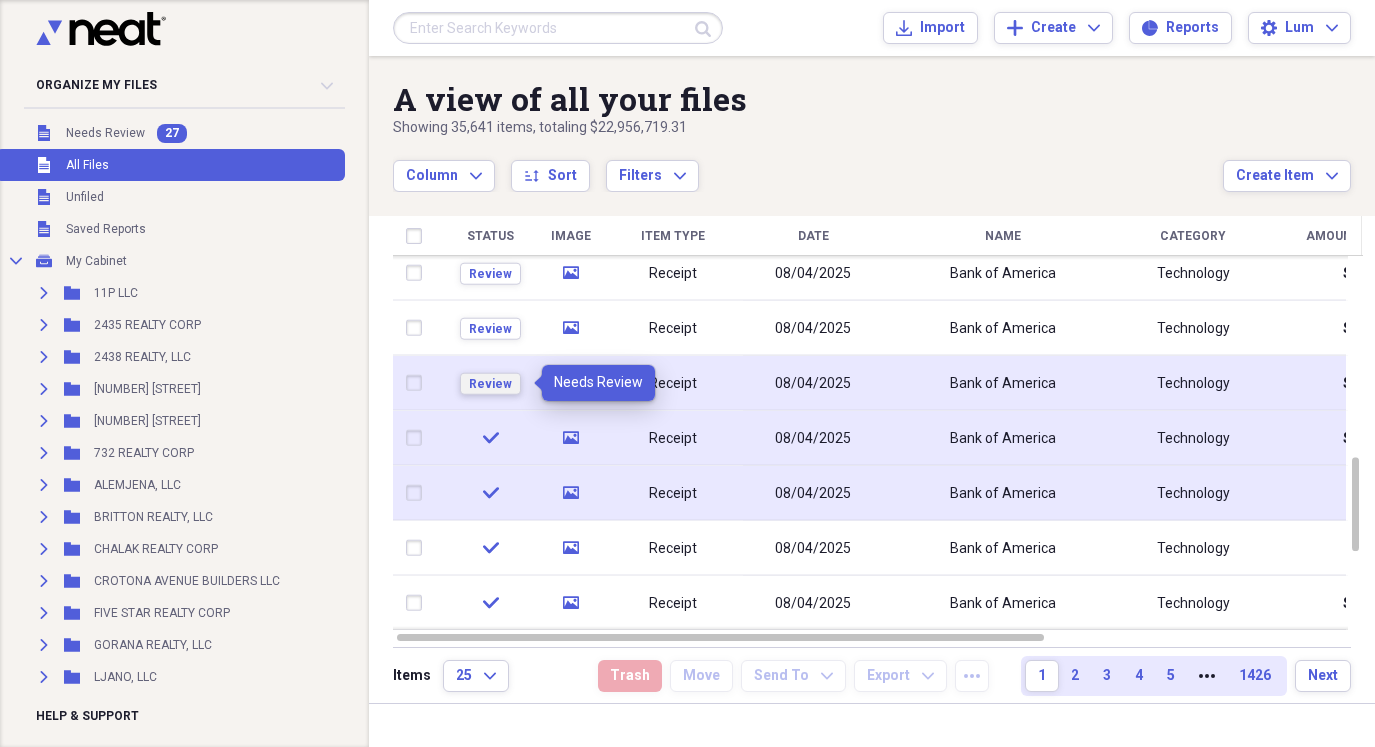click on "Review" at bounding box center (490, 383) 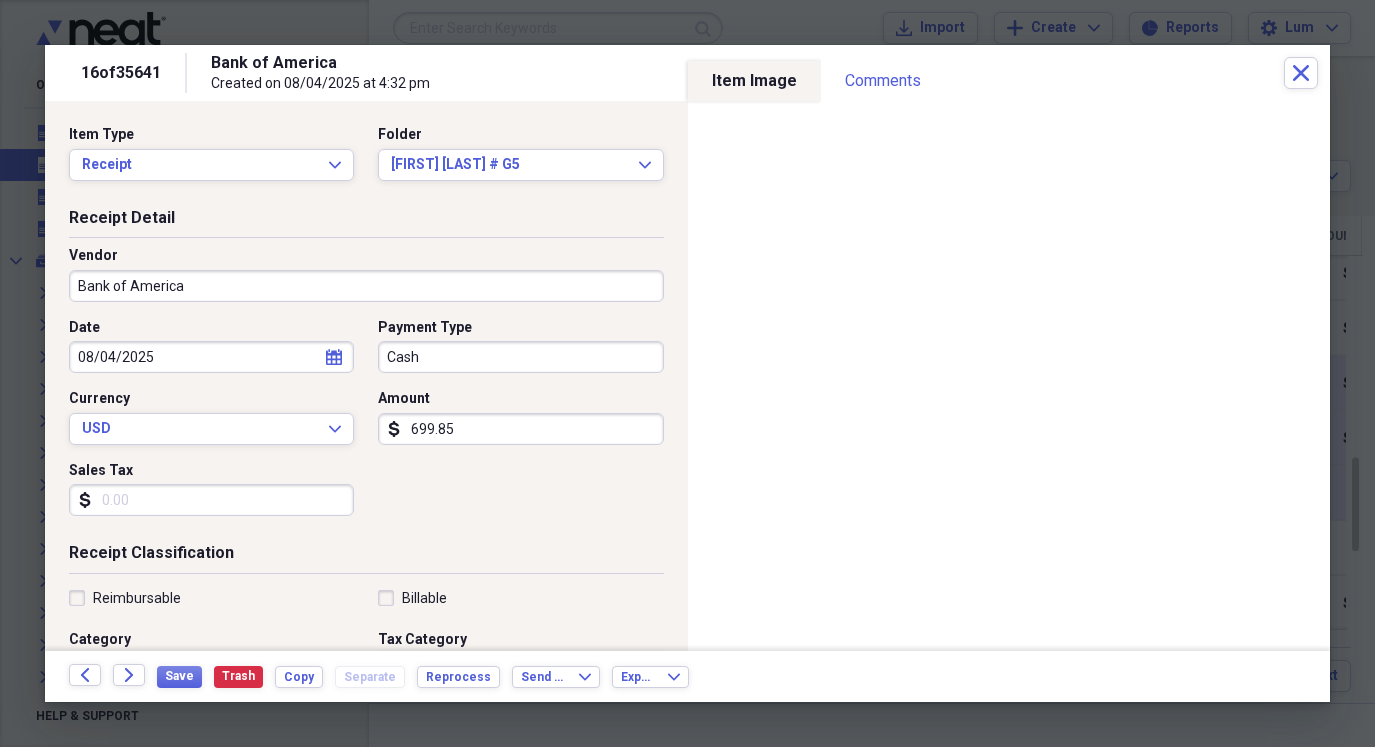 click on "Cash" at bounding box center (520, 357) 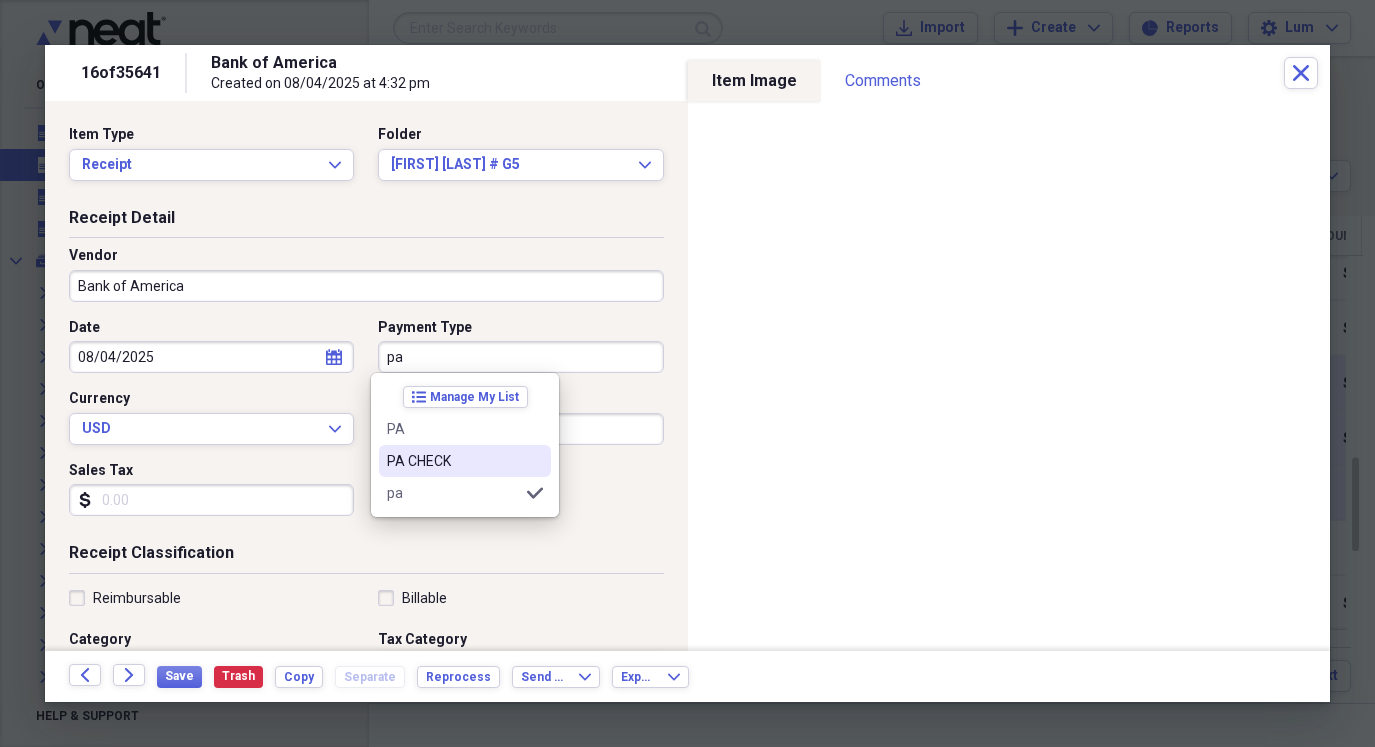 click on "PA CHECK" at bounding box center (465, 461) 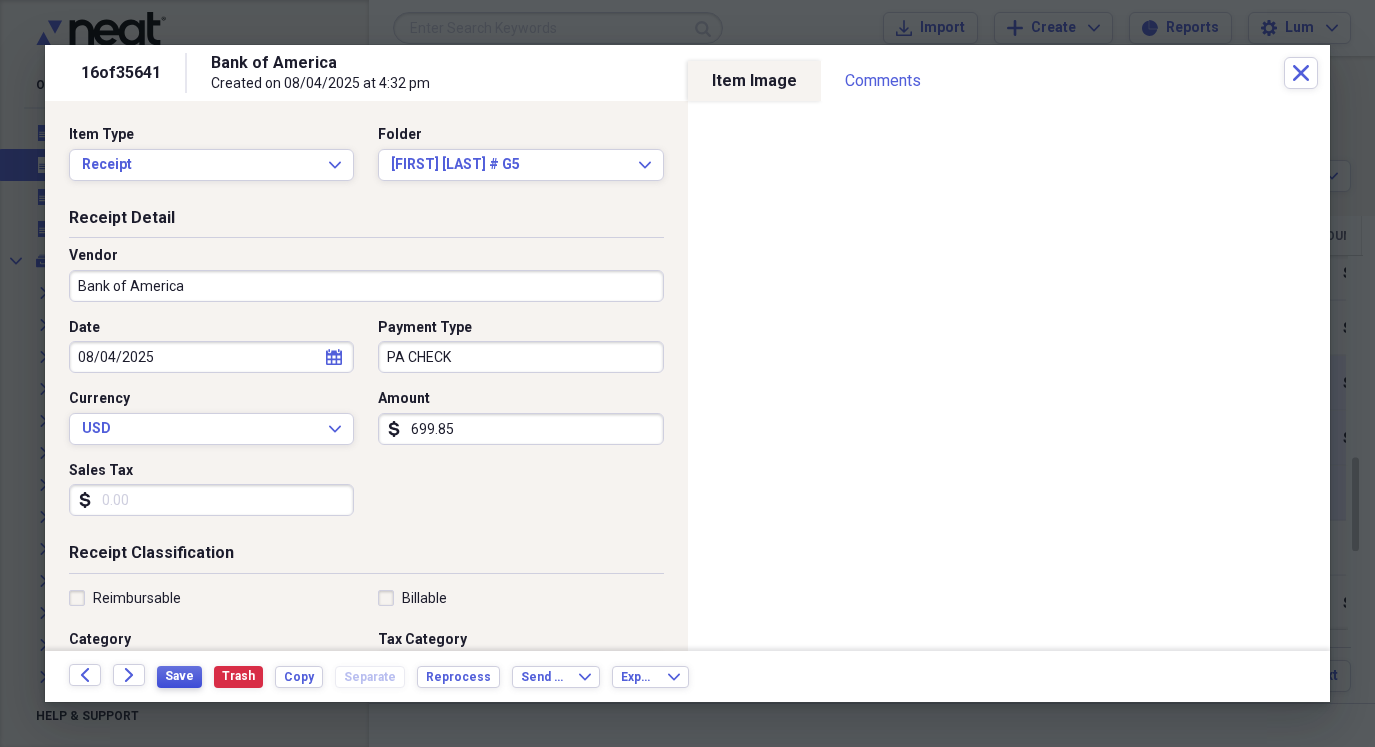 click on "Save" at bounding box center (179, 676) 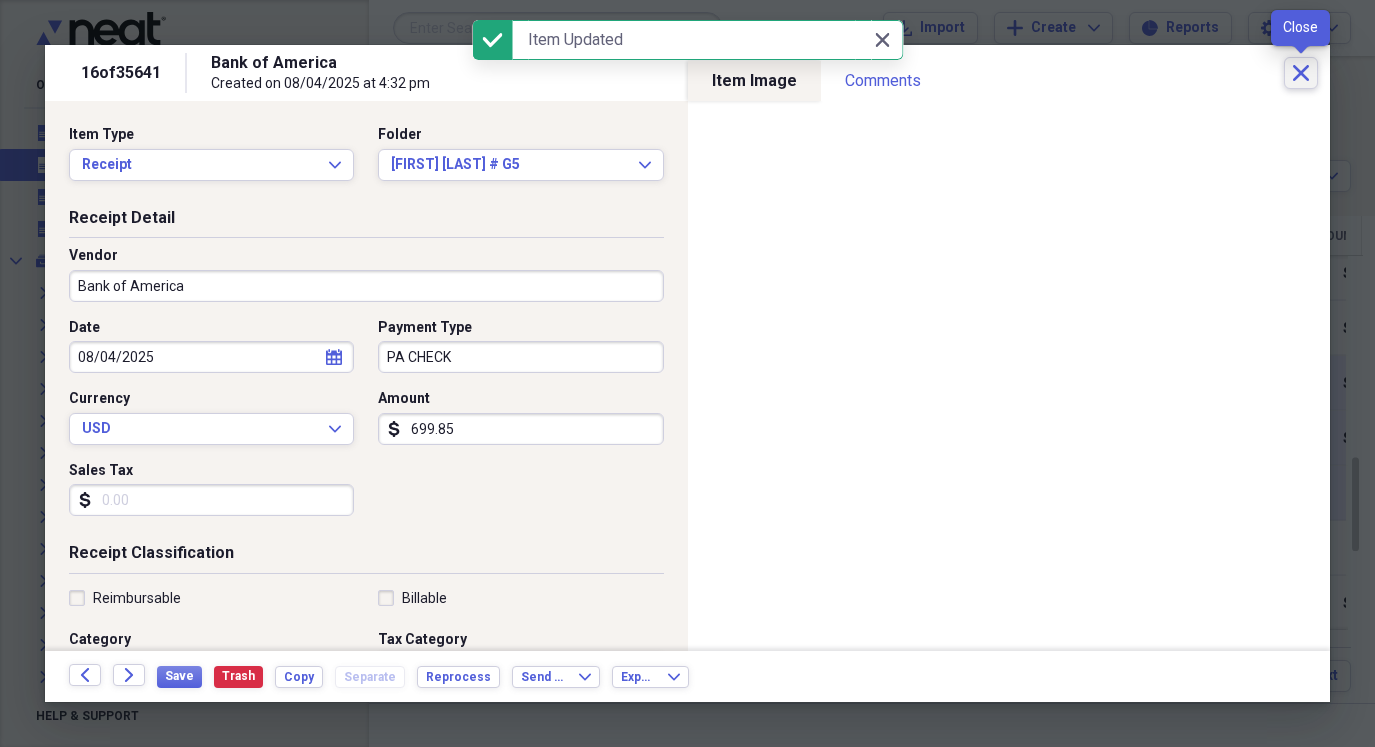 click 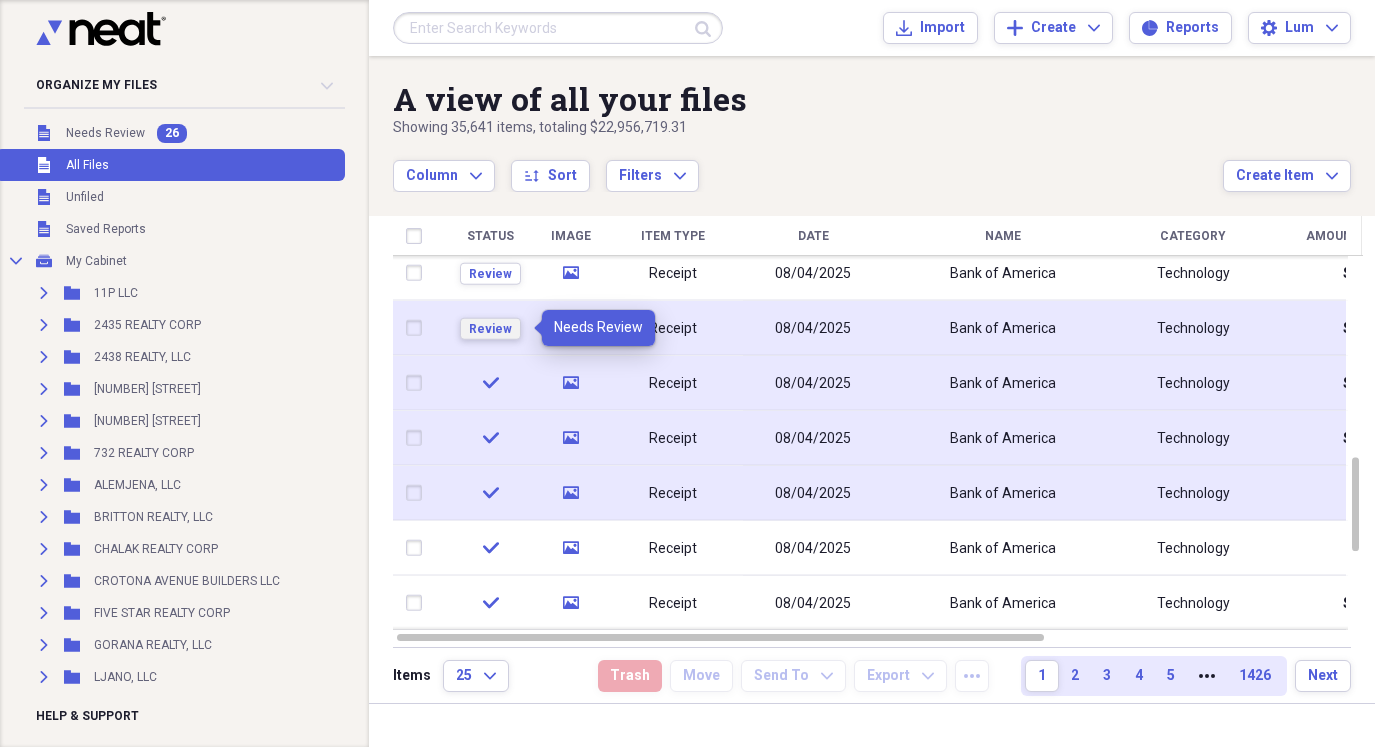 click on "Review" at bounding box center [490, 329] 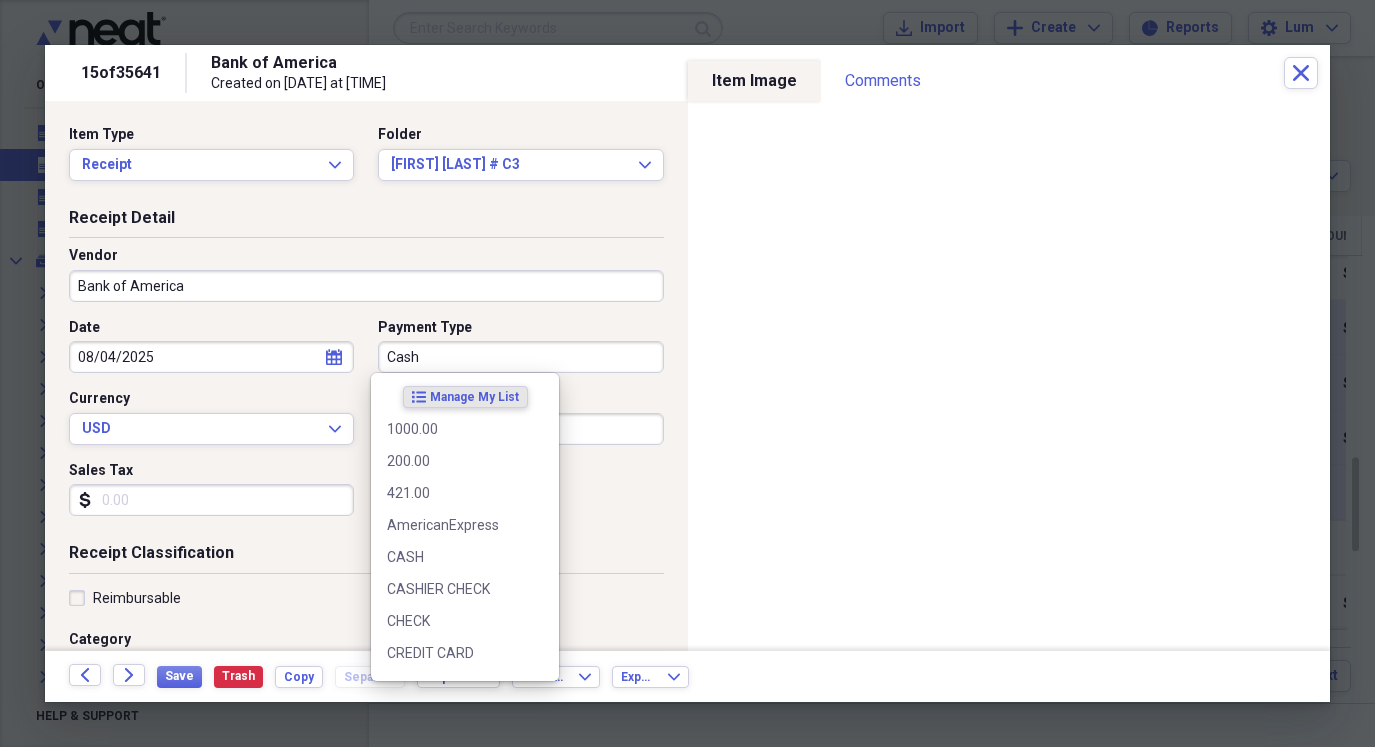 click on "Cash" at bounding box center (520, 357) 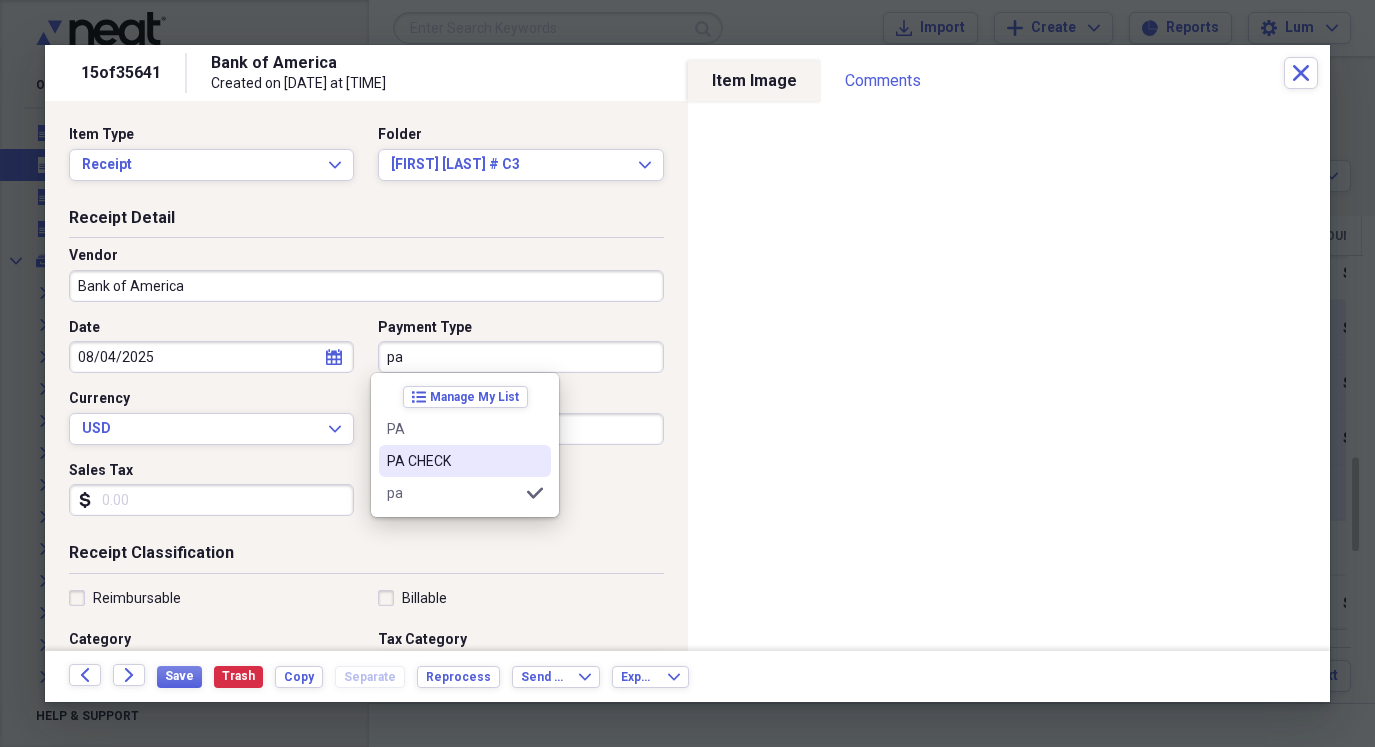 click on "PA CHECK" at bounding box center (453, 461) 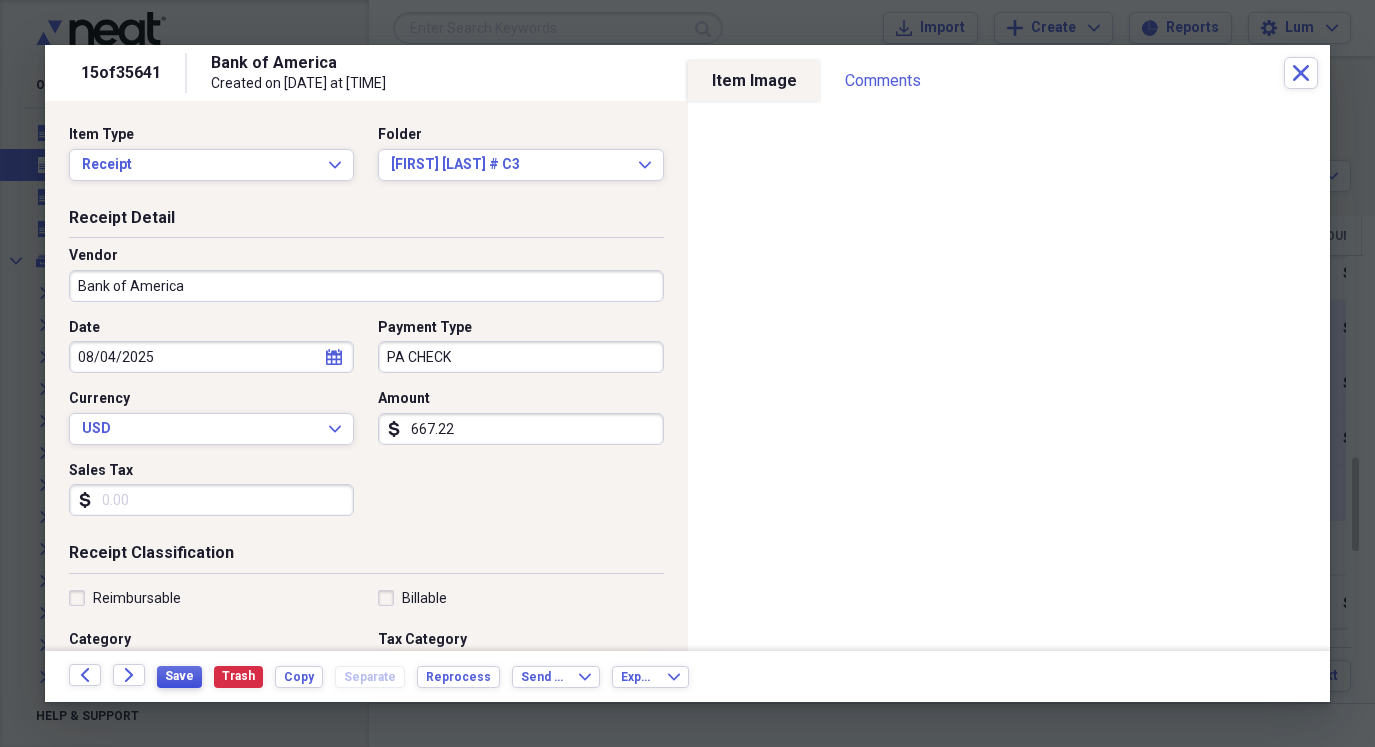 click on "Save" at bounding box center [179, 676] 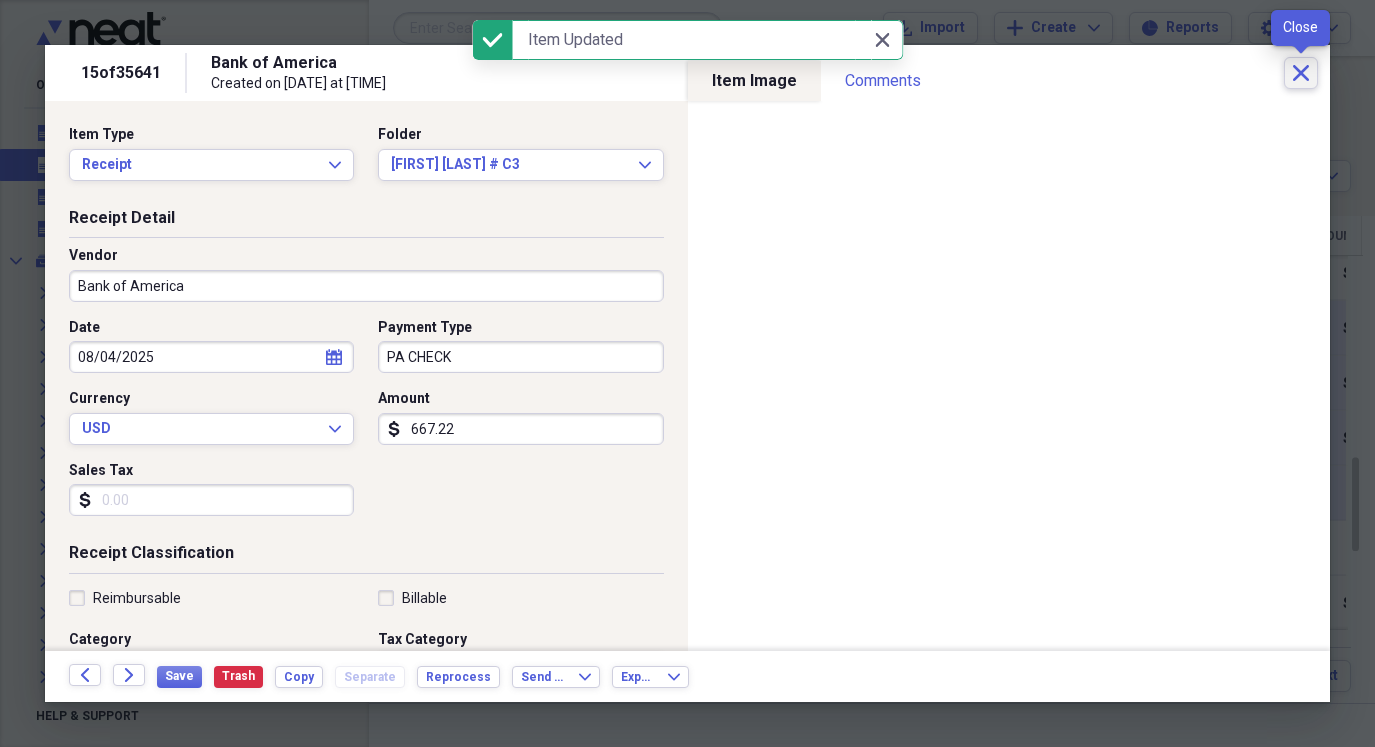 click on "Close" at bounding box center [1301, 73] 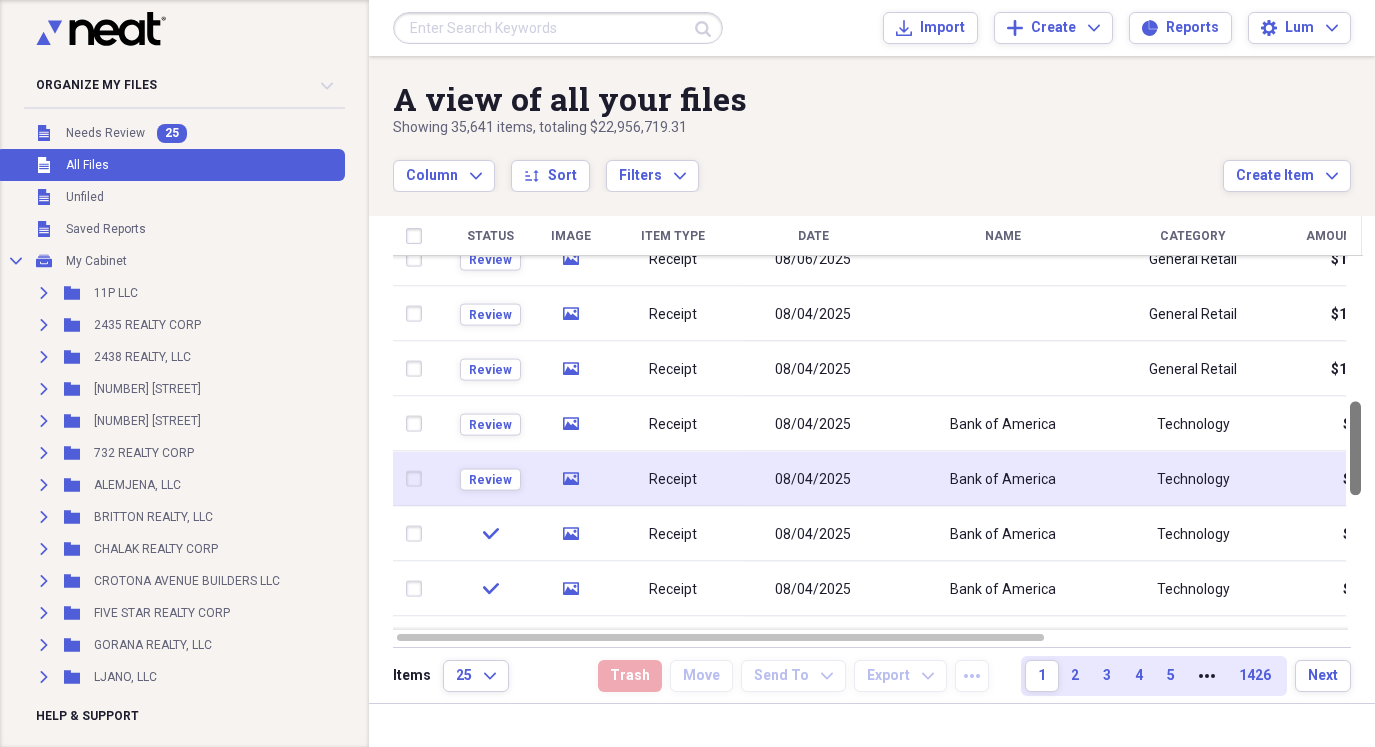 drag, startPoint x: 1361, startPoint y: 501, endPoint x: 1358, endPoint y: 445, distance: 56.0803 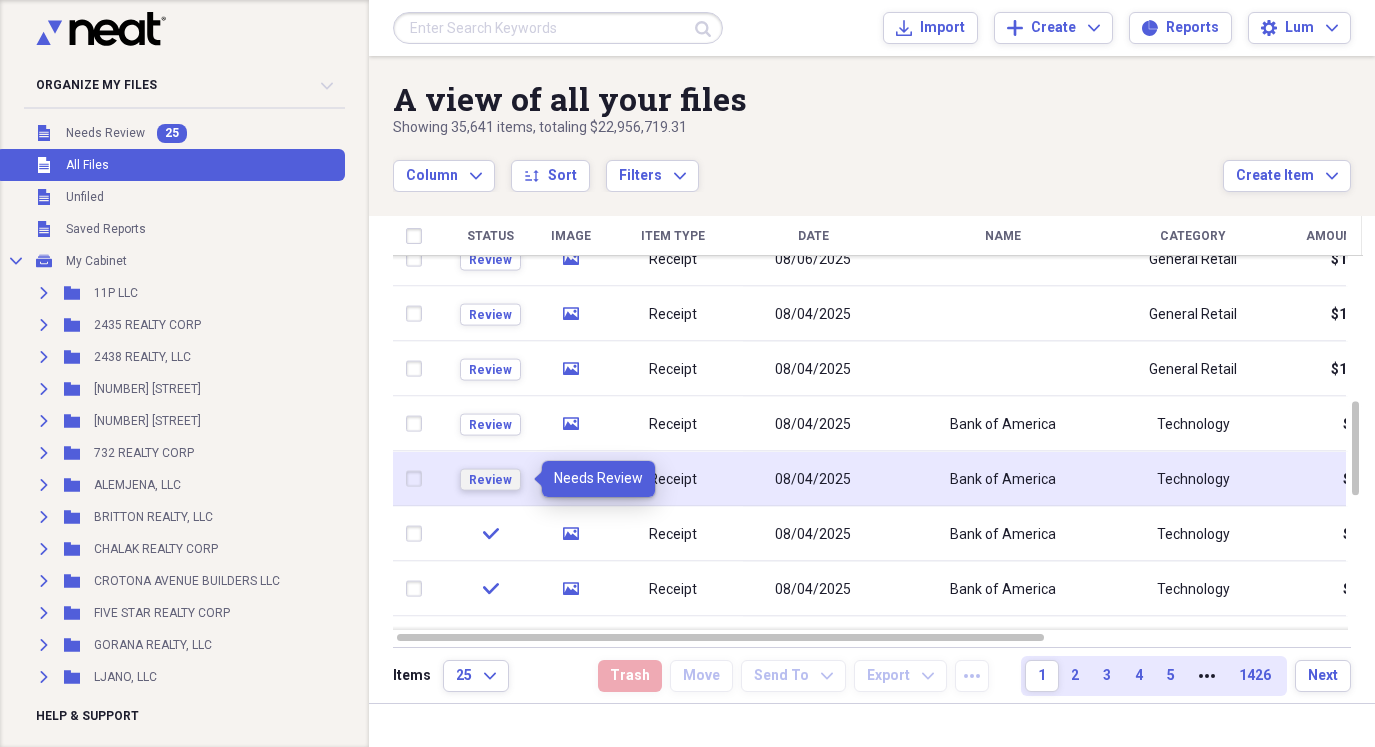 click on "Review" at bounding box center (490, 479) 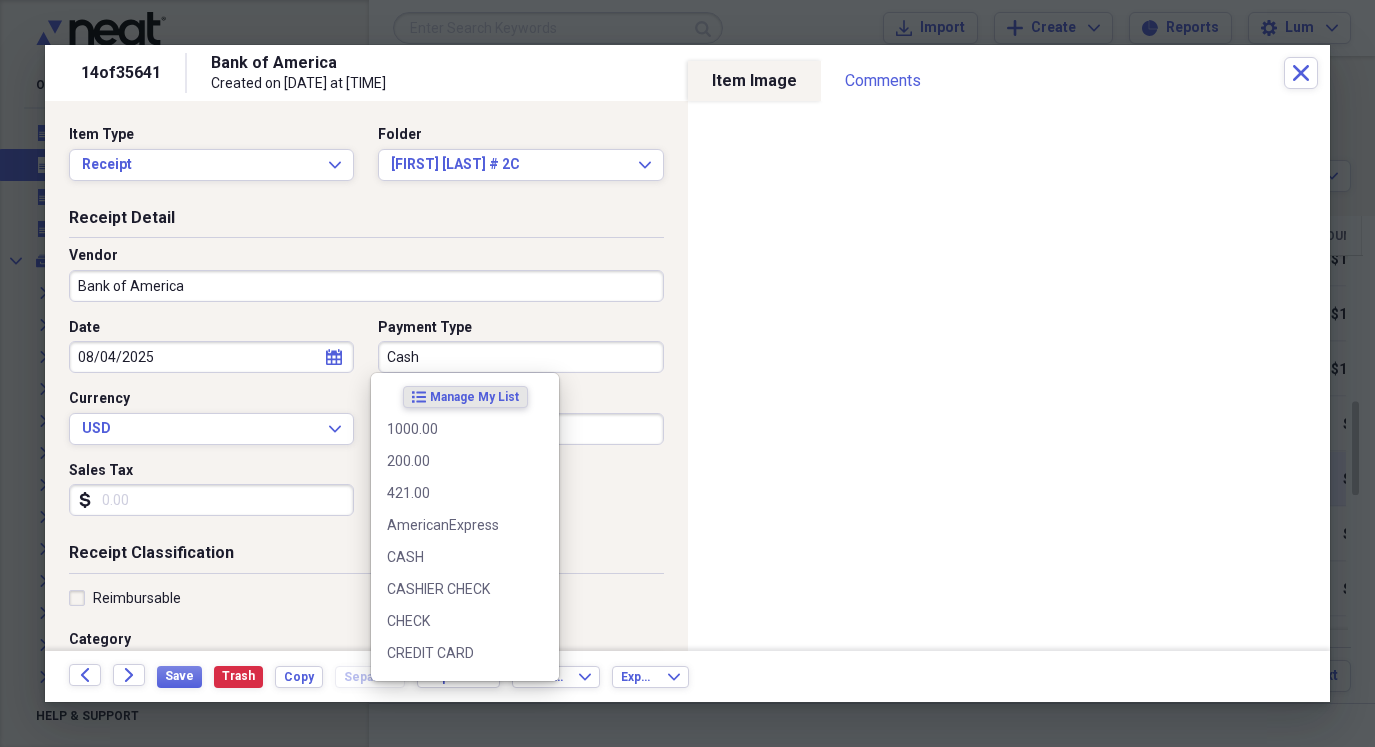 click on "Cash" at bounding box center [520, 357] 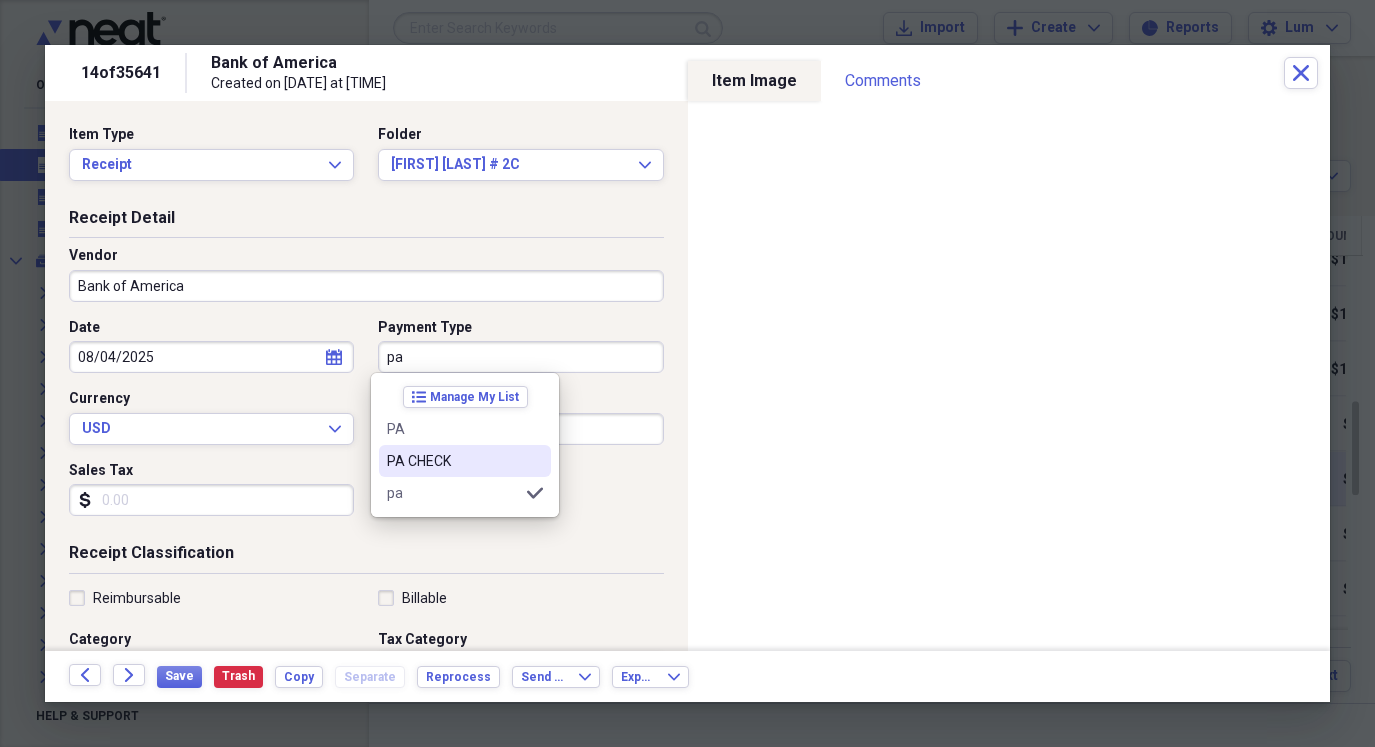 click on "PA CHECK" at bounding box center [453, 461] 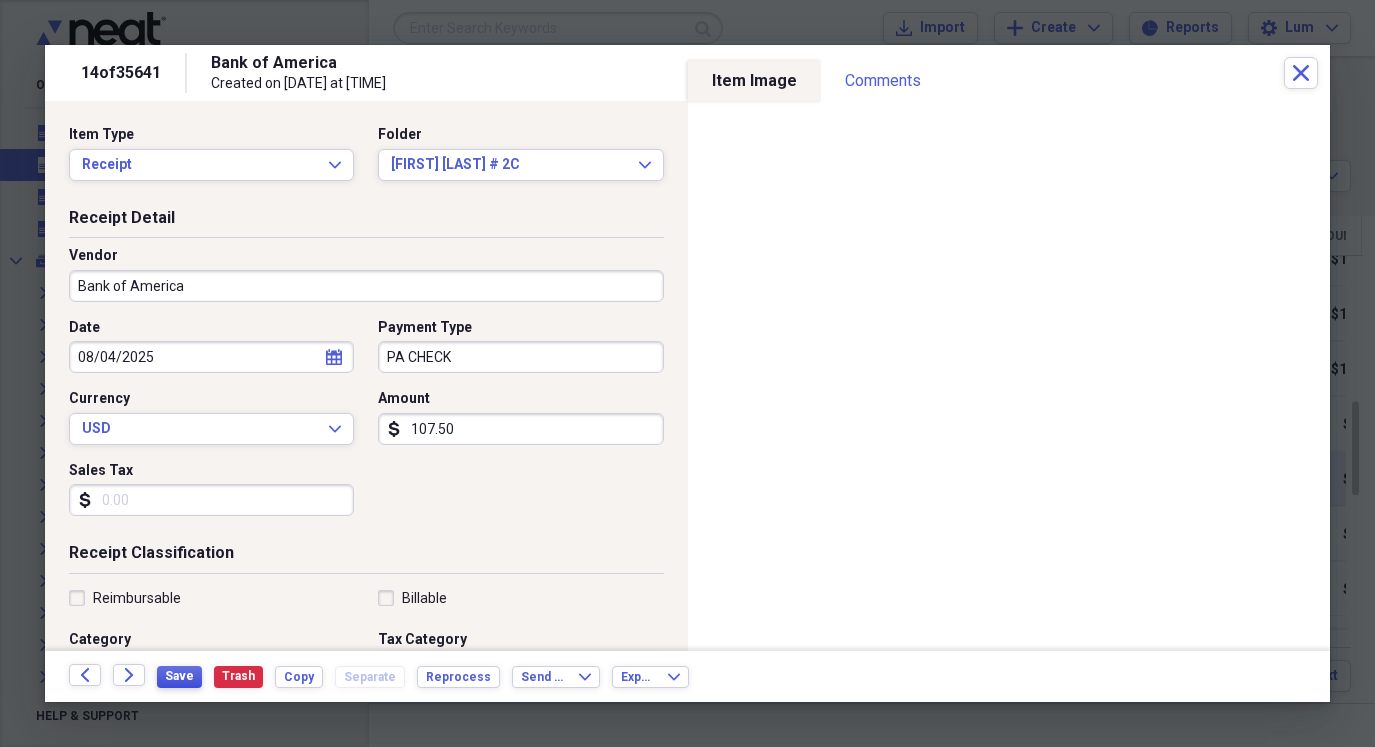 click on "Save" at bounding box center [179, 676] 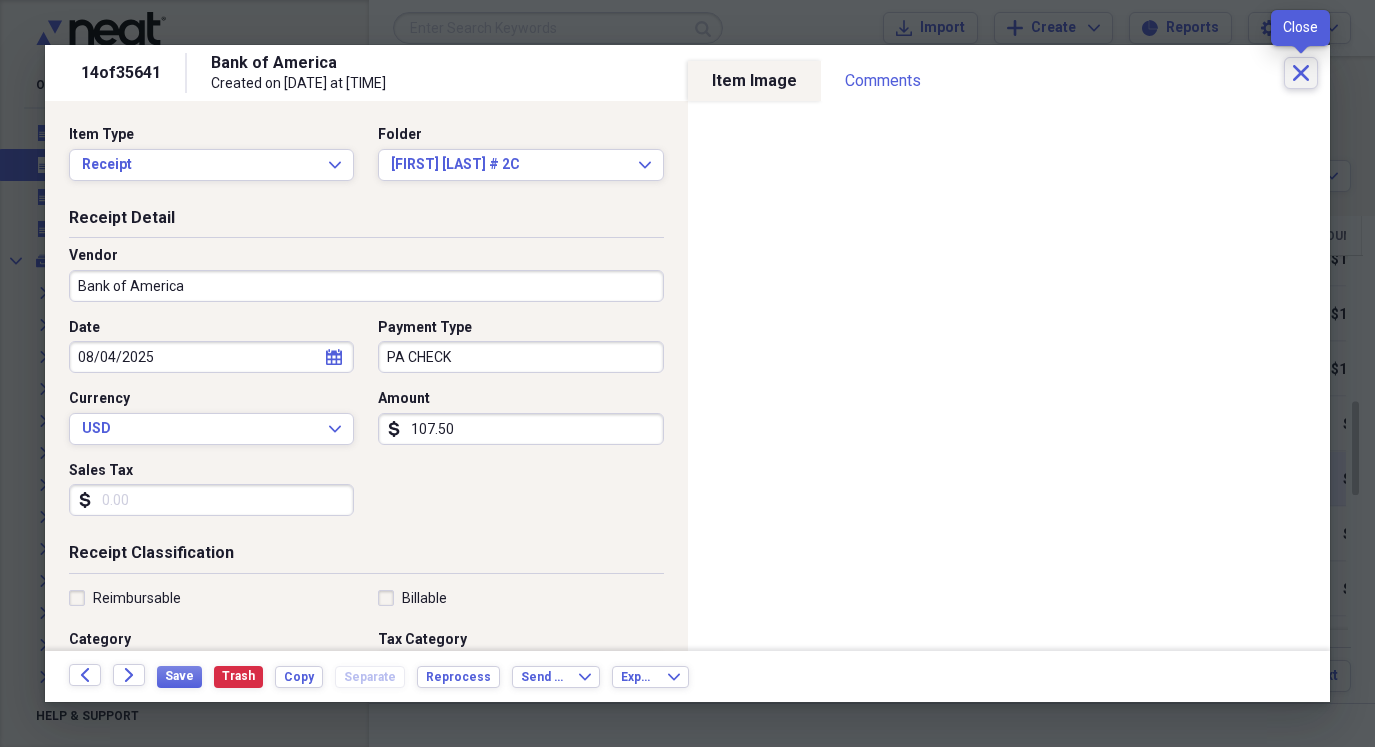 click on "Close" at bounding box center (1301, 73) 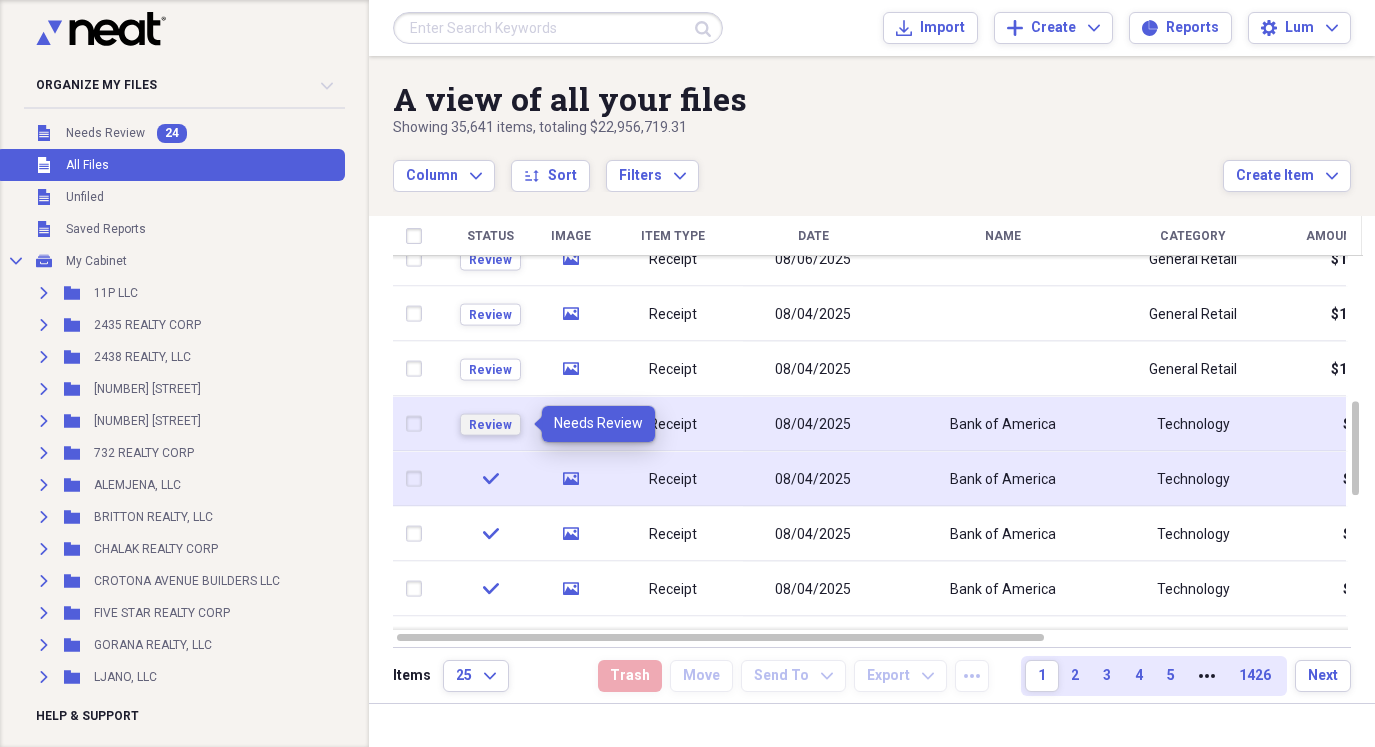 click on "Review" at bounding box center (490, 425) 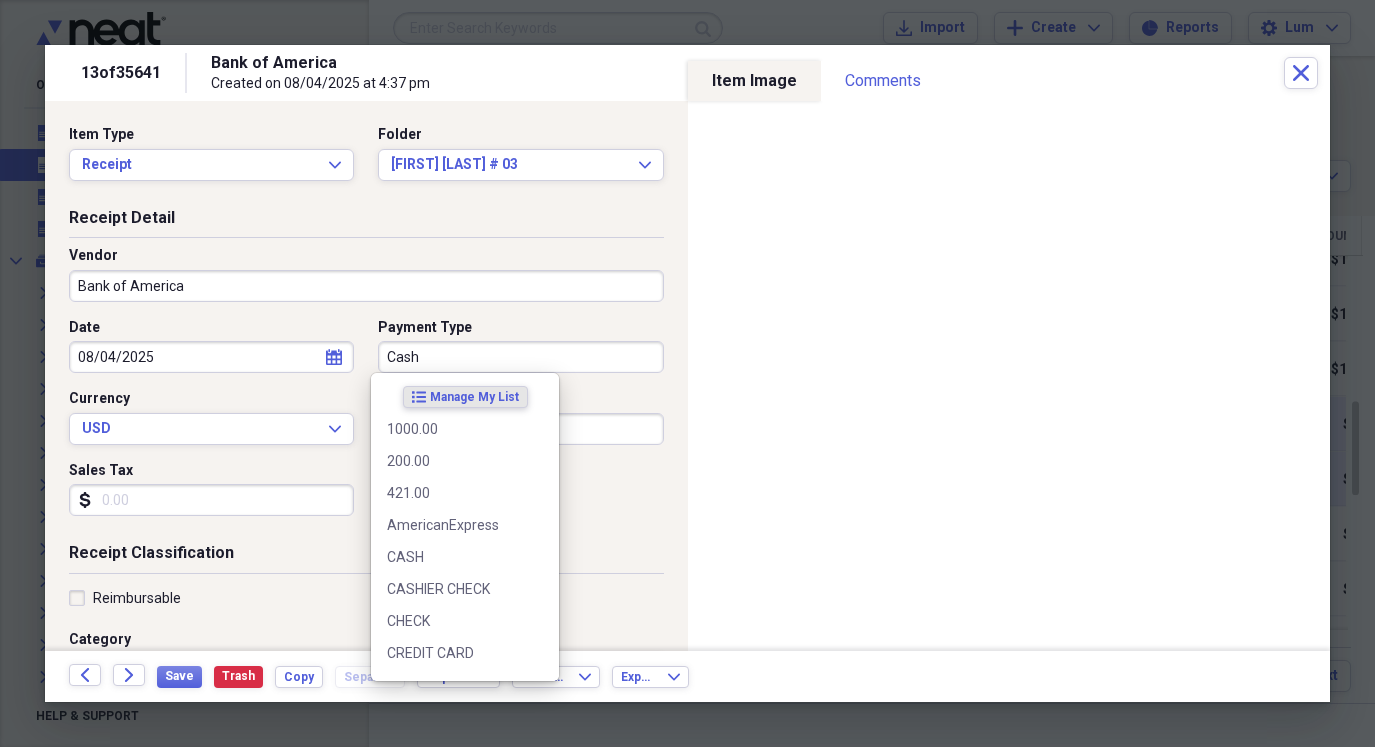 click on "Cash" at bounding box center (520, 357) 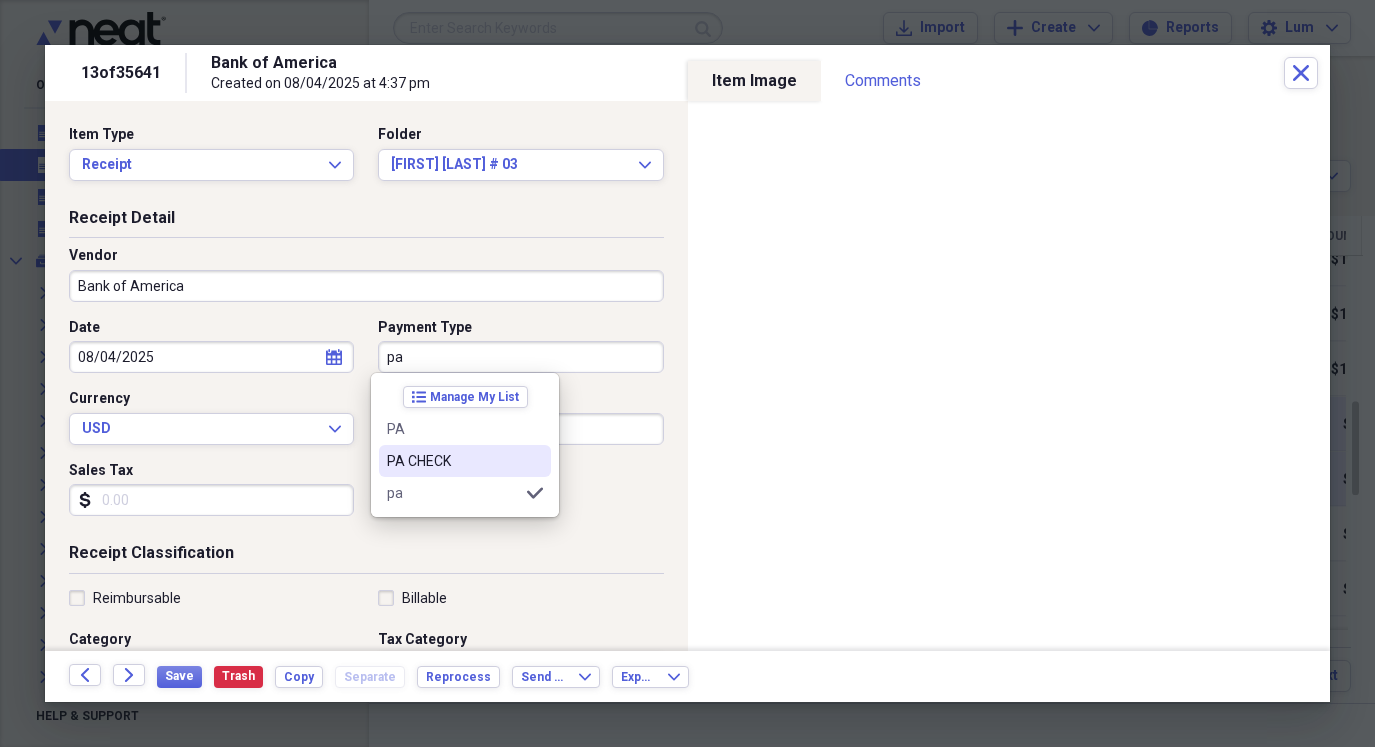 click on "PA CHECK" at bounding box center (453, 461) 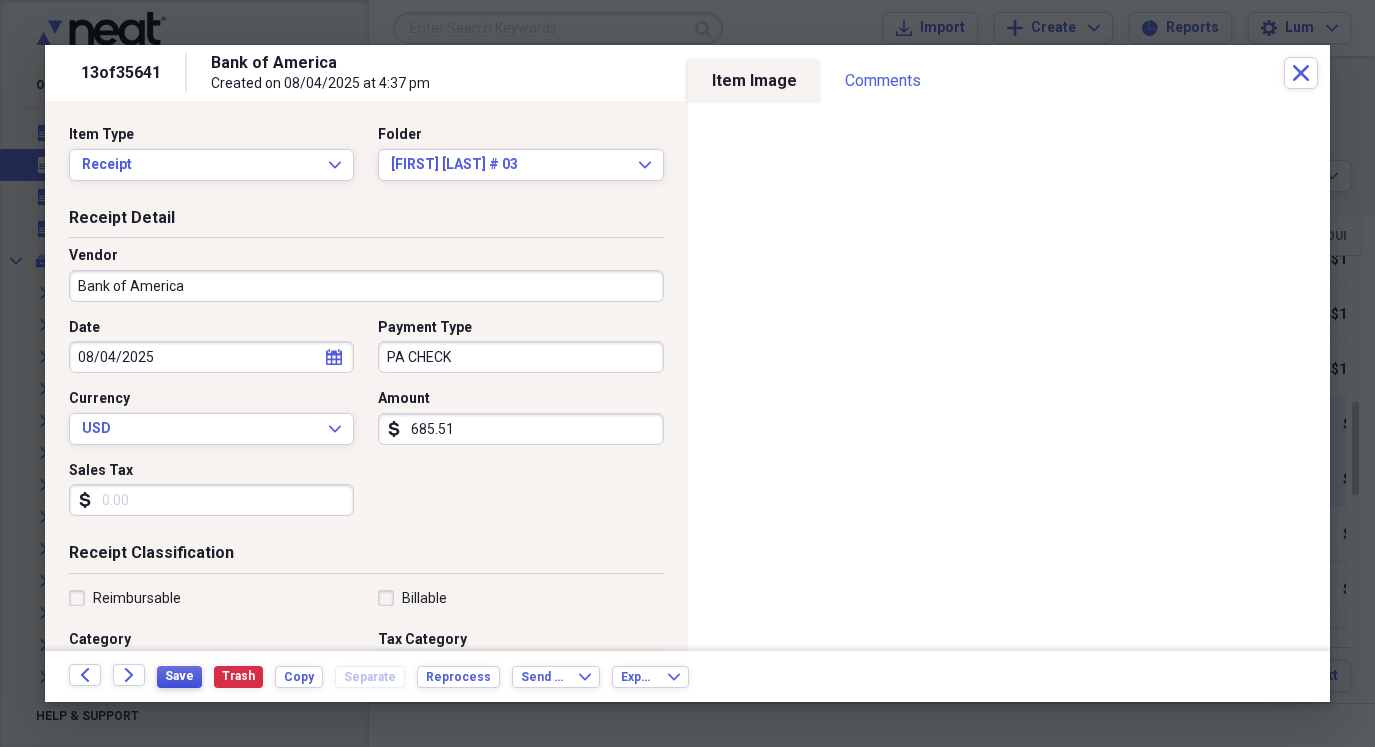 click on "Save" at bounding box center (179, 676) 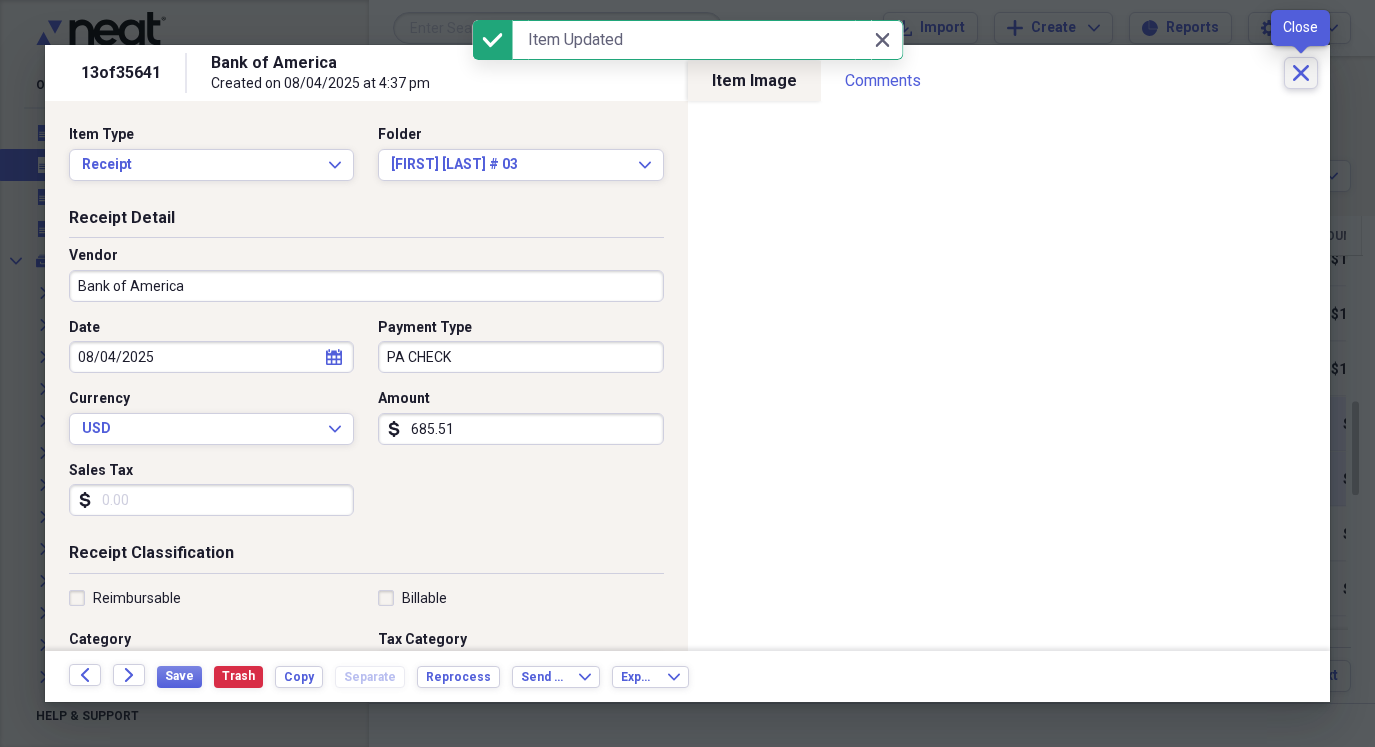 click on "Close" 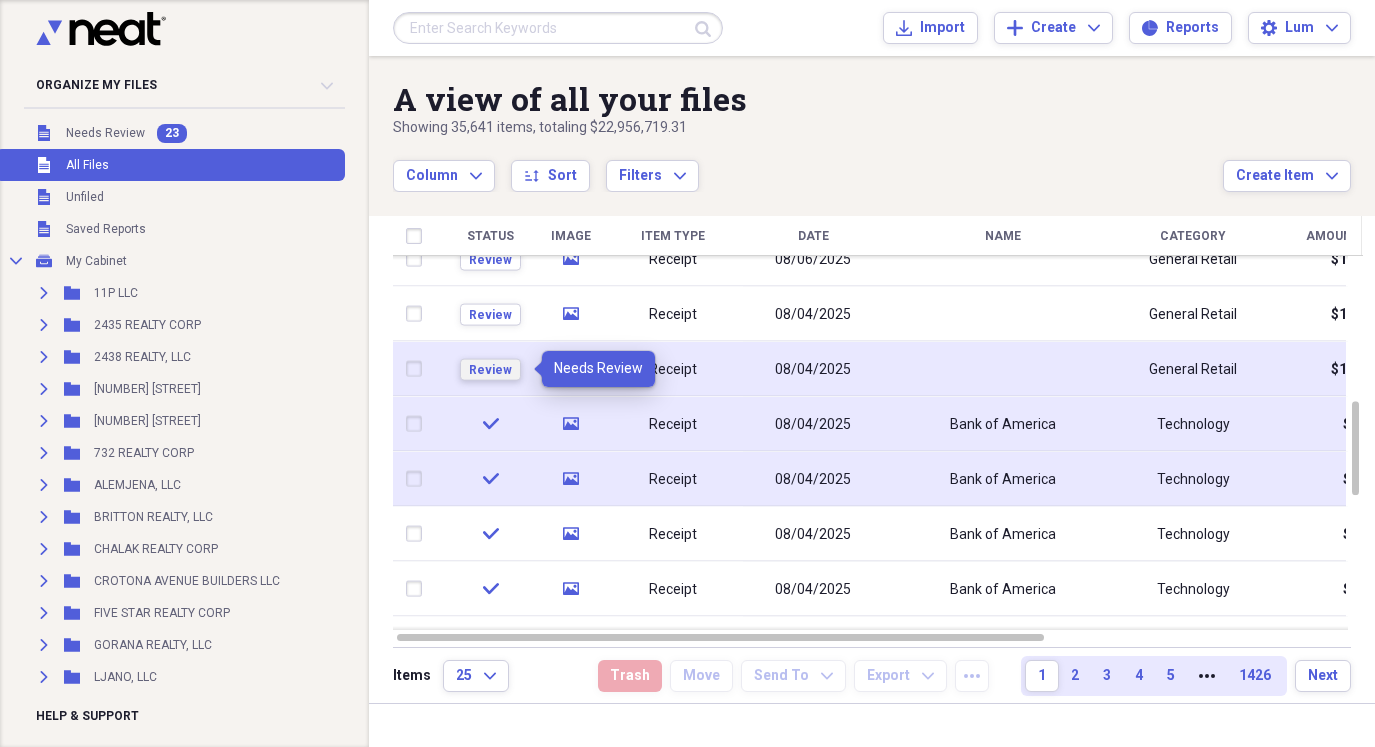 click on "Review" at bounding box center [490, 369] 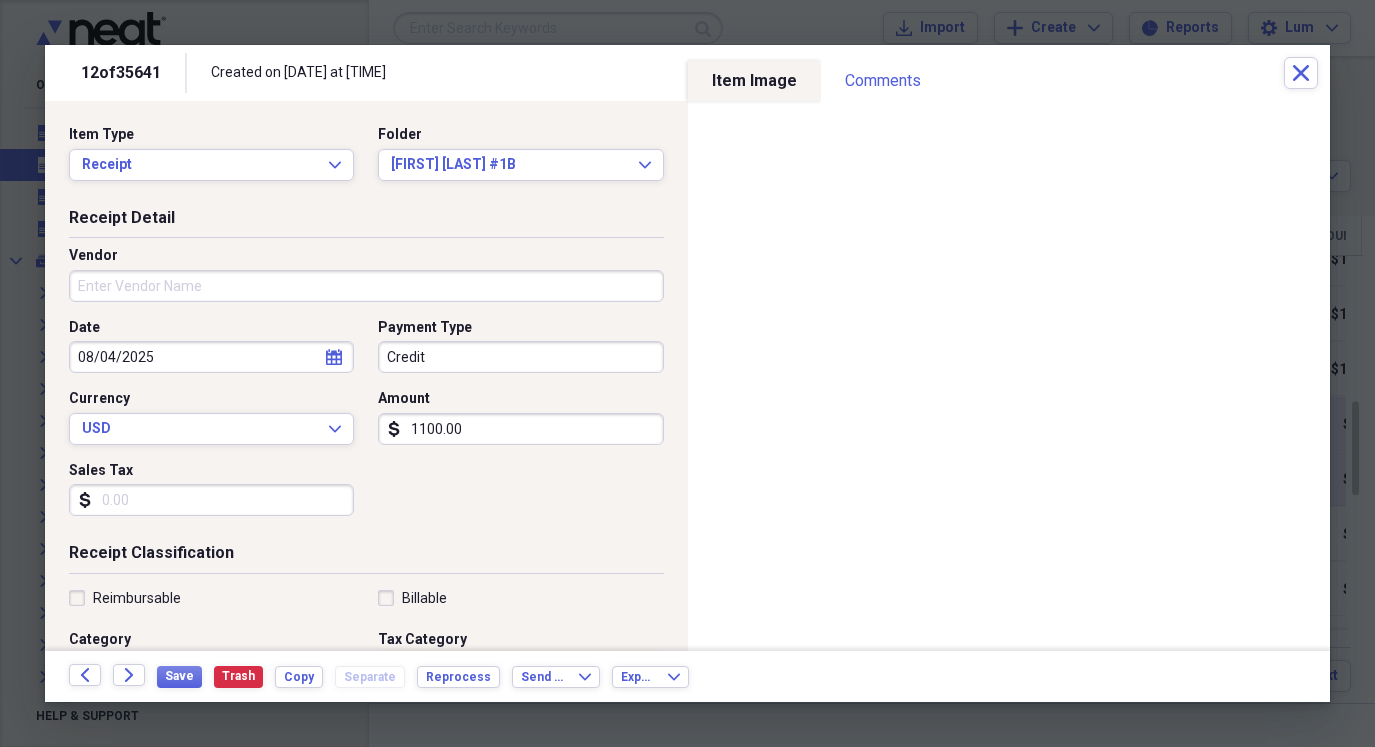 click on "Receipt Classification" at bounding box center [366, 557] 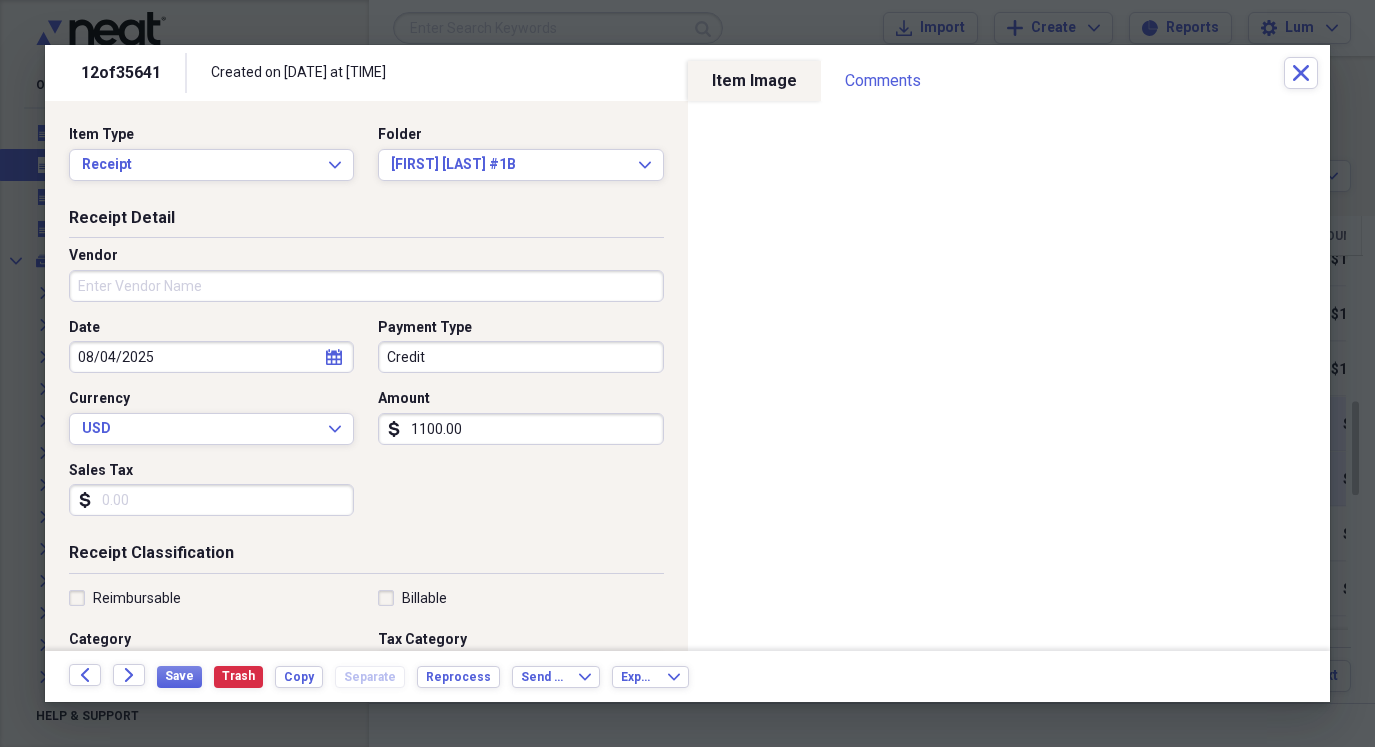 click on "Credit" at bounding box center (520, 357) 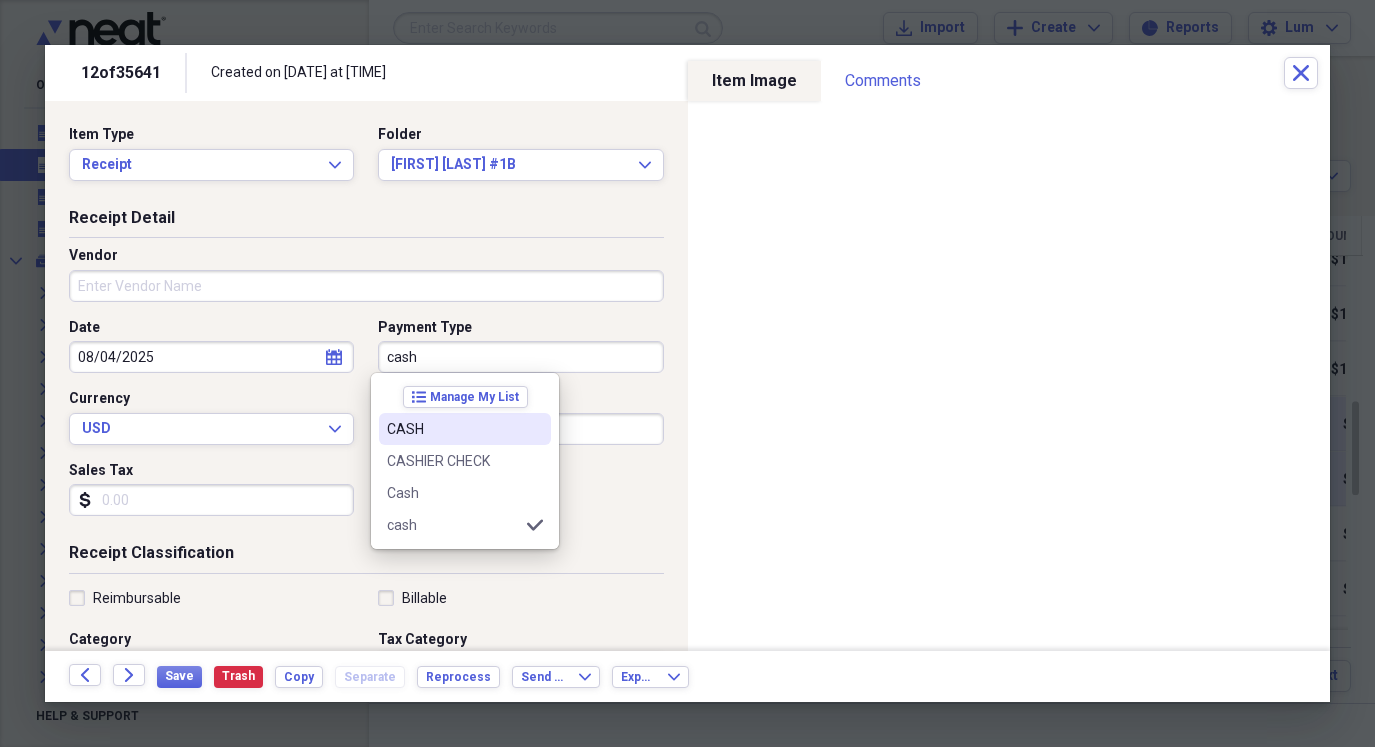 type on "cash" 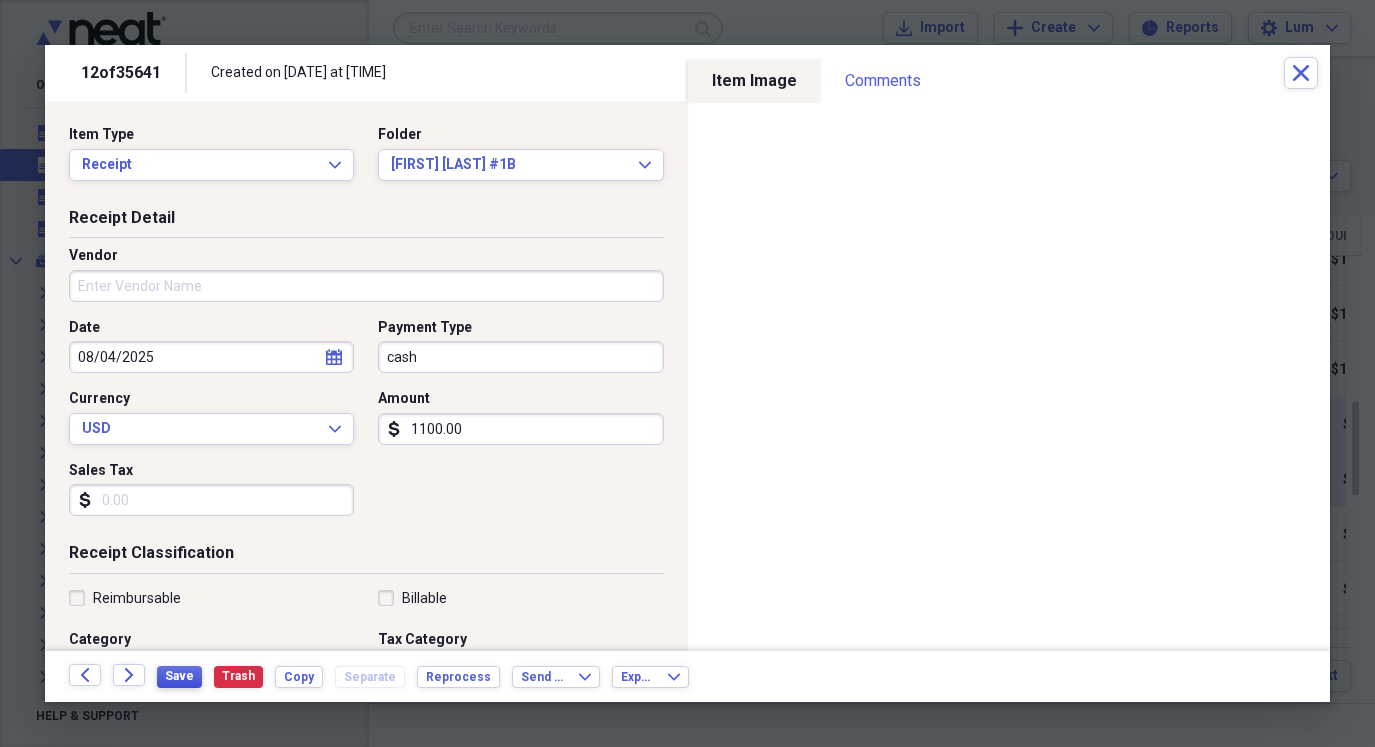 click on "Save" at bounding box center [179, 676] 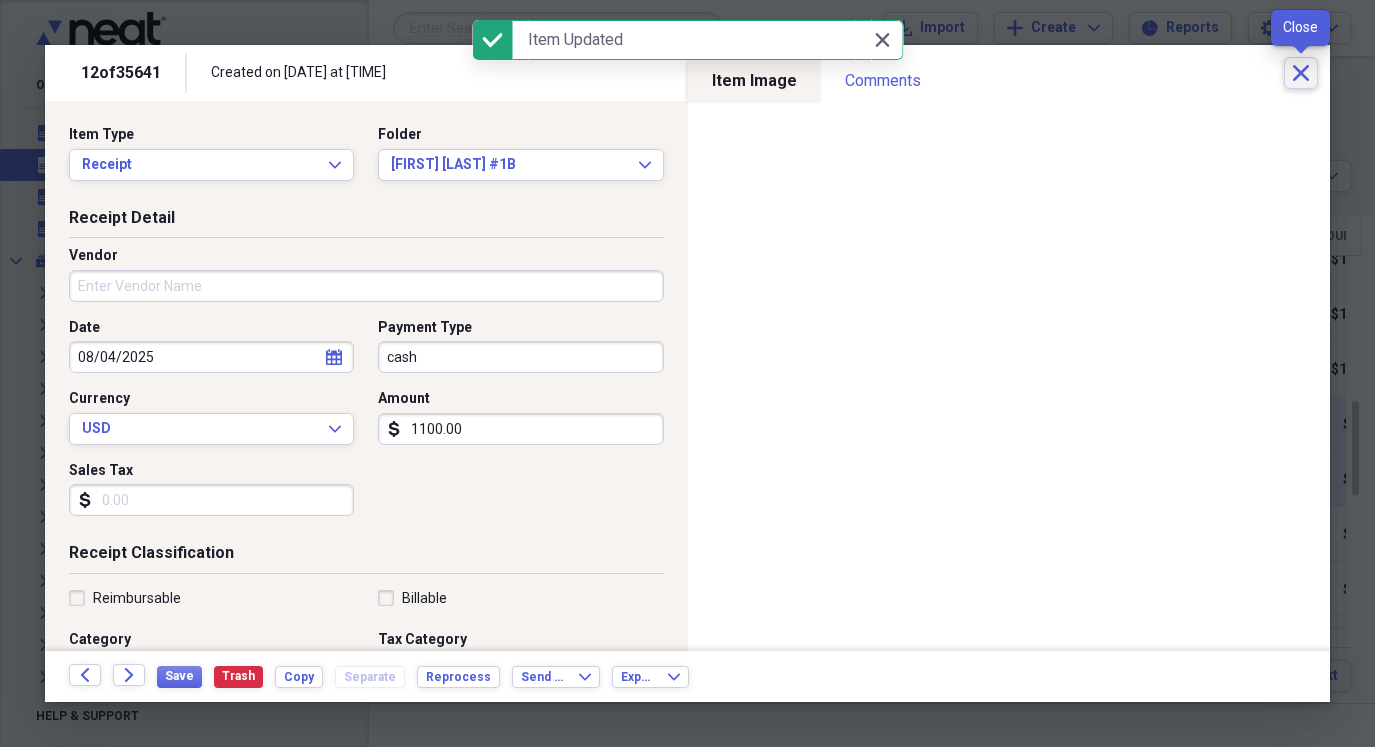 click on "Close" 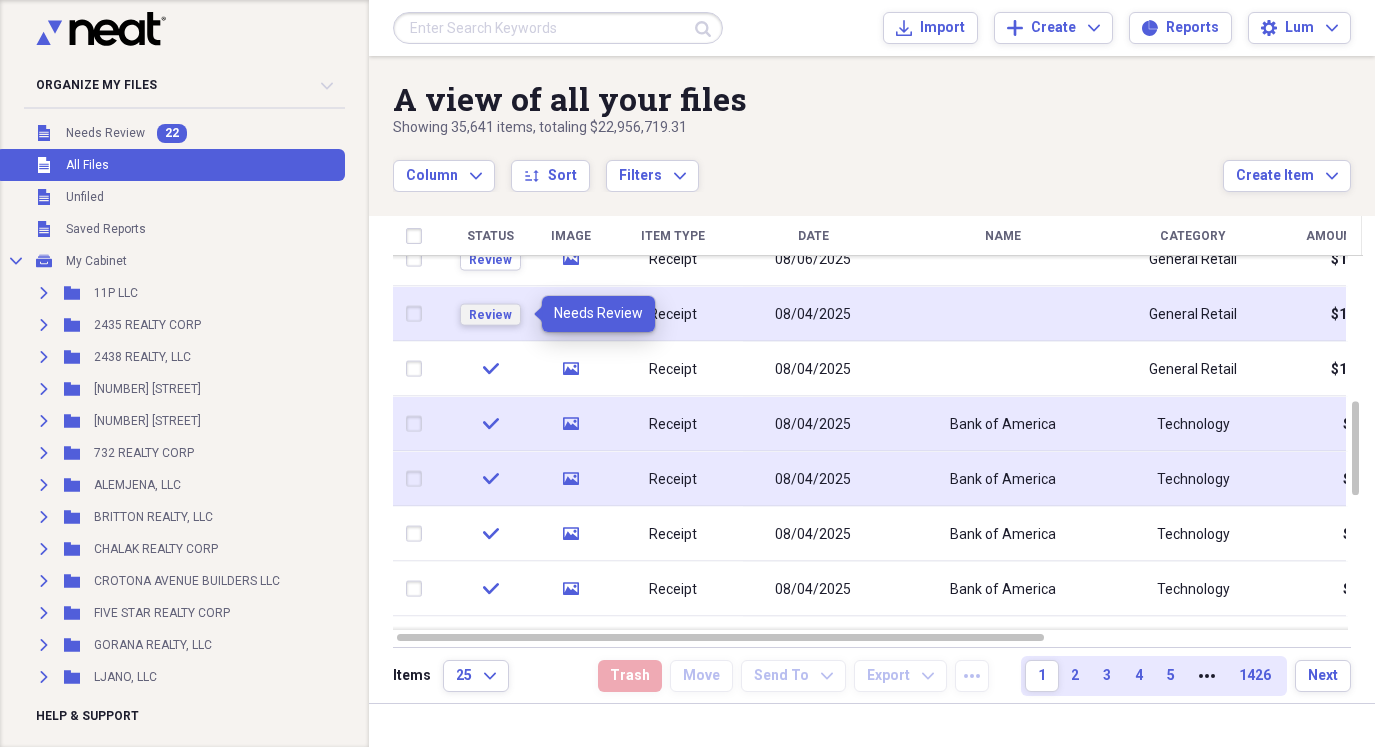 click on "Review" at bounding box center (490, 314) 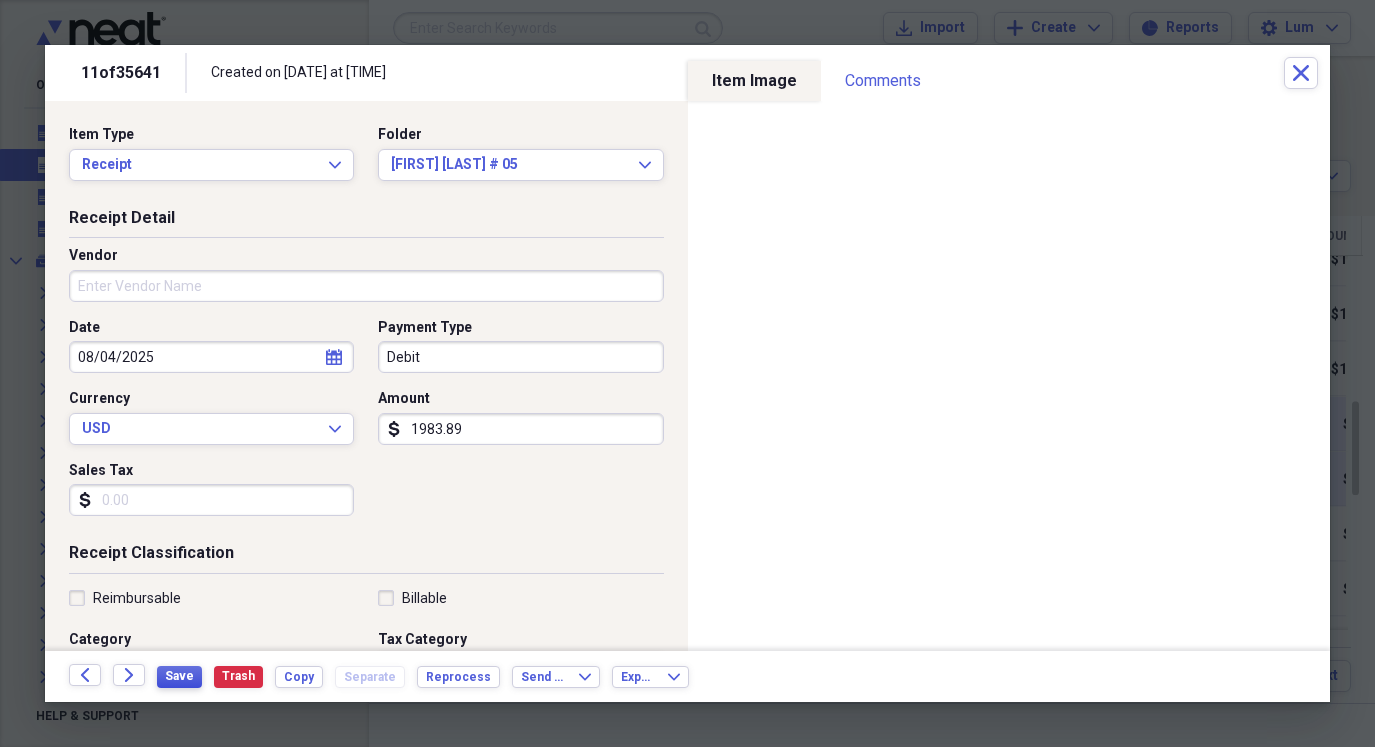 click on "Save" at bounding box center (179, 676) 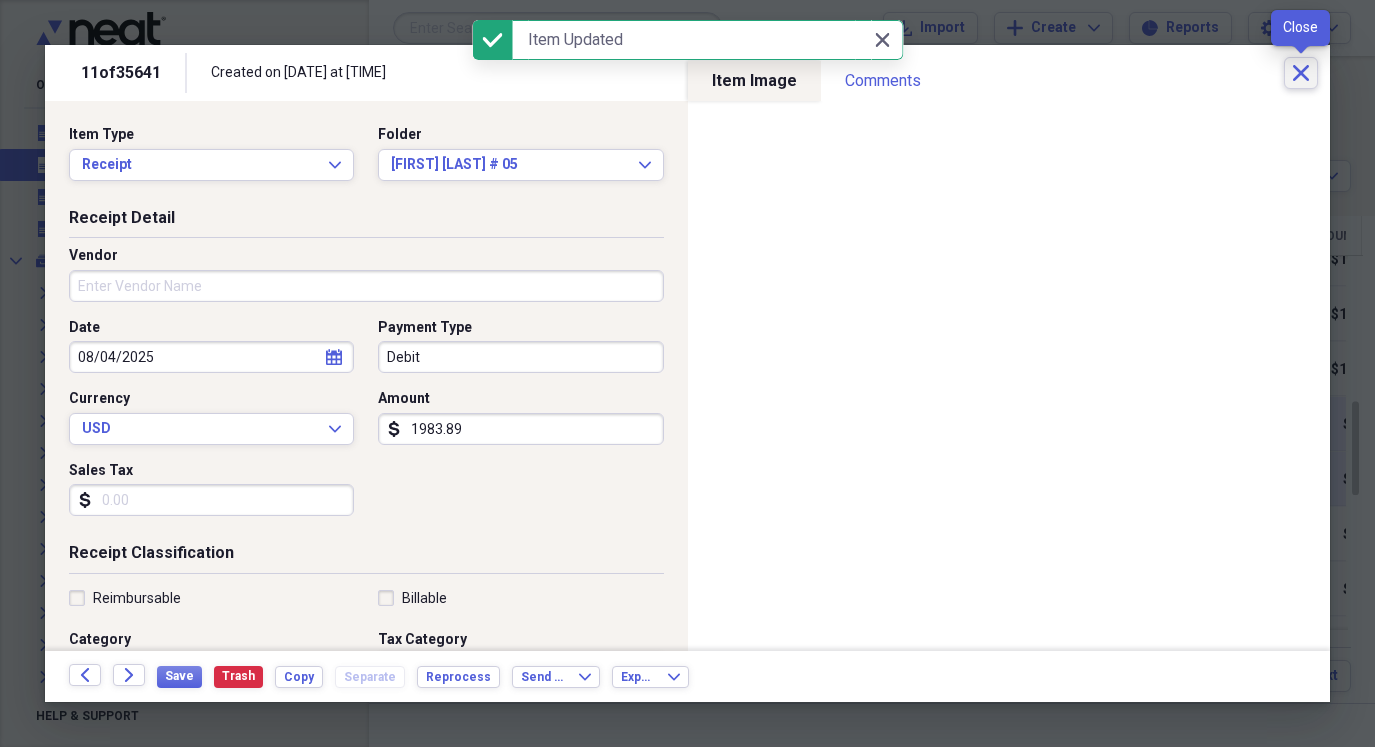 click on "Close" 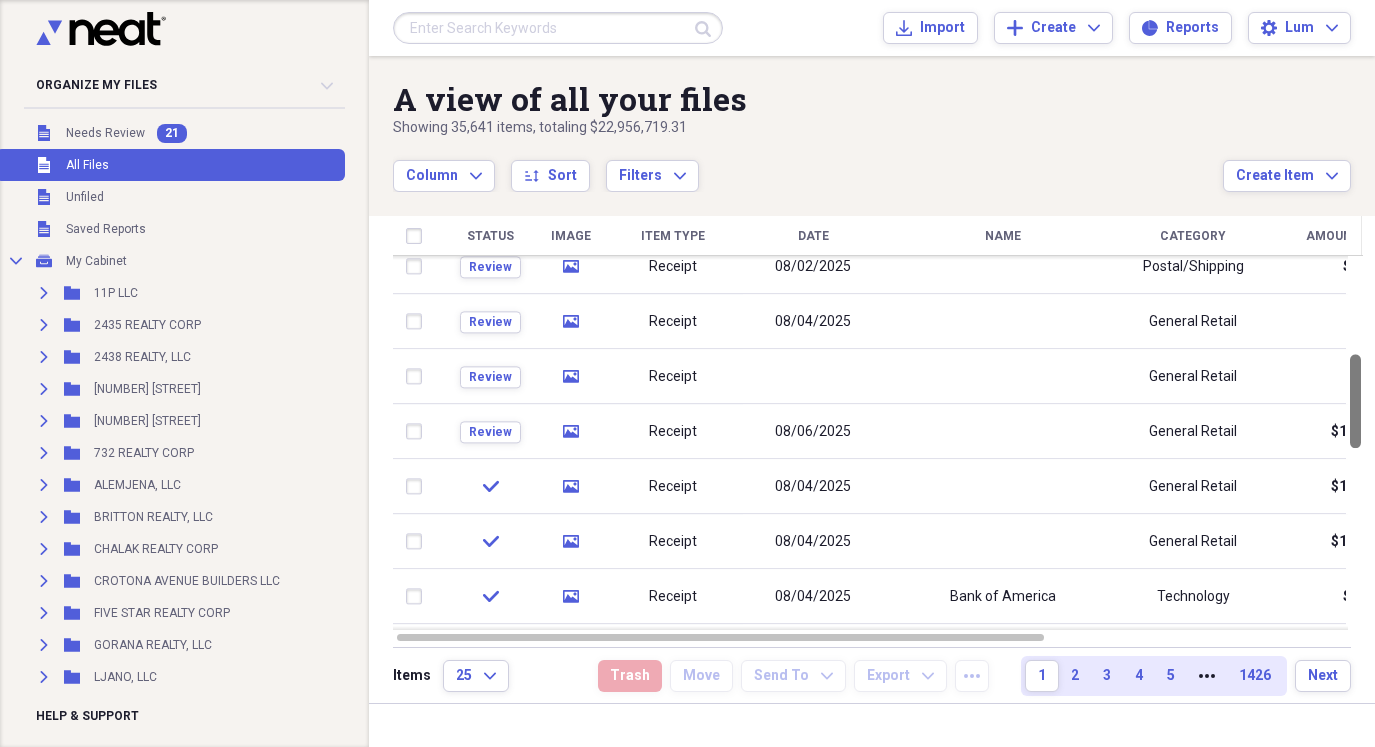 drag, startPoint x: 1371, startPoint y: 422, endPoint x: 1369, endPoint y: 375, distance: 47.042534 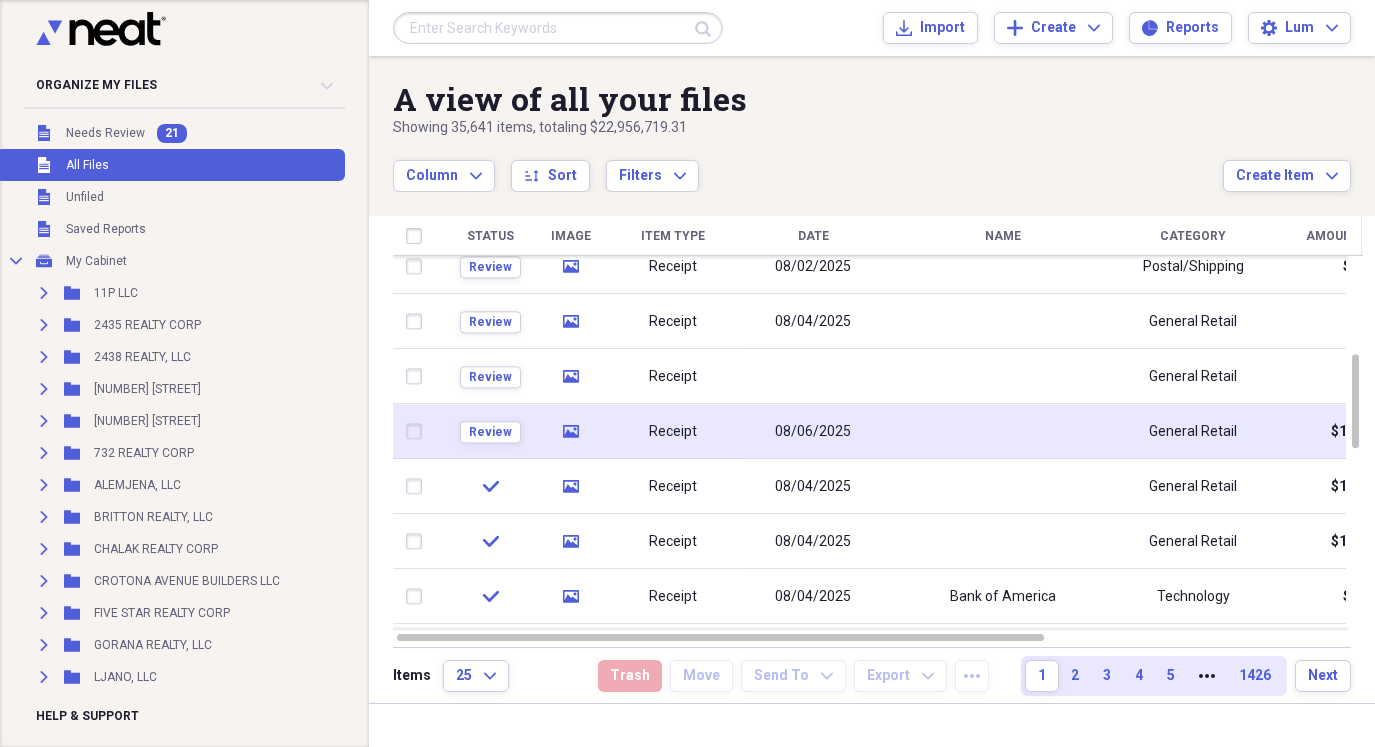 click on "Review" at bounding box center (490, 431) 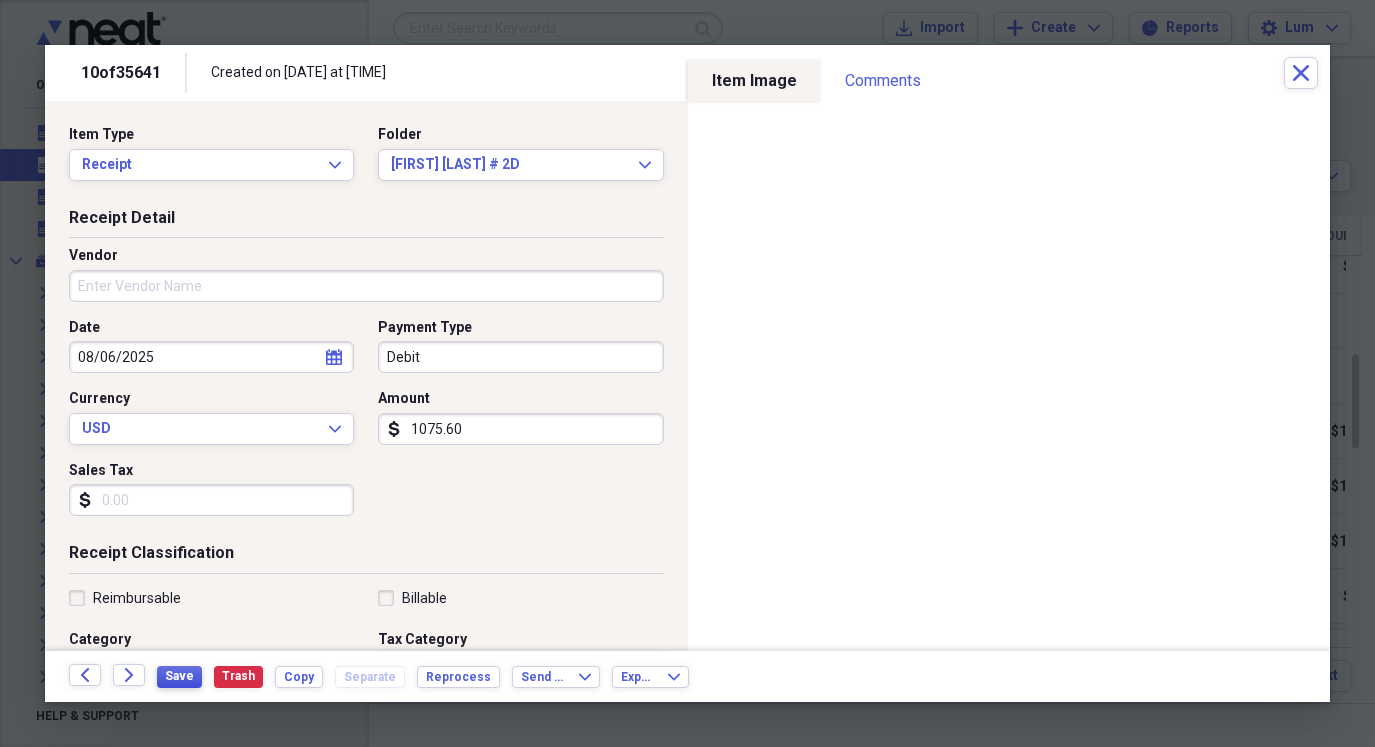 click on "Save" at bounding box center (179, 676) 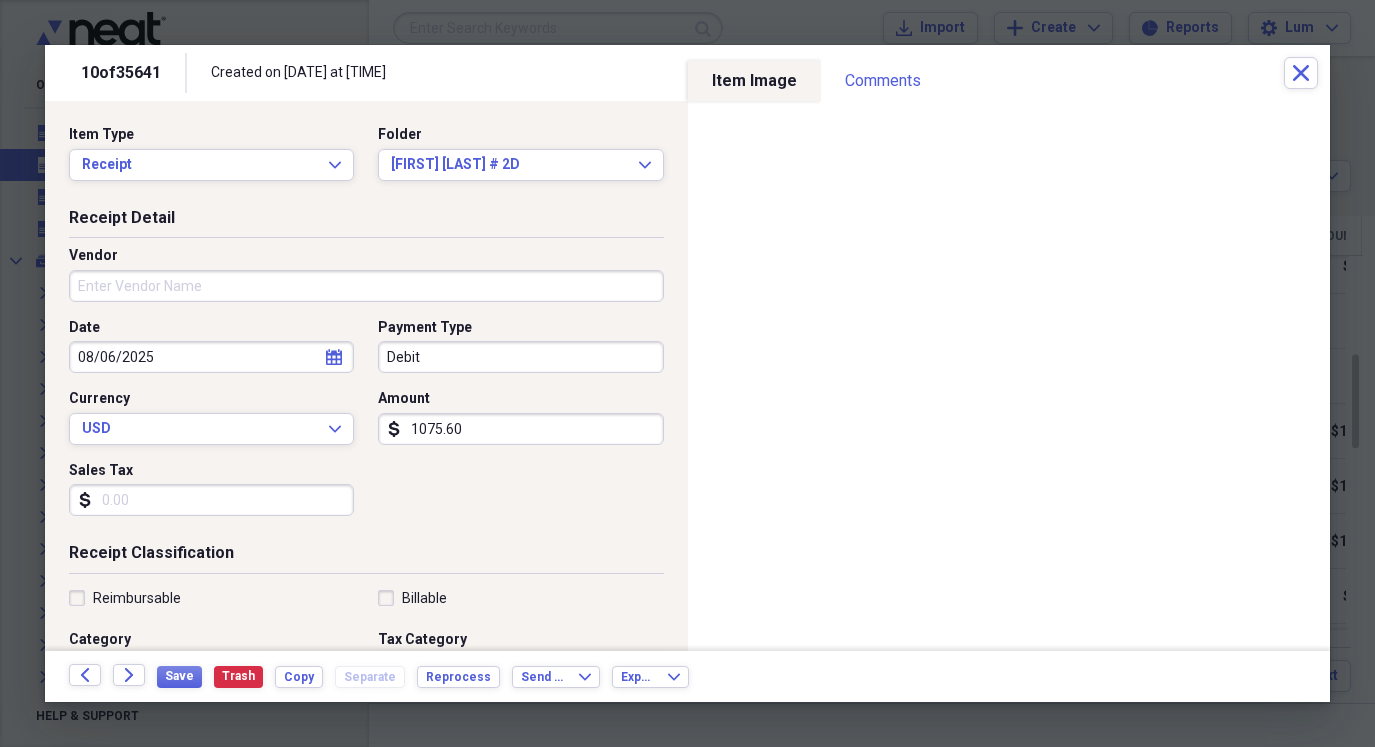 drag, startPoint x: 188, startPoint y: 356, endPoint x: 179, endPoint y: 363, distance: 11.401754 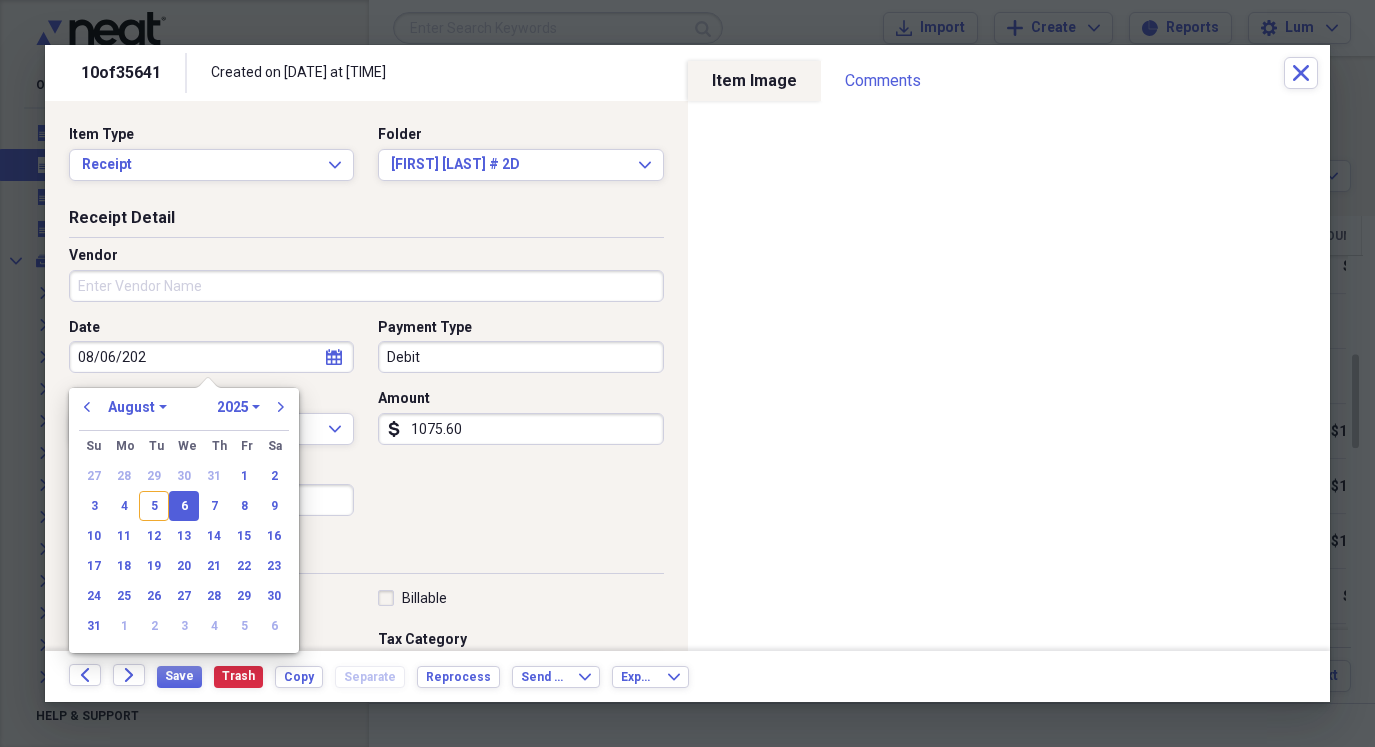 type on "08/06/2020" 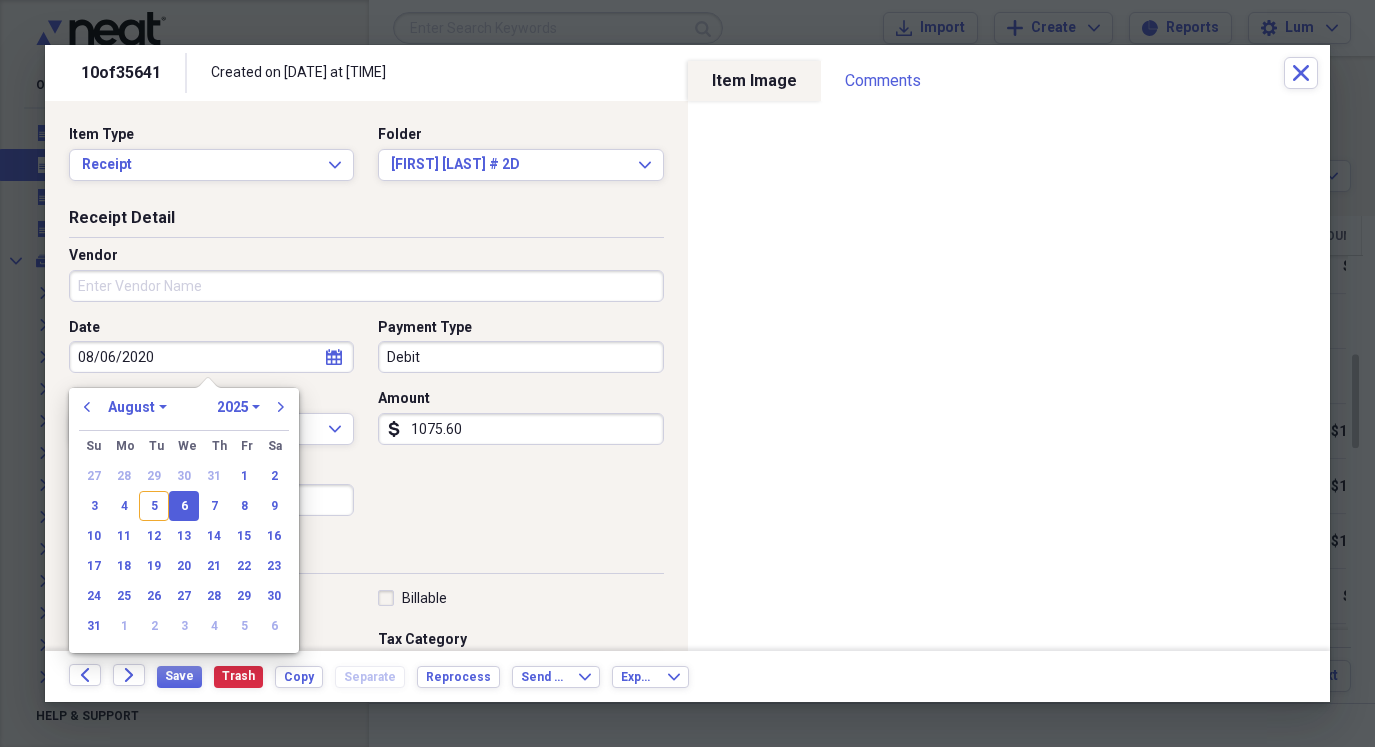 select on "2020" 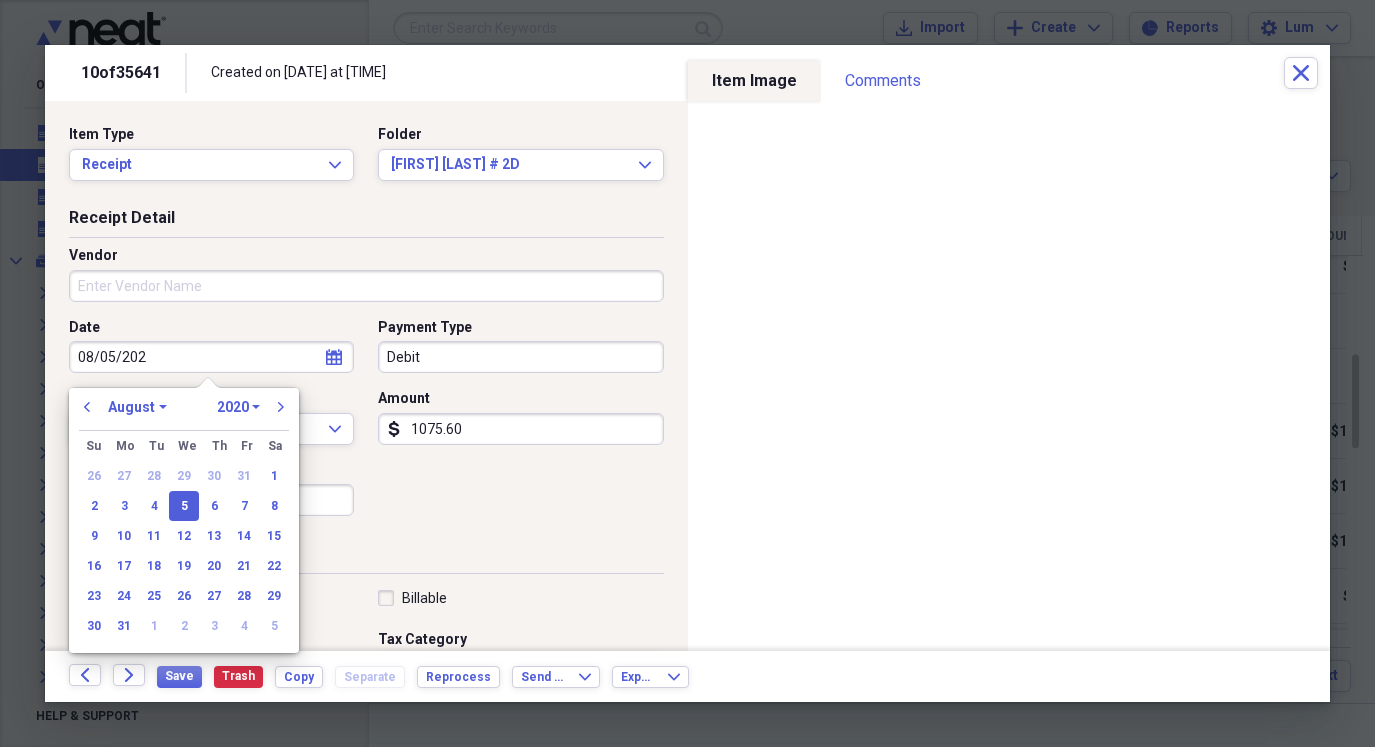 type on "08/05/2025" 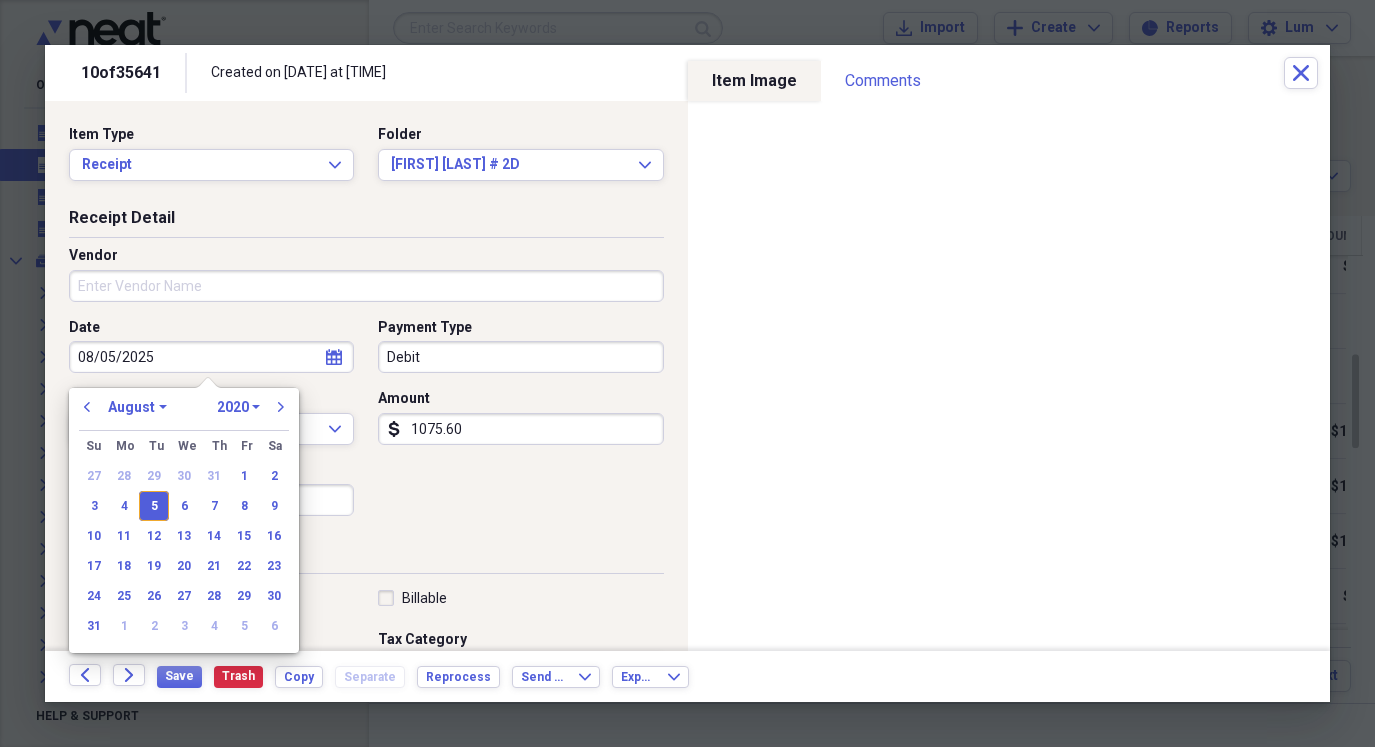 select on "2025" 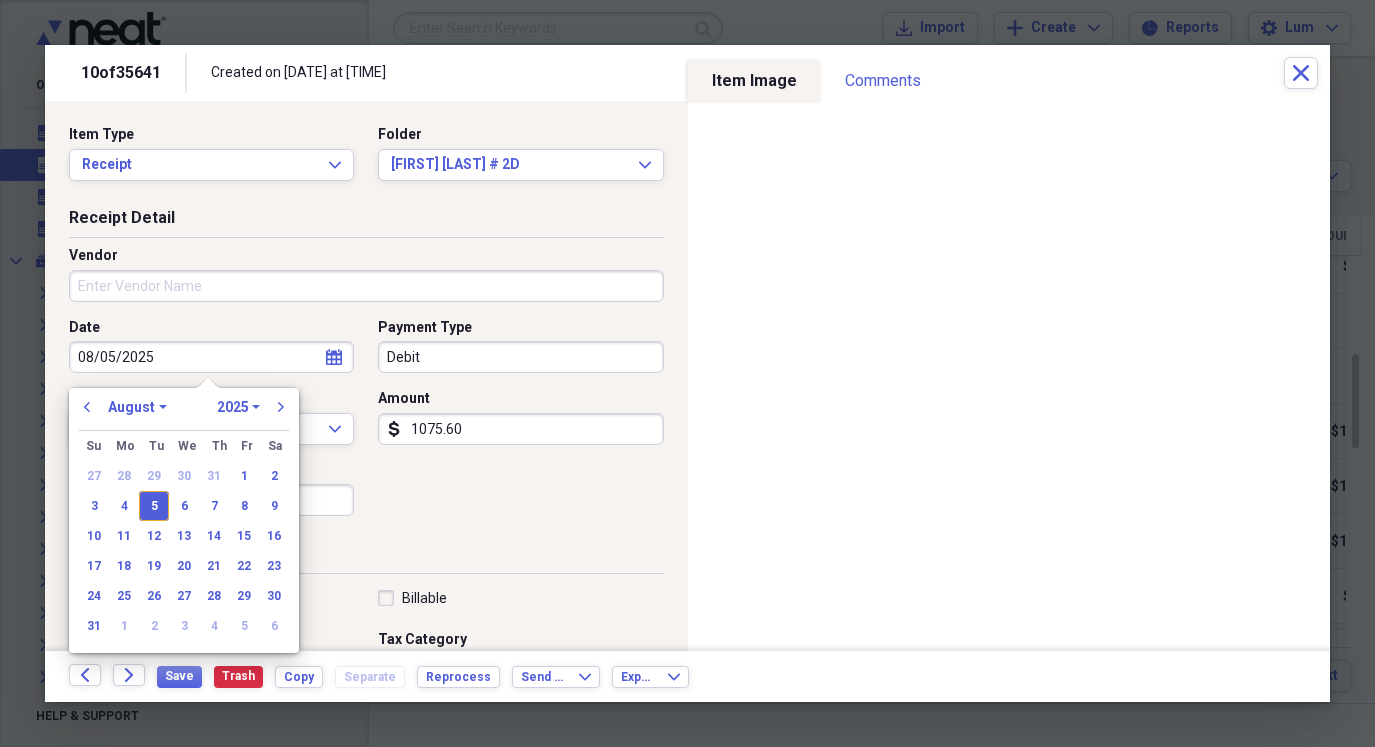type on "08/05/2025" 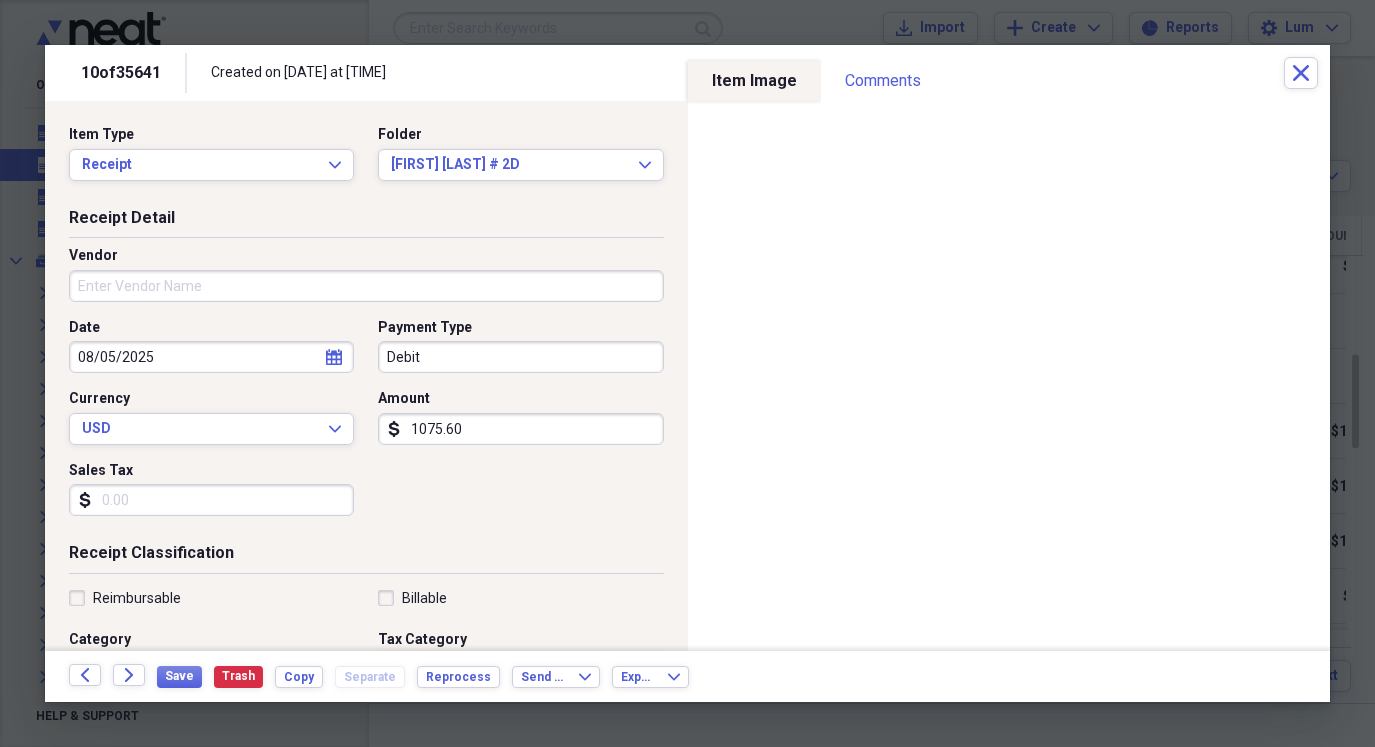 drag, startPoint x: 482, startPoint y: 497, endPoint x: 486, endPoint y: 540, distance: 43.185646 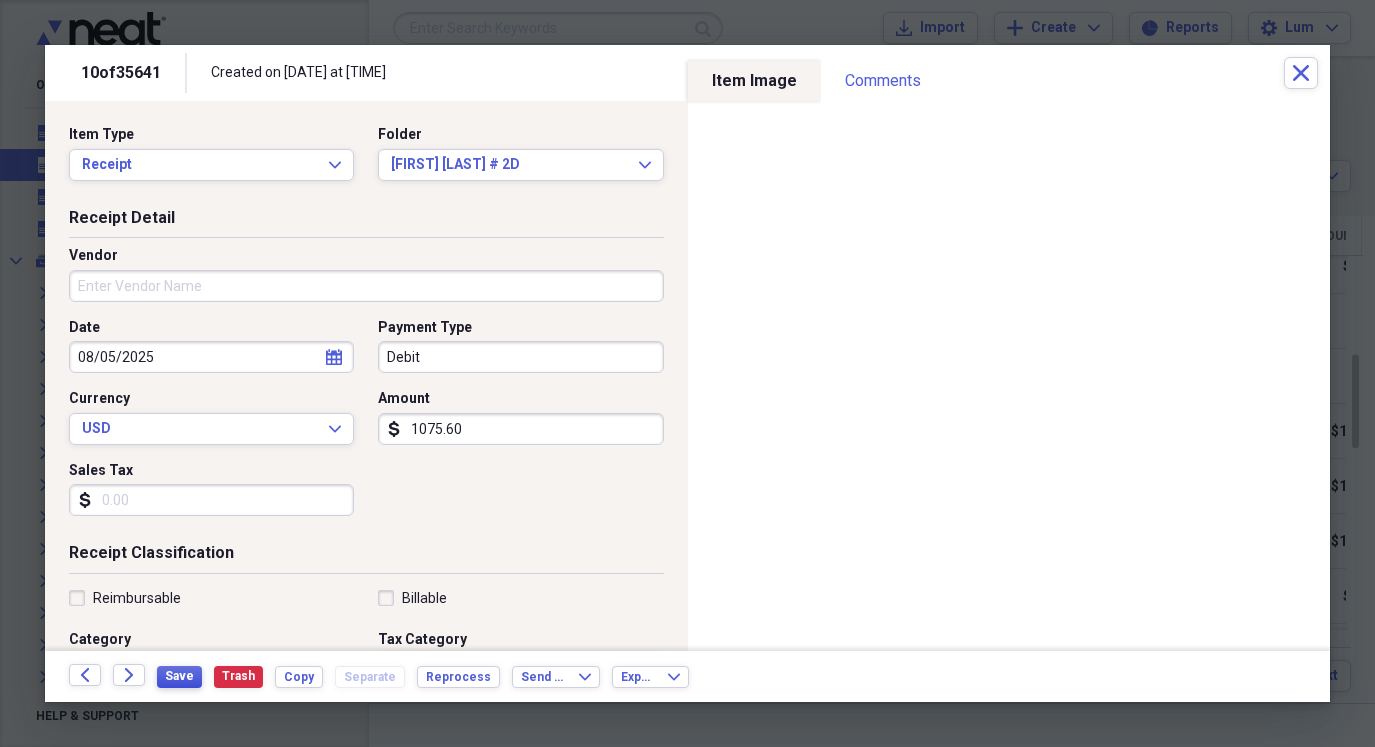 click on "Save" at bounding box center [179, 676] 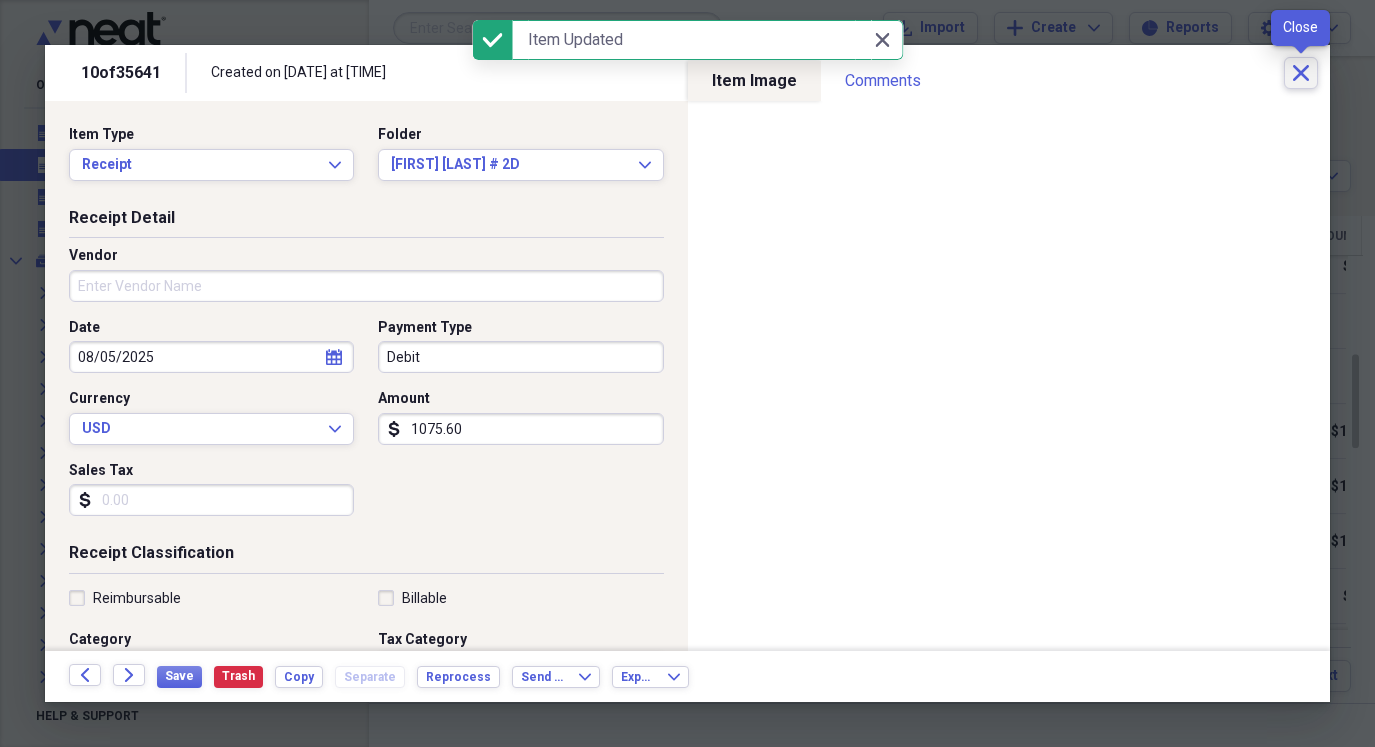 click on "Close" 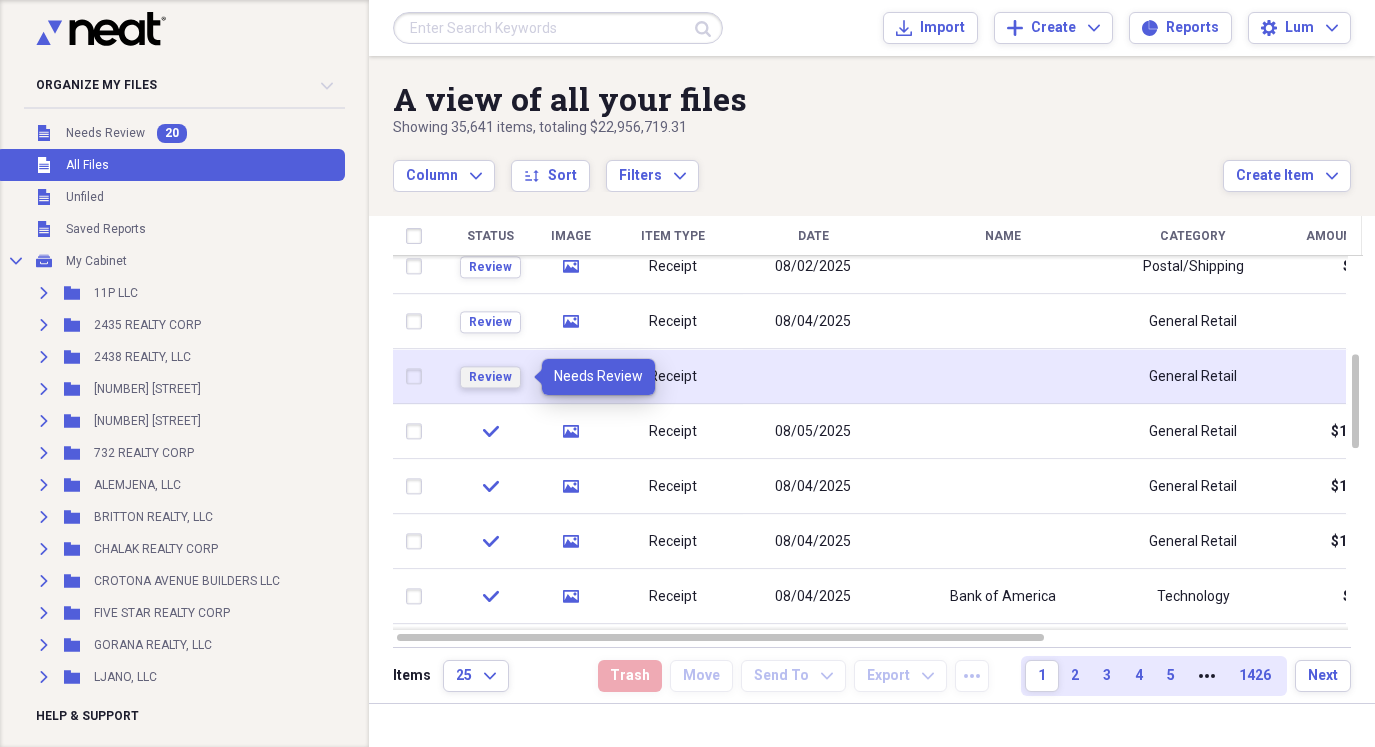 click on "Review" at bounding box center [490, 377] 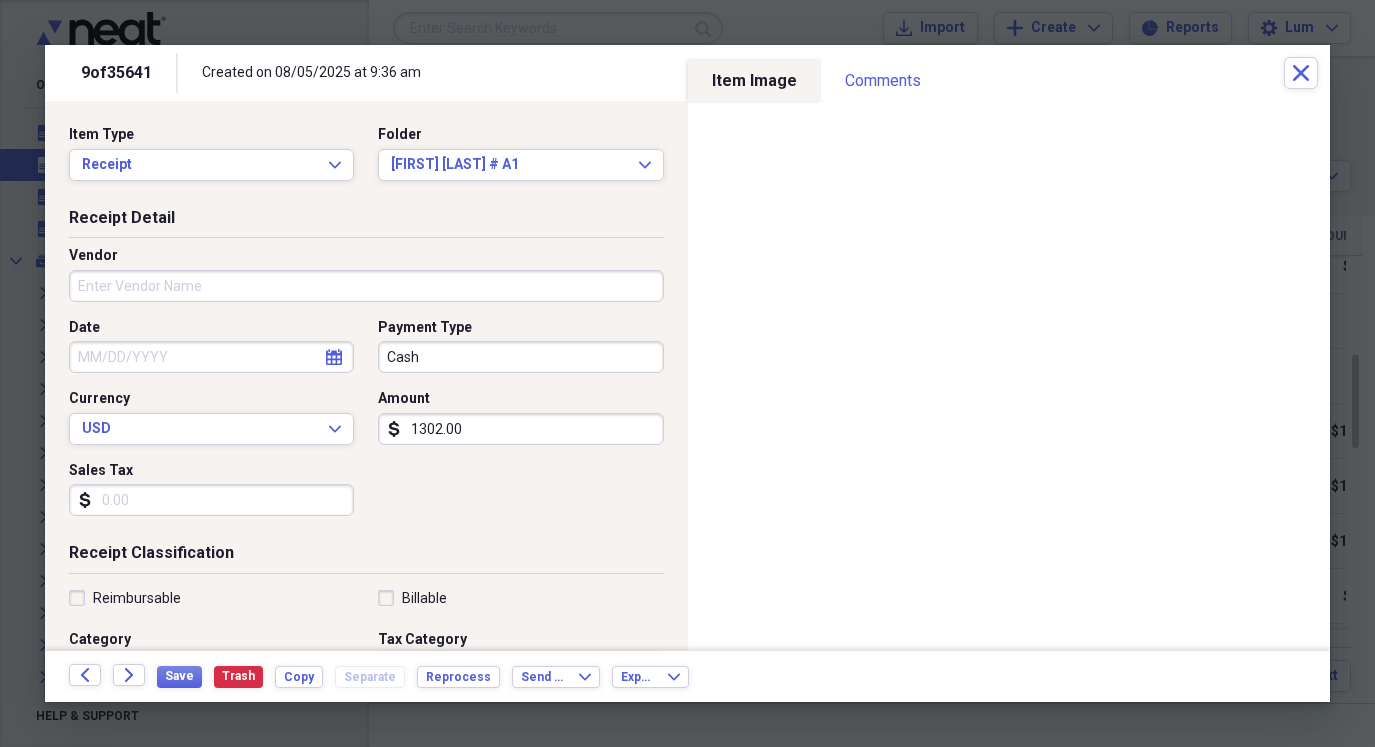 type on "1302.00" 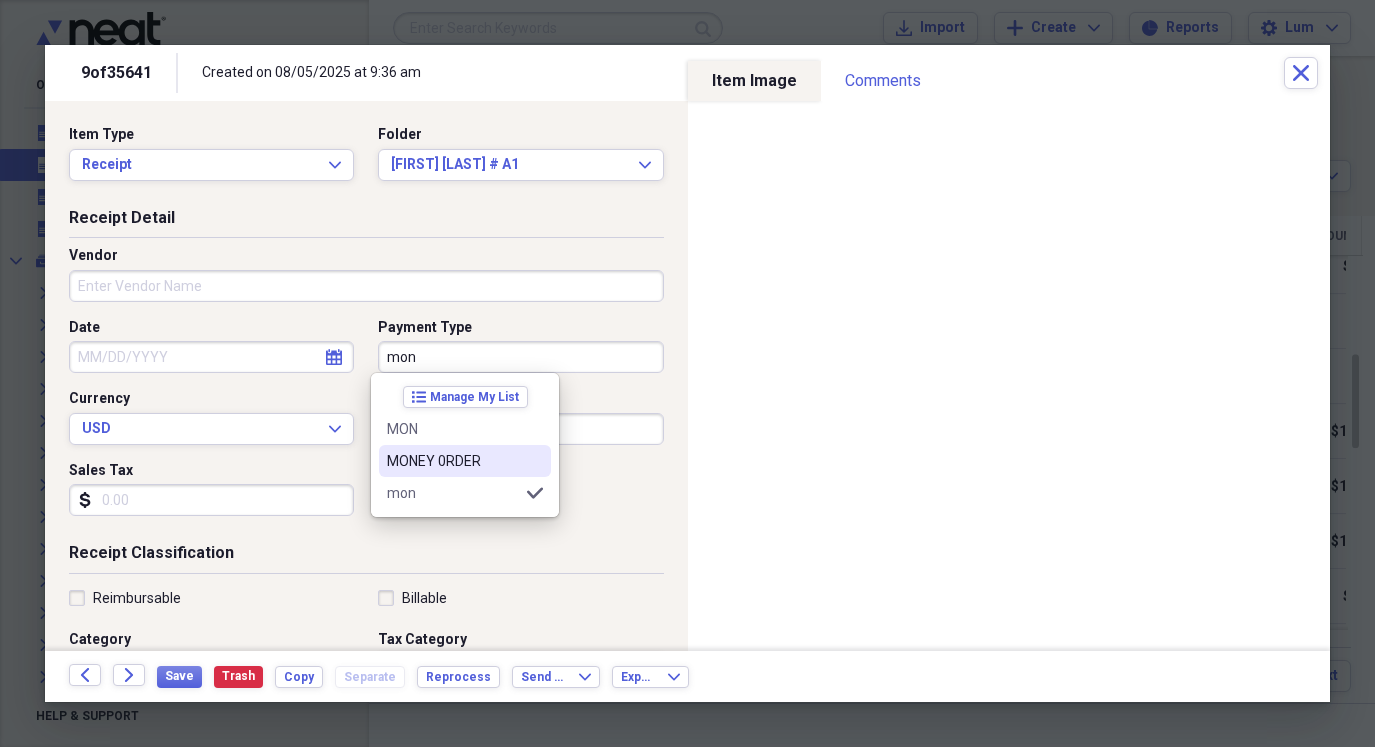 click on "MONEY 0RDER" at bounding box center (453, 461) 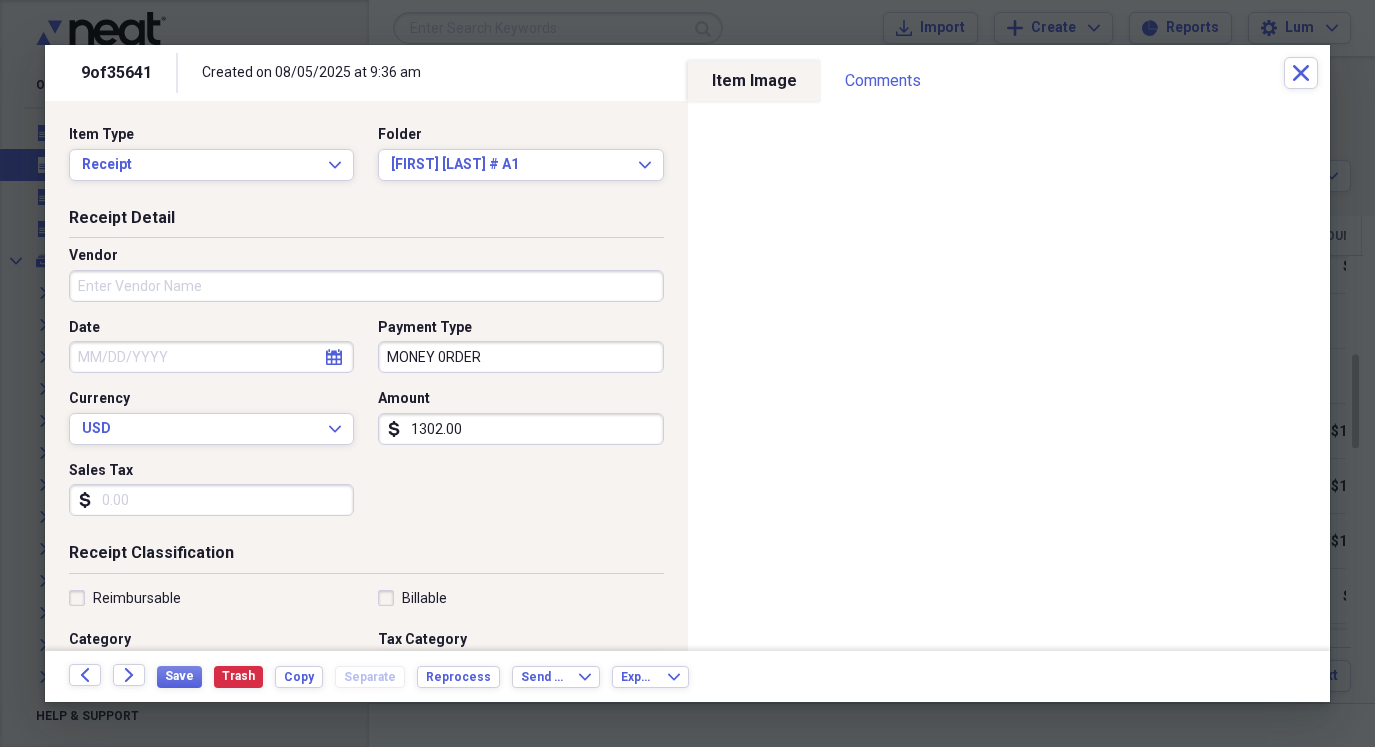 click on "Date" at bounding box center (211, 357) 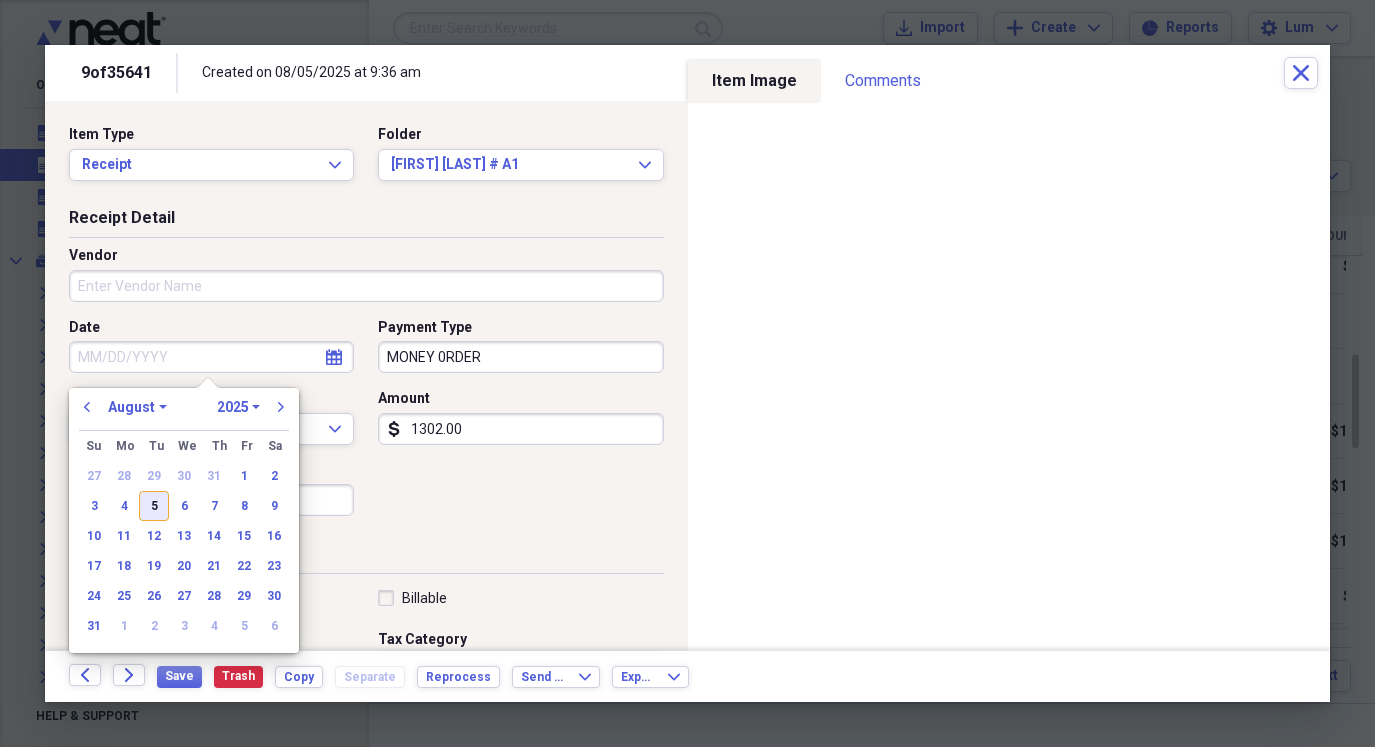 click on "5" at bounding box center (154, 506) 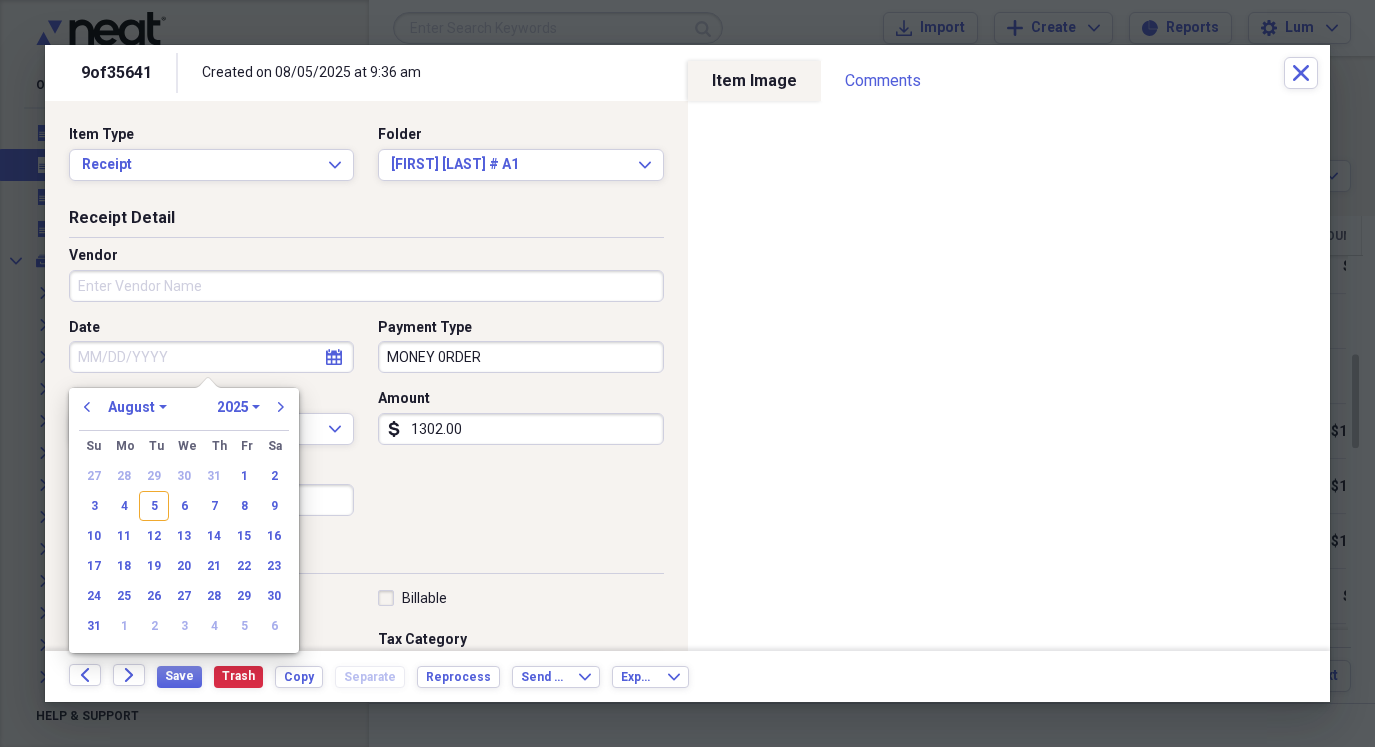 type on "08/05/2025" 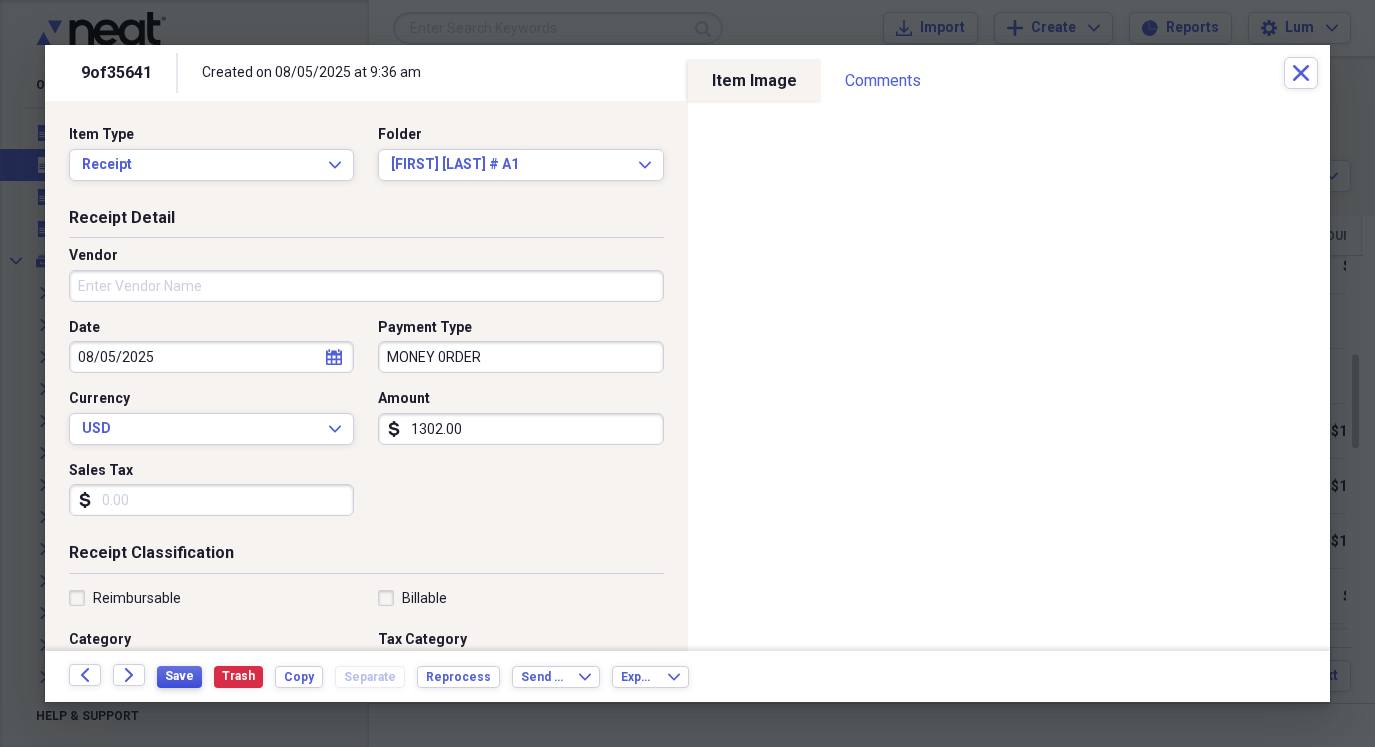 click on "Save" at bounding box center (179, 676) 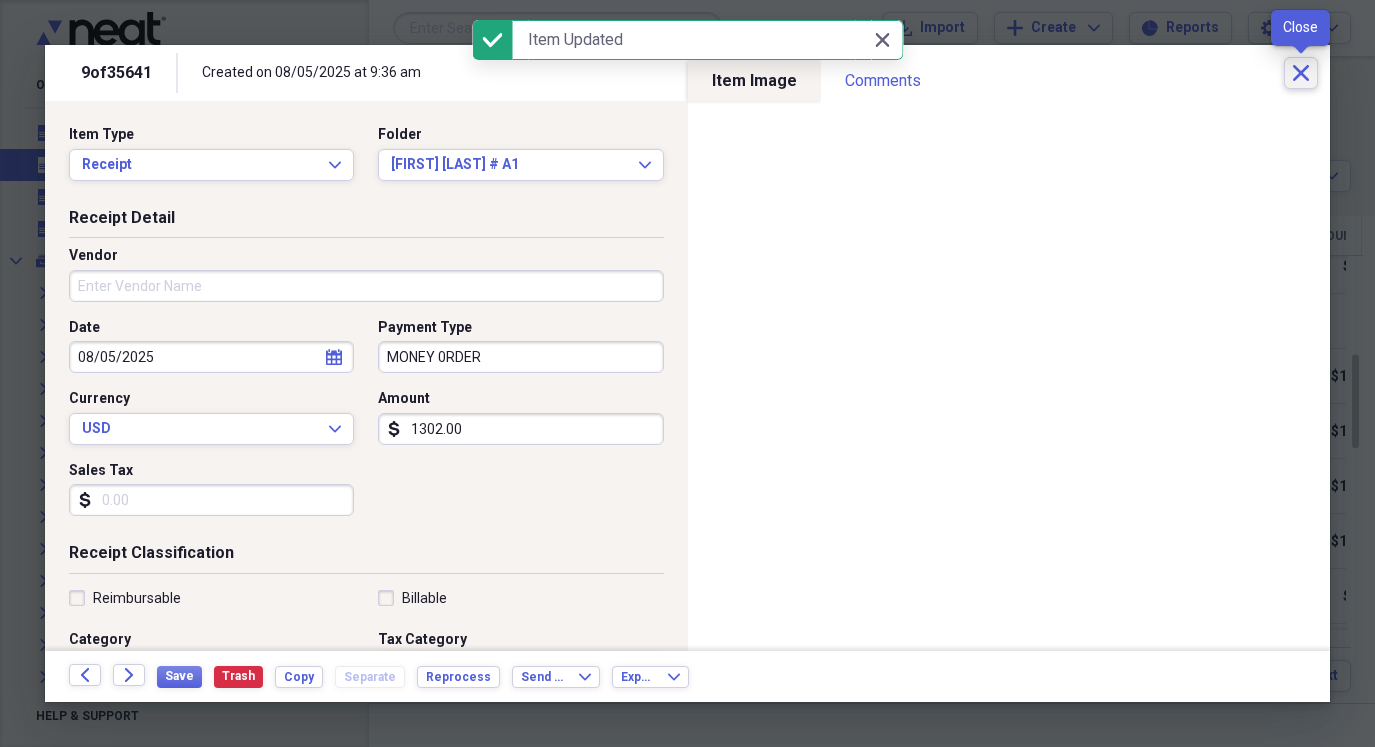 click on "Close" at bounding box center (1301, 73) 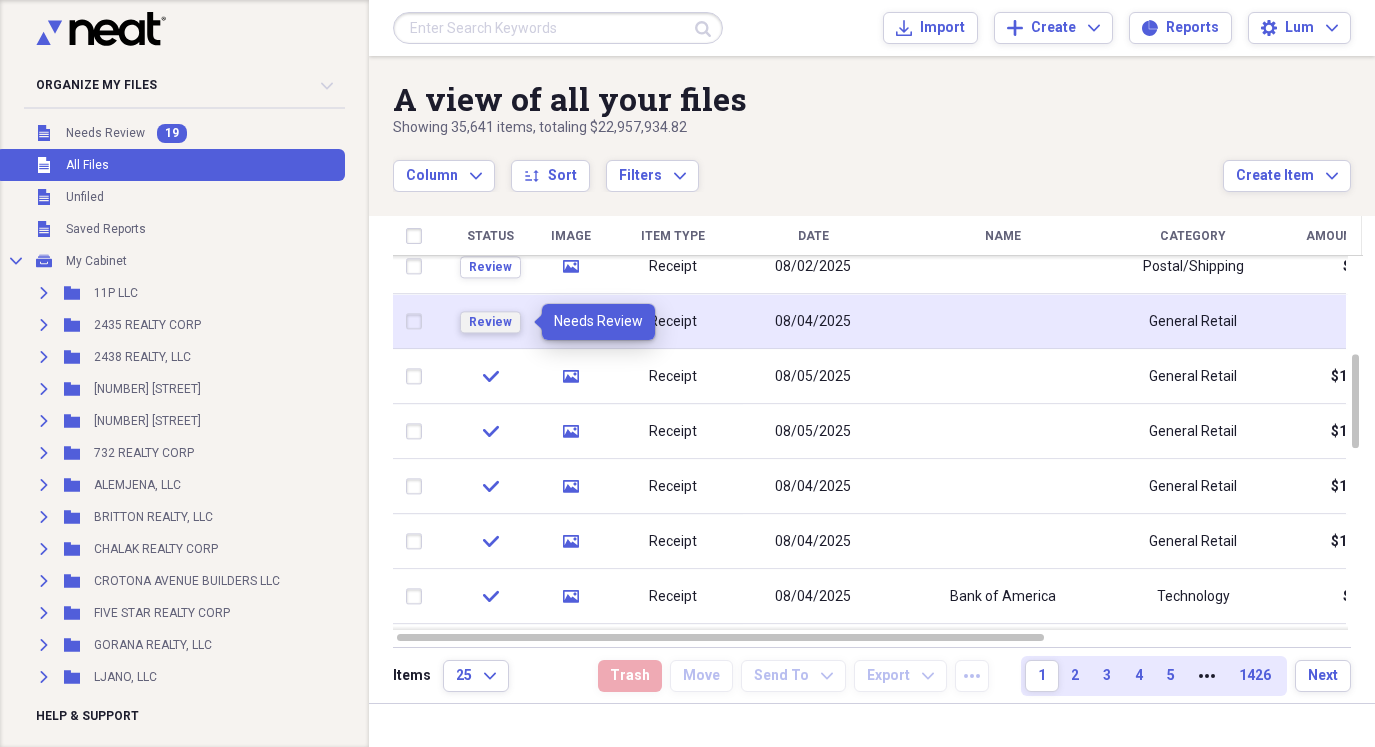 click on "Review" at bounding box center [490, 322] 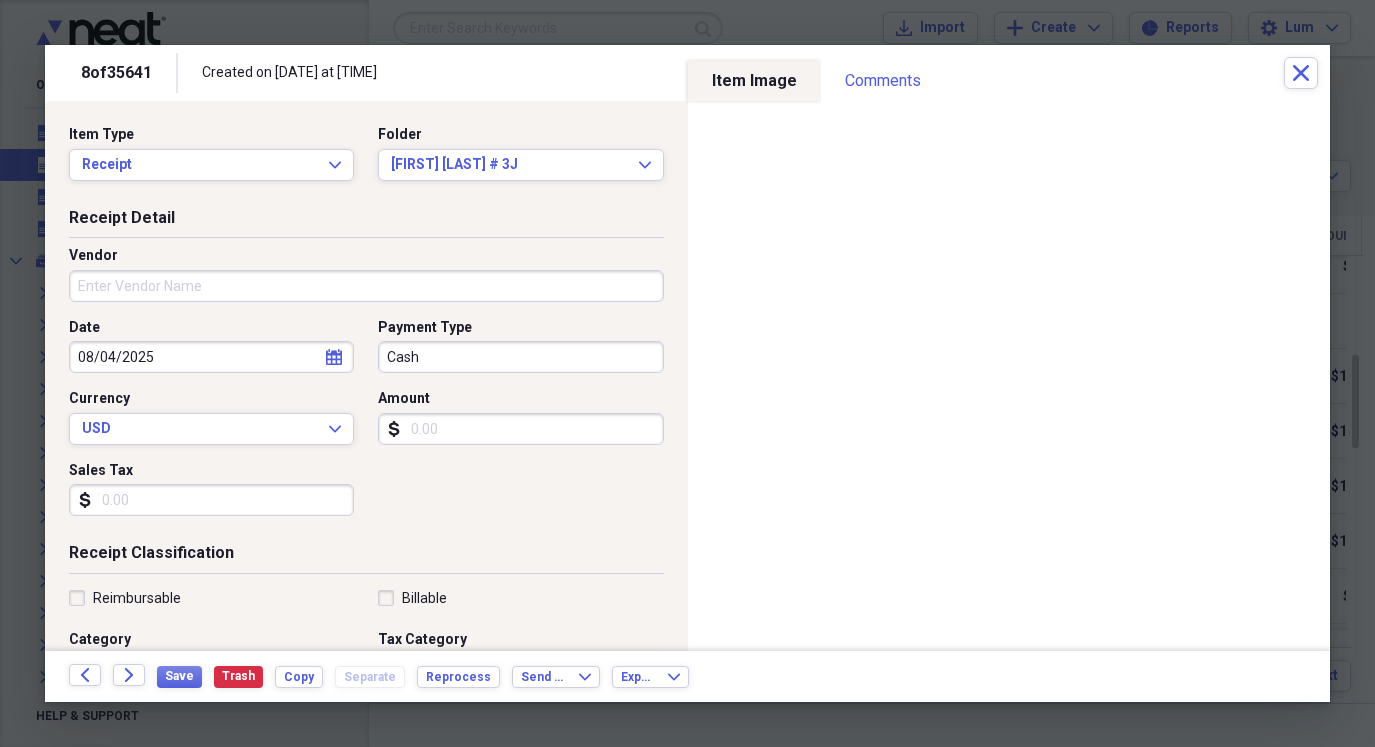 click on "Amount" at bounding box center [520, 429] 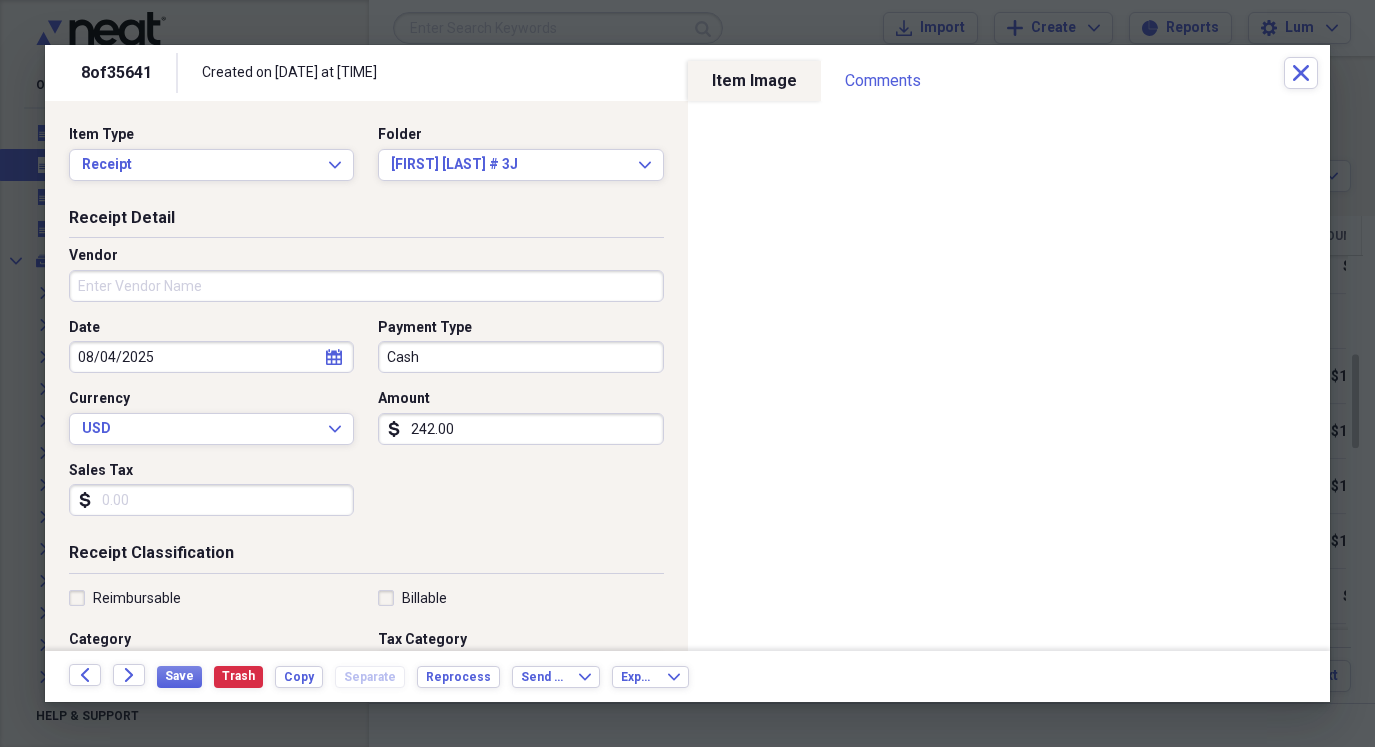 type on "242.00" 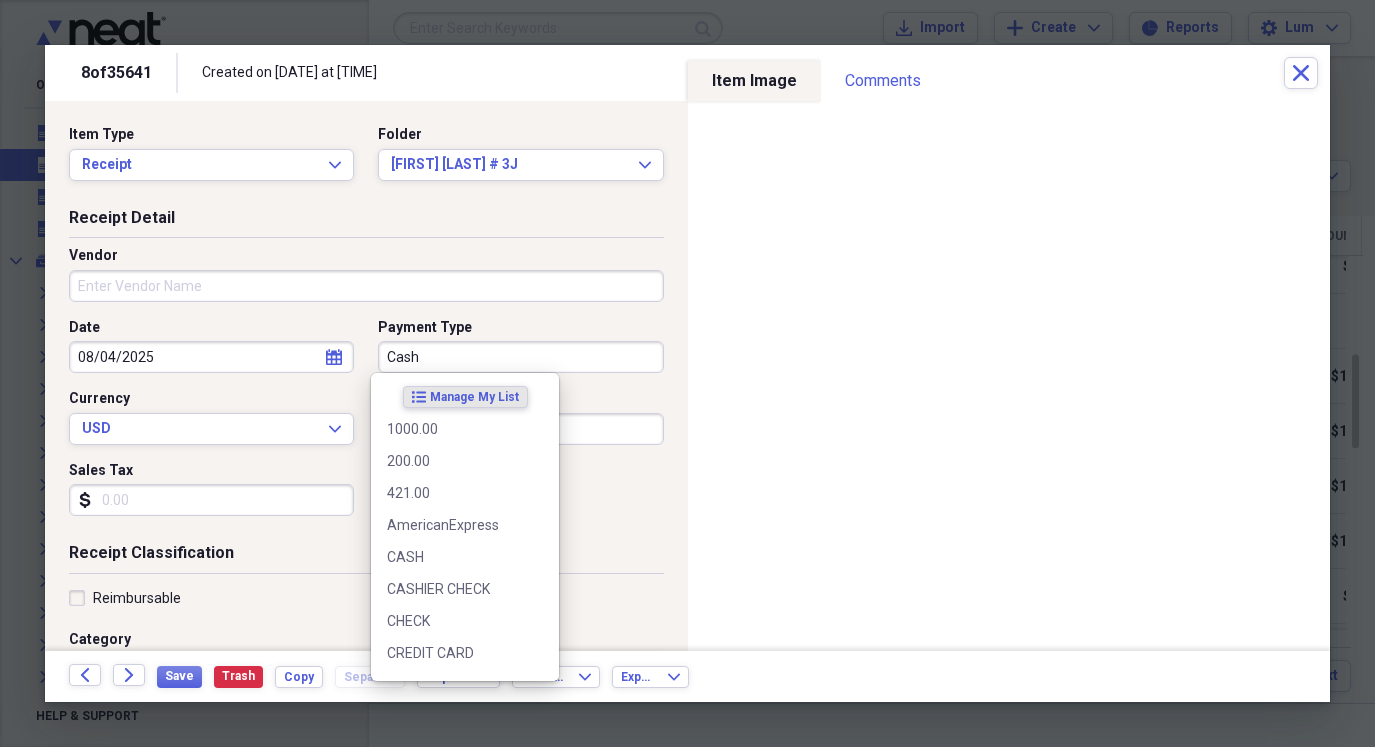 click on "Cash" at bounding box center [520, 357] 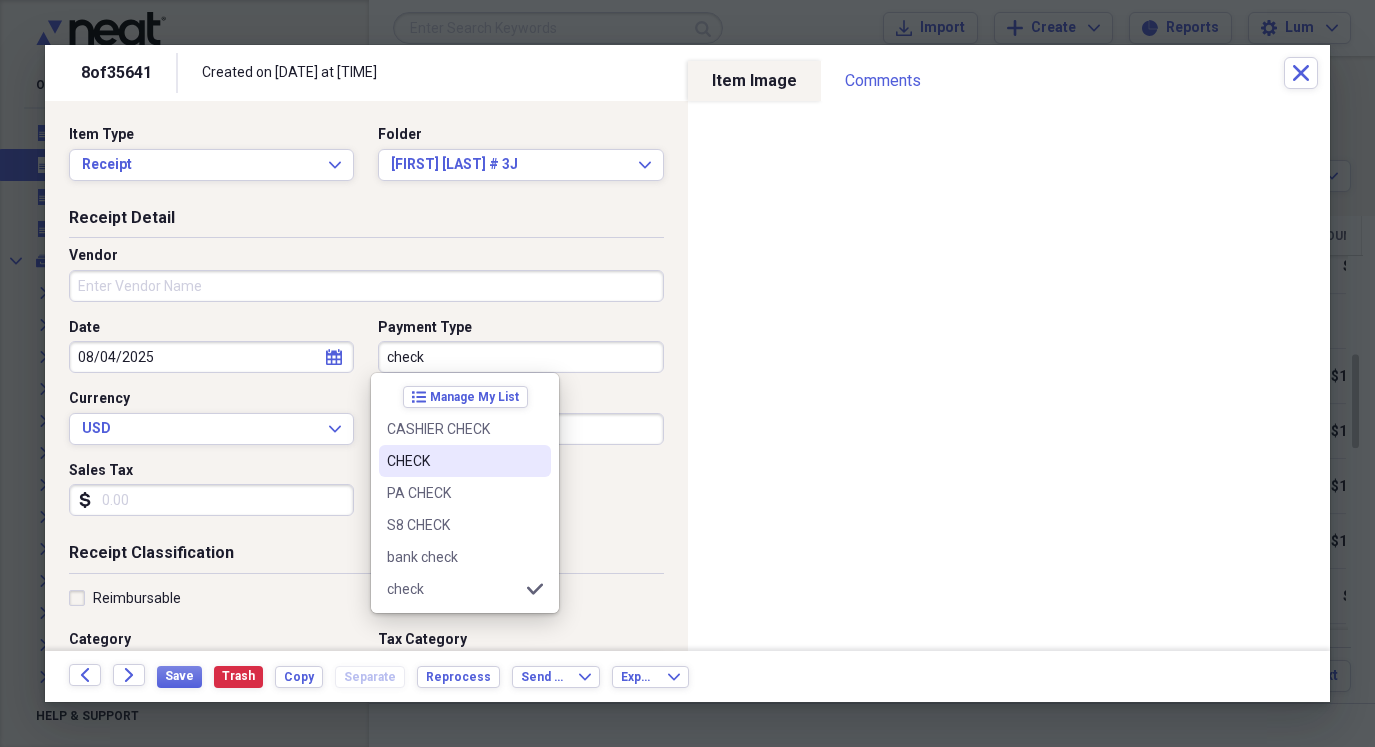 click on "CHECK" at bounding box center (453, 461) 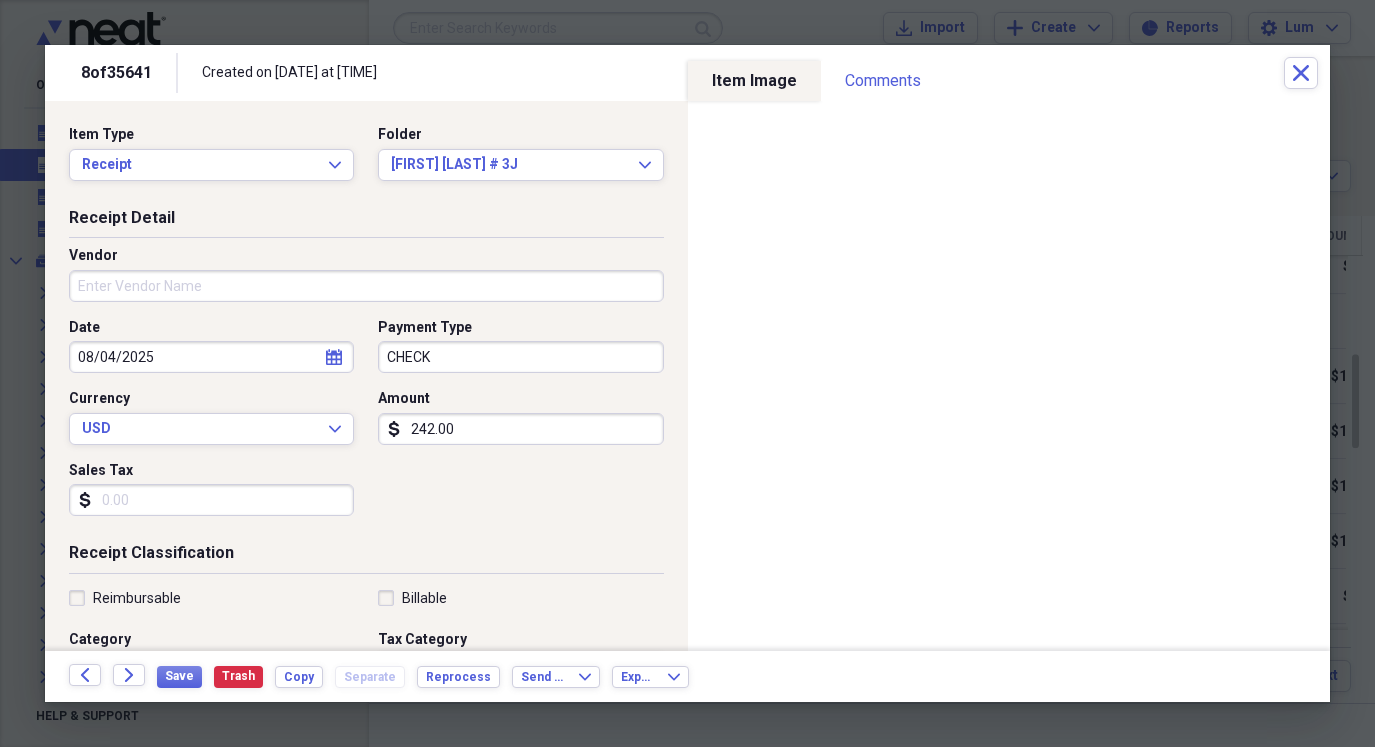 click on "08/04/2025" at bounding box center (211, 357) 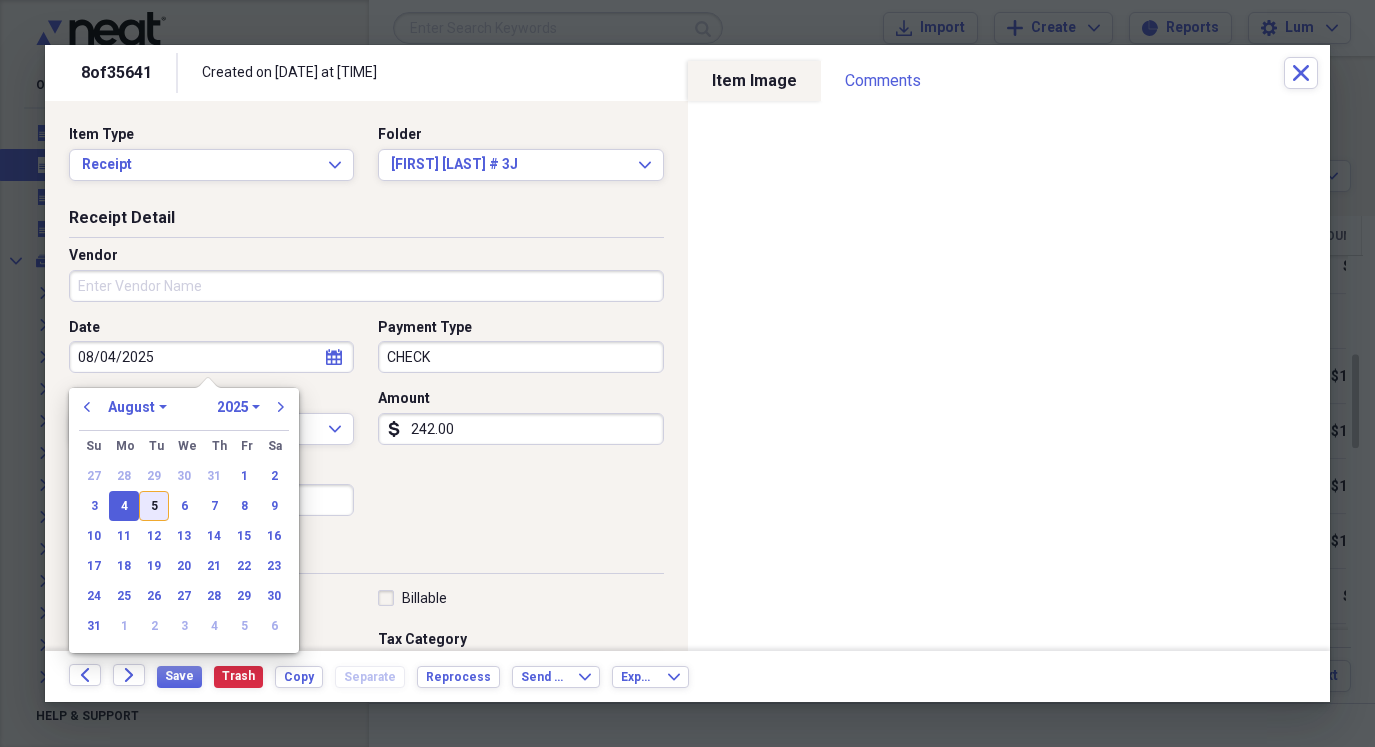 click on "5" at bounding box center [154, 506] 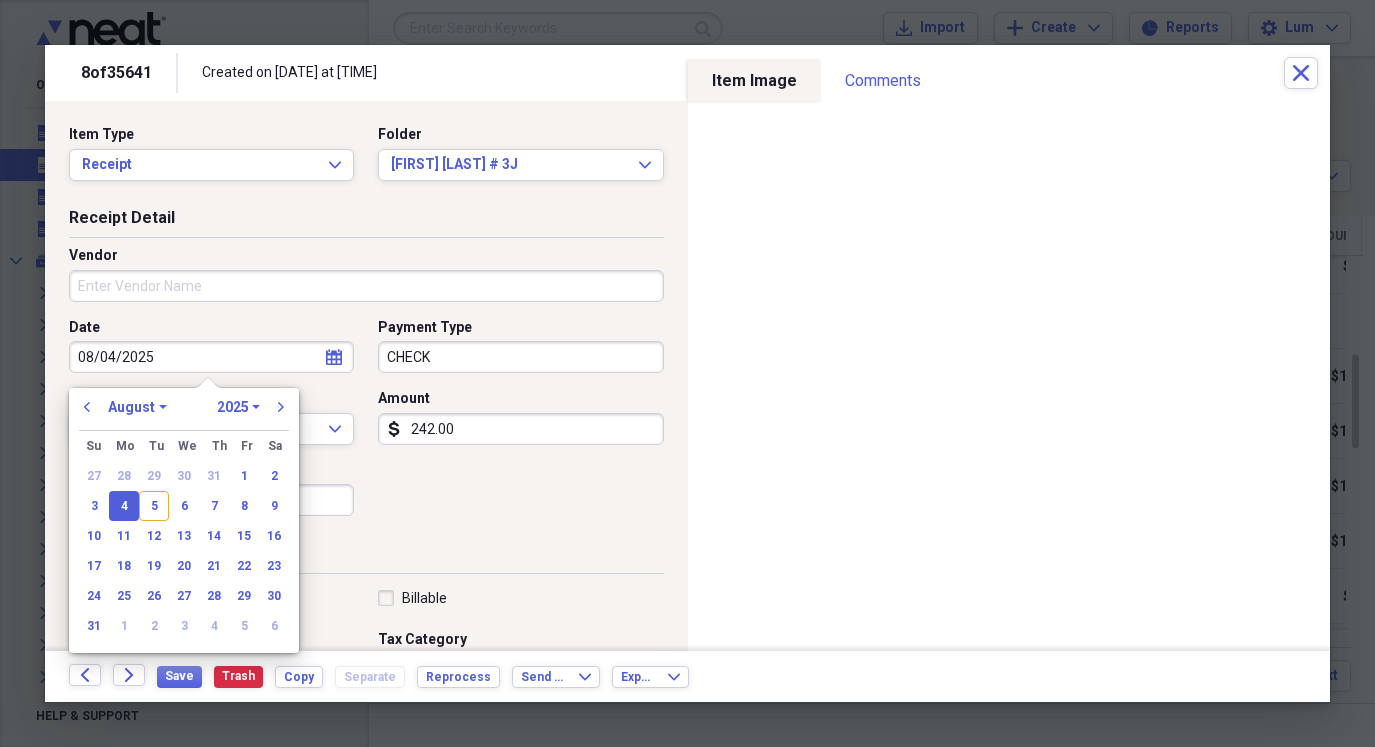 type on "08/05/2025" 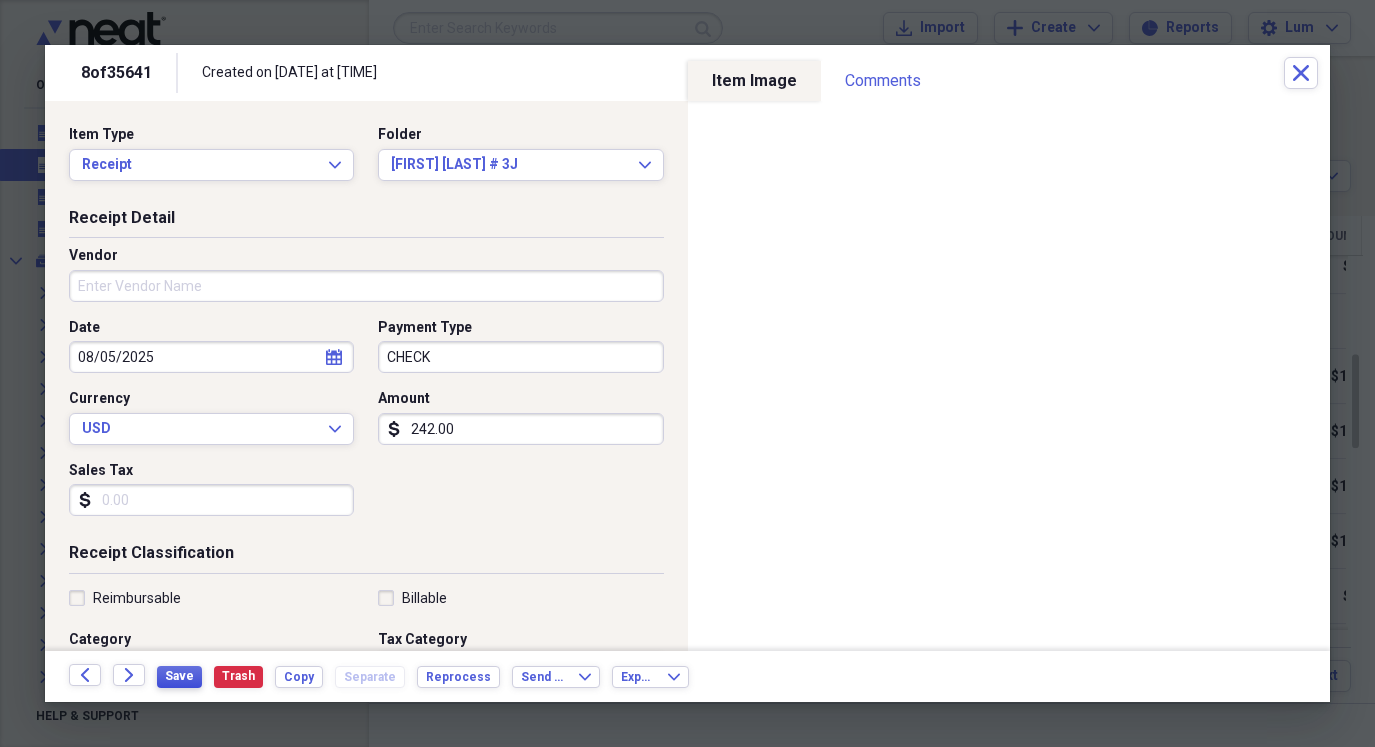 click on "Save" at bounding box center [179, 676] 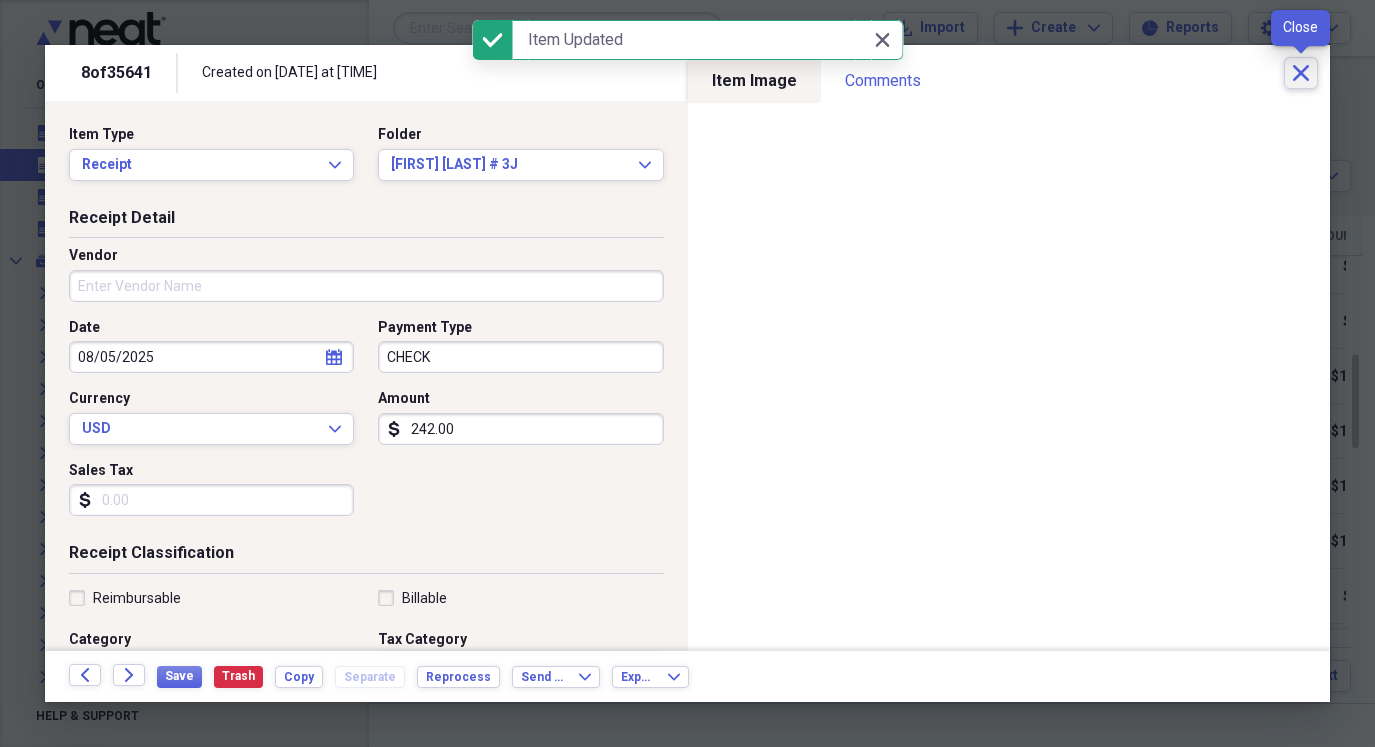click 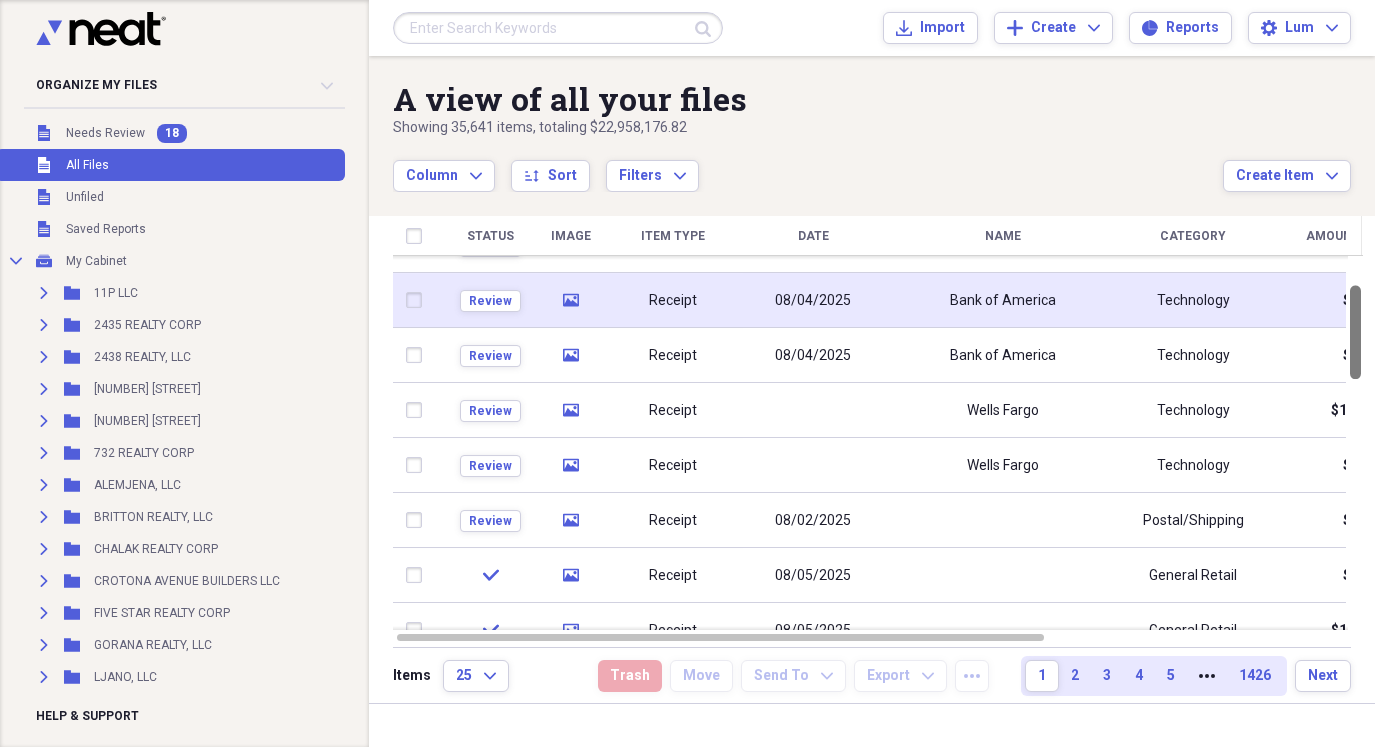 drag, startPoint x: 1365, startPoint y: 381, endPoint x: 1358, endPoint y: 312, distance: 69.354164 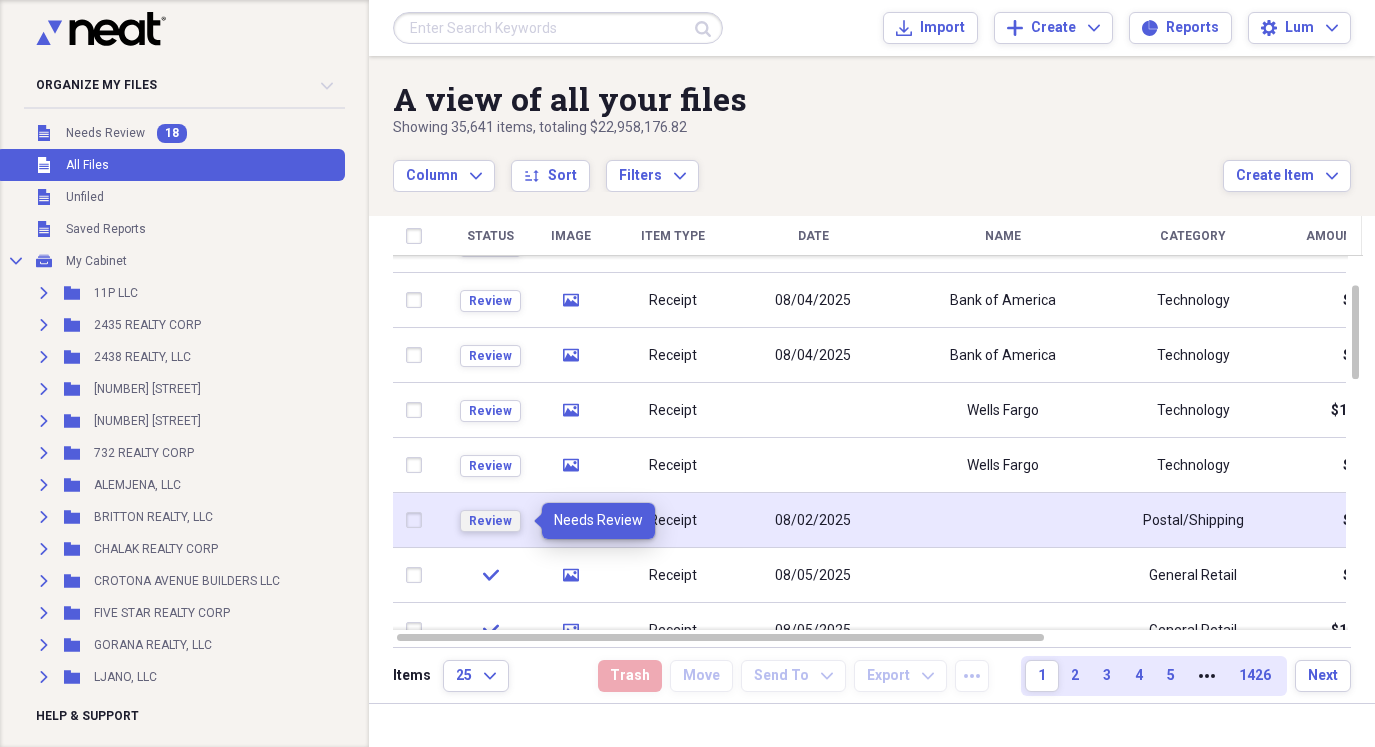 click on "Review" at bounding box center (490, 521) 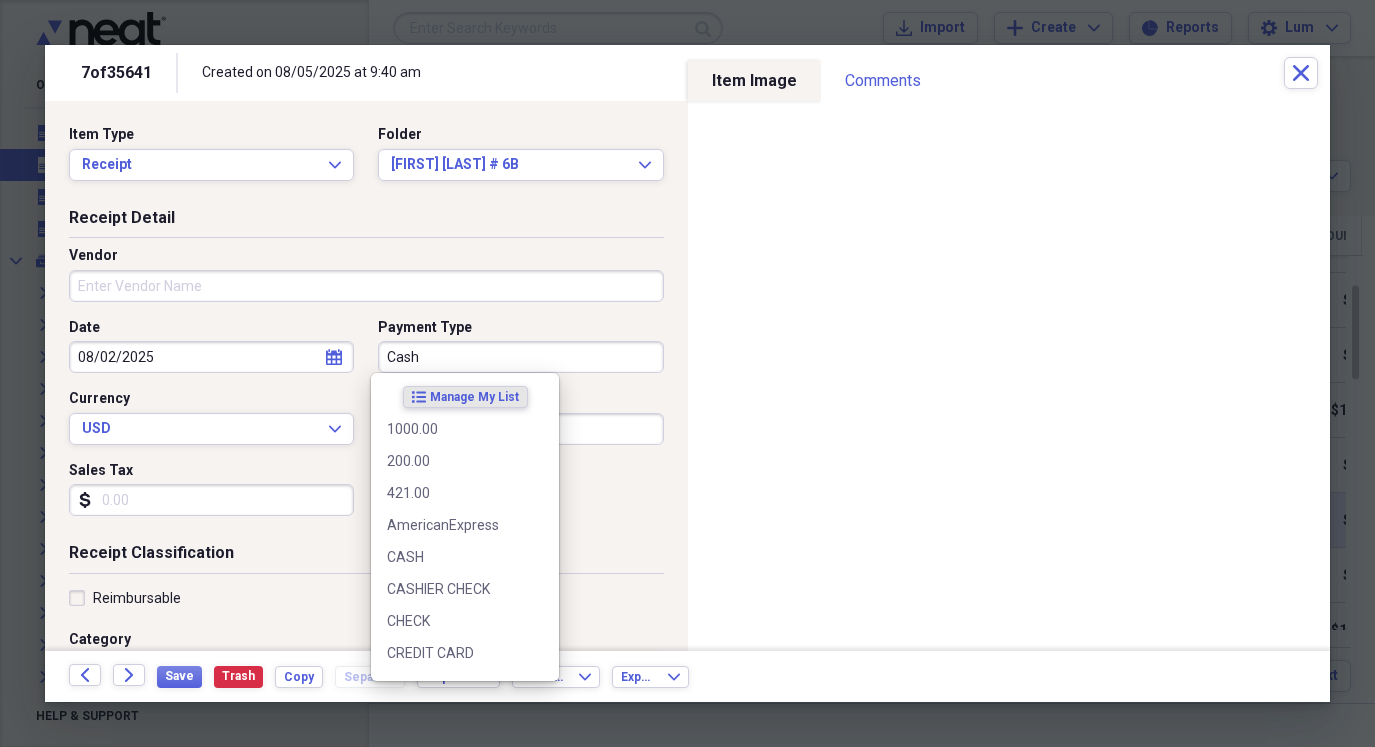 click on "Cash" at bounding box center [520, 357] 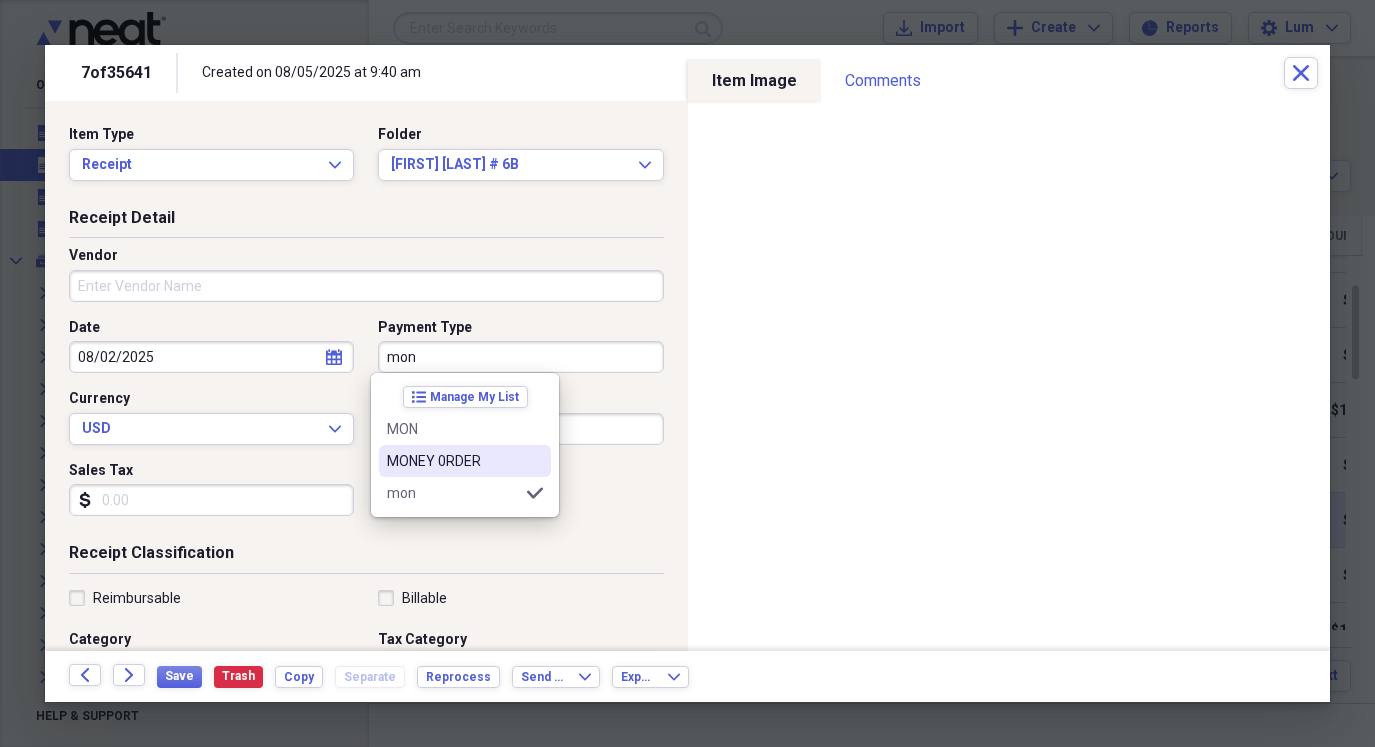 drag, startPoint x: 482, startPoint y: 447, endPoint x: 12, endPoint y: 411, distance: 471.3767 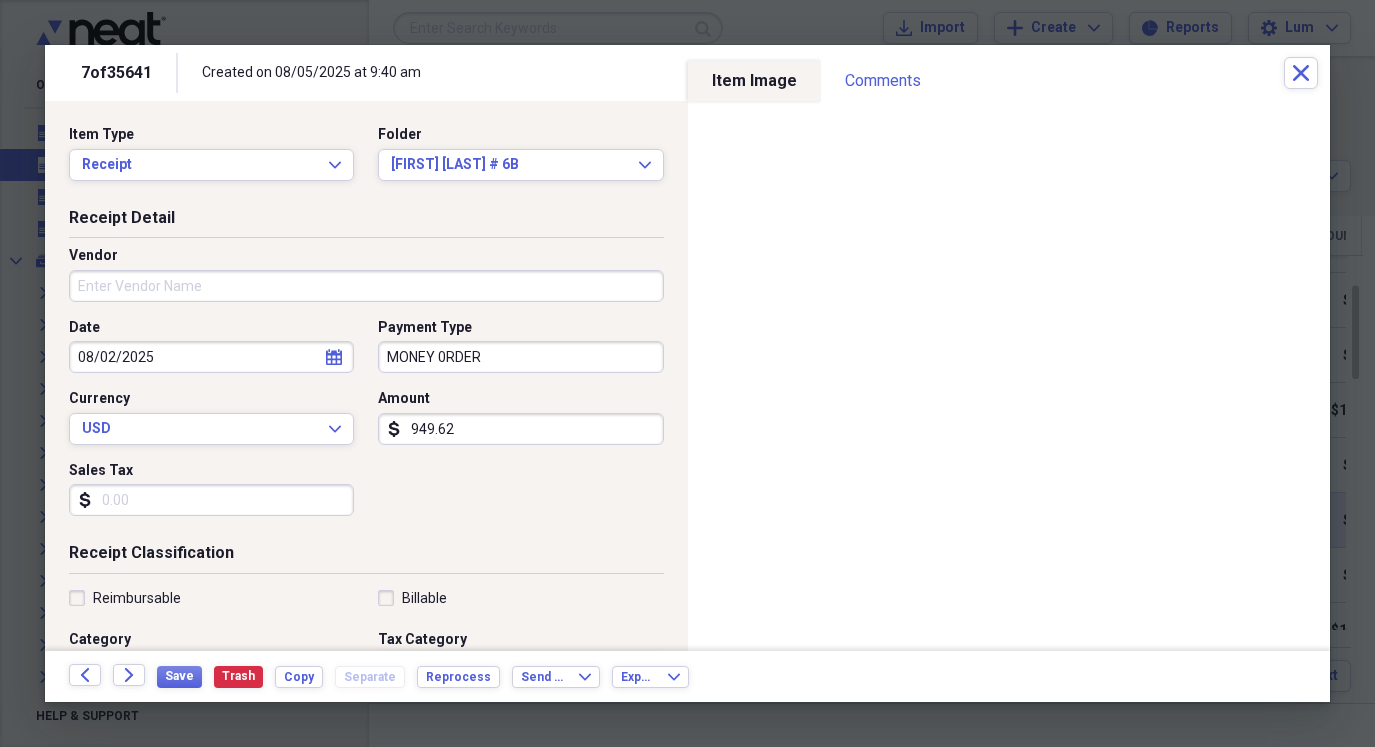click on "08/02/2025" at bounding box center [211, 357] 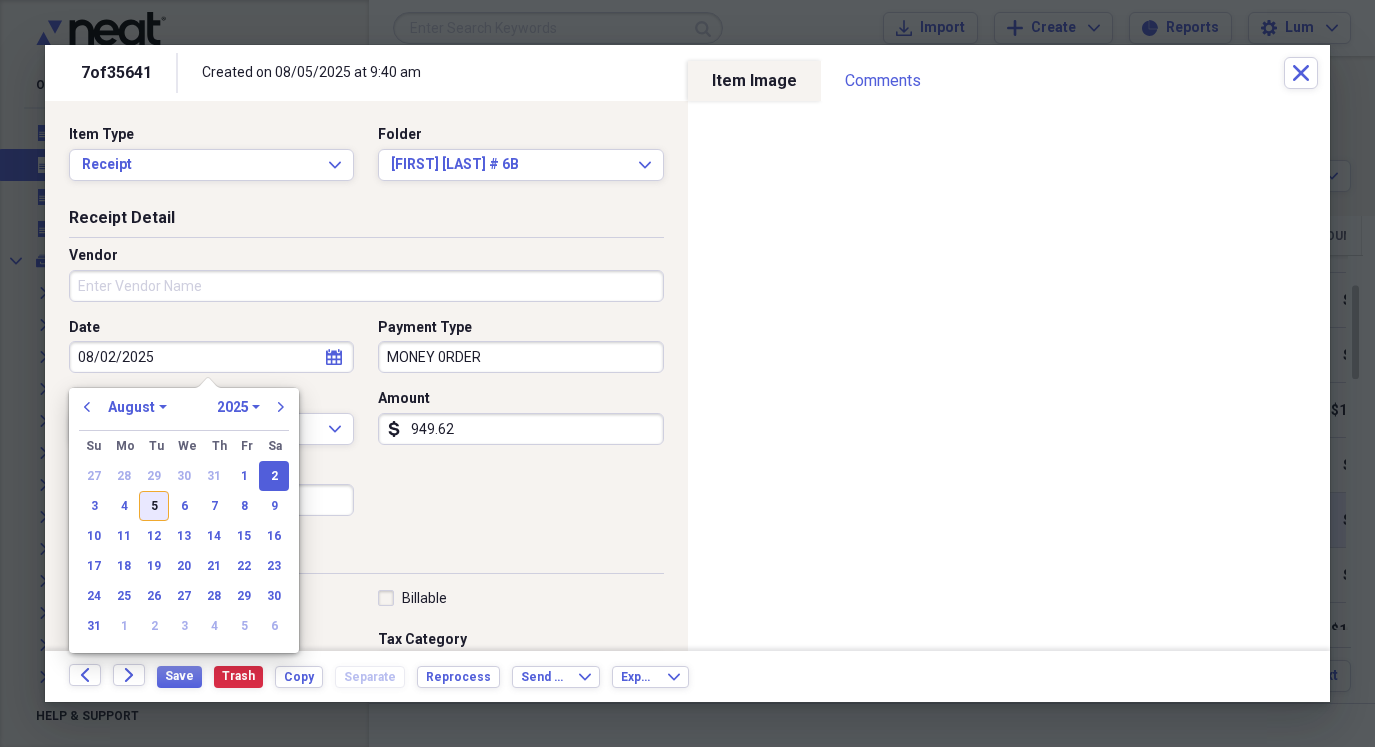 click on "5" at bounding box center (154, 506) 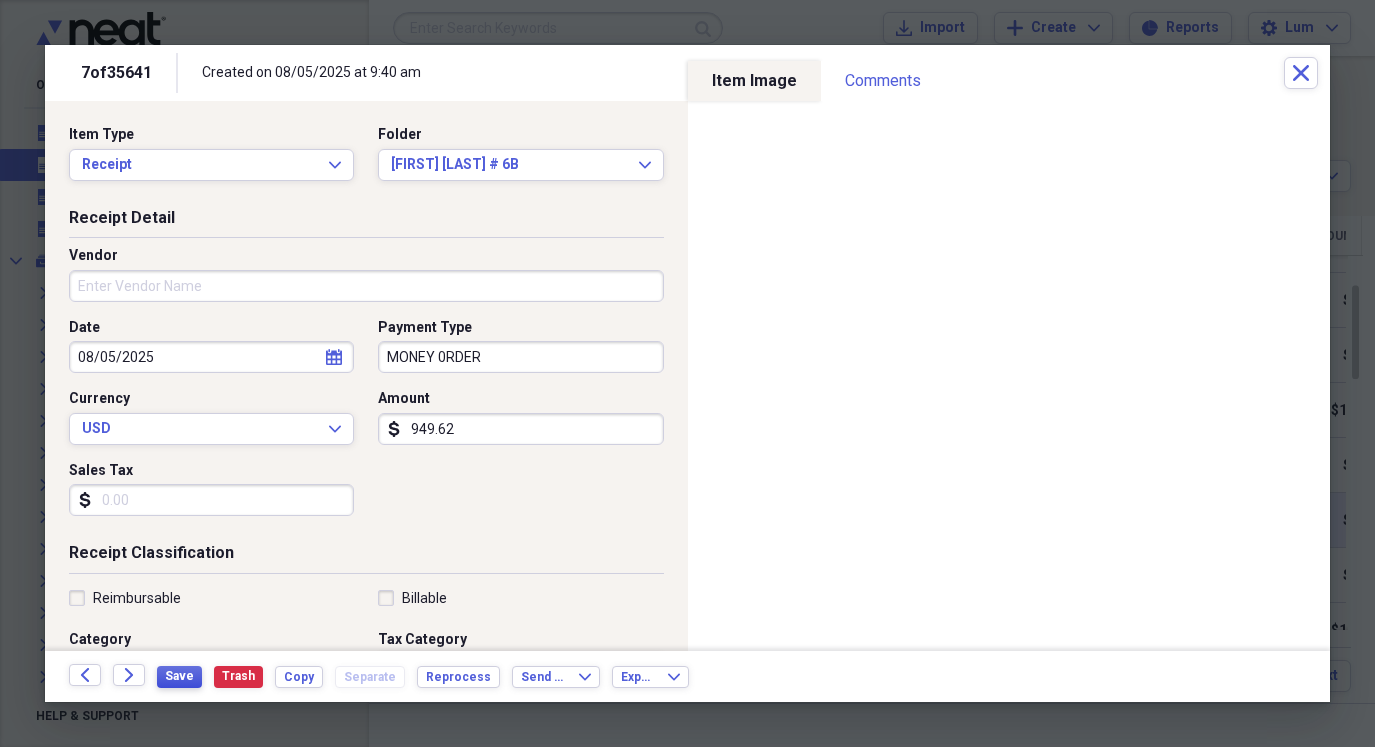 click on "Save" at bounding box center (179, 676) 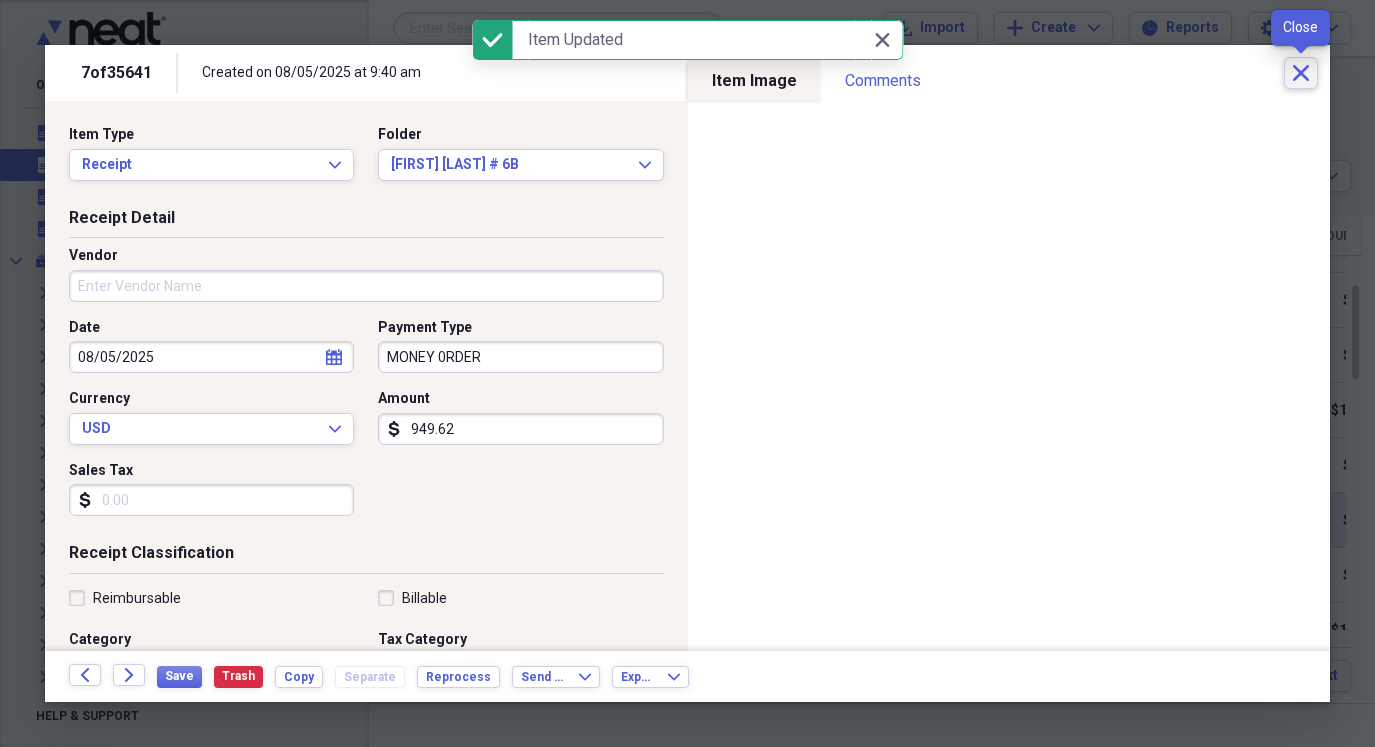 click on "Close" 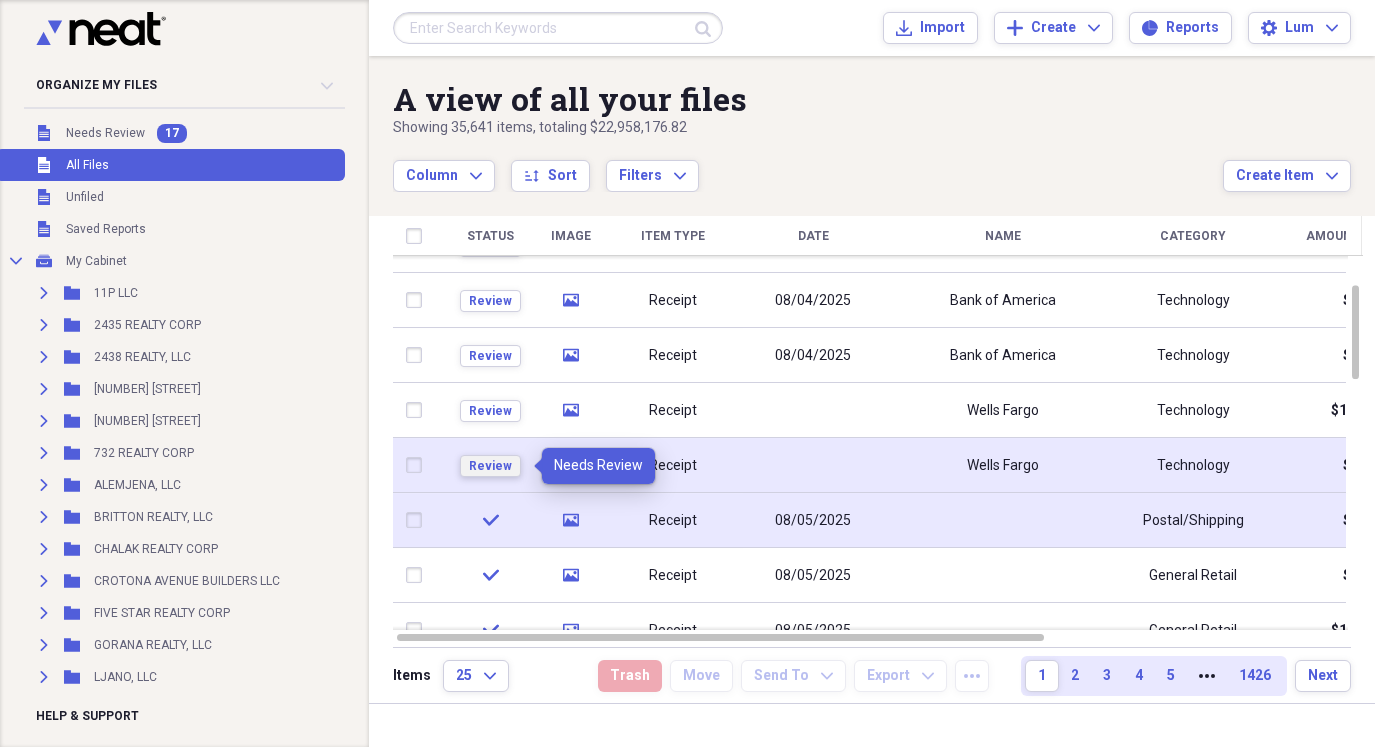click on "Review" at bounding box center (490, 466) 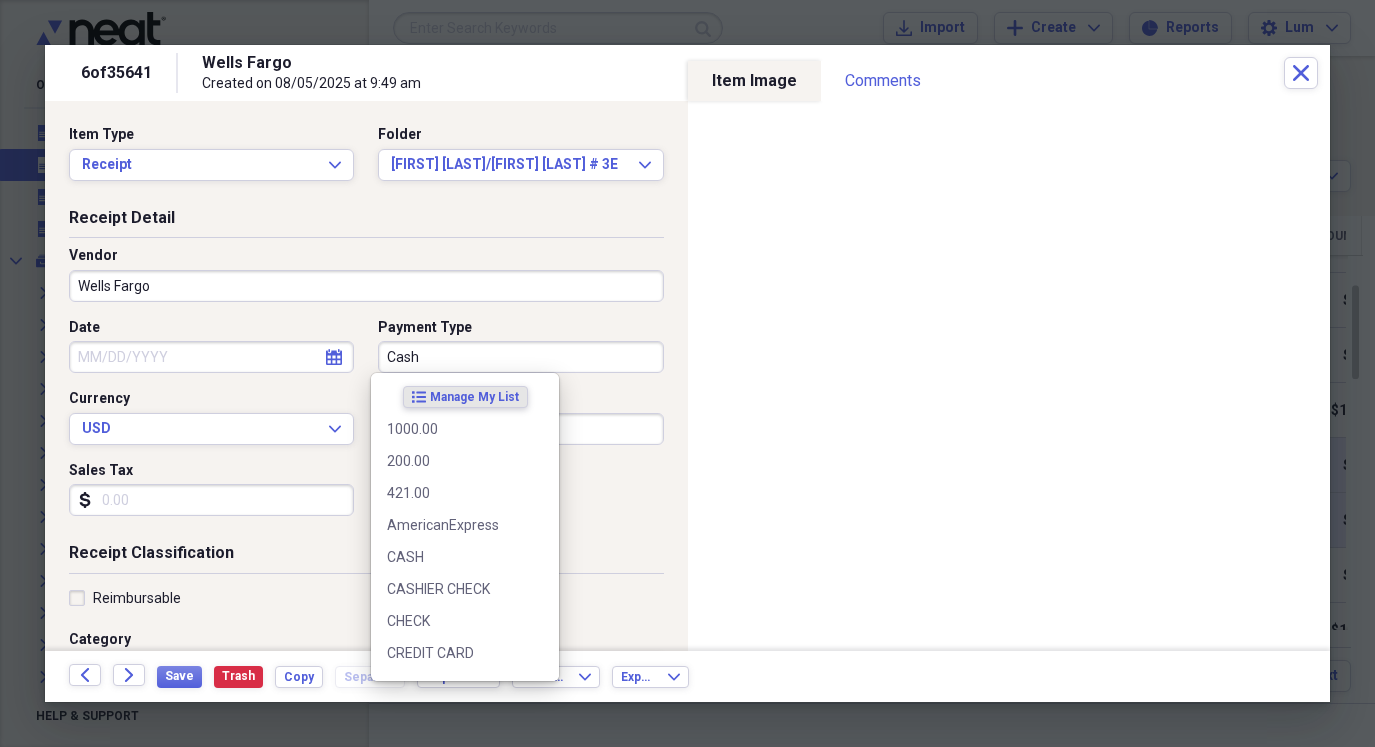 click on "Cash" at bounding box center (520, 357) 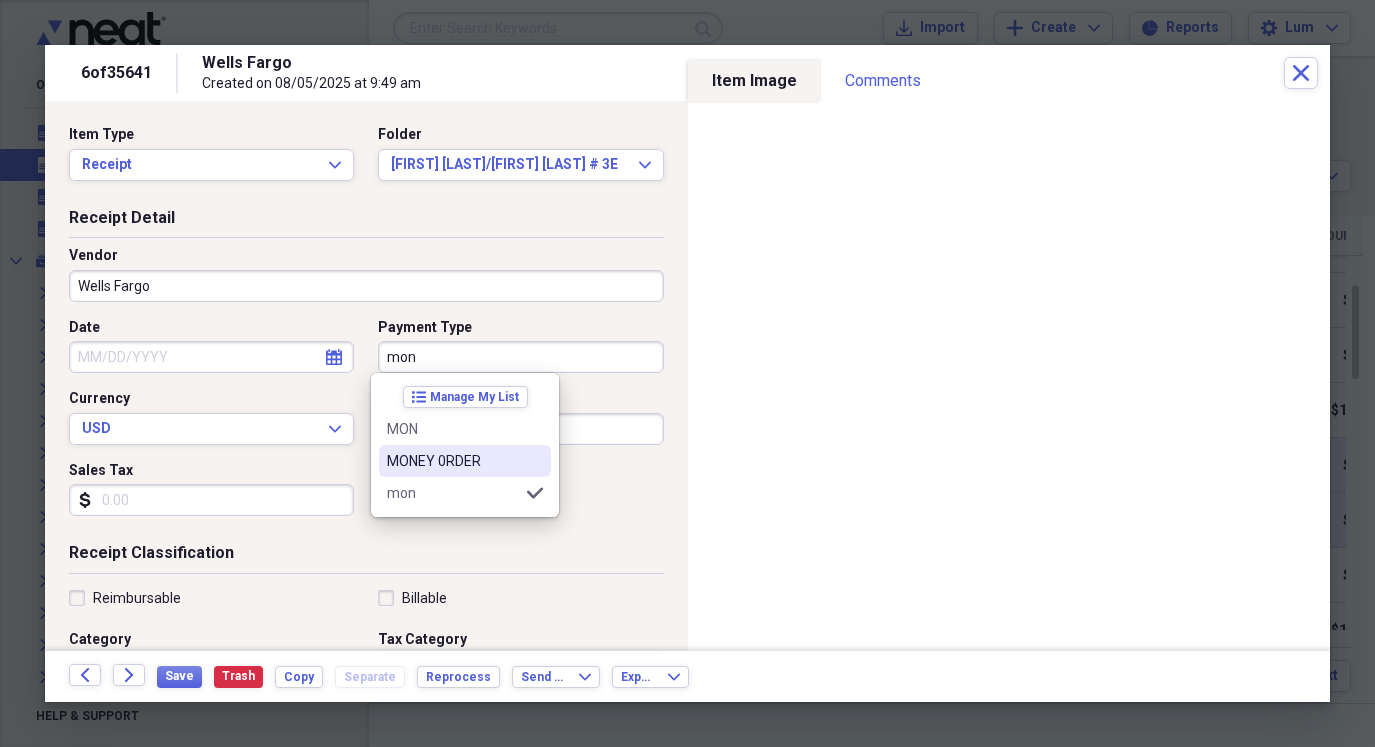 click on "MONEY 0RDER" at bounding box center (465, 461) 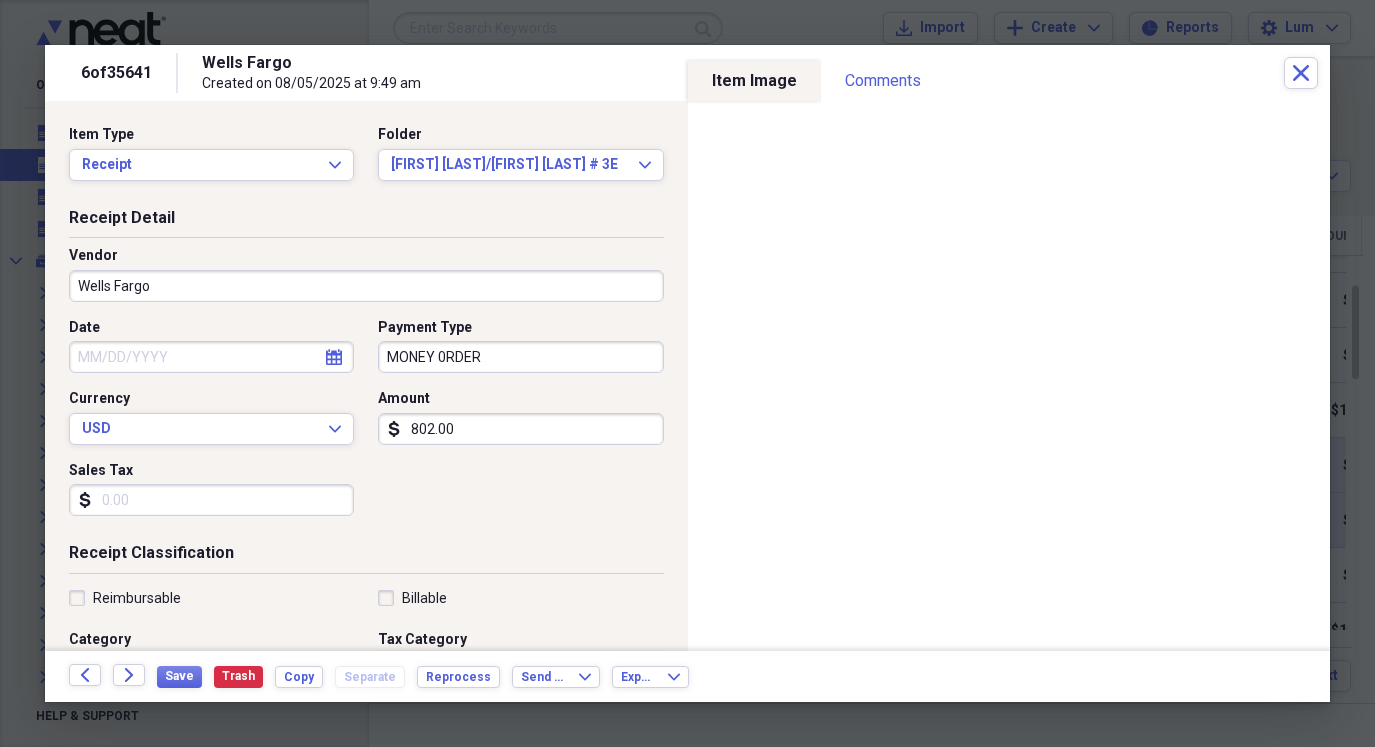 click on "Date" at bounding box center (211, 357) 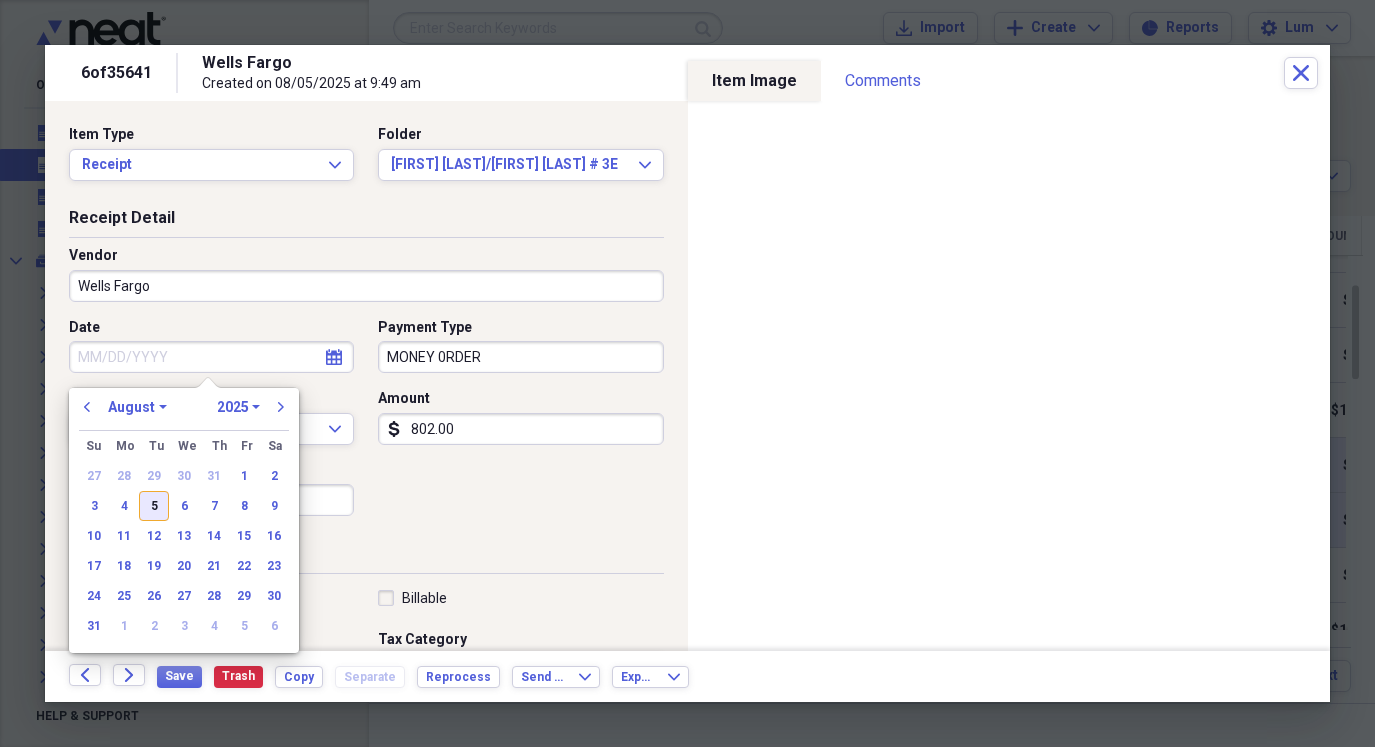 click on "5" at bounding box center [154, 506] 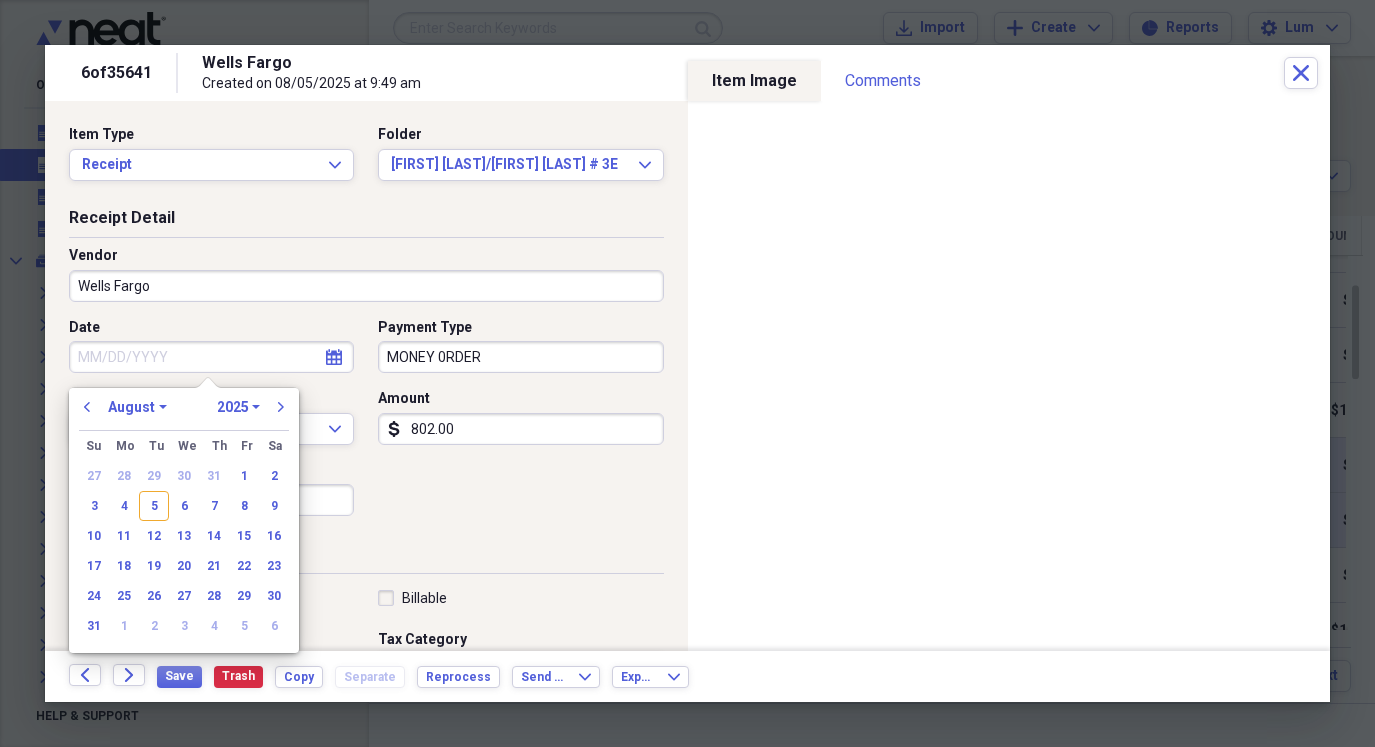 type on "08/05/2025" 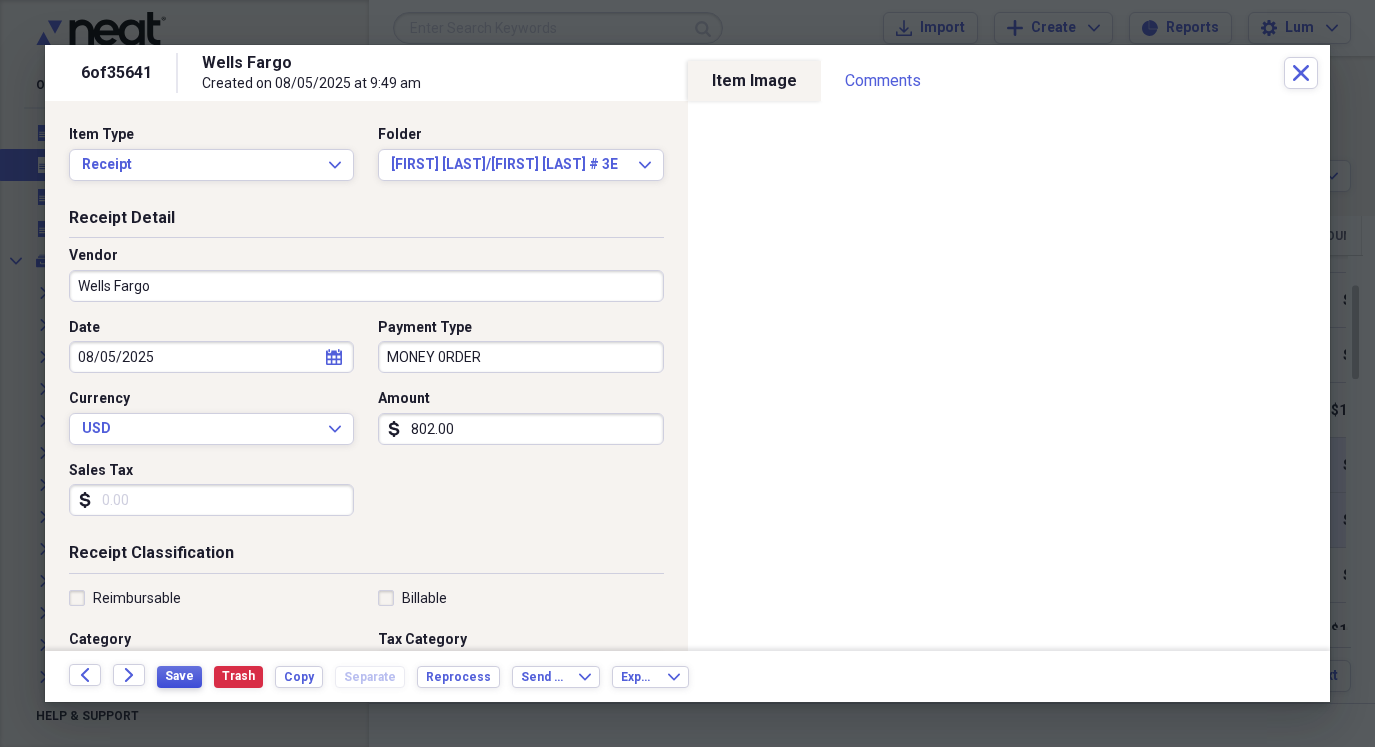 click on "Save" at bounding box center [179, 677] 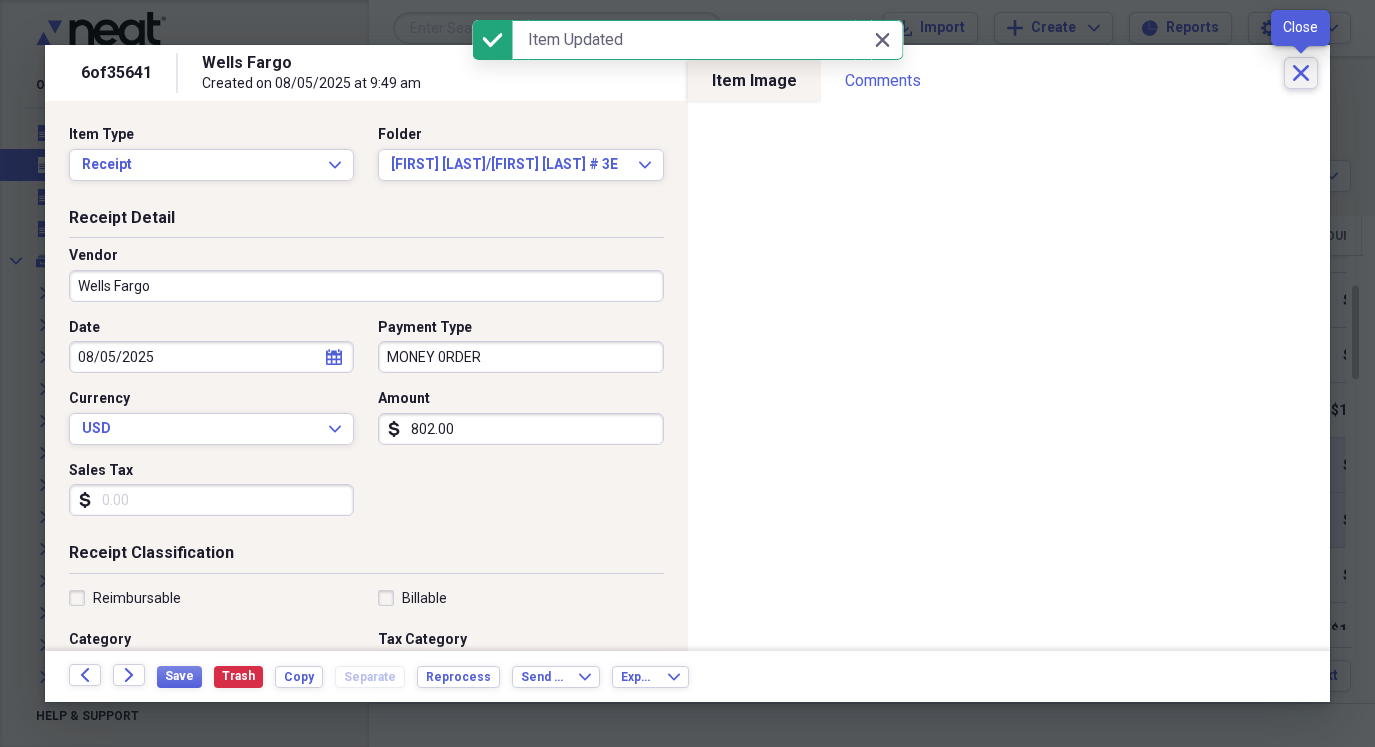 click on "Close" at bounding box center [1301, 73] 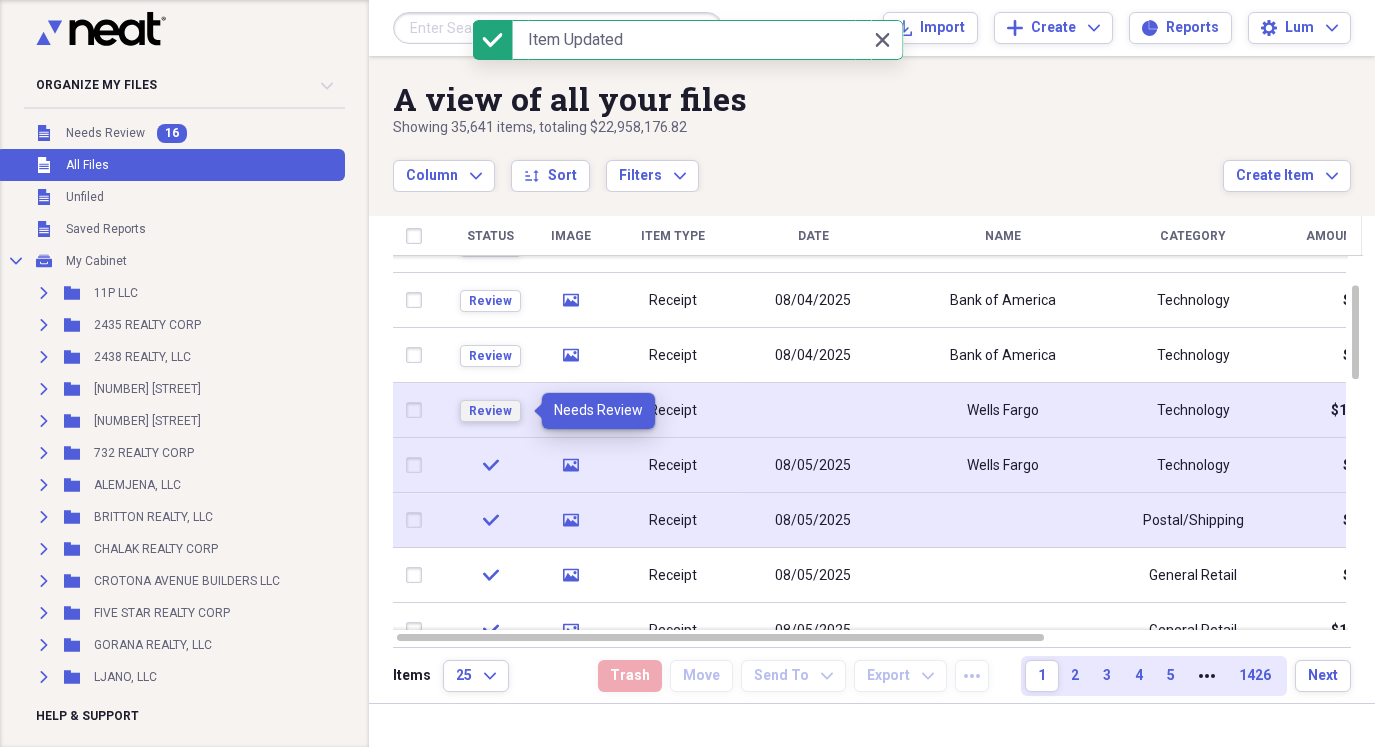 click on "Review" at bounding box center [490, 411] 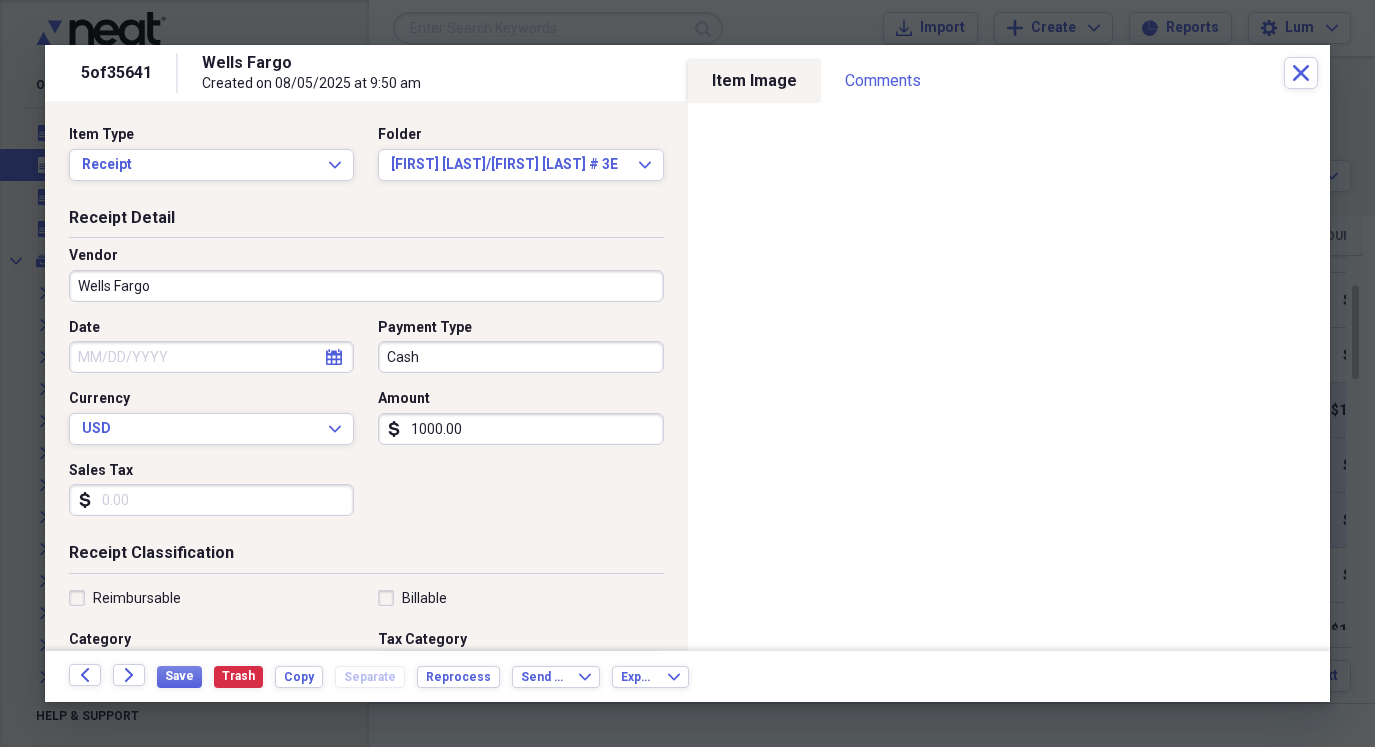 click on "Cash" at bounding box center (520, 357) 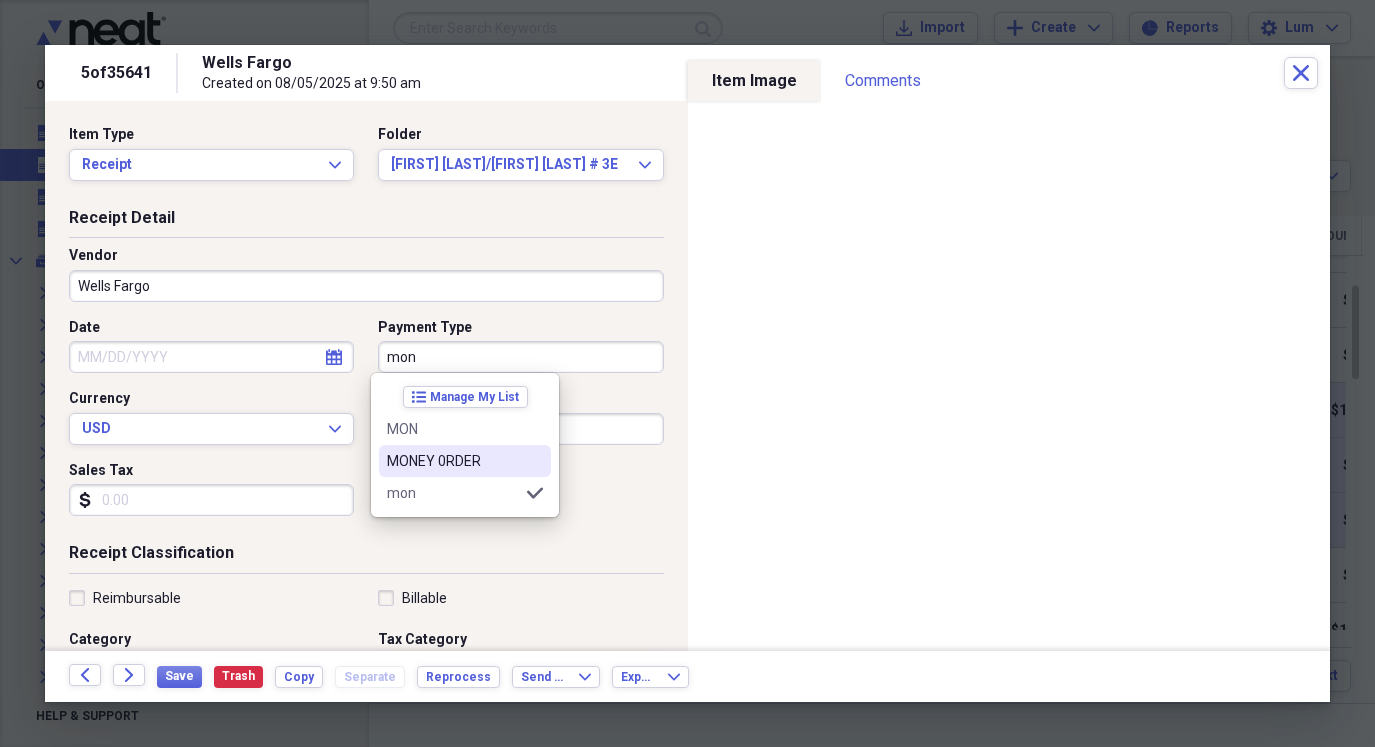 click on "MONEY 0RDER" at bounding box center (453, 461) 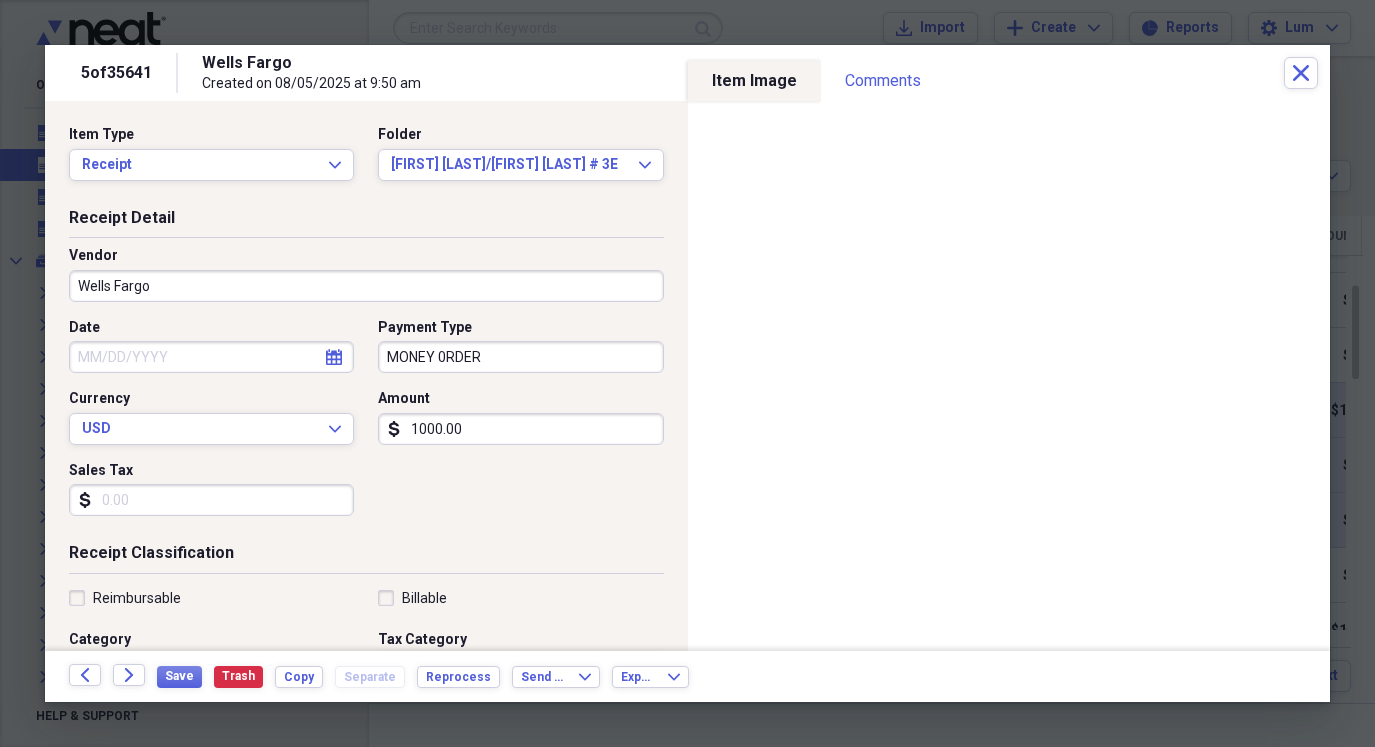 select on "7" 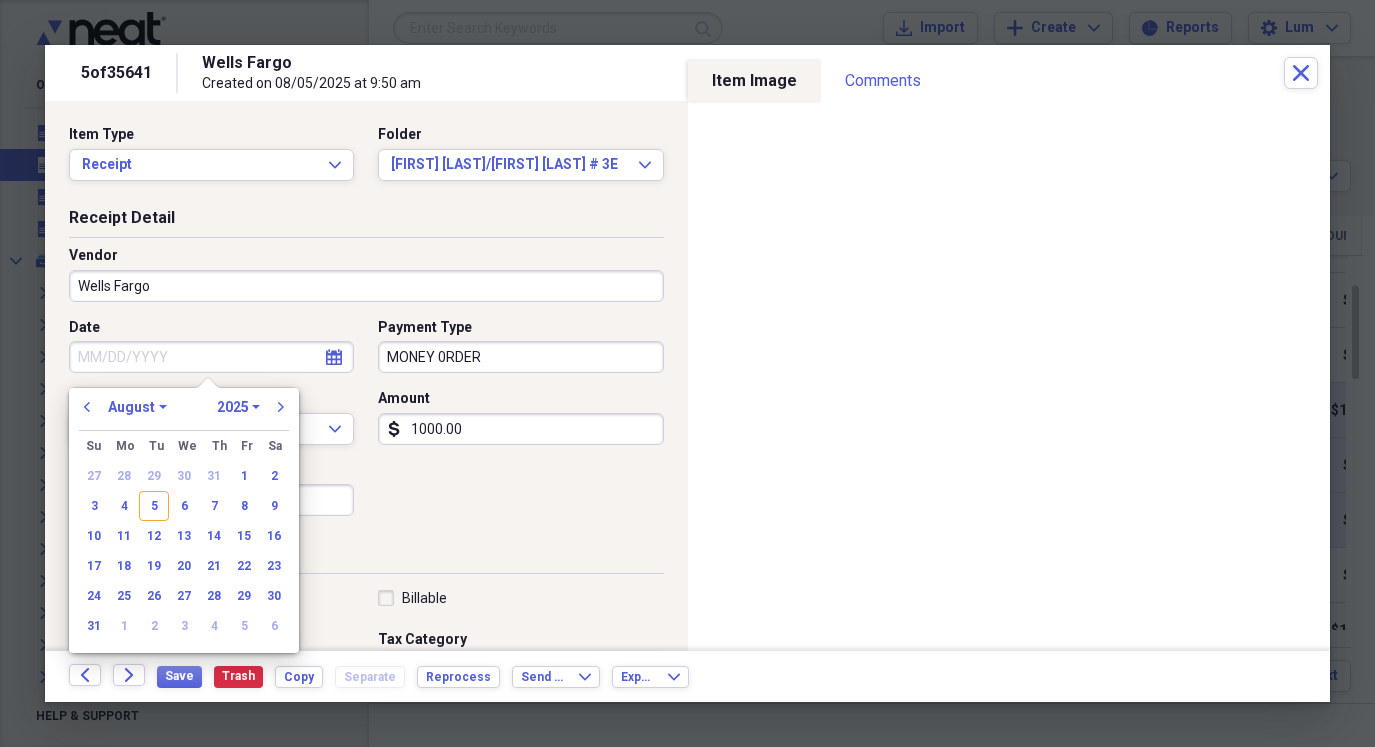 drag, startPoint x: 217, startPoint y: 364, endPoint x: 212, endPoint y: 423, distance: 59.211487 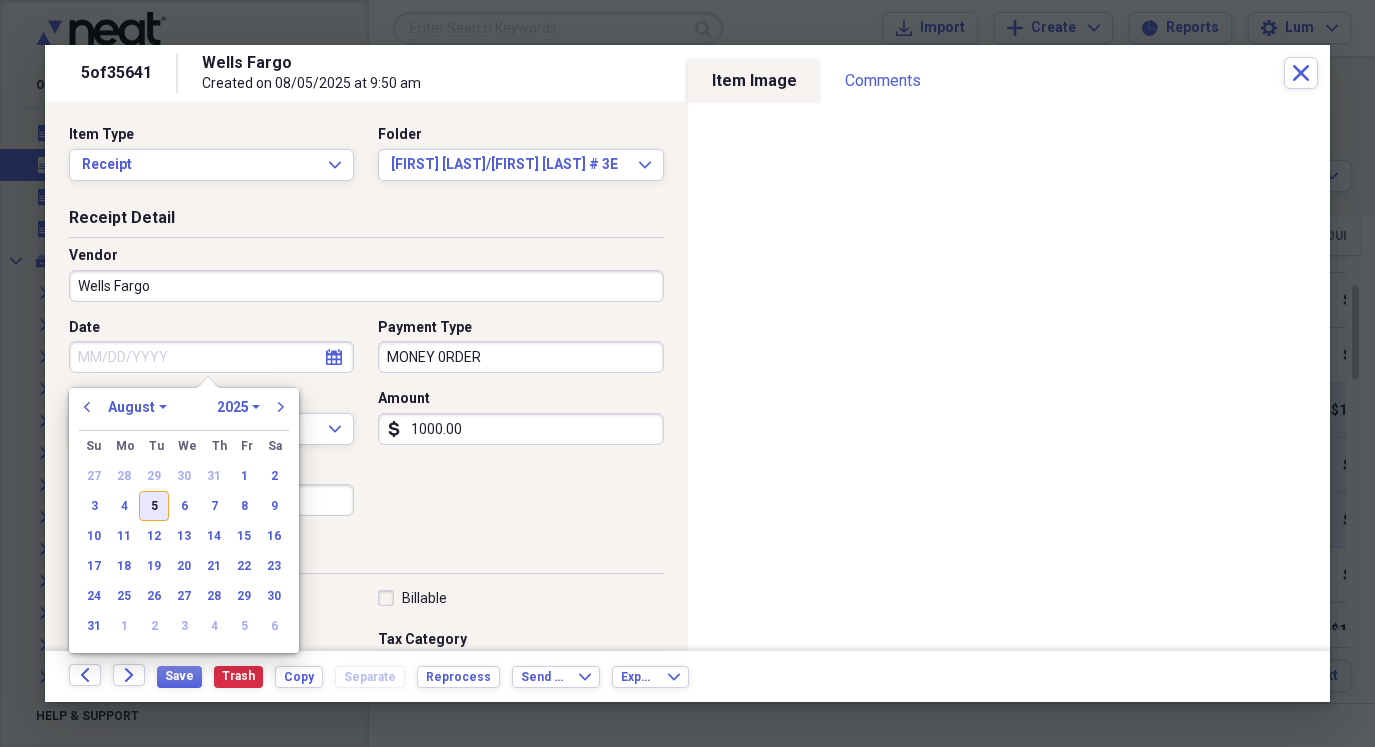 click on "5" at bounding box center [154, 506] 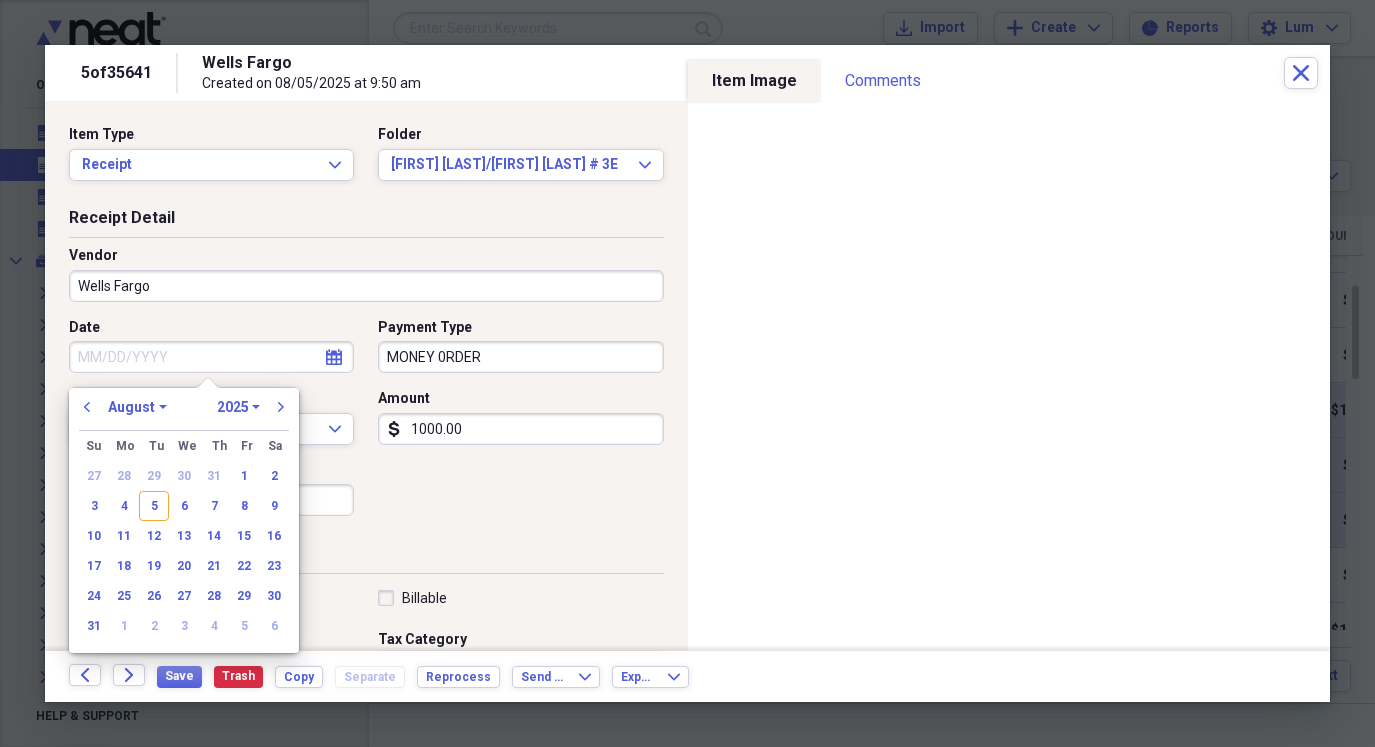 type on "08/05/2025" 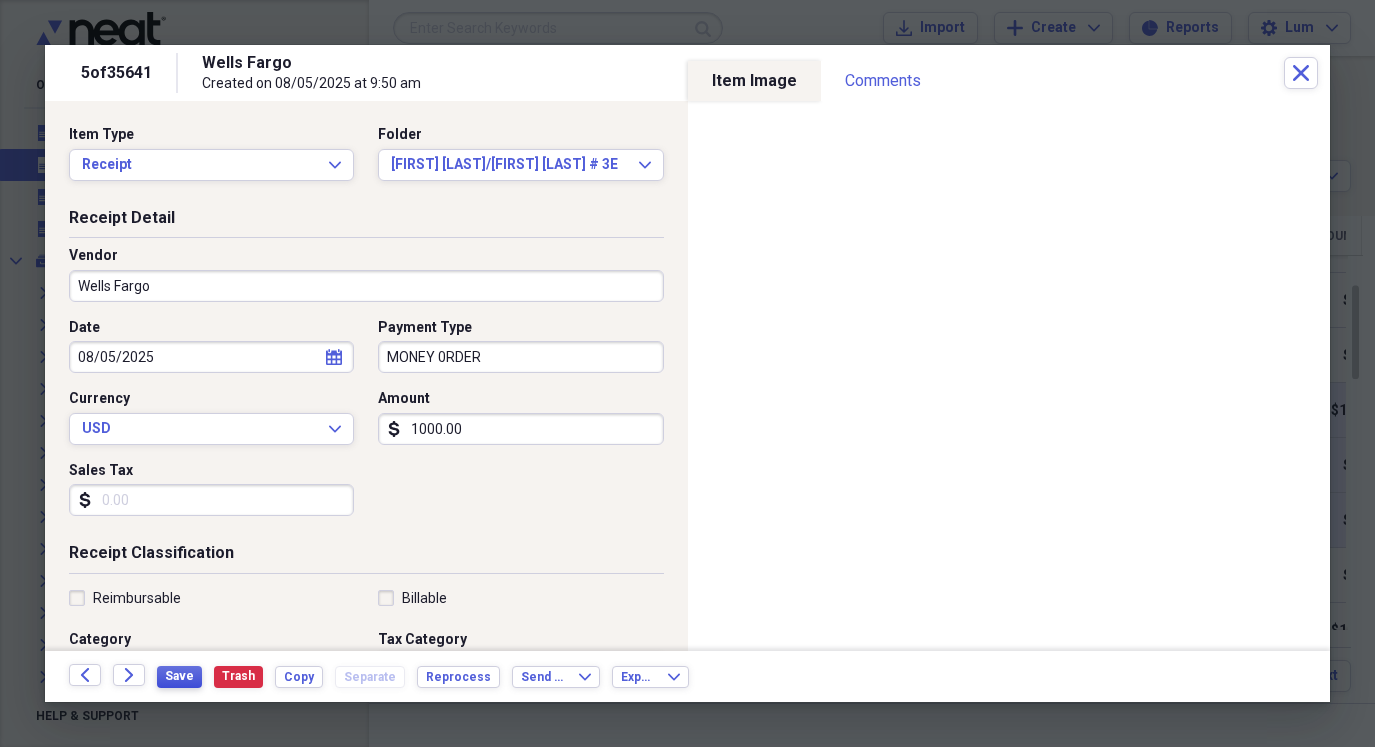 drag, startPoint x: 167, startPoint y: 673, endPoint x: 568, endPoint y: 719, distance: 403.6298 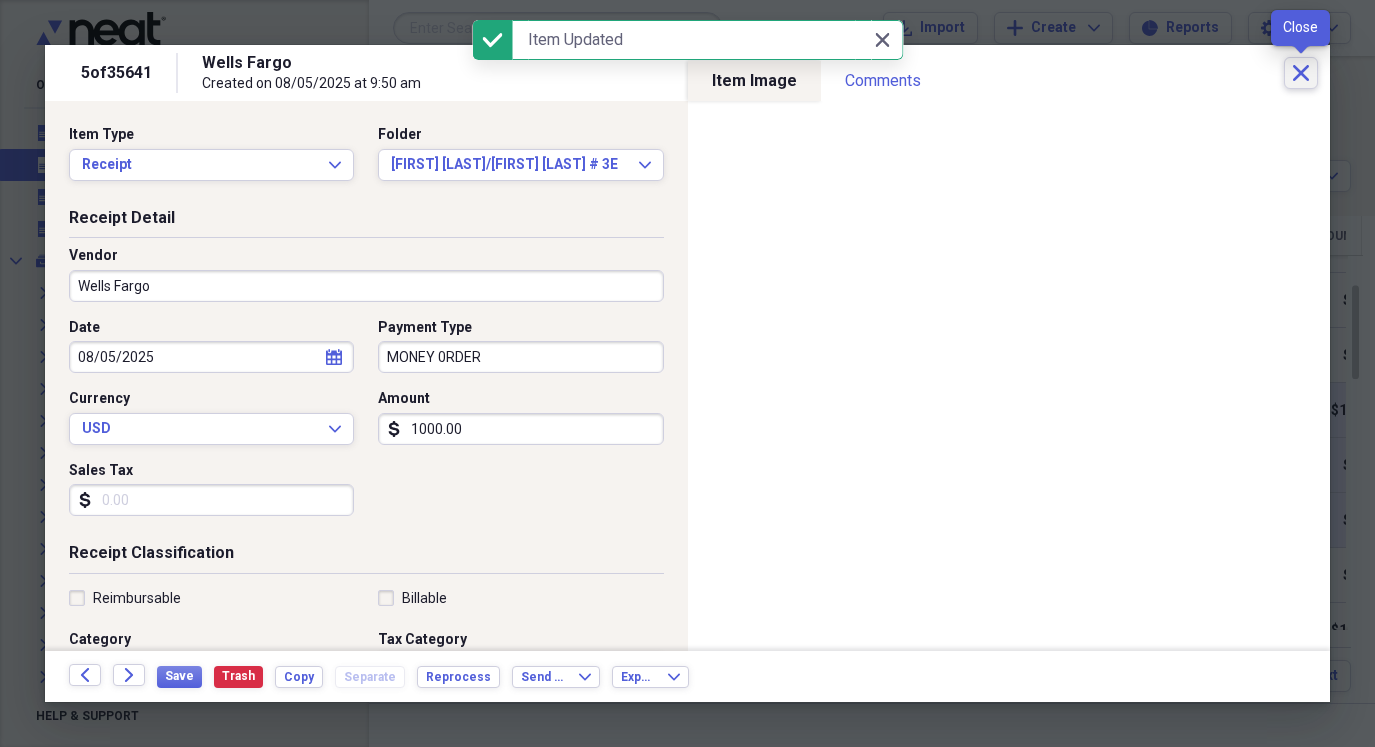 click on "Close" 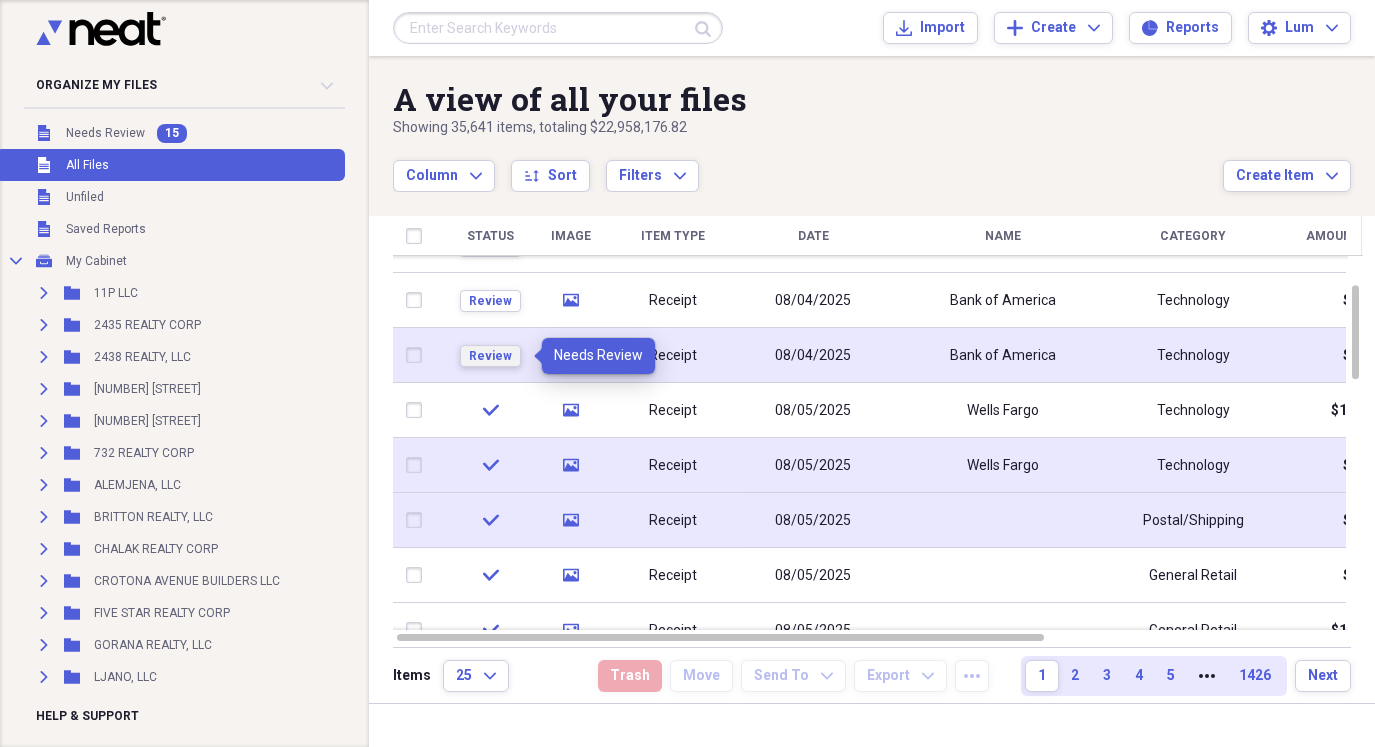 click on "Review" at bounding box center (490, 356) 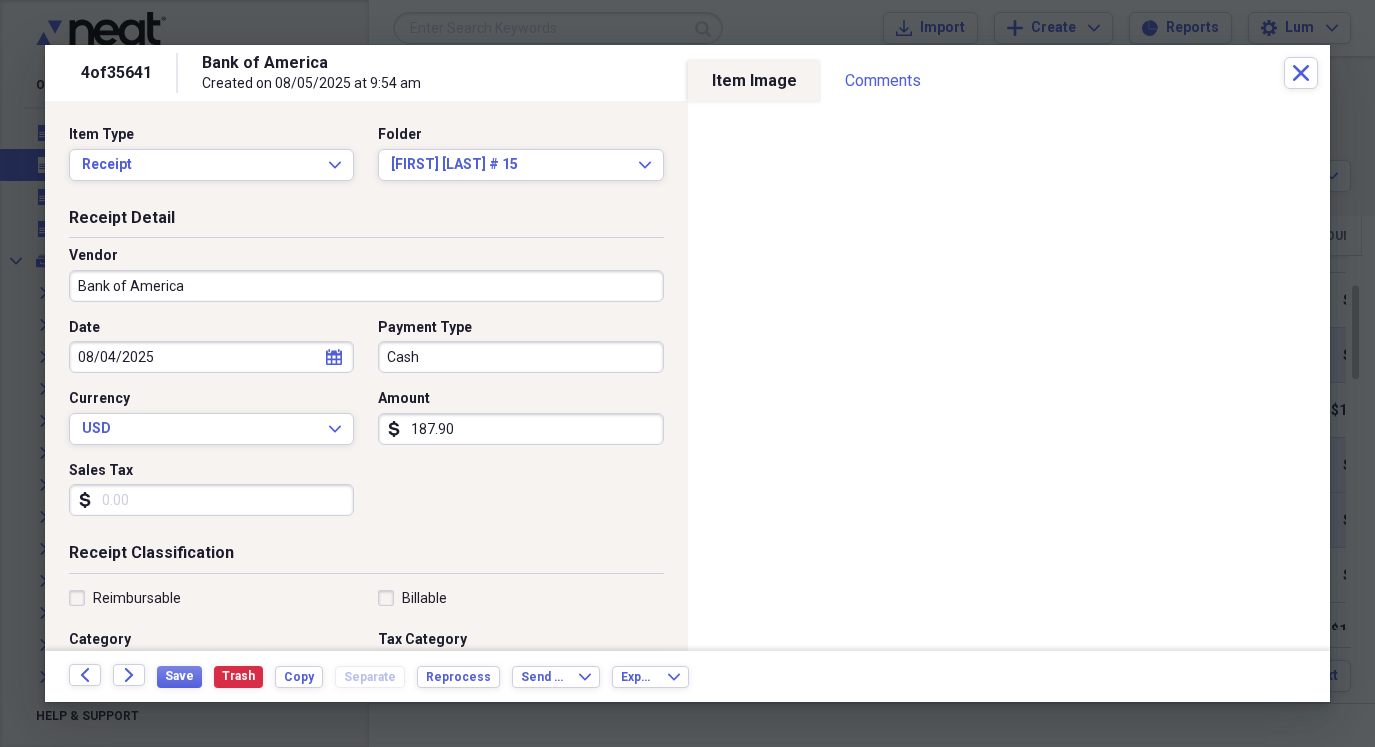 click on "Cash" at bounding box center [520, 357] 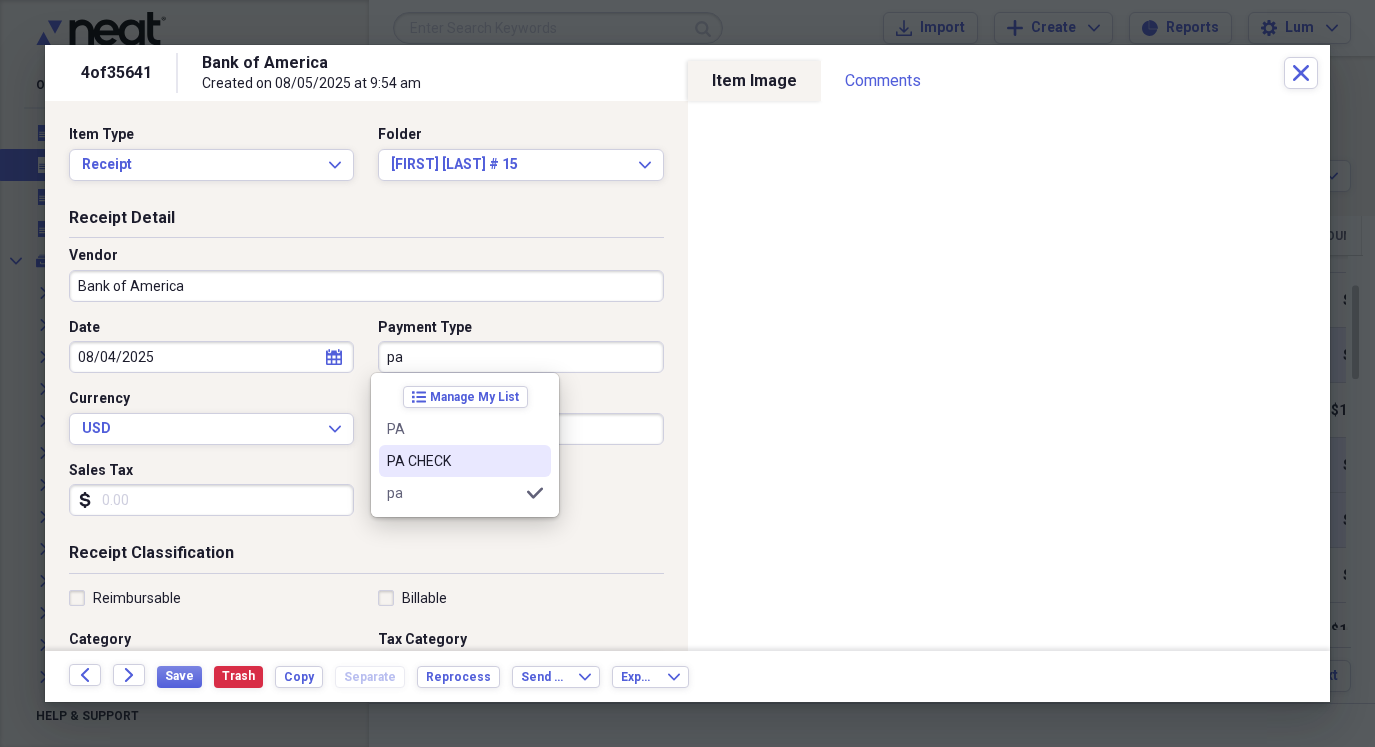 drag, startPoint x: 426, startPoint y: 463, endPoint x: 416, endPoint y: 473, distance: 14.142136 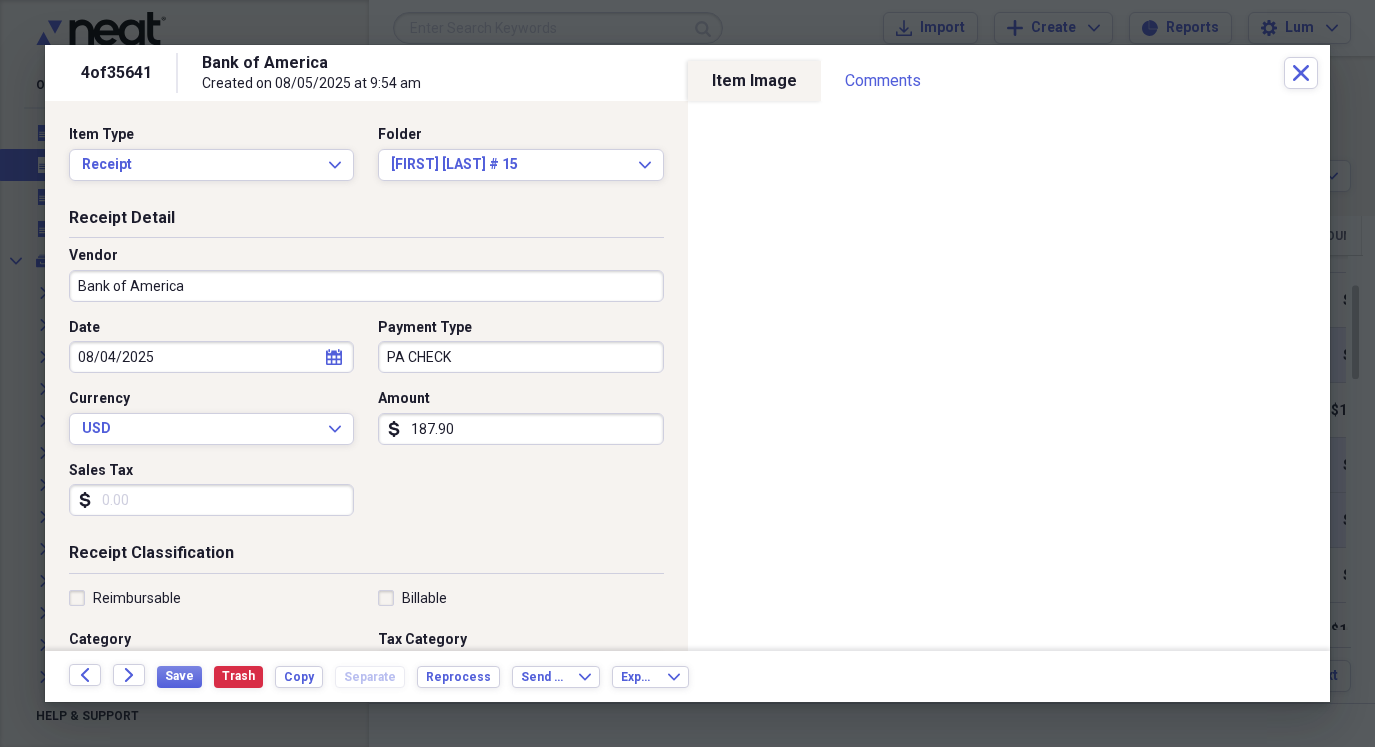 click on "08/04/2025" at bounding box center [211, 357] 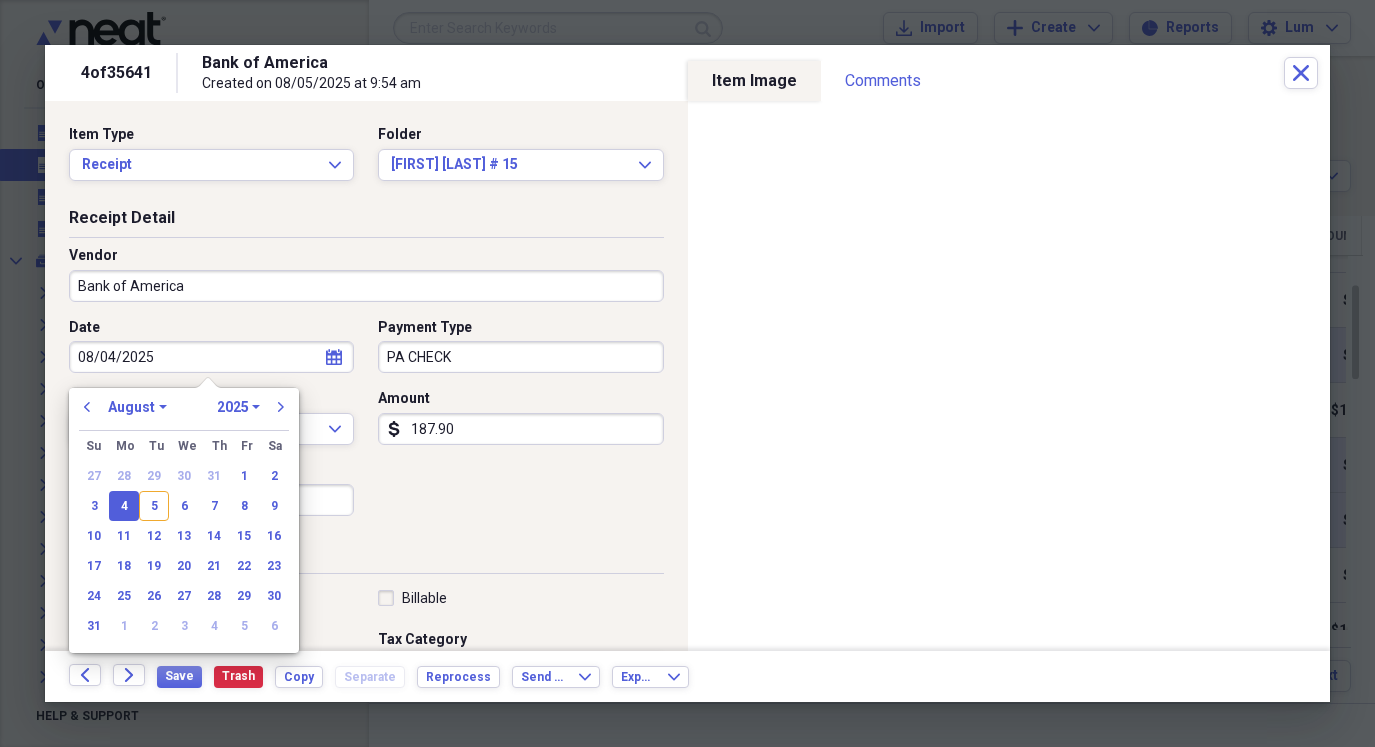 drag, startPoint x: 164, startPoint y: 501, endPoint x: 124, endPoint y: 532, distance: 50.606323 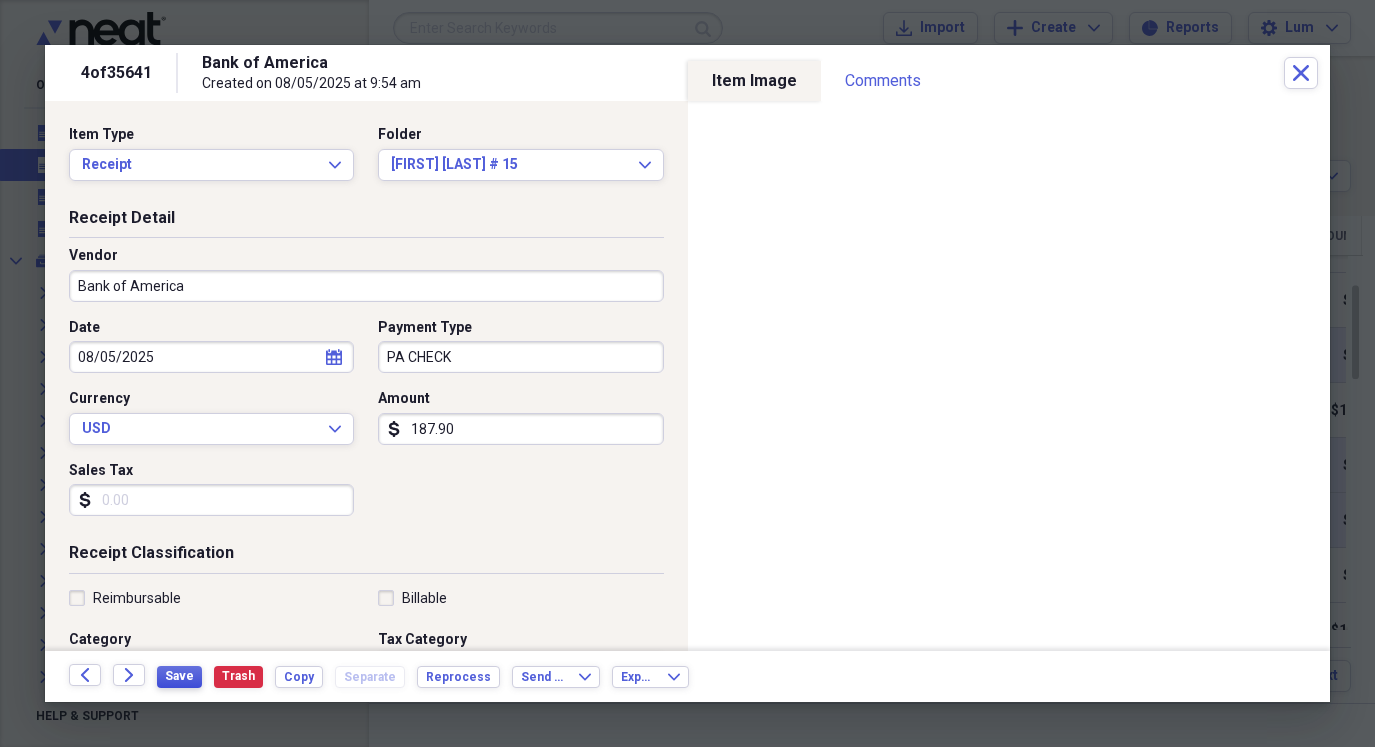 drag, startPoint x: 167, startPoint y: 668, endPoint x: 1332, endPoint y: 616, distance: 1166.1599 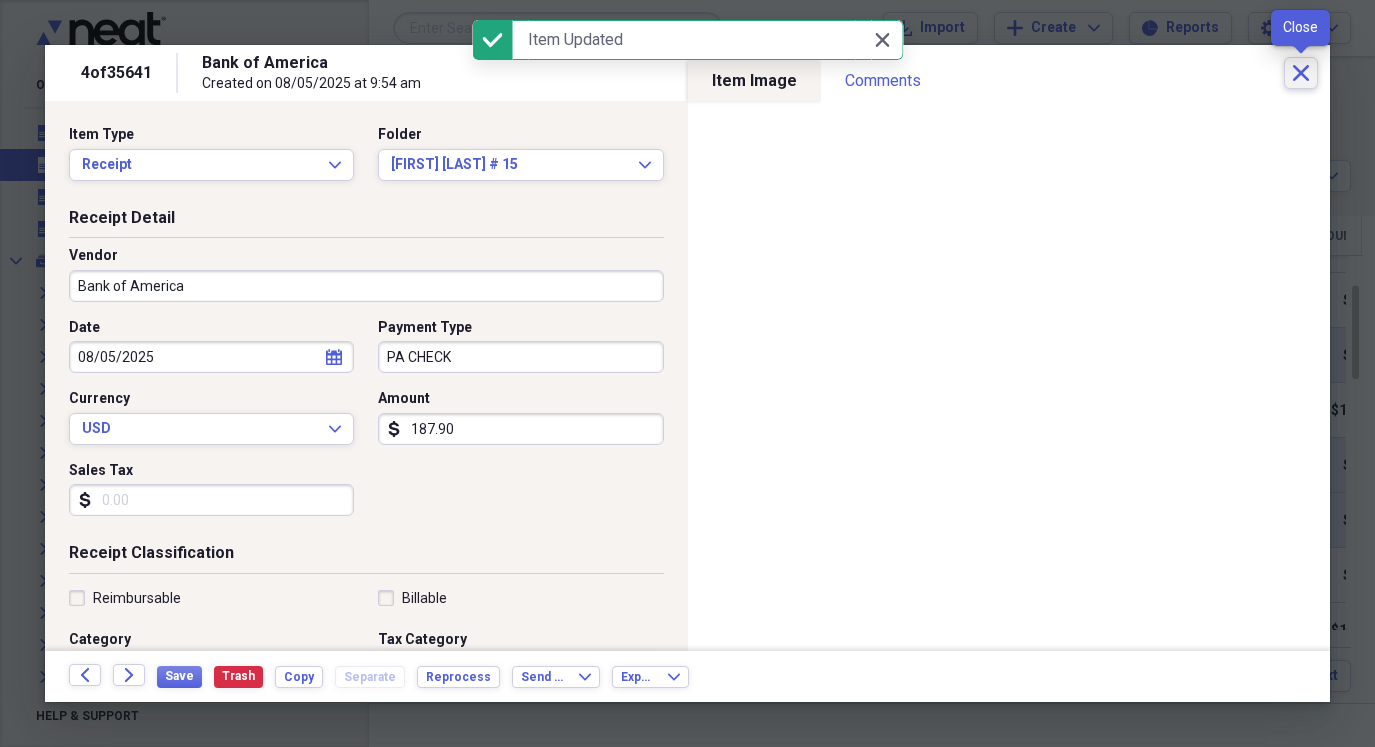 click on "Close" 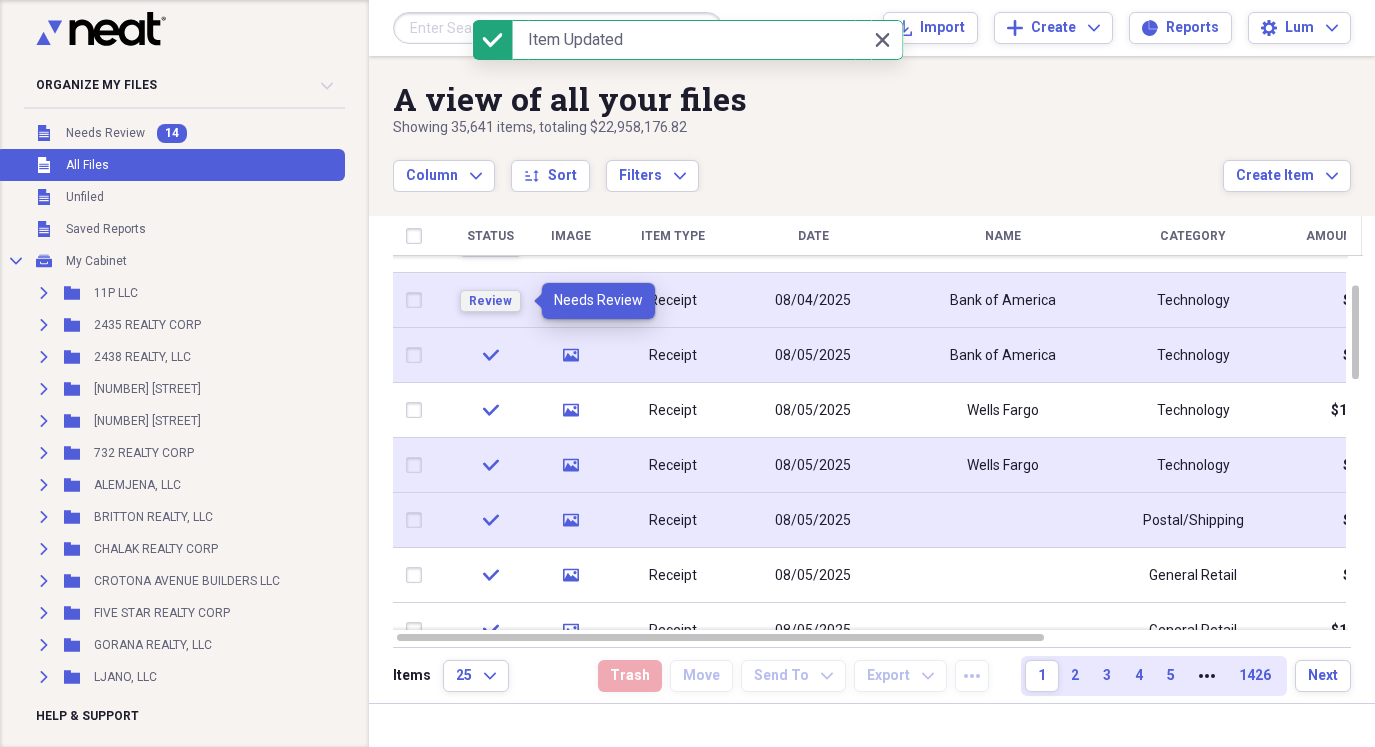 click on "Review" at bounding box center [490, 301] 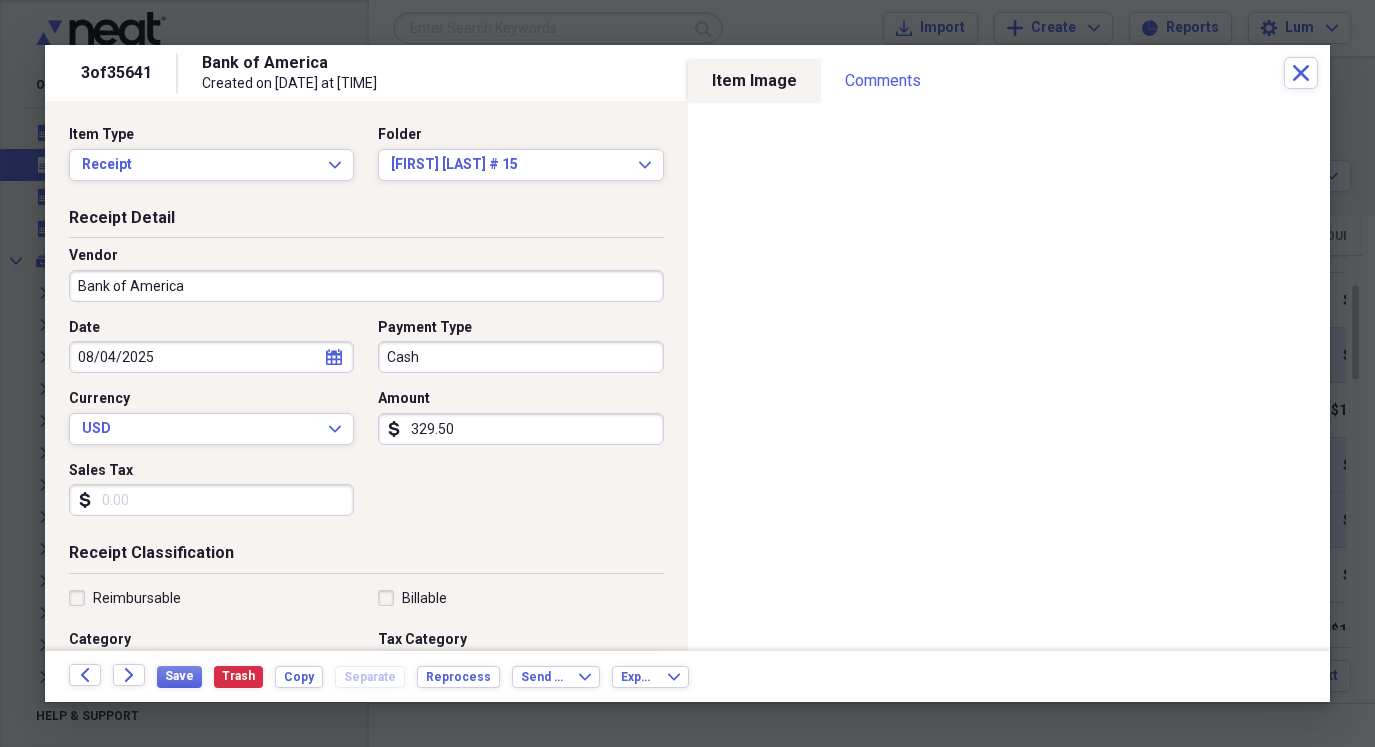 click on "Cash" at bounding box center [520, 357] 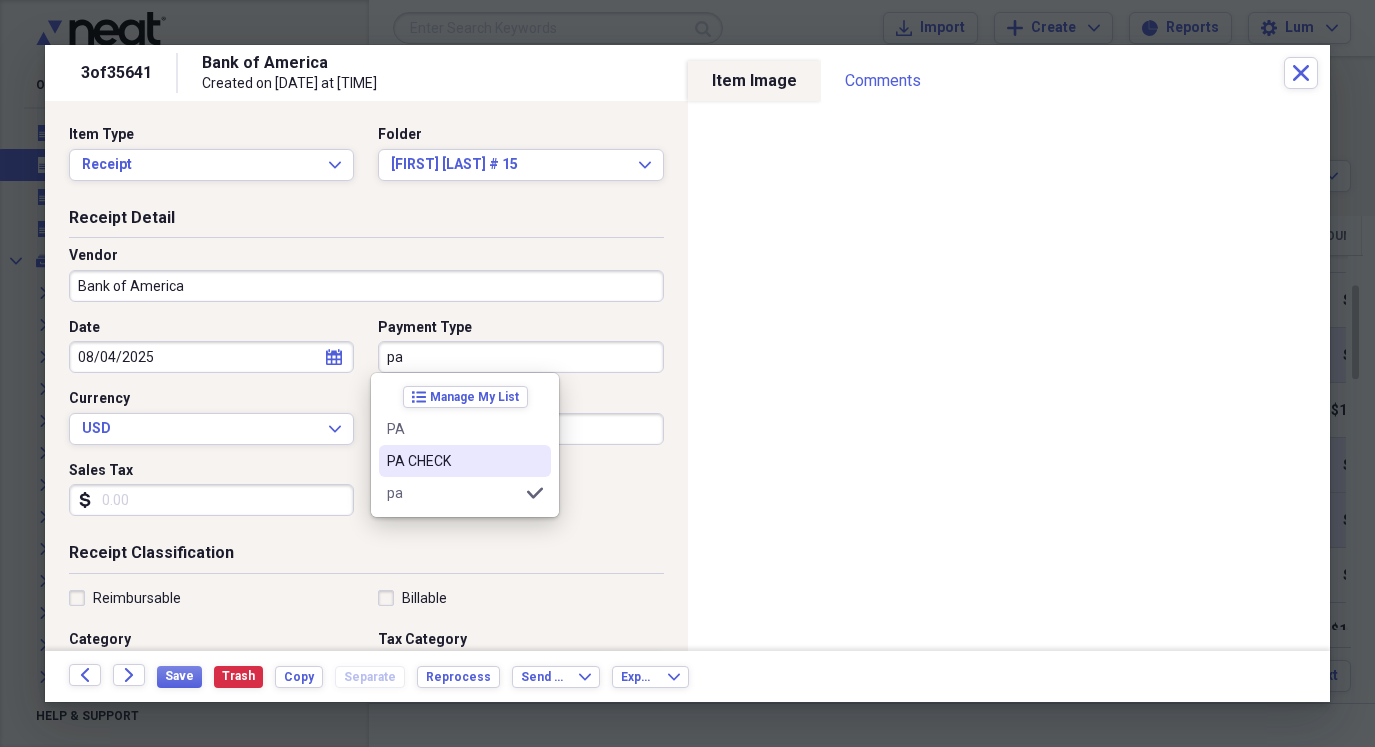click on "PA CHECK" at bounding box center (465, 461) 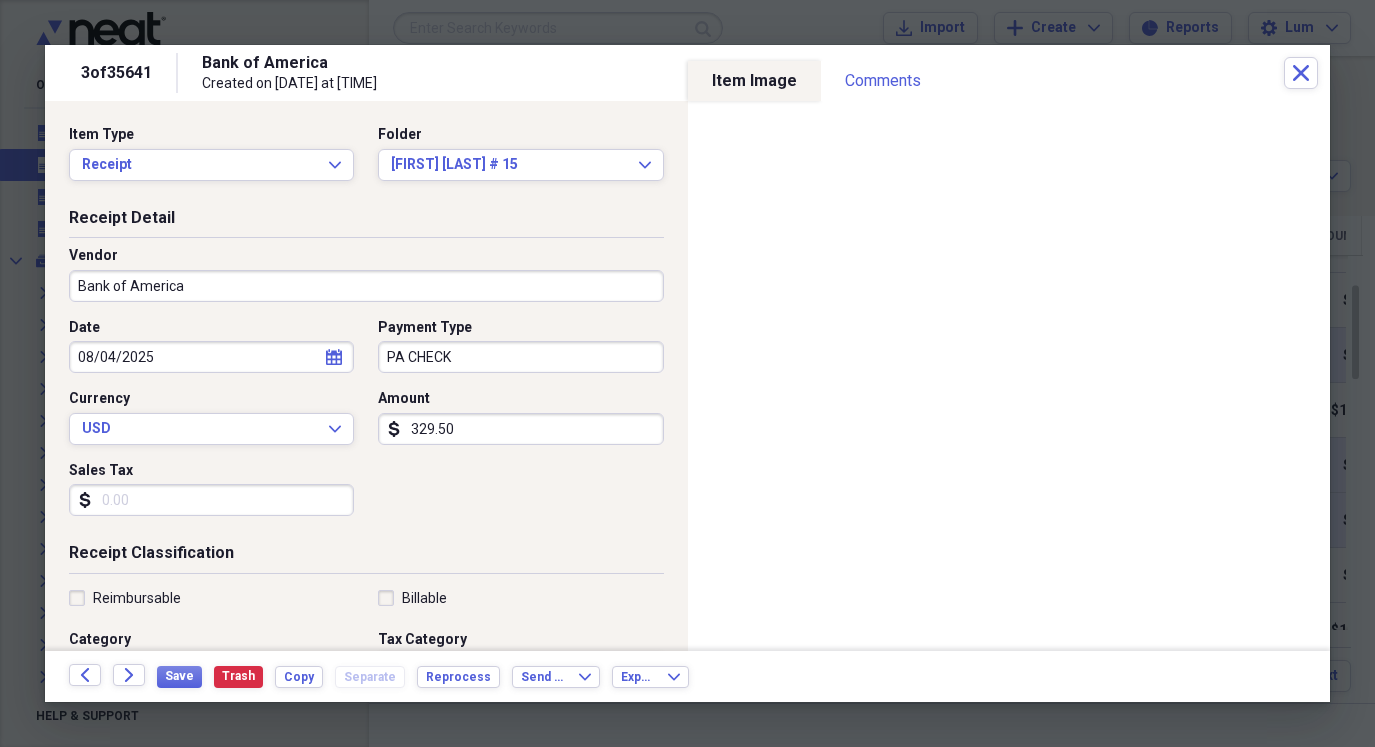 select on "7" 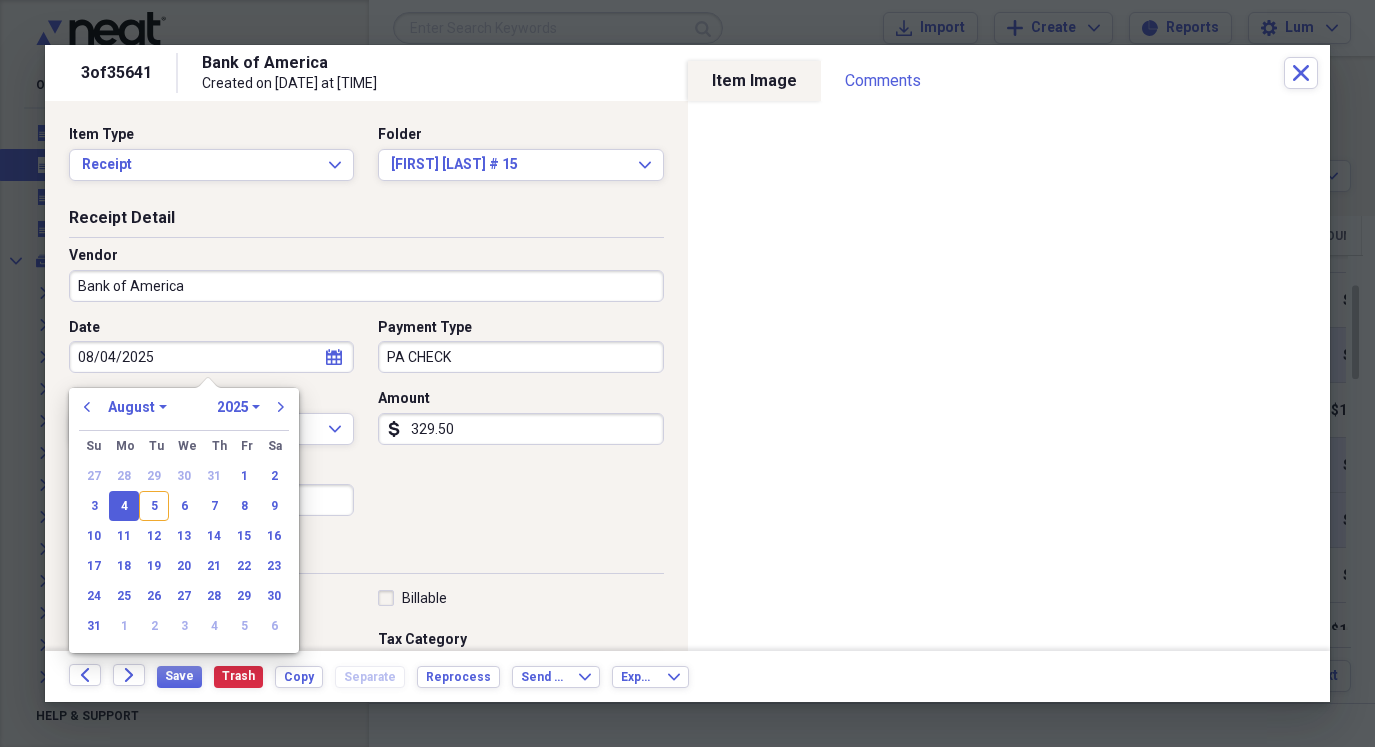 click on "08/04/2025" at bounding box center [211, 357] 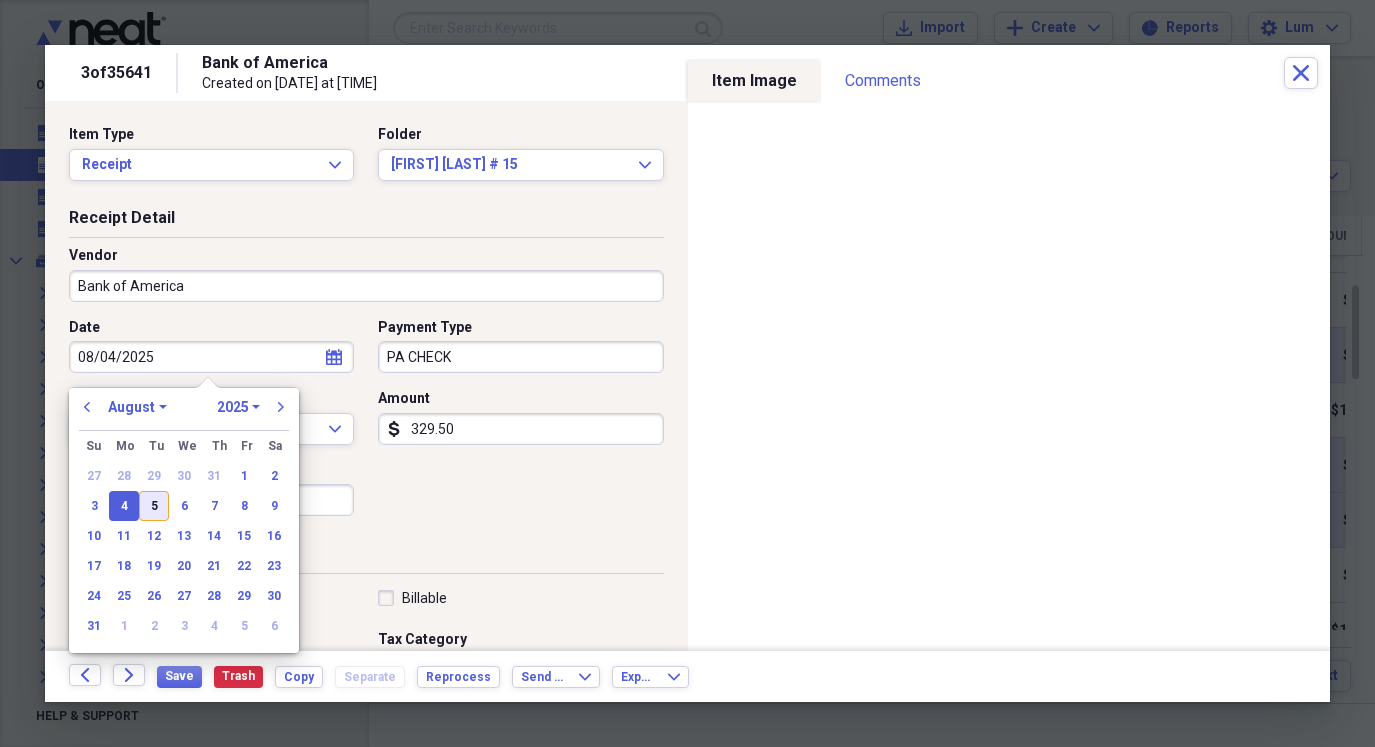 click on "5" at bounding box center (154, 506) 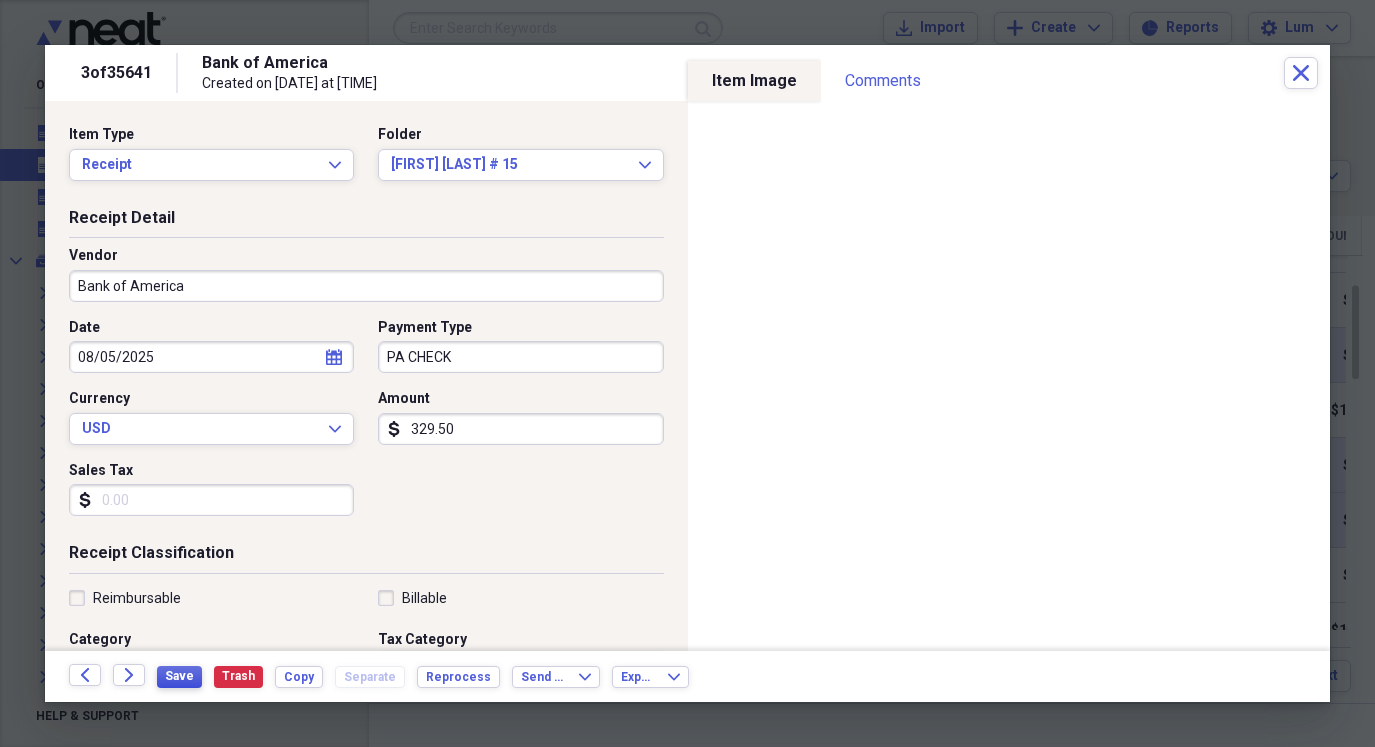 click on "Save" at bounding box center [179, 676] 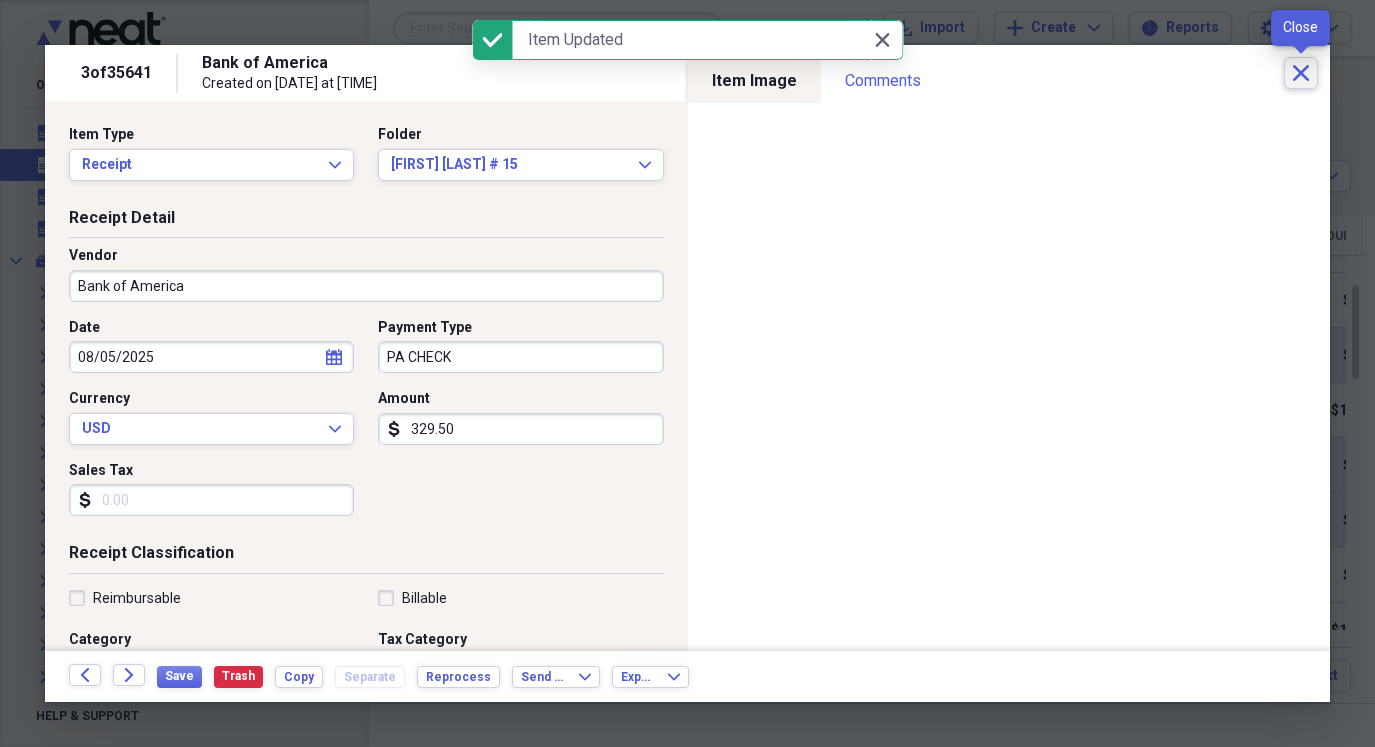 click on "Close" 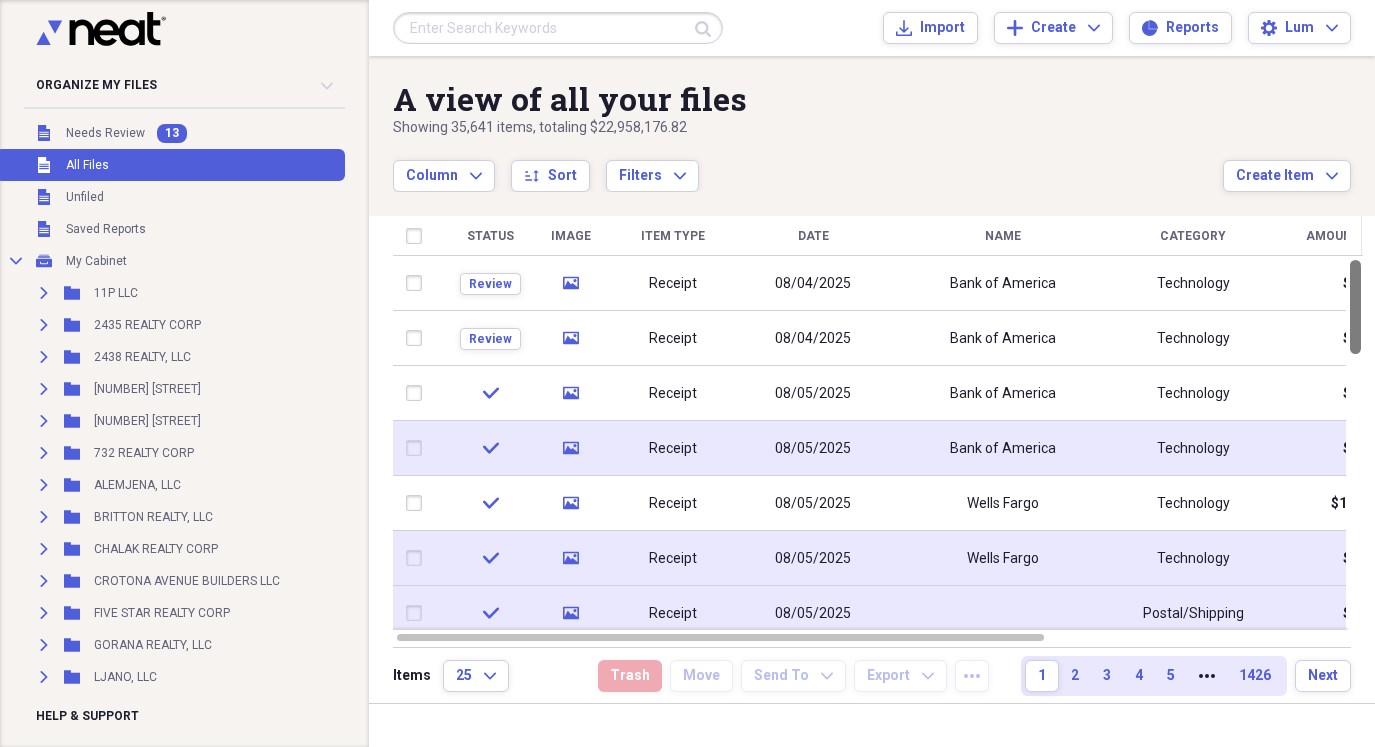 drag, startPoint x: 1374, startPoint y: 306, endPoint x: 1371, endPoint y: 225, distance: 81.055534 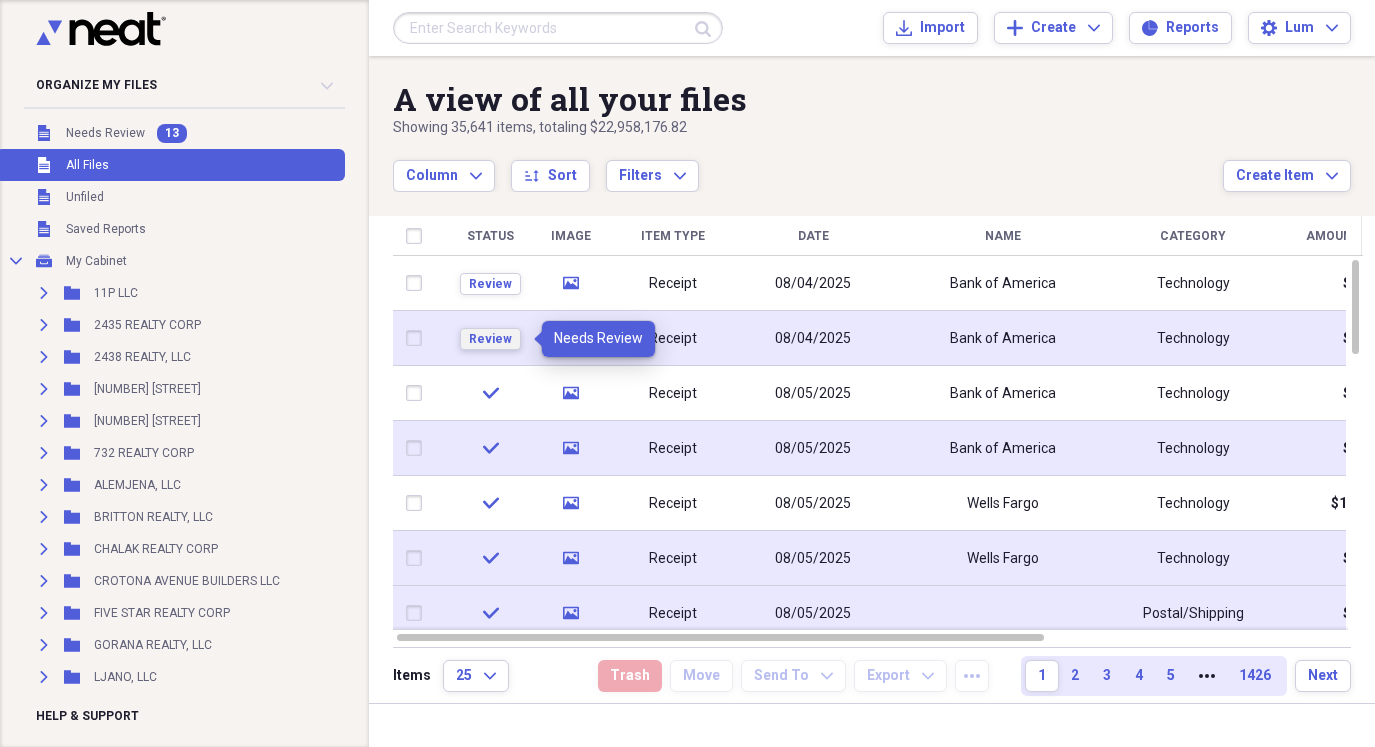 click on "Review" at bounding box center (490, 339) 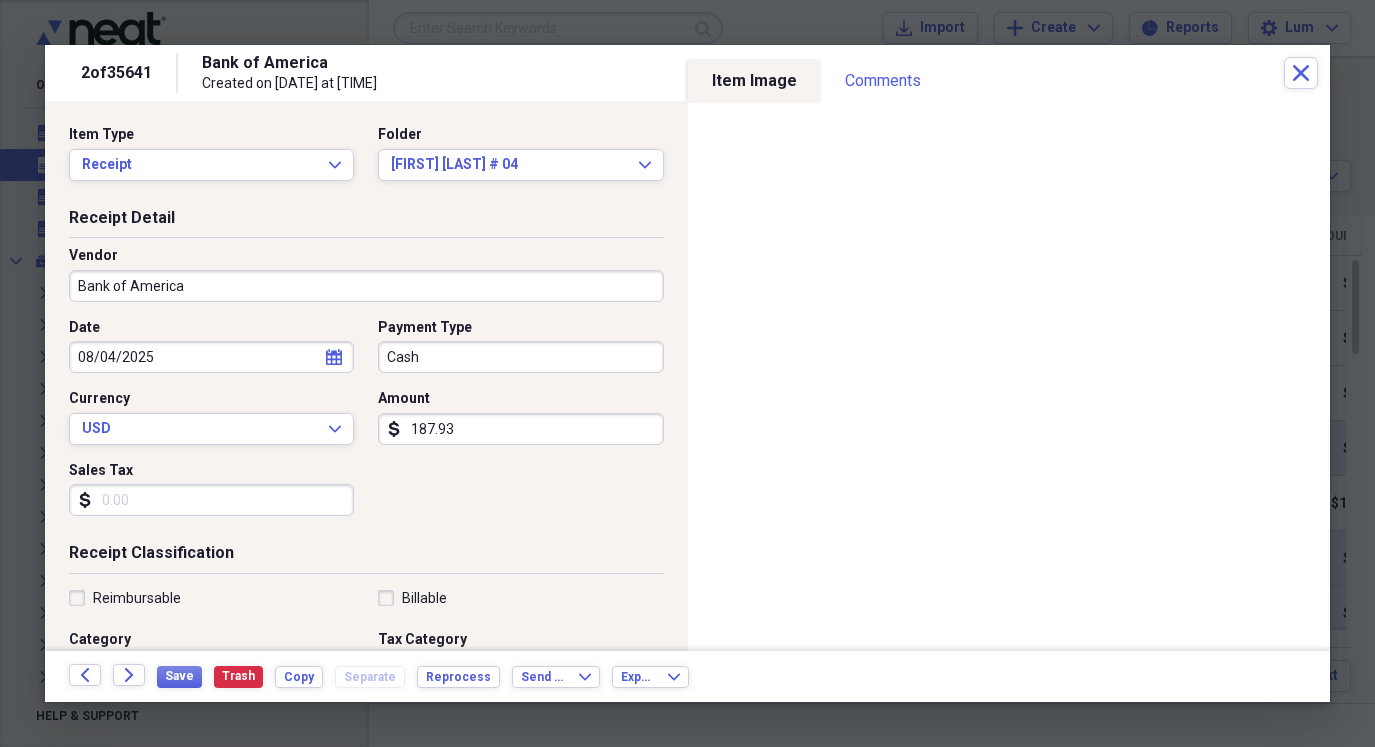 click on "Organize My Files 12 Collapse Unfiled Needs Review 12 Unfiled All Files Unfiled Unfiled Unfiled Saved Reports Collapse My Cabinet My Cabinet Add Folder Expand Folder 11P LLC Add Folder Expand Folder 2435 REALTY CORP Add Folder Expand Folder 2438 REALTY, LLC Add Folder Expand Folder 2471 -B CROTONA AVENUE Add Folder Expand Folder 2471-A CROTONA AVENUE Add Folder Expand Folder 732 REALTY CORP Add Folder Expand Folder ALEMJENA, LLC Add Folder Expand Folder BRITTON REALTY, LLC Add Folder Expand Folder CHALAK REALTY CORP Add Folder Expand Folder CROTONA AVENUE BUILDERS LLC Add Folder Expand Folder FIVE STAR REALTY CORP Add Folder Expand Folder GORANA REALTY, LLC Add Folder Expand Folder LJANO, LLC Add Folder Trash Trash Help & Support Submit Import Import Add Create Expand Reports Reports Settings Lum Expand A view of all your files Showing 35,641 items , totaling $[AMOUNT] Column Expand sort Sort Filters  Expand Create Item Expand Status Image Item Type Date Name Category Amount Source Date Added Folder Scan" at bounding box center (687, 373) 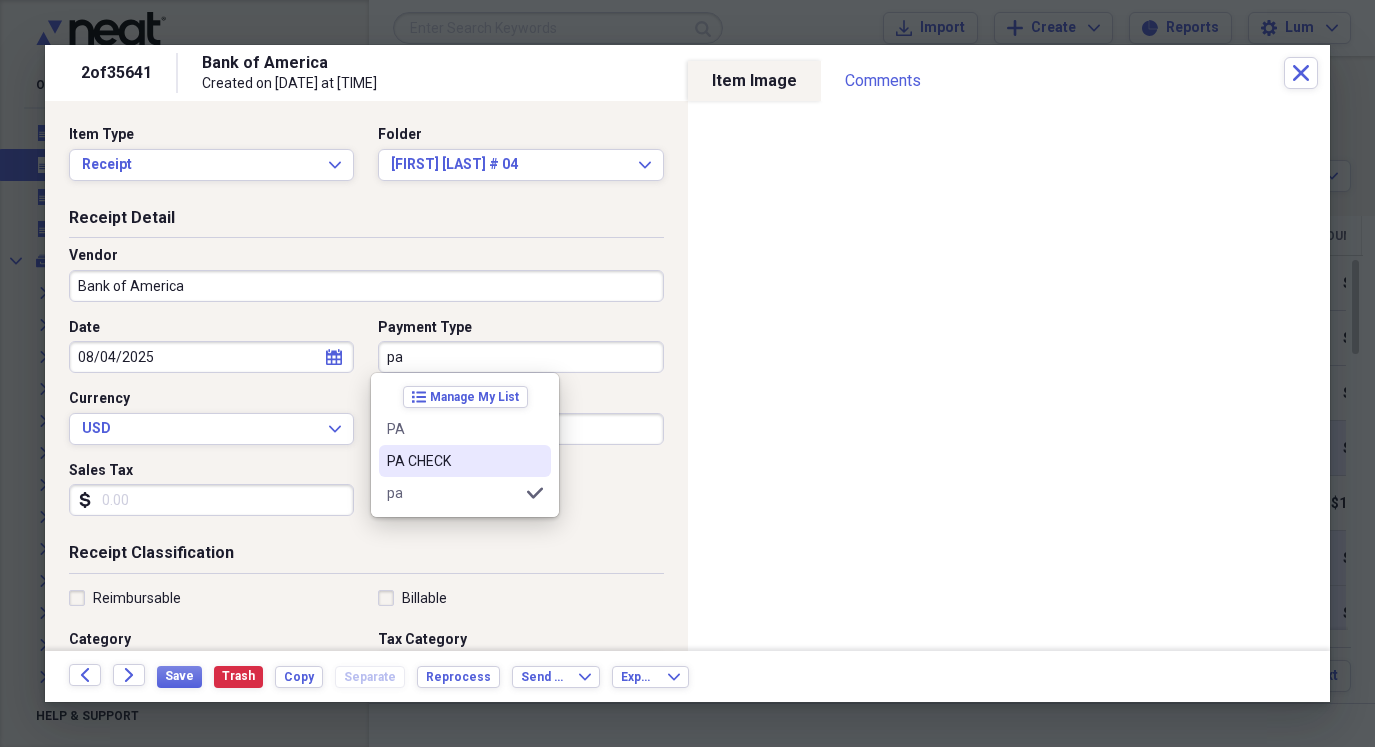 click on "PA CHECK" at bounding box center (453, 461) 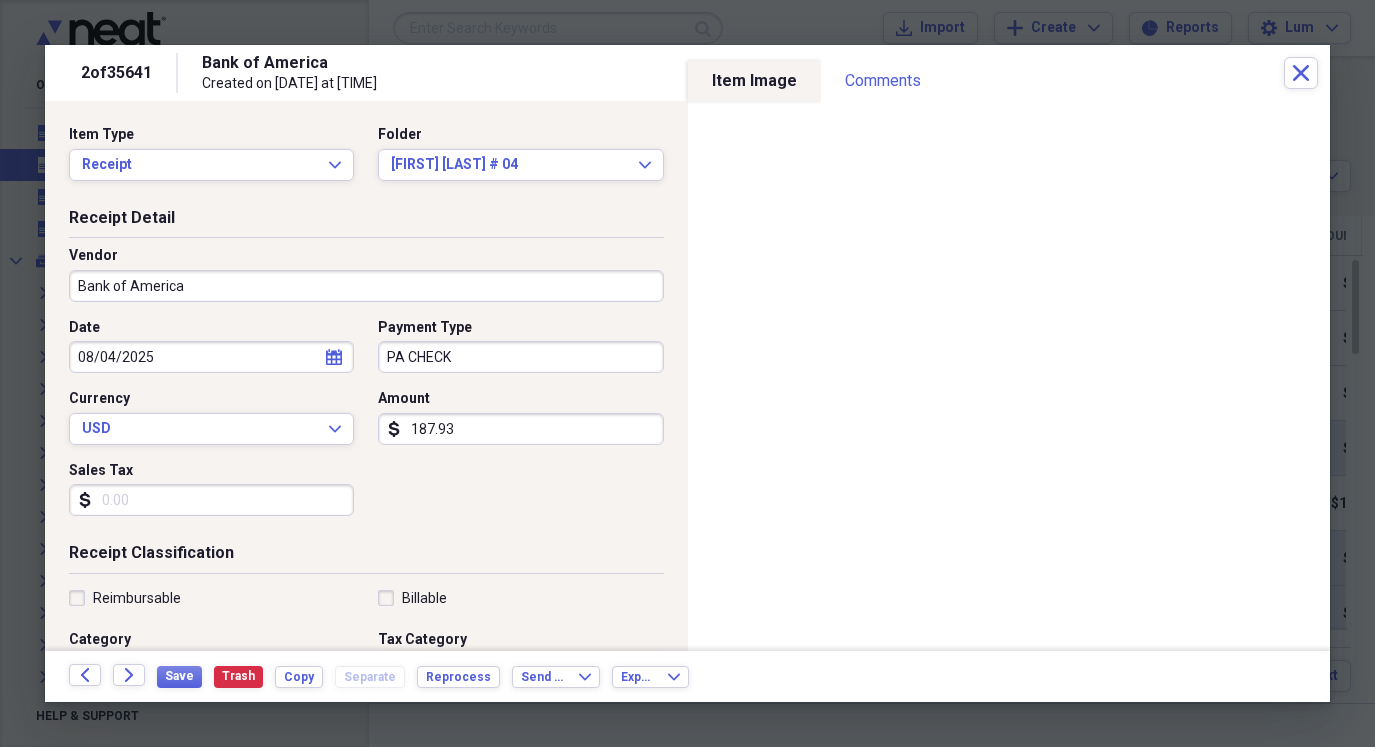 drag, startPoint x: 257, startPoint y: 353, endPoint x: 232, endPoint y: 374, distance: 32.649654 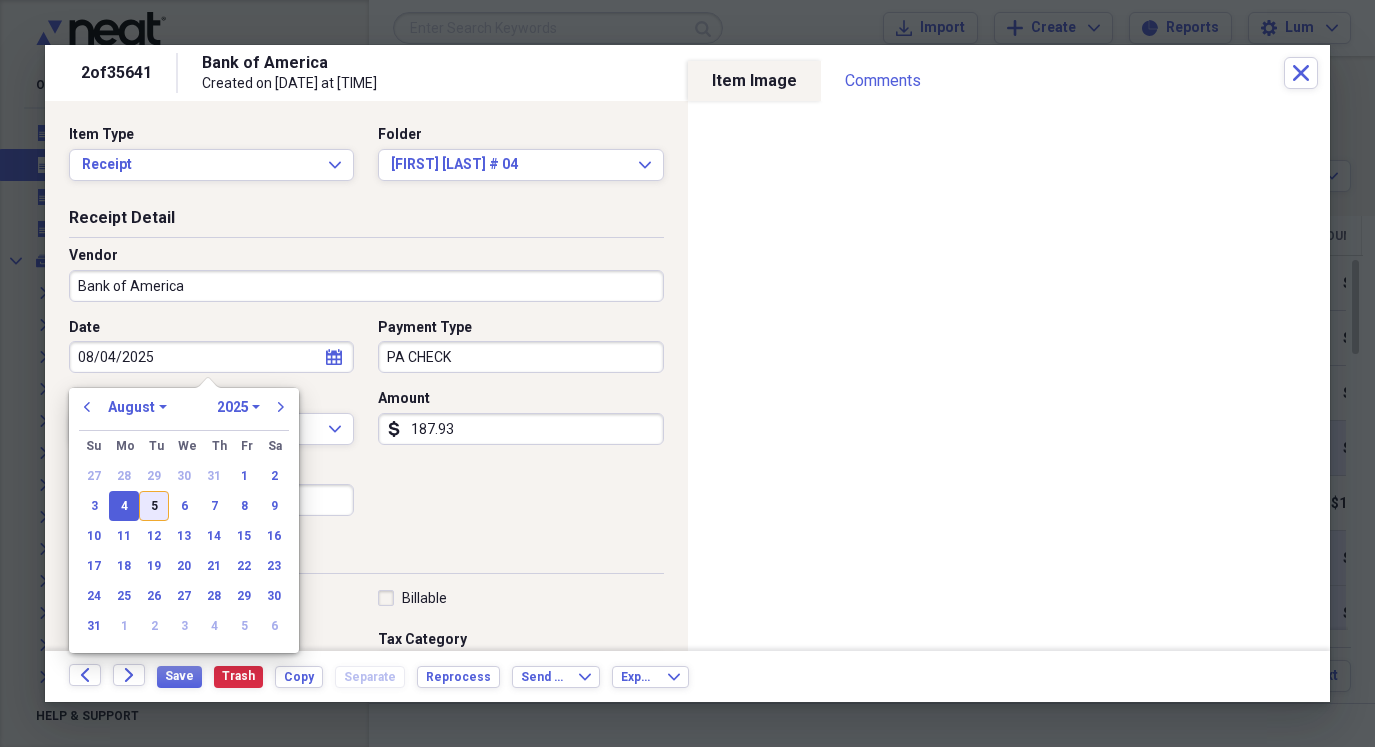 click on "5" at bounding box center [154, 506] 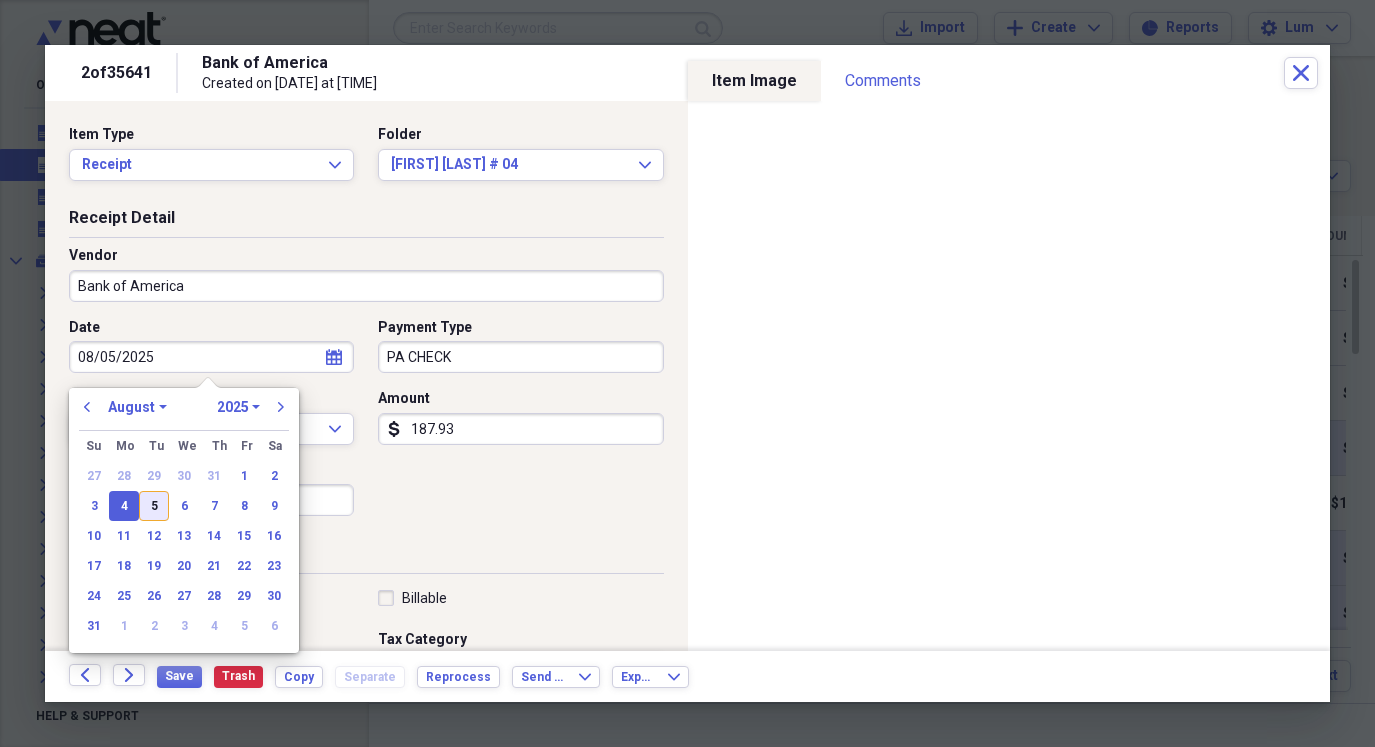 type on "08/05/2025" 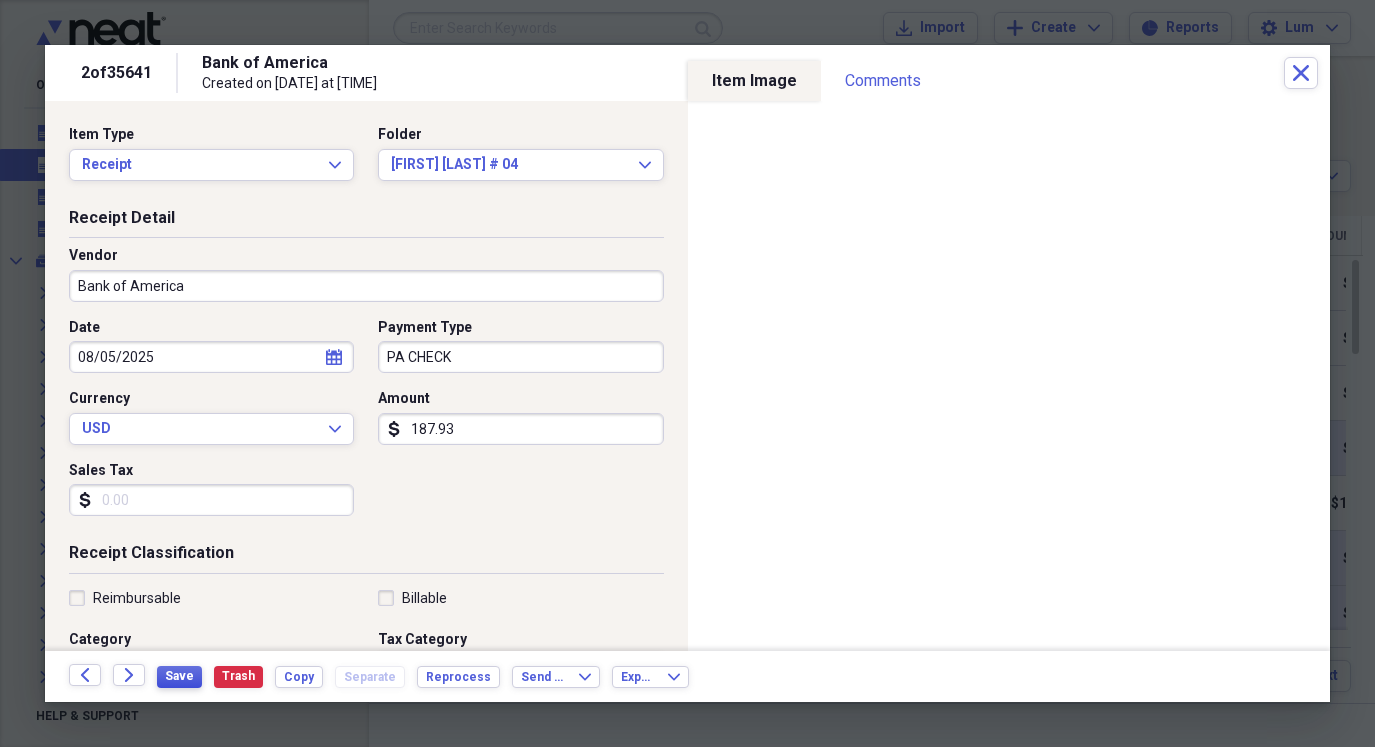 click on "Save" at bounding box center [179, 676] 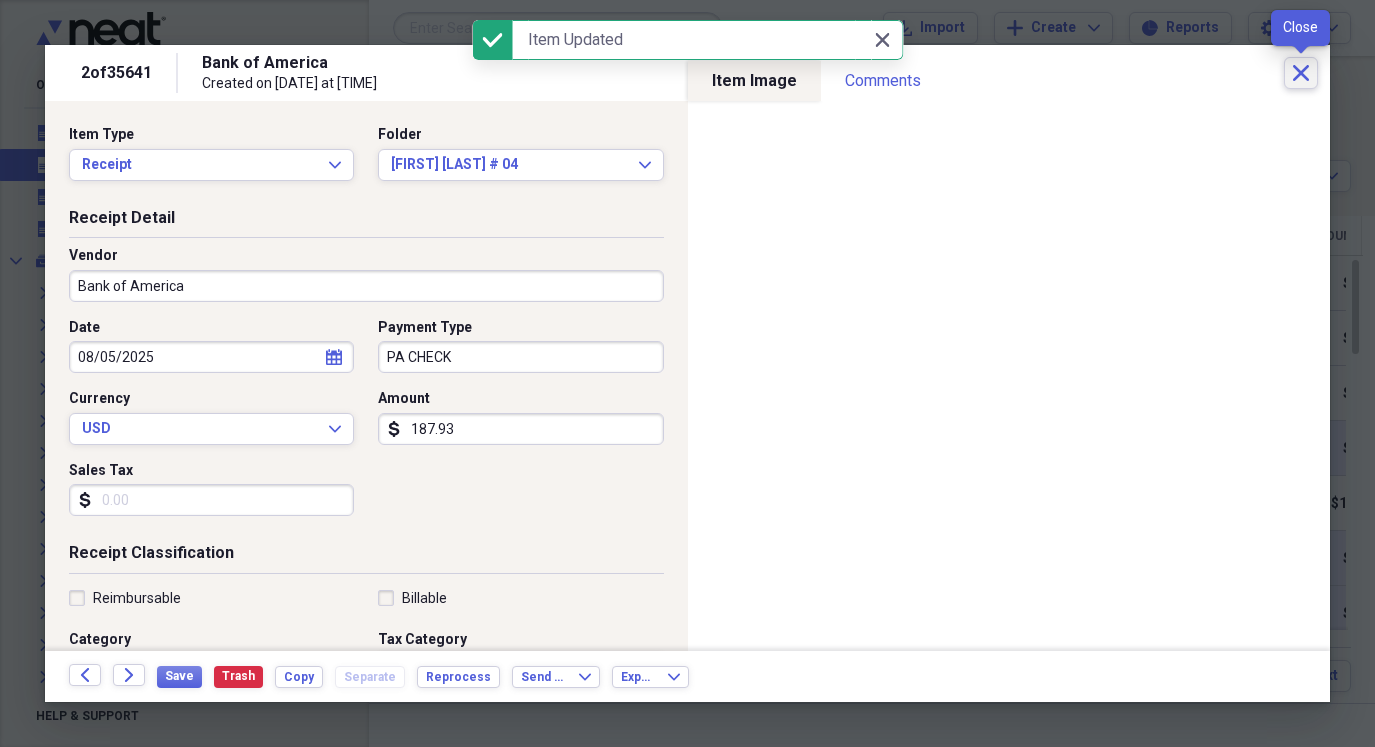 click on "Close" 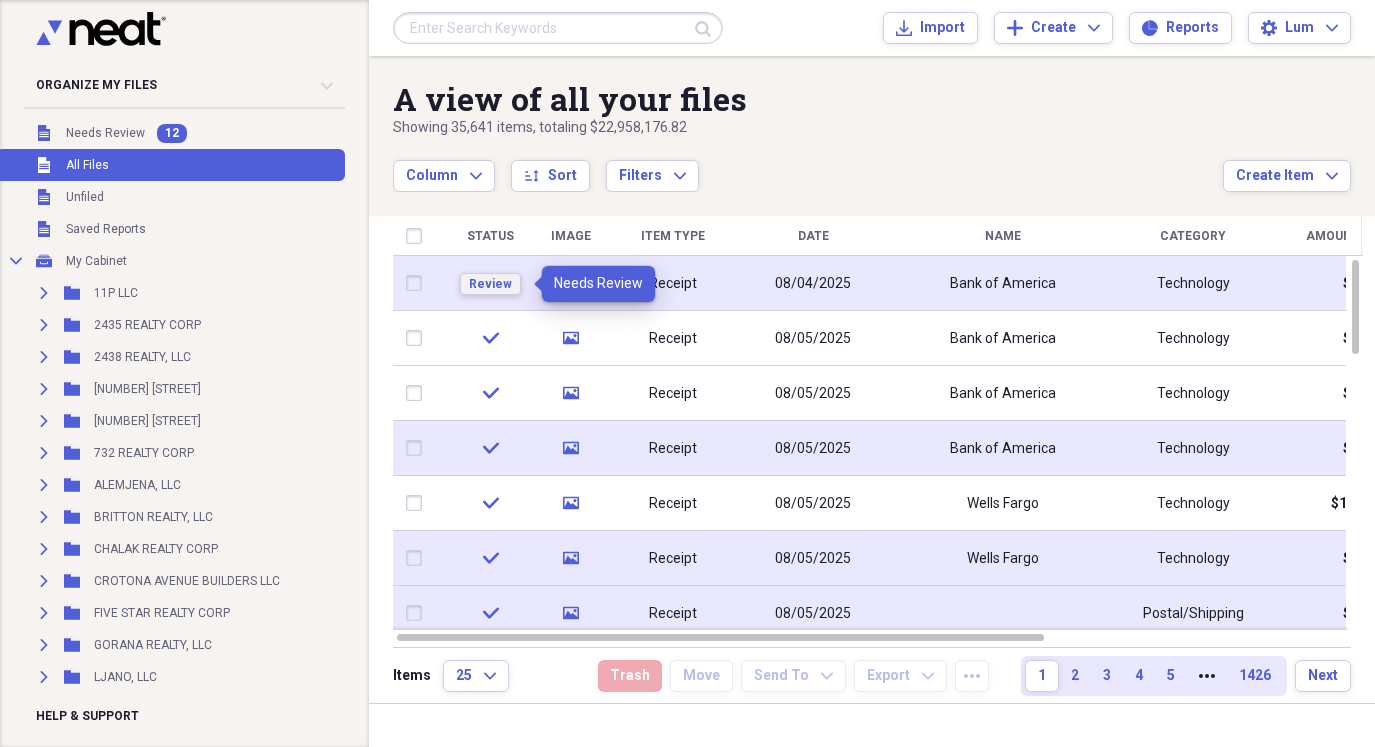 click on "Review" at bounding box center [490, 284] 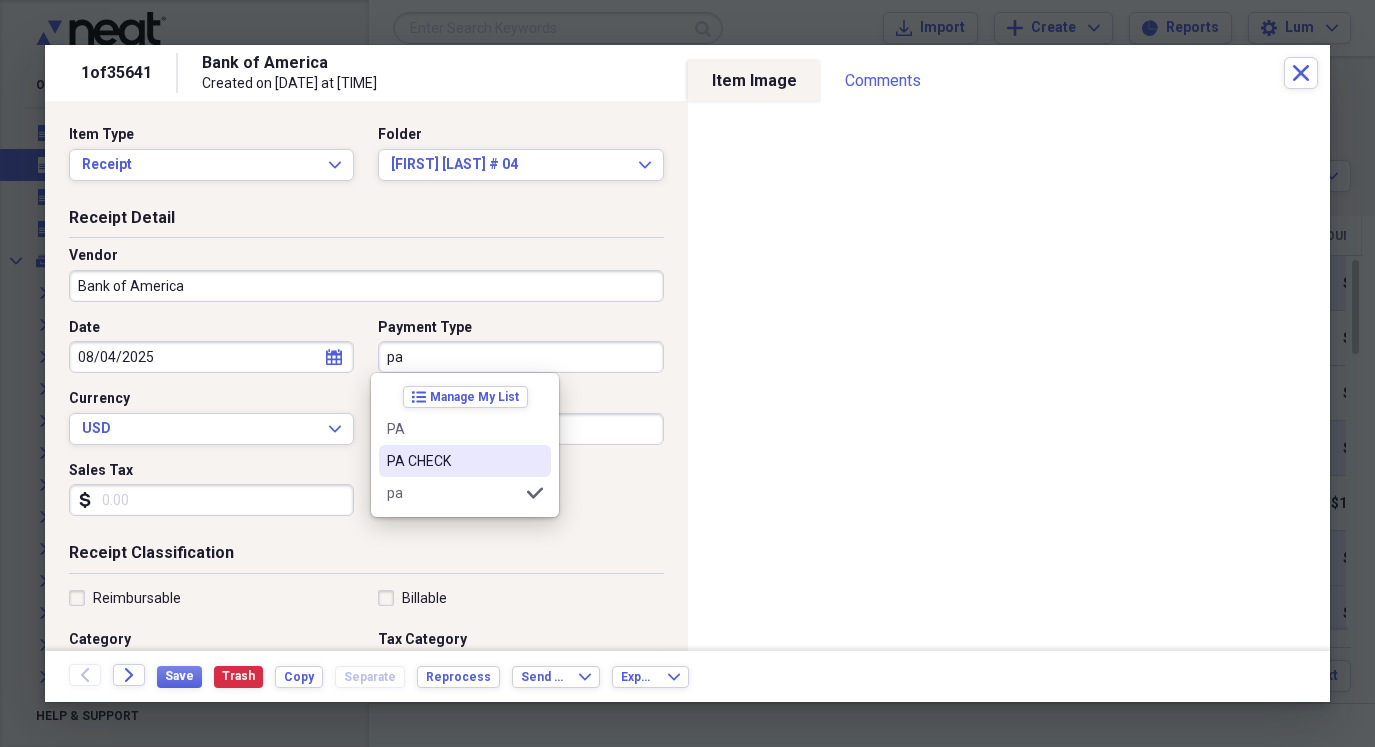 click on "PA CHECK" at bounding box center (453, 461) 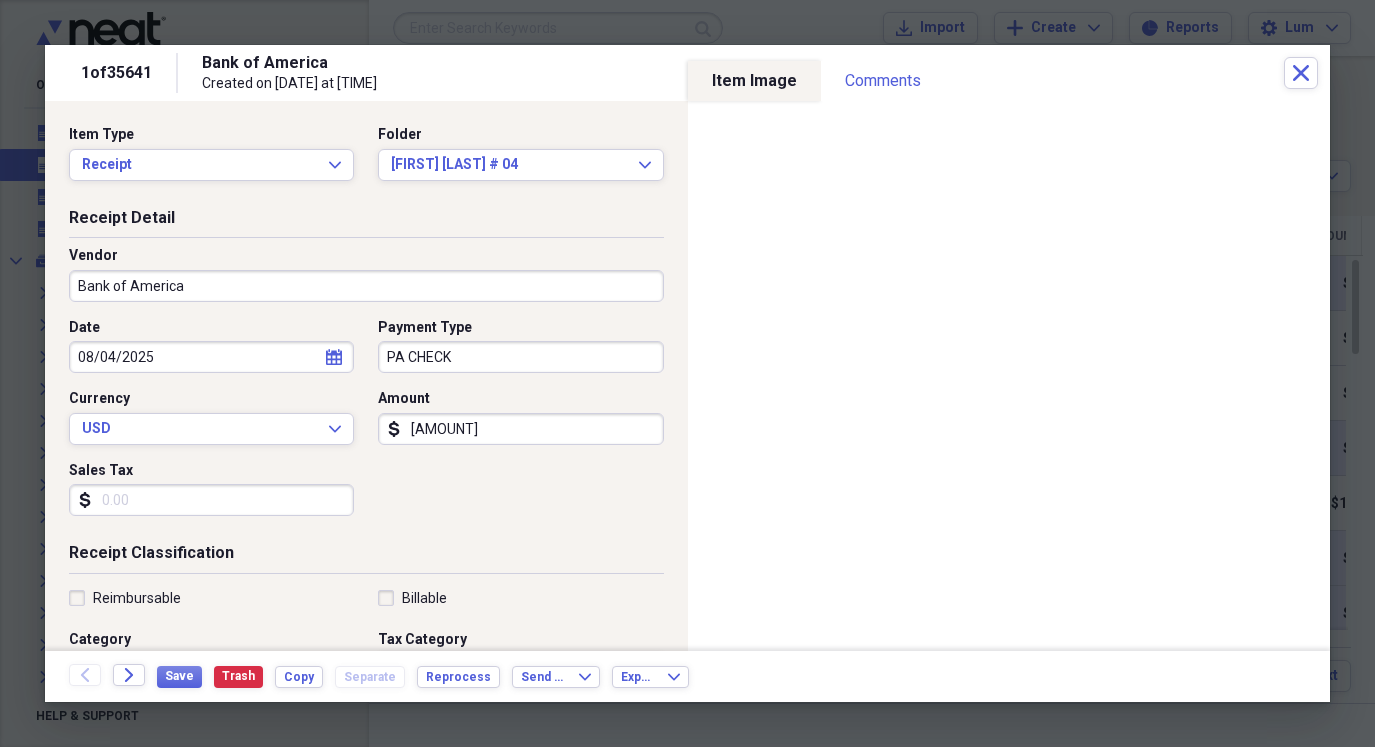 select on "7" 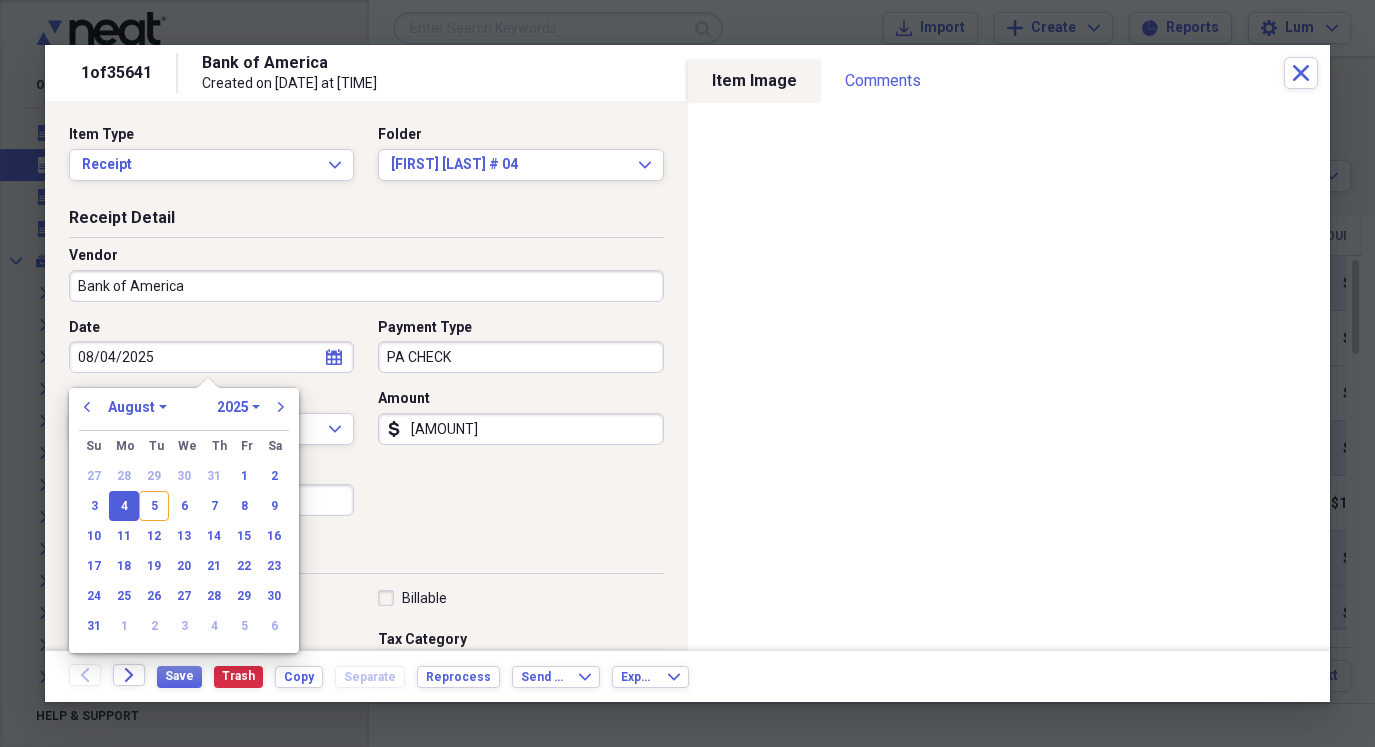 click on "08/04/2025" at bounding box center [211, 357] 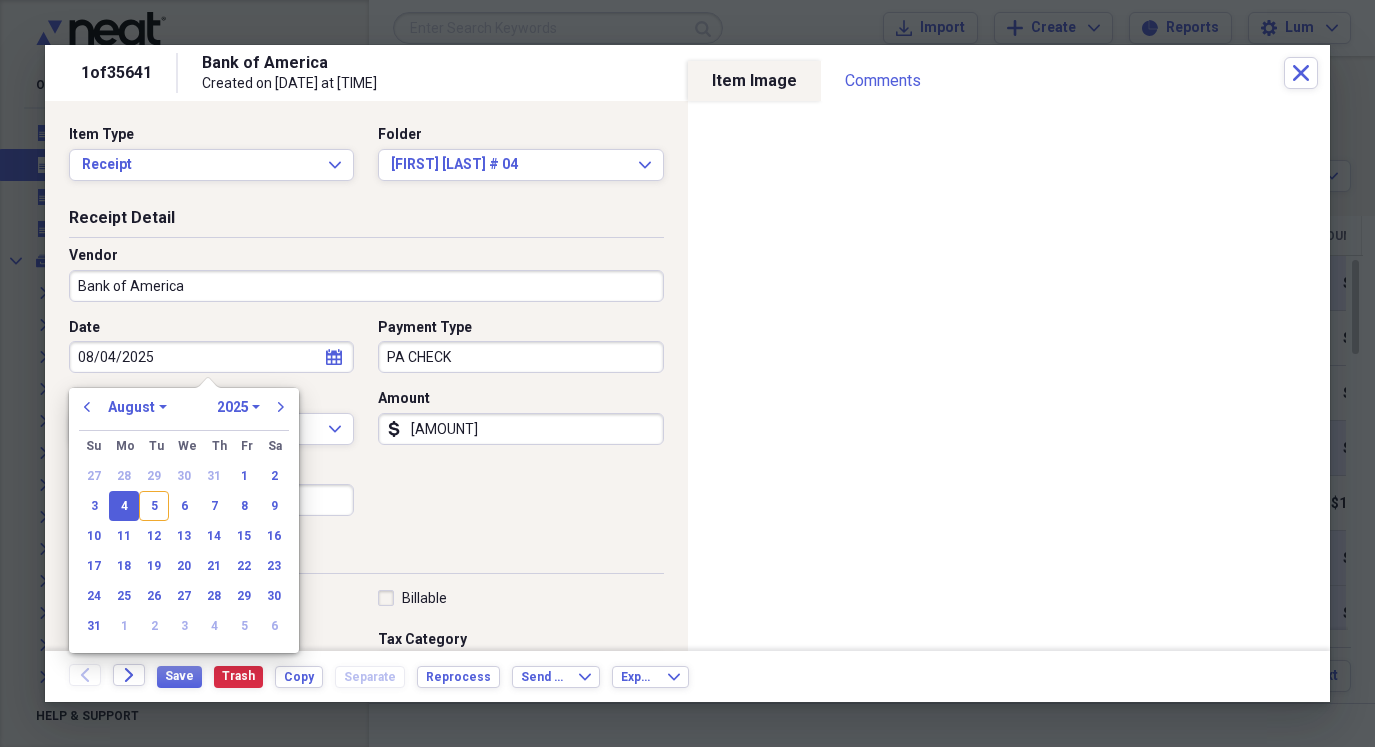 drag, startPoint x: 145, startPoint y: 512, endPoint x: 147, endPoint y: 544, distance: 32.06244 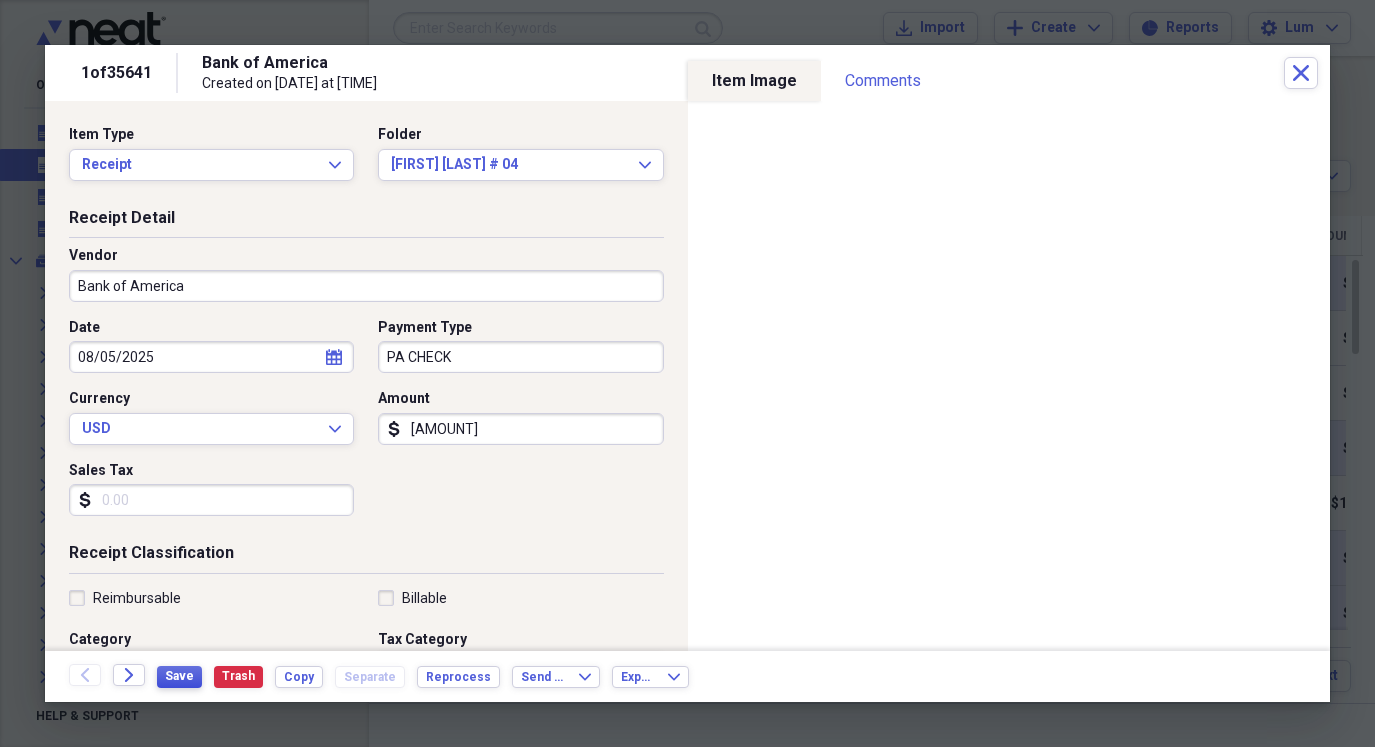 click on "Save" at bounding box center (179, 676) 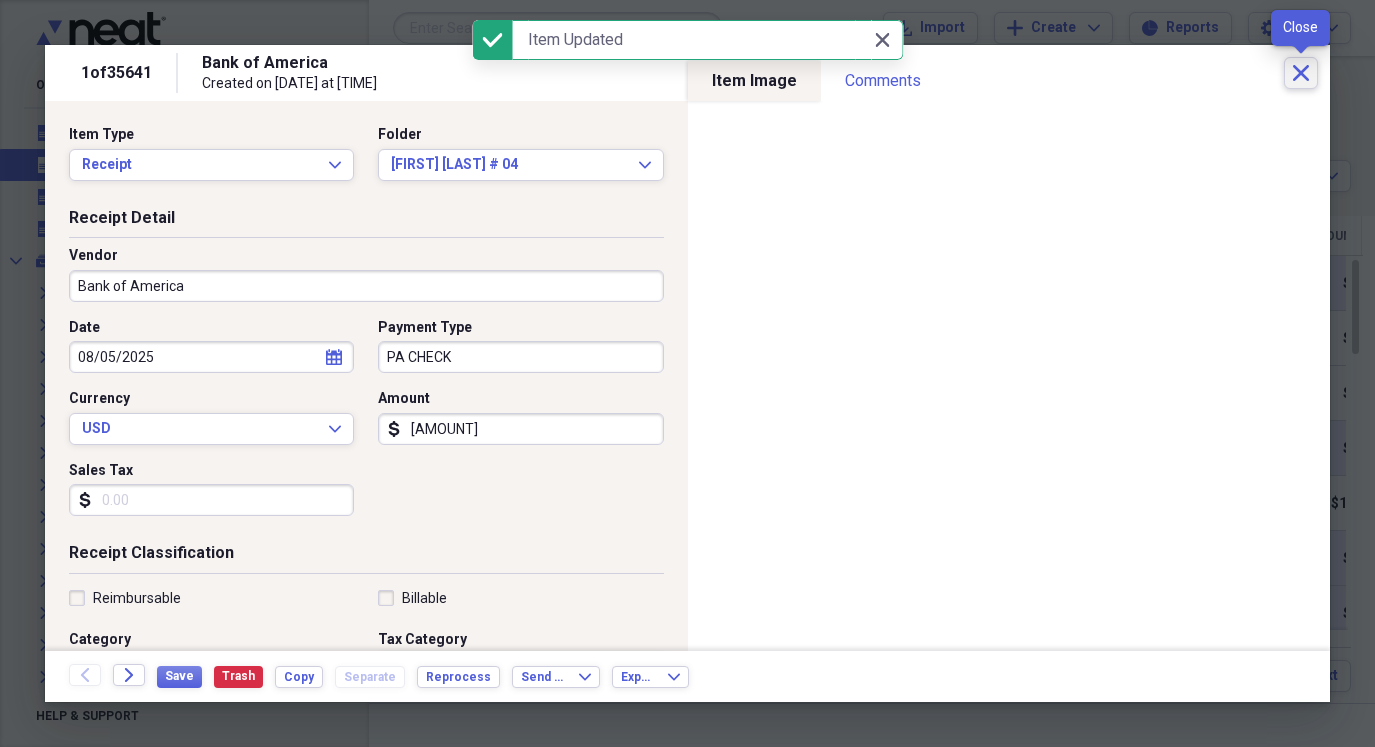 click on "Close" 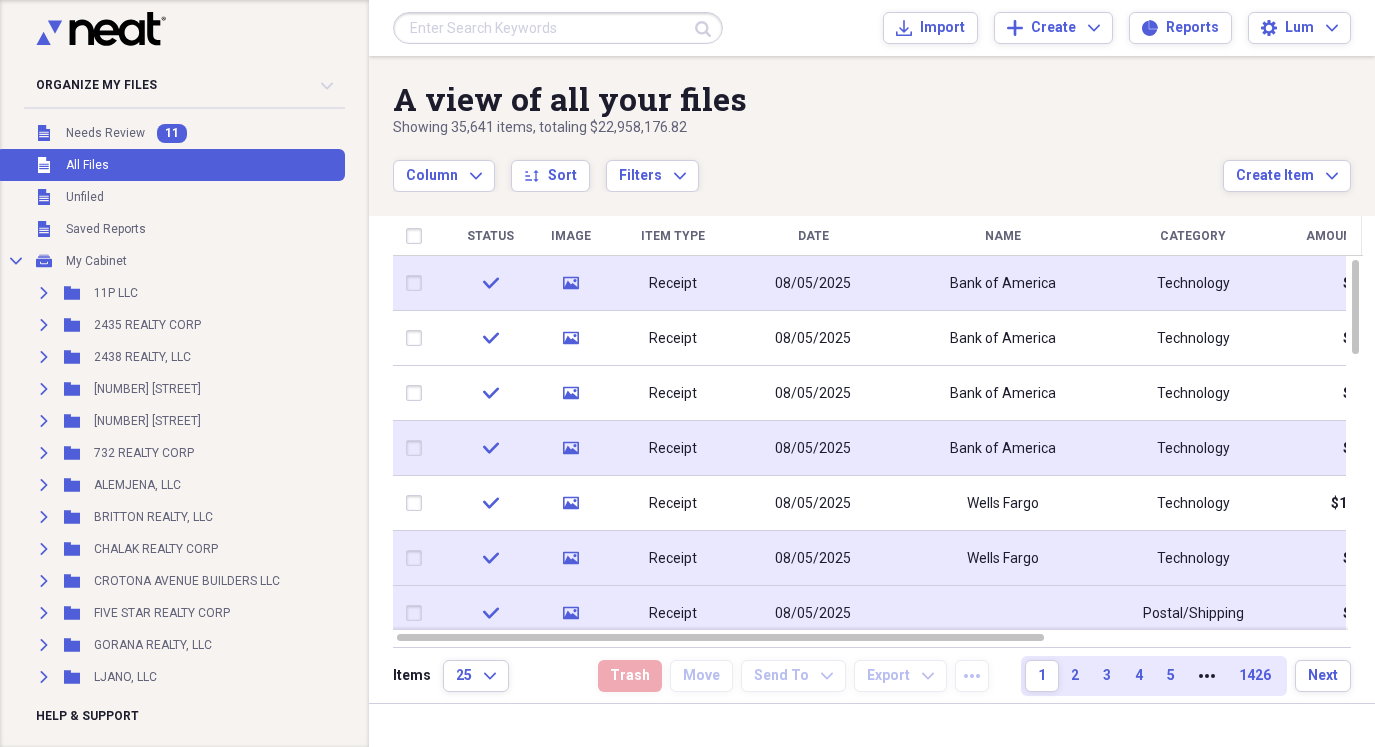 click on "All Files" at bounding box center [87, 165] 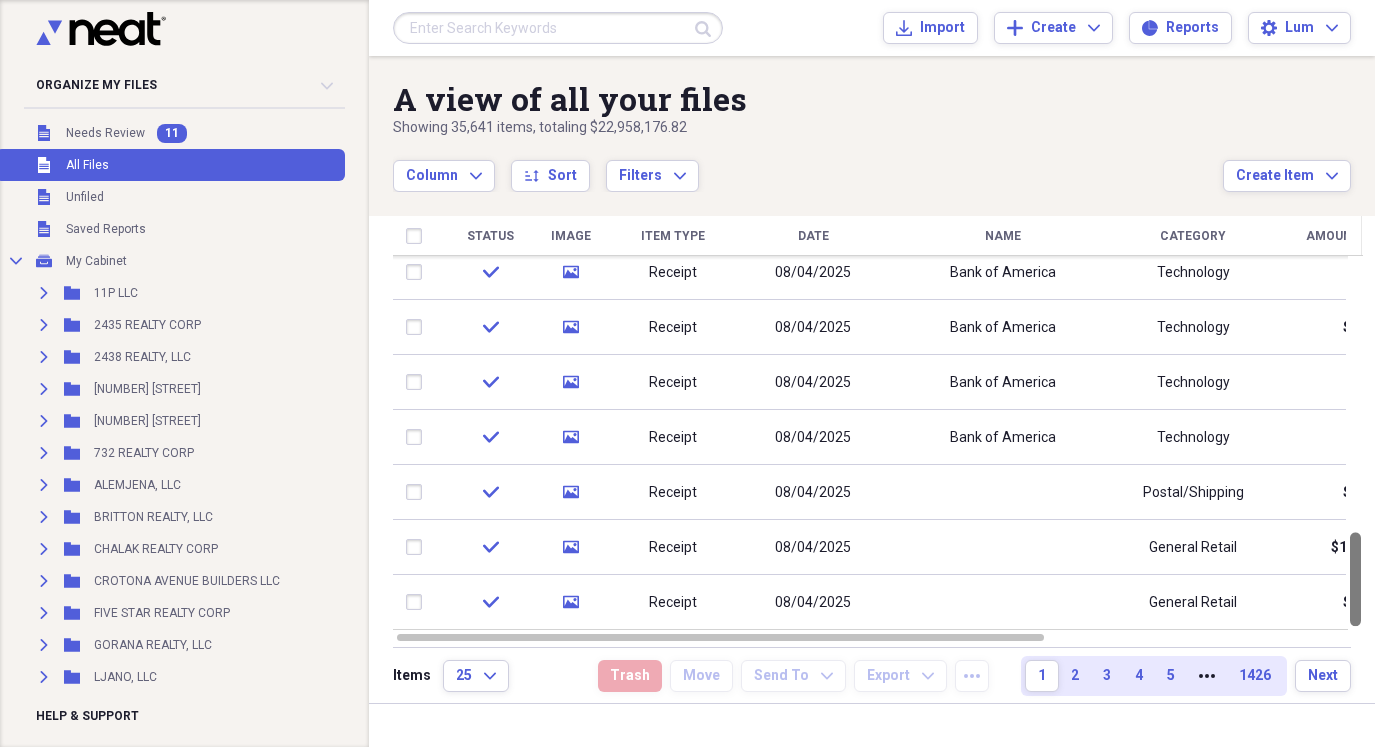drag, startPoint x: 1368, startPoint y: 285, endPoint x: 1353, endPoint y: 787, distance: 502.22406 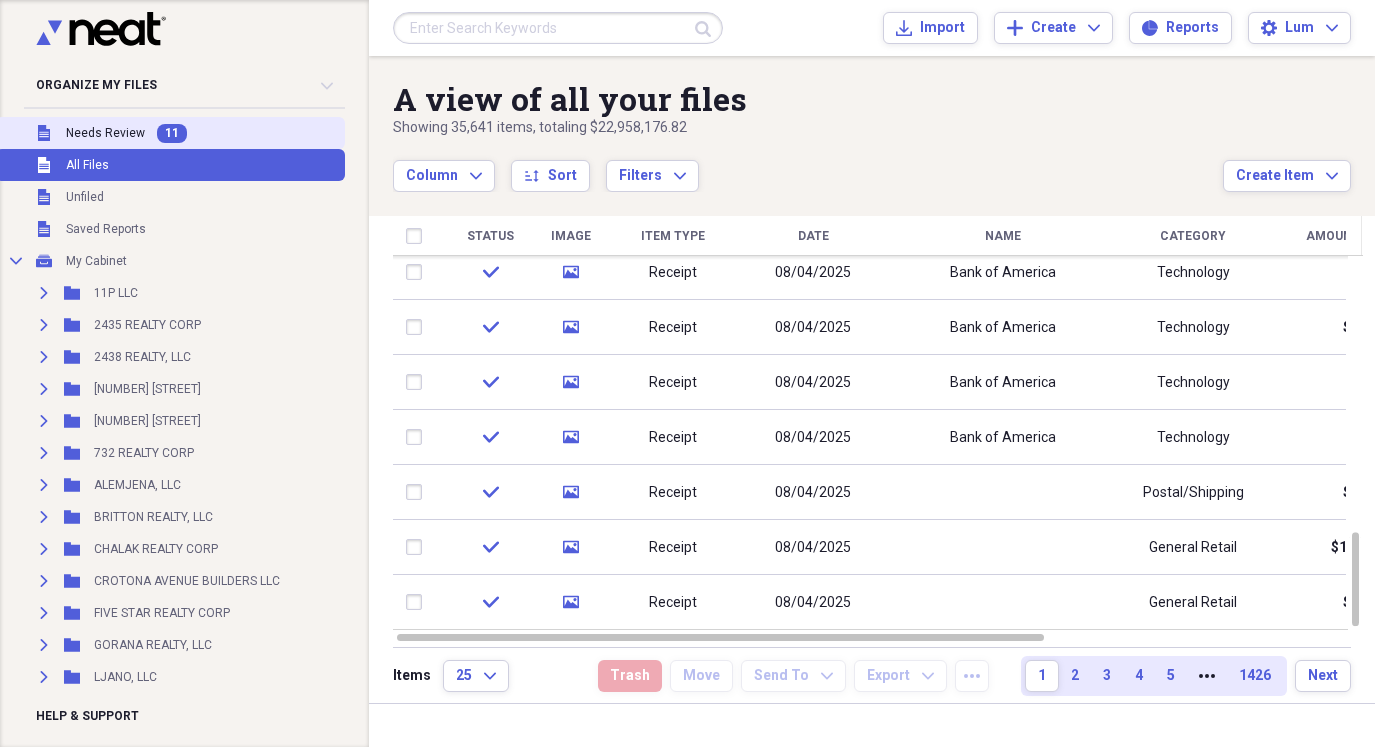 drag, startPoint x: 144, startPoint y: 131, endPoint x: 124, endPoint y: 172, distance: 45.617977 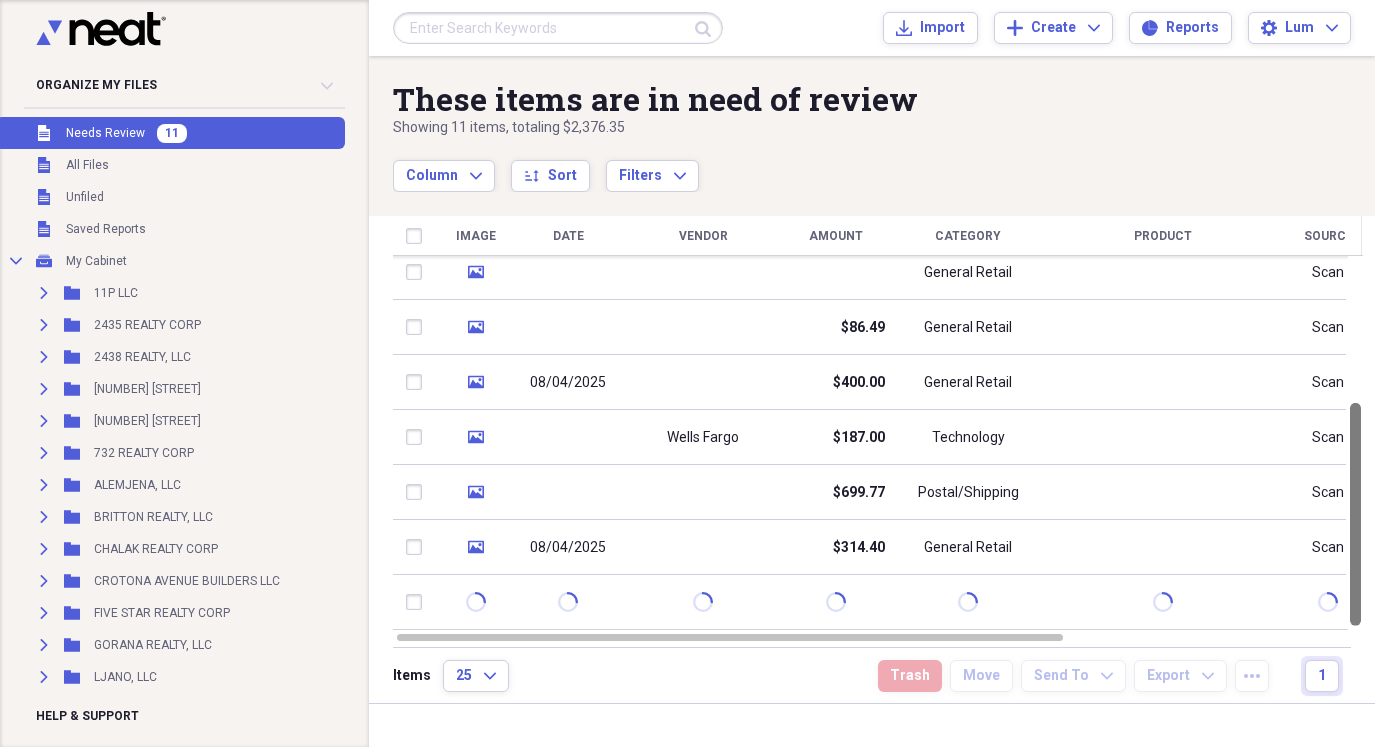 drag, startPoint x: 1366, startPoint y: 437, endPoint x: 1366, endPoint y: 665, distance: 228 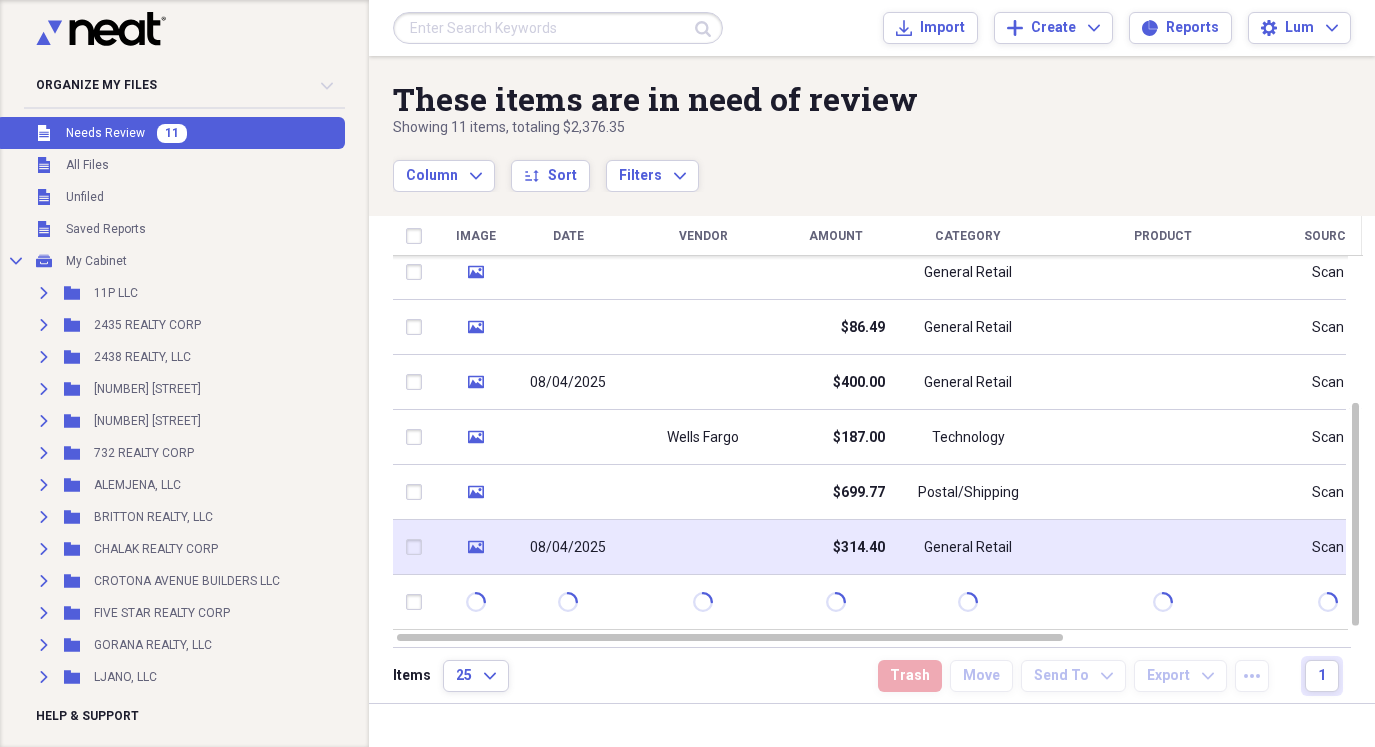 click on "08/04/2025" at bounding box center (568, 547) 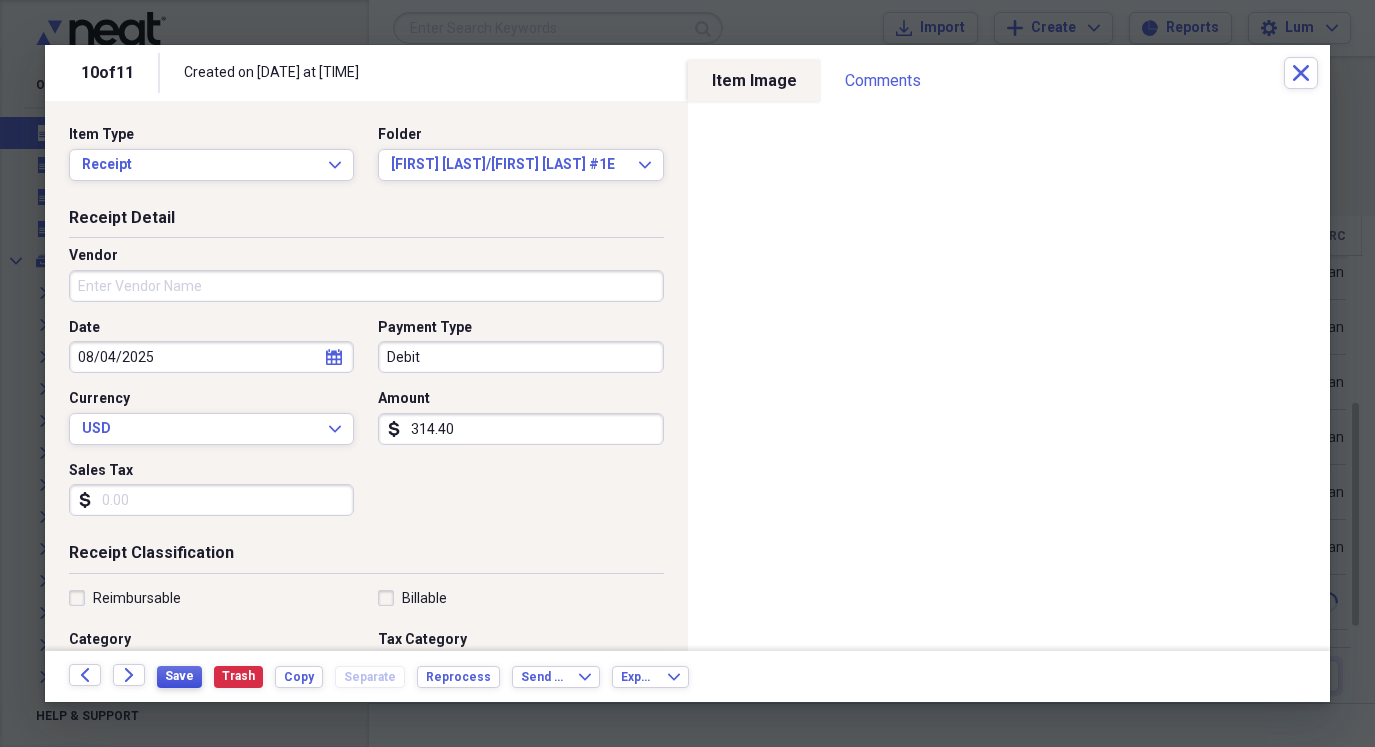 click on "Save" at bounding box center [179, 677] 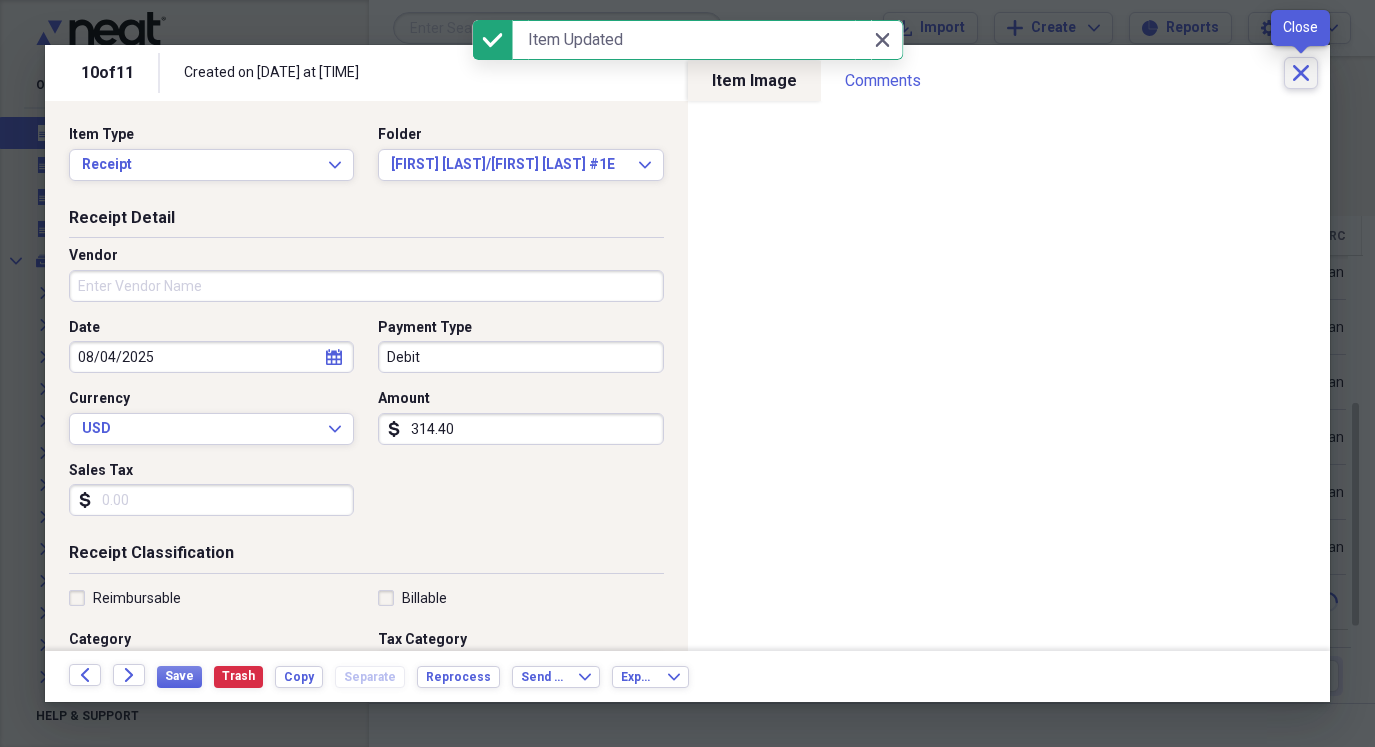 click on "Close" at bounding box center [1301, 73] 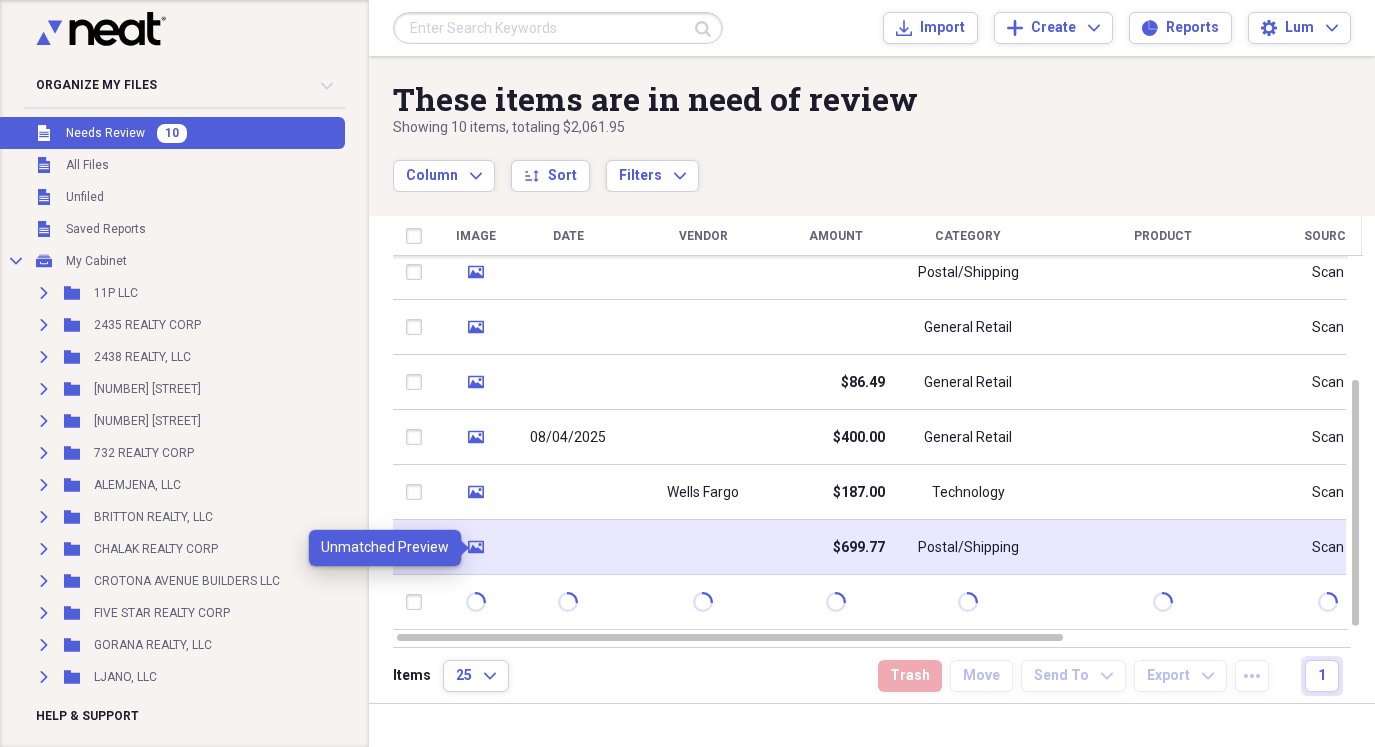 click on "media" 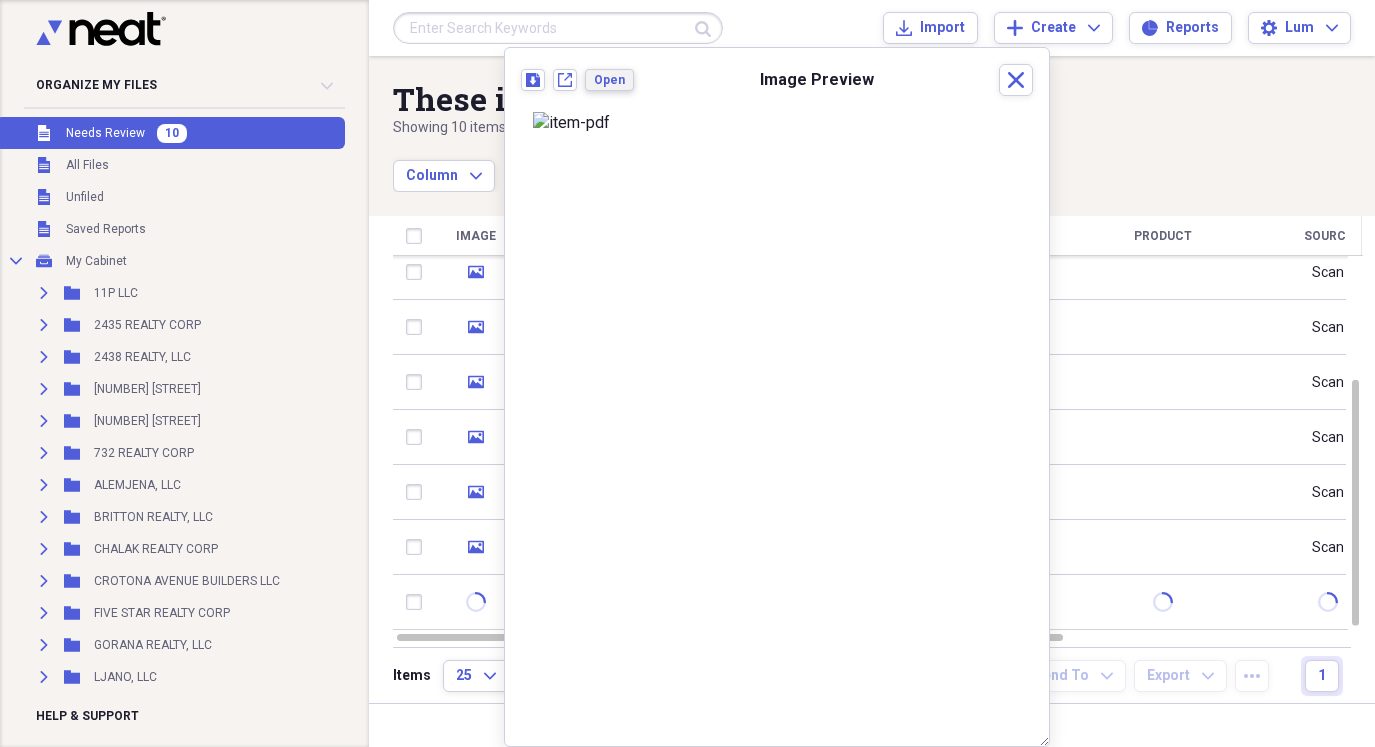 click on "Open" at bounding box center (609, 80) 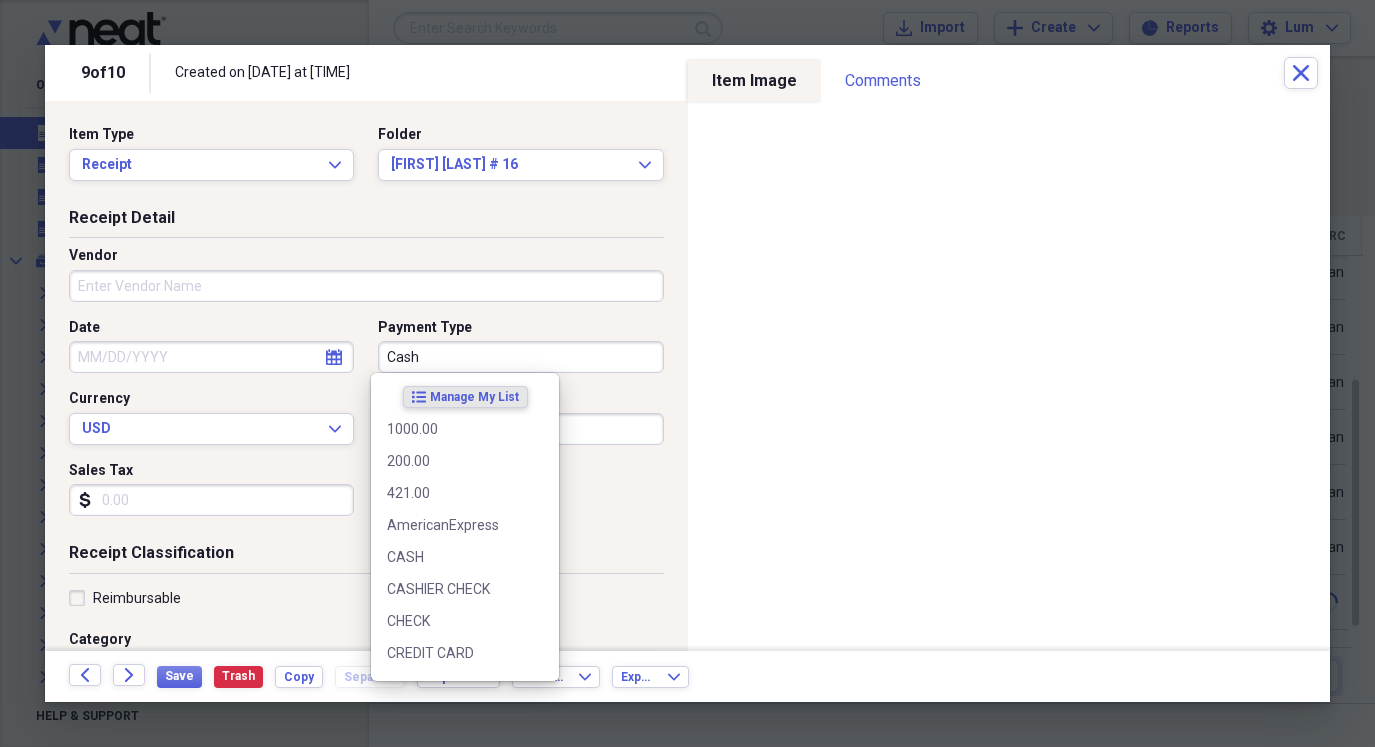click on "Cash" at bounding box center [520, 357] 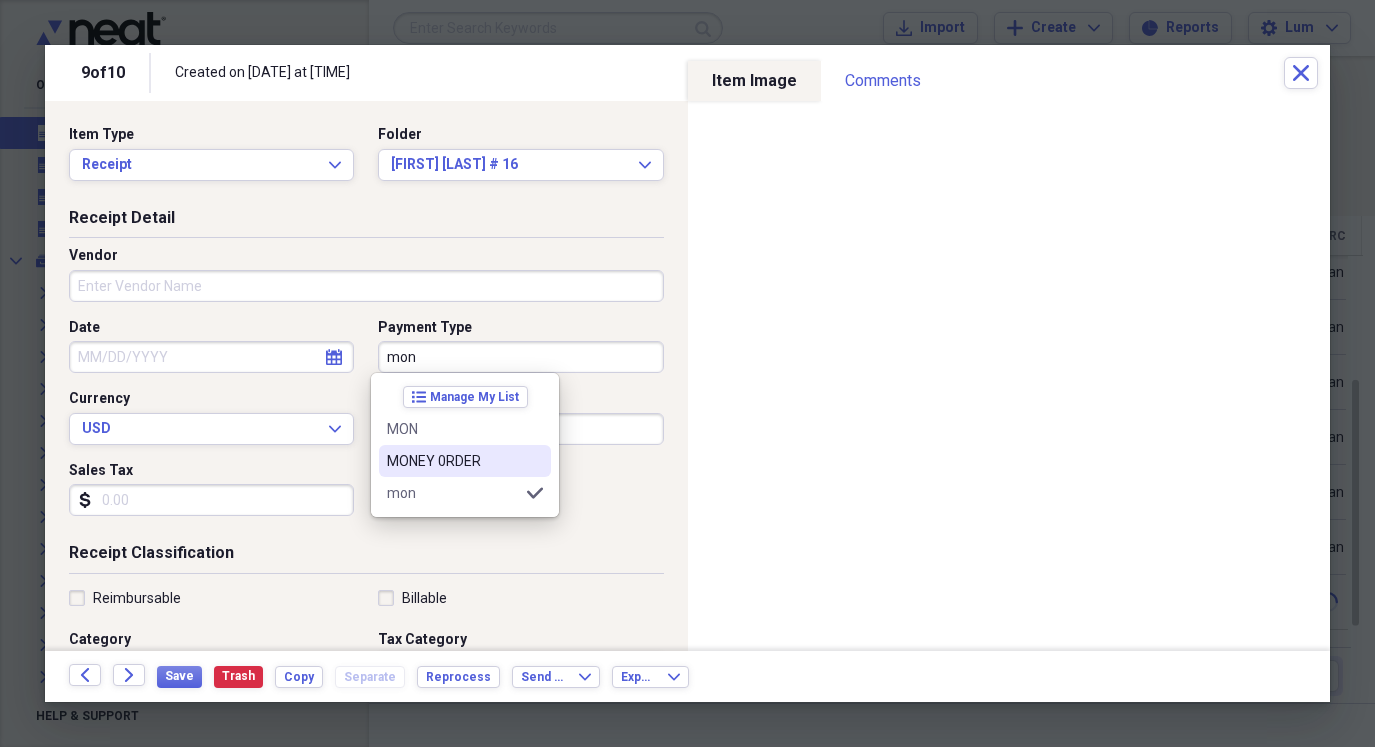 click on "MONEY 0RDER" at bounding box center (453, 461) 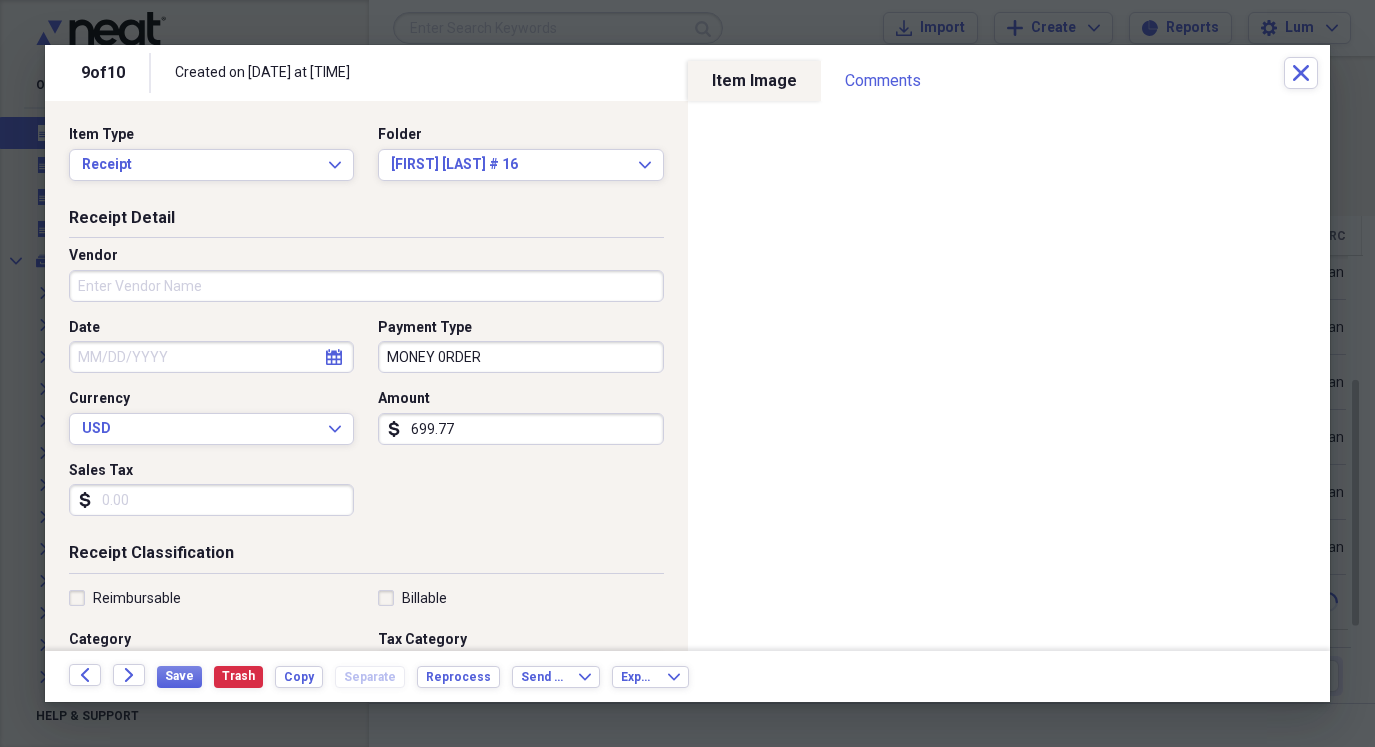 click on "Date" at bounding box center [211, 357] 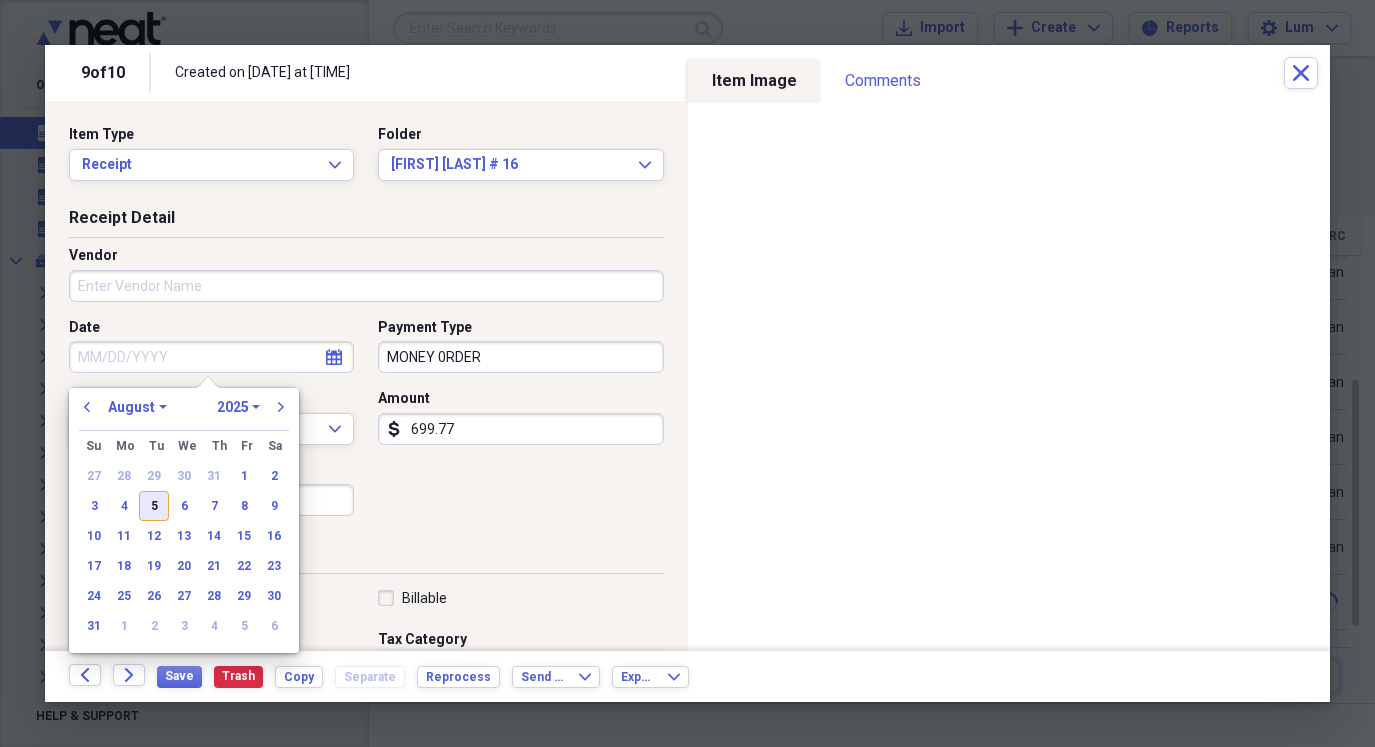 click on "5" at bounding box center (154, 506) 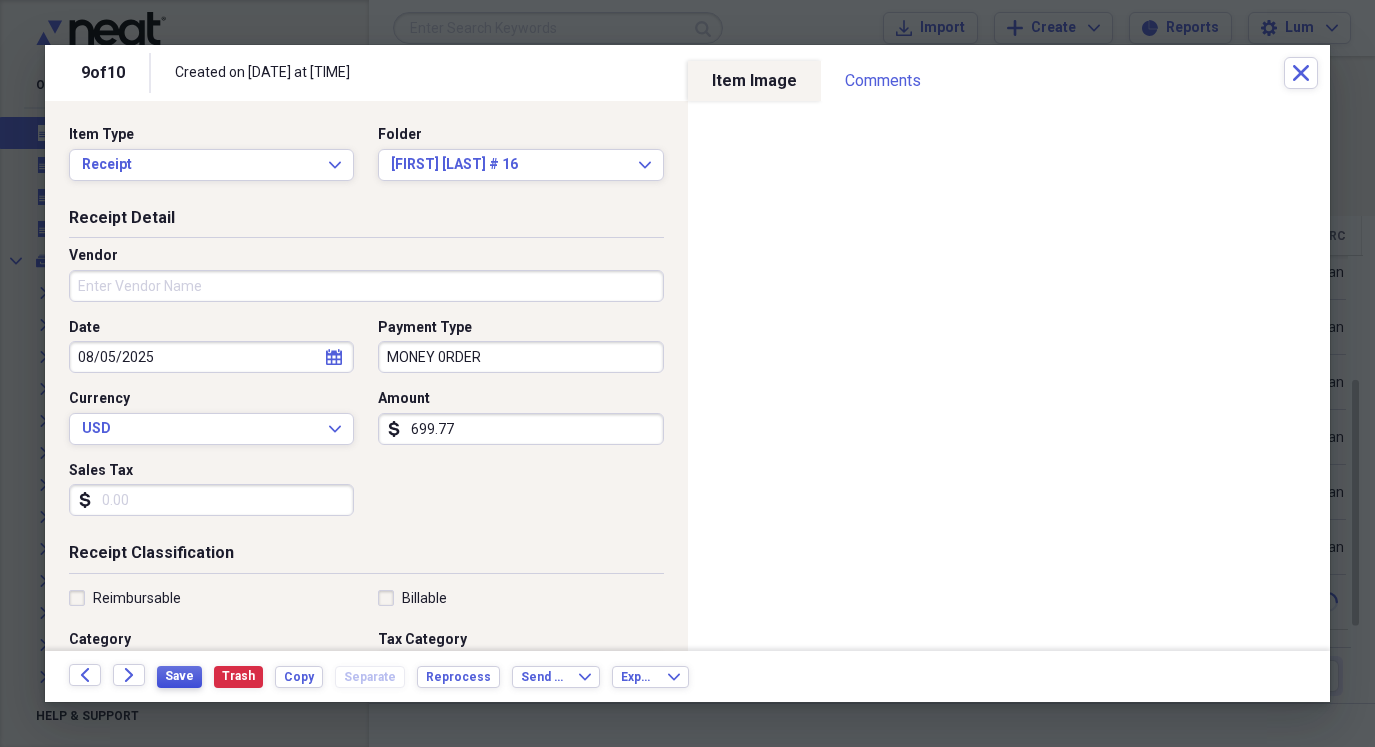 click on "Save" at bounding box center (179, 676) 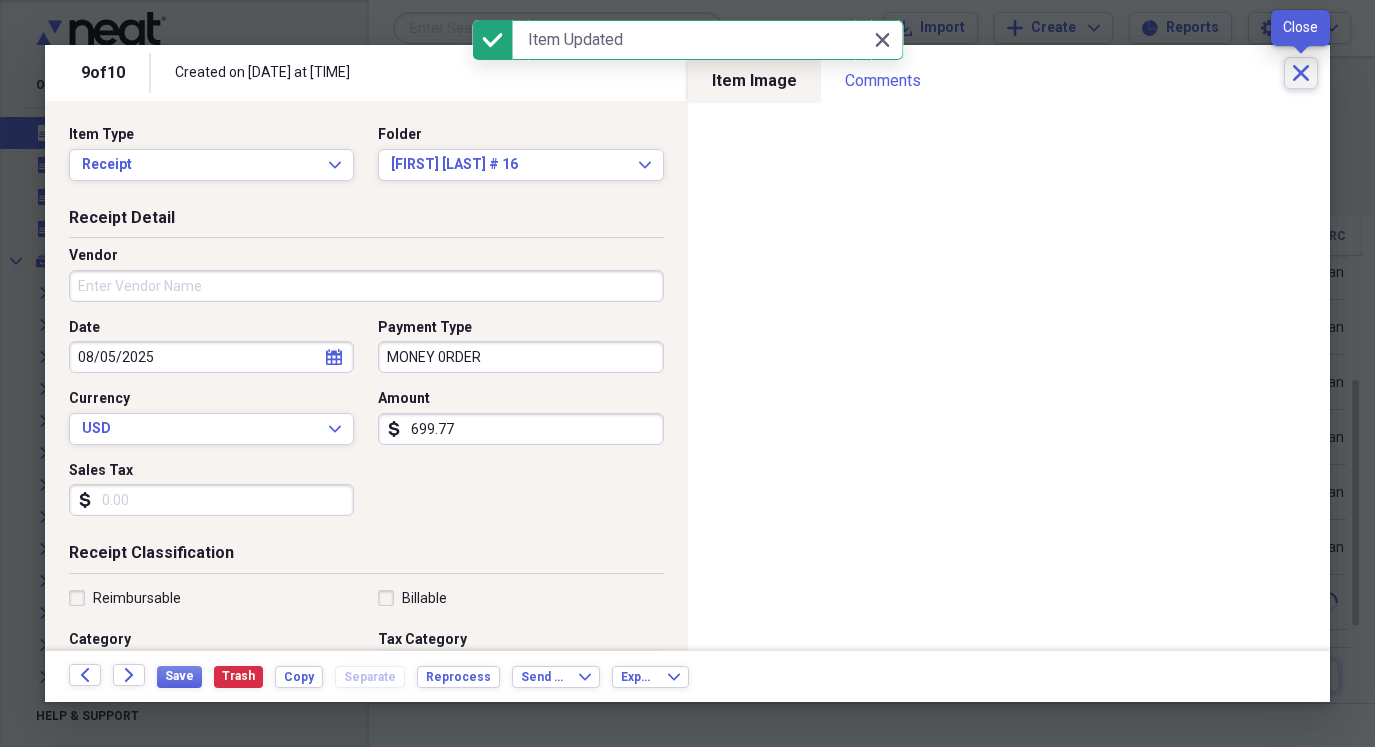 click on "Close" at bounding box center [1301, 73] 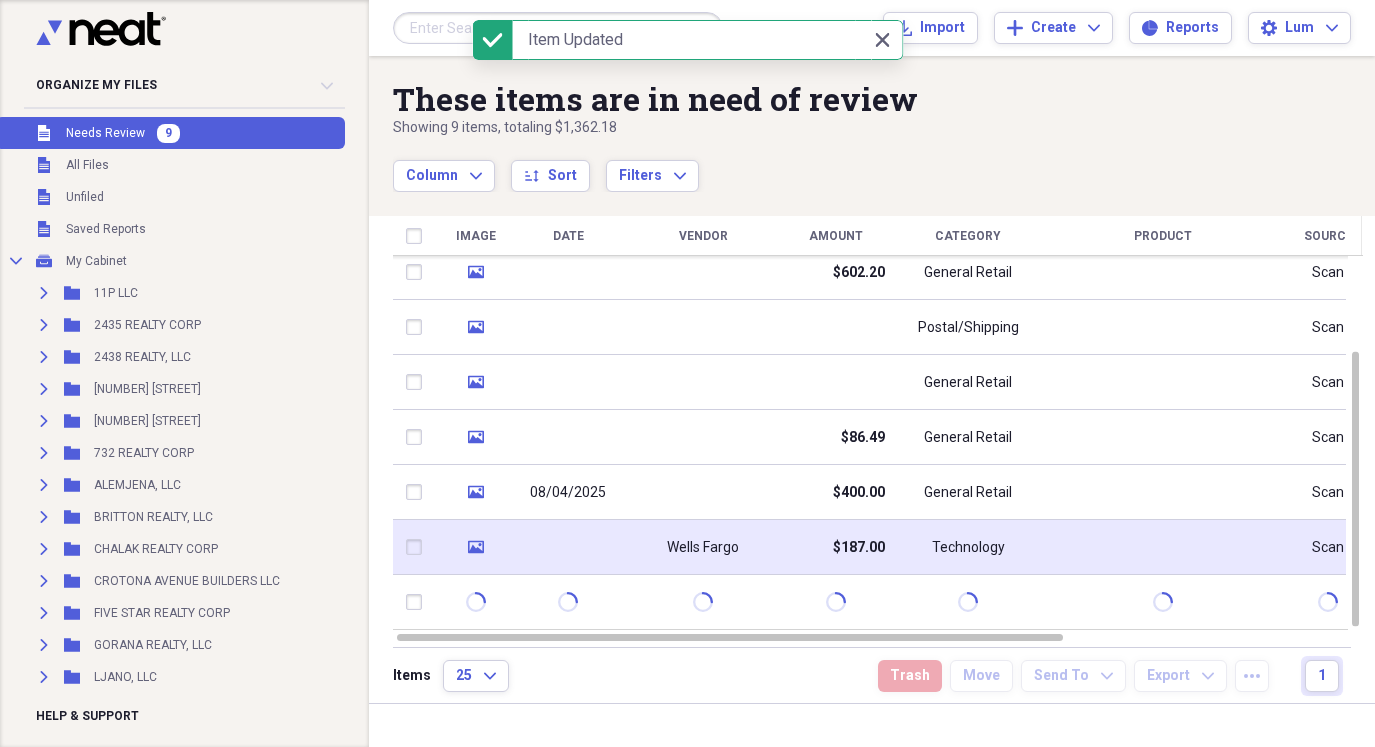 click on "$187.00" at bounding box center (859, 548) 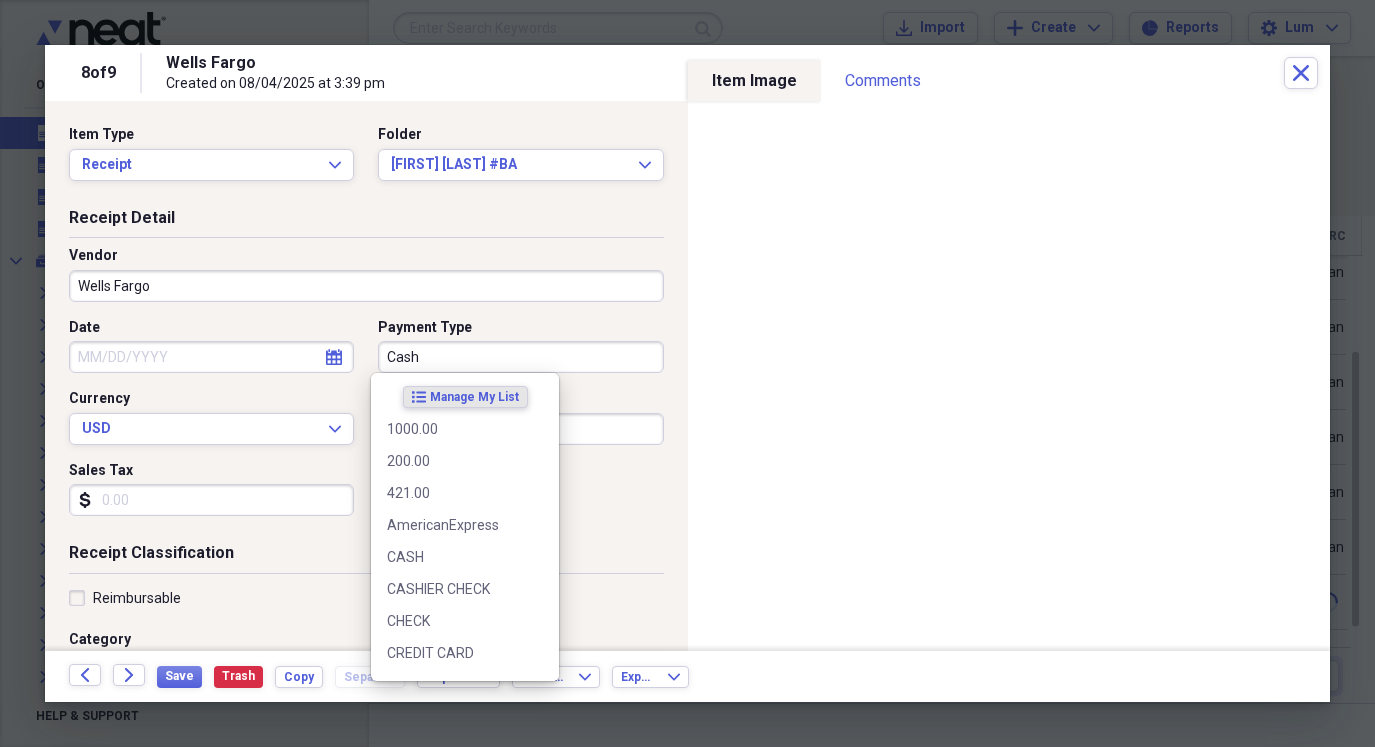 click on "Cash" at bounding box center (520, 357) 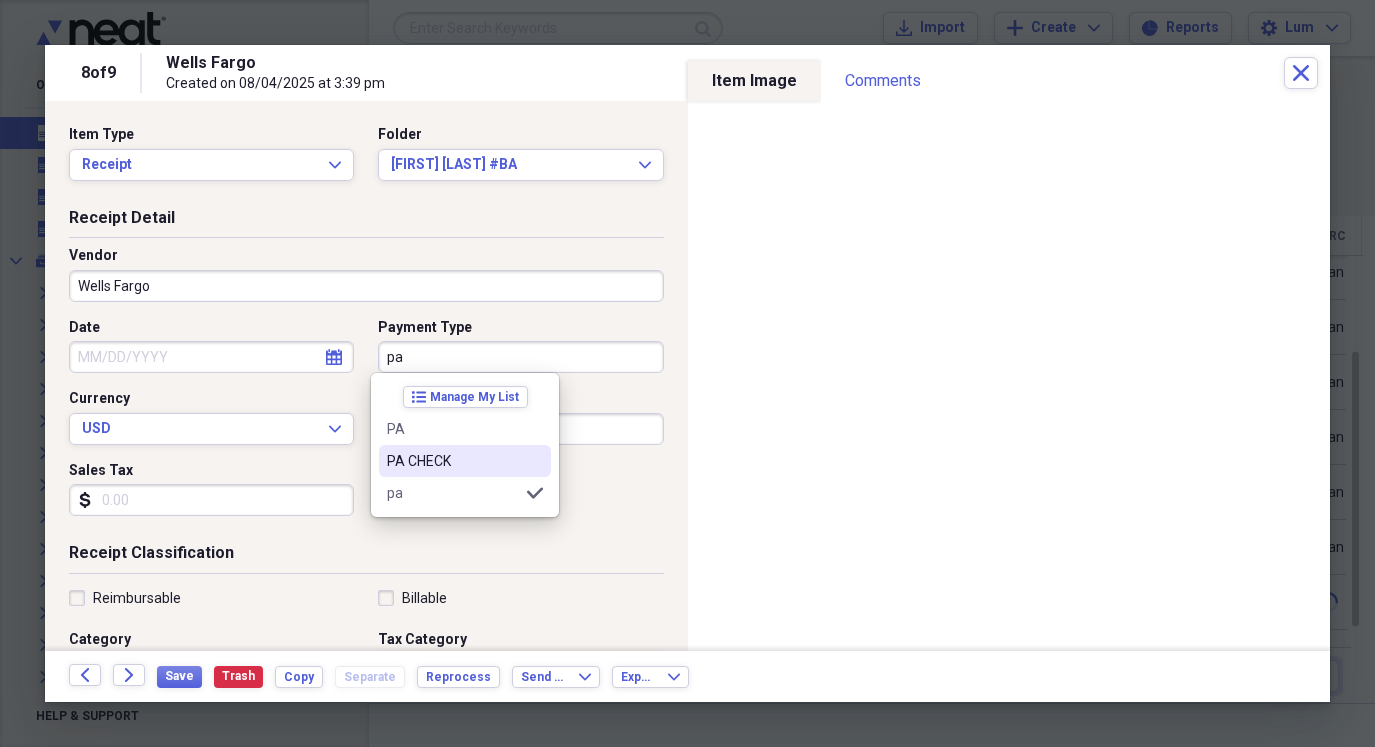 click on "PA CHECK" at bounding box center (453, 461) 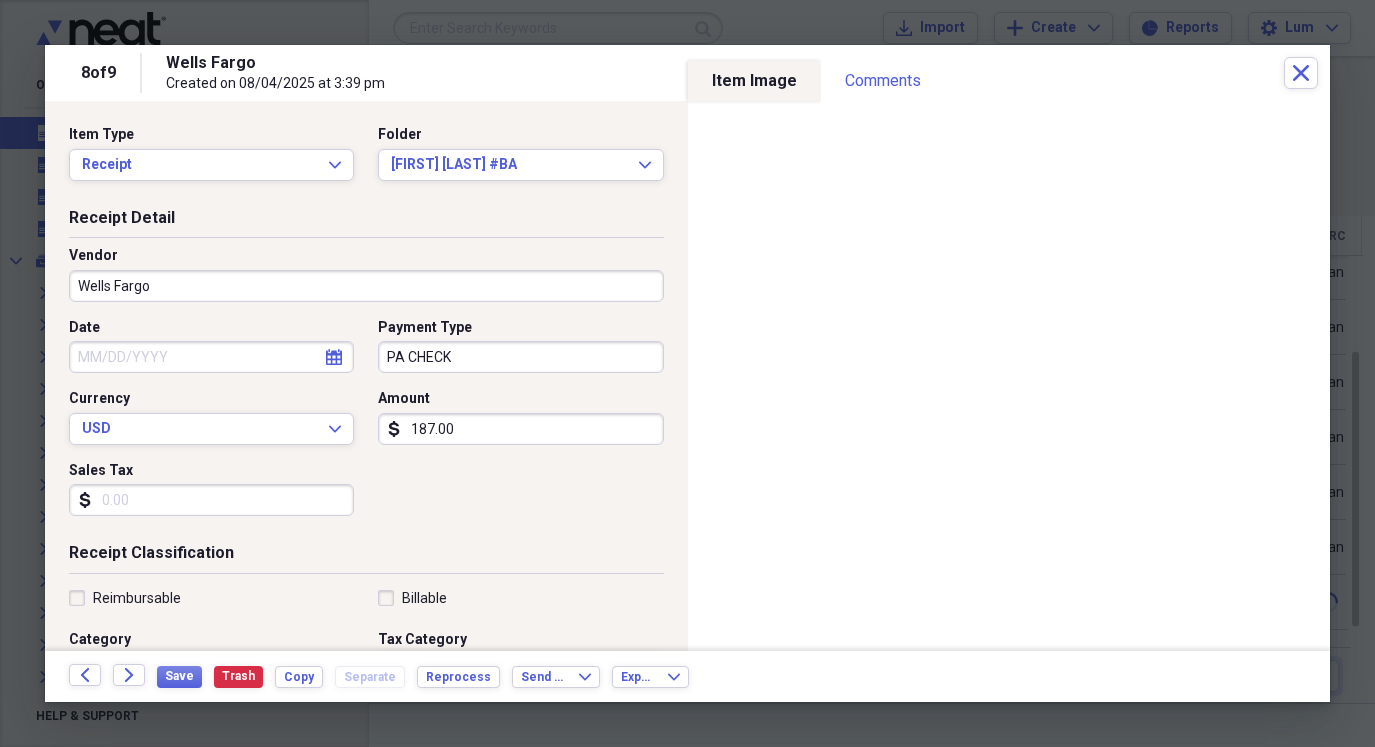 drag, startPoint x: 204, startPoint y: 354, endPoint x: 206, endPoint y: 369, distance: 15.132746 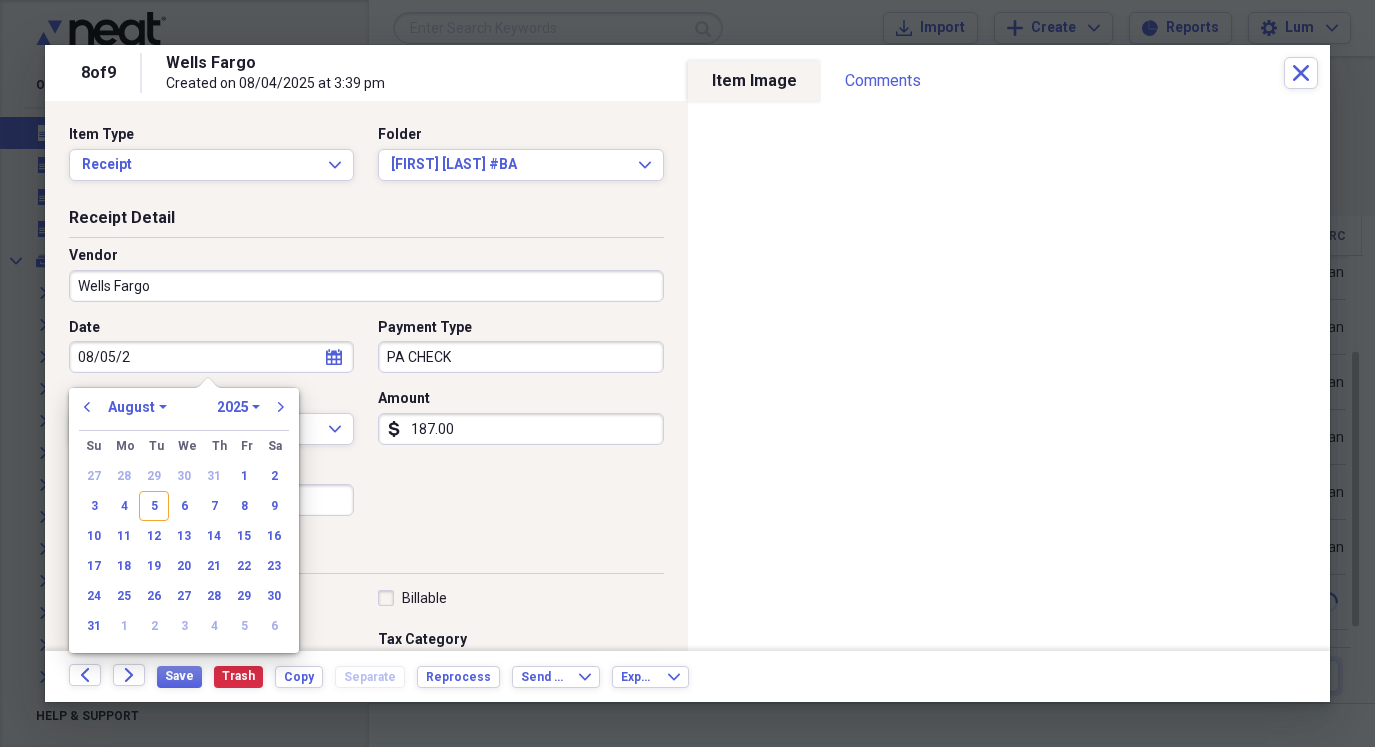 type on "08/05/20" 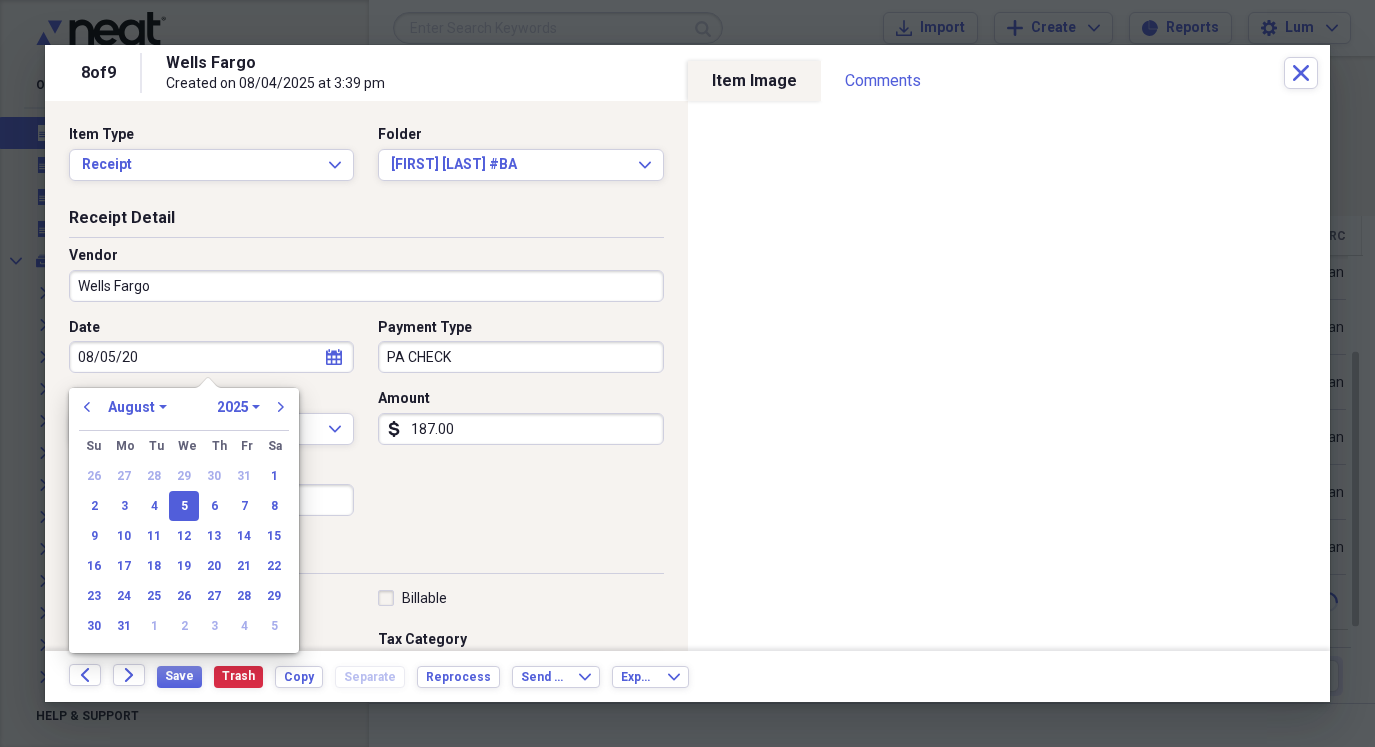select on "2020" 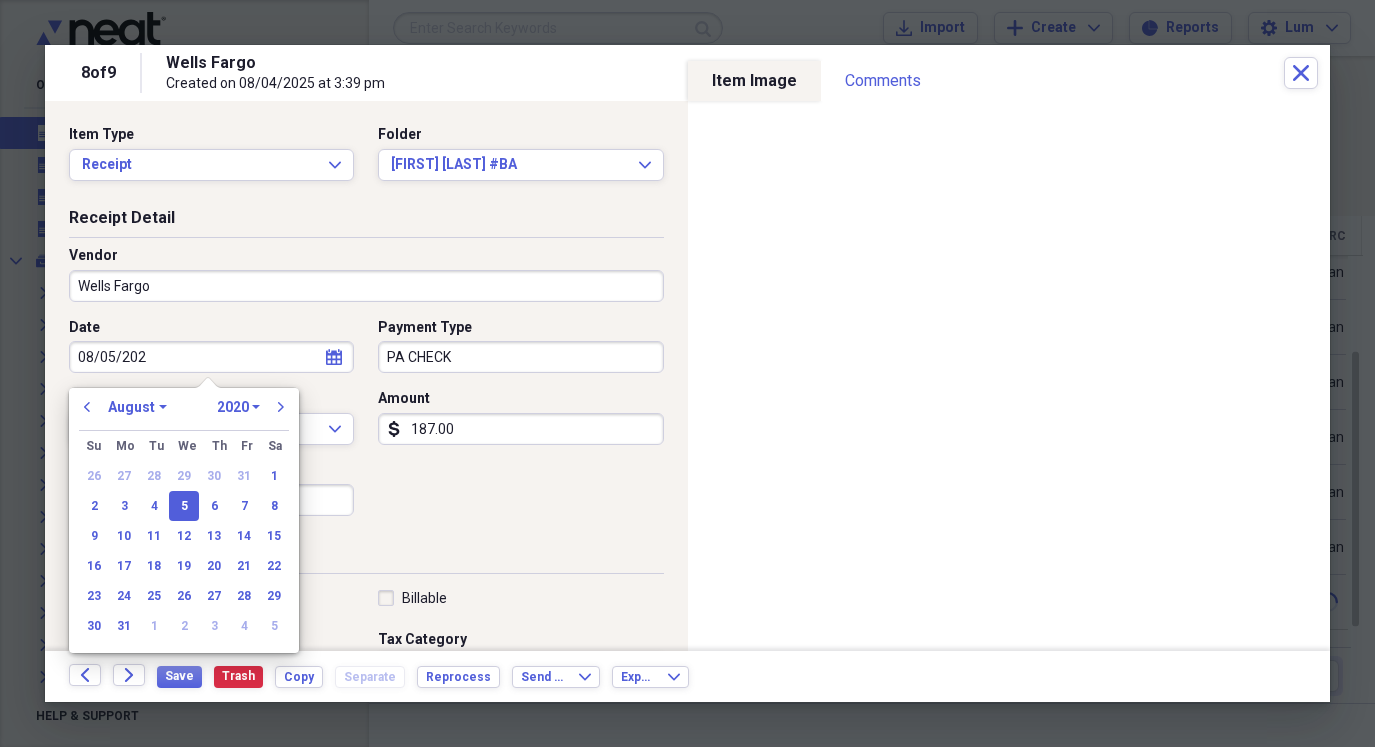 type on "08/05/2025" 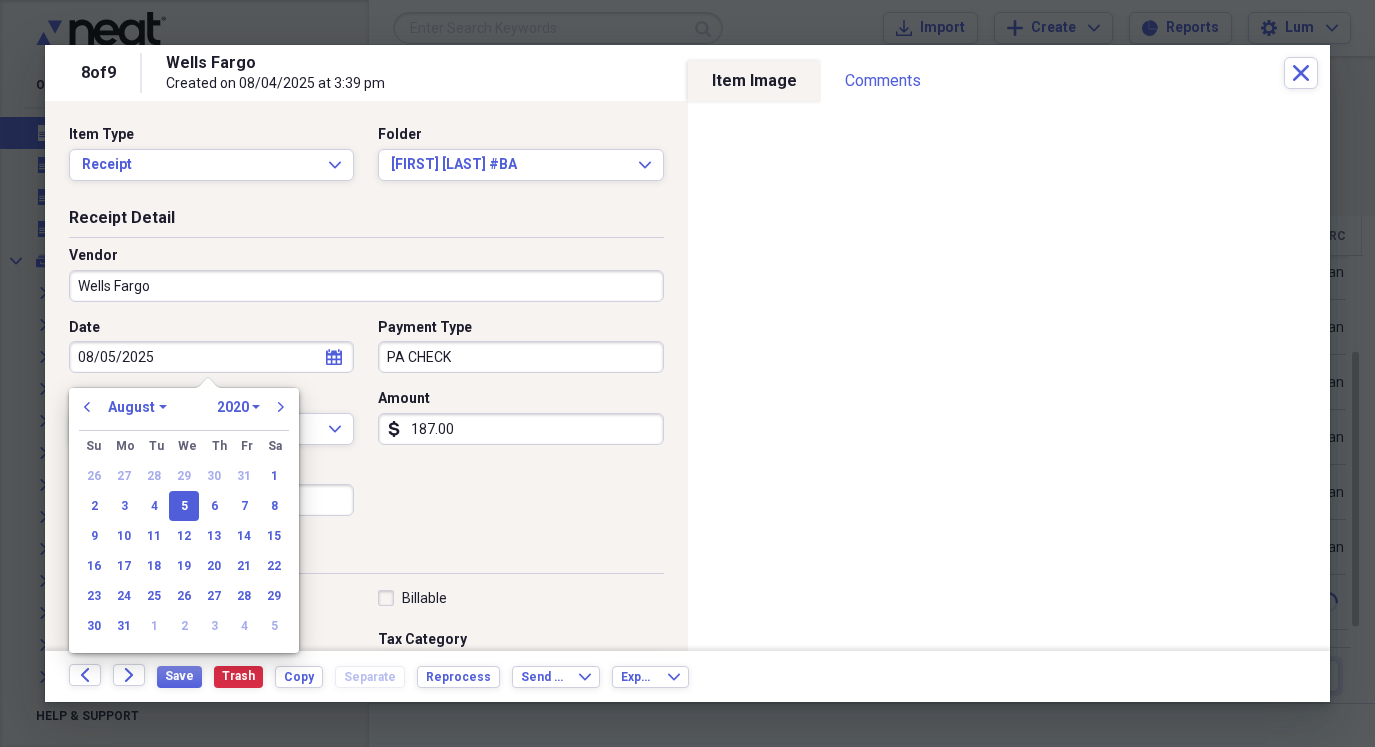 select on "2025" 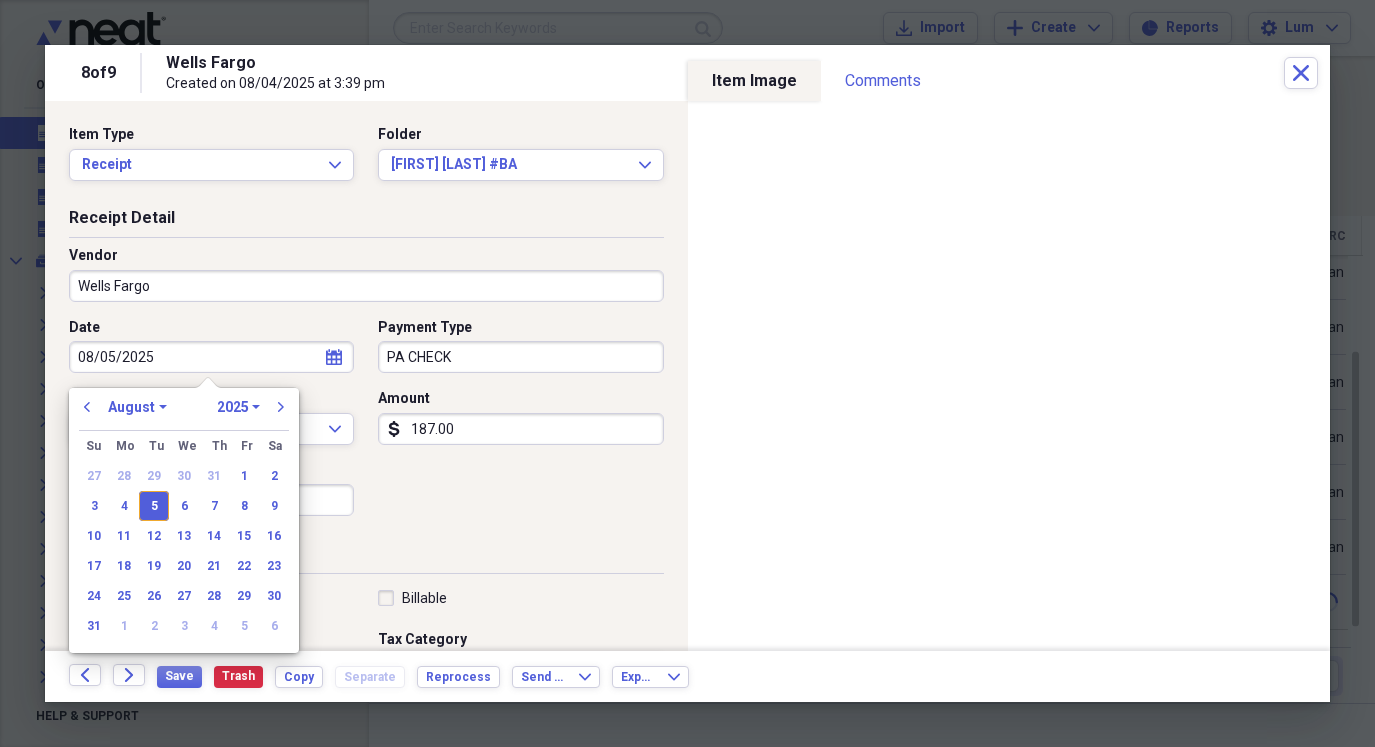 type on "08/05/2025" 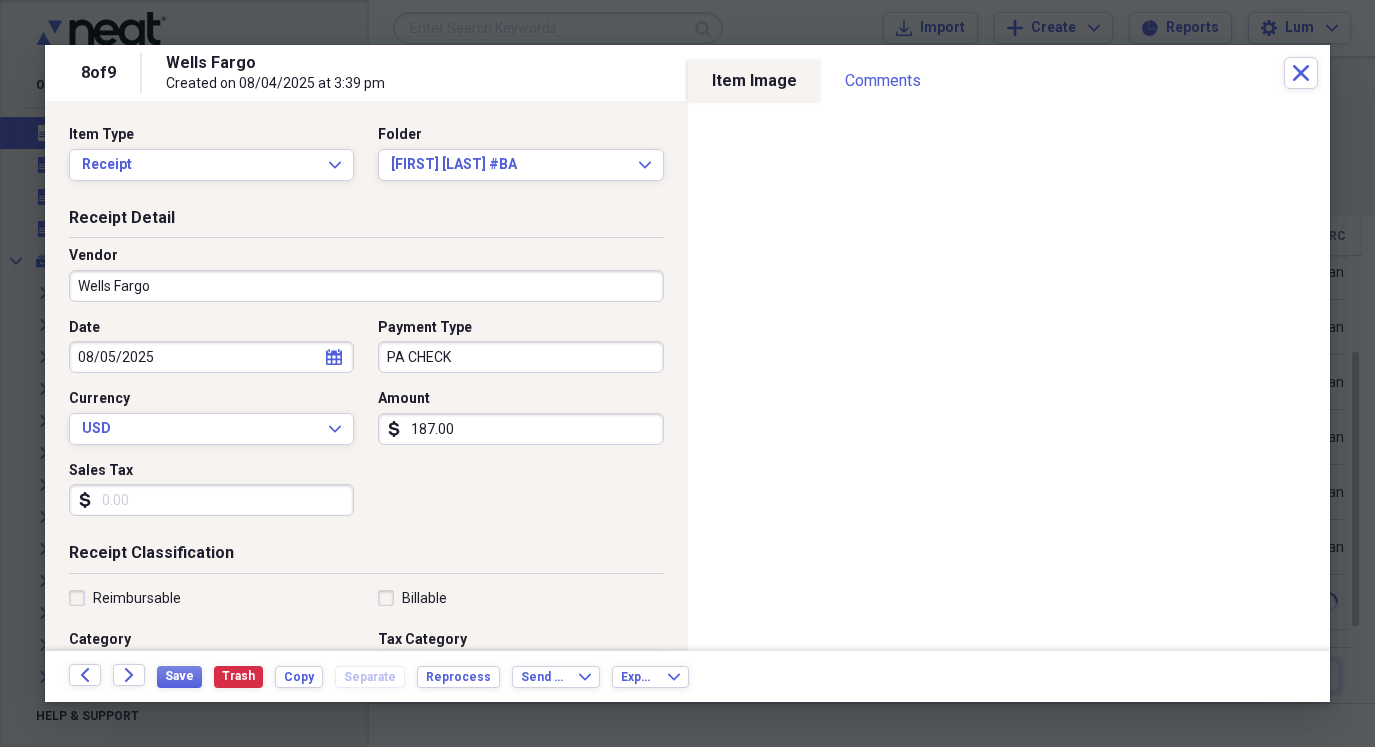 click on "Date [DATE] calendar Calendar Payment Type PA CHECK Currency USD Expand Amount dollar-sign [AMOUNT] Sales Tax dollar-sign" at bounding box center [366, 425] 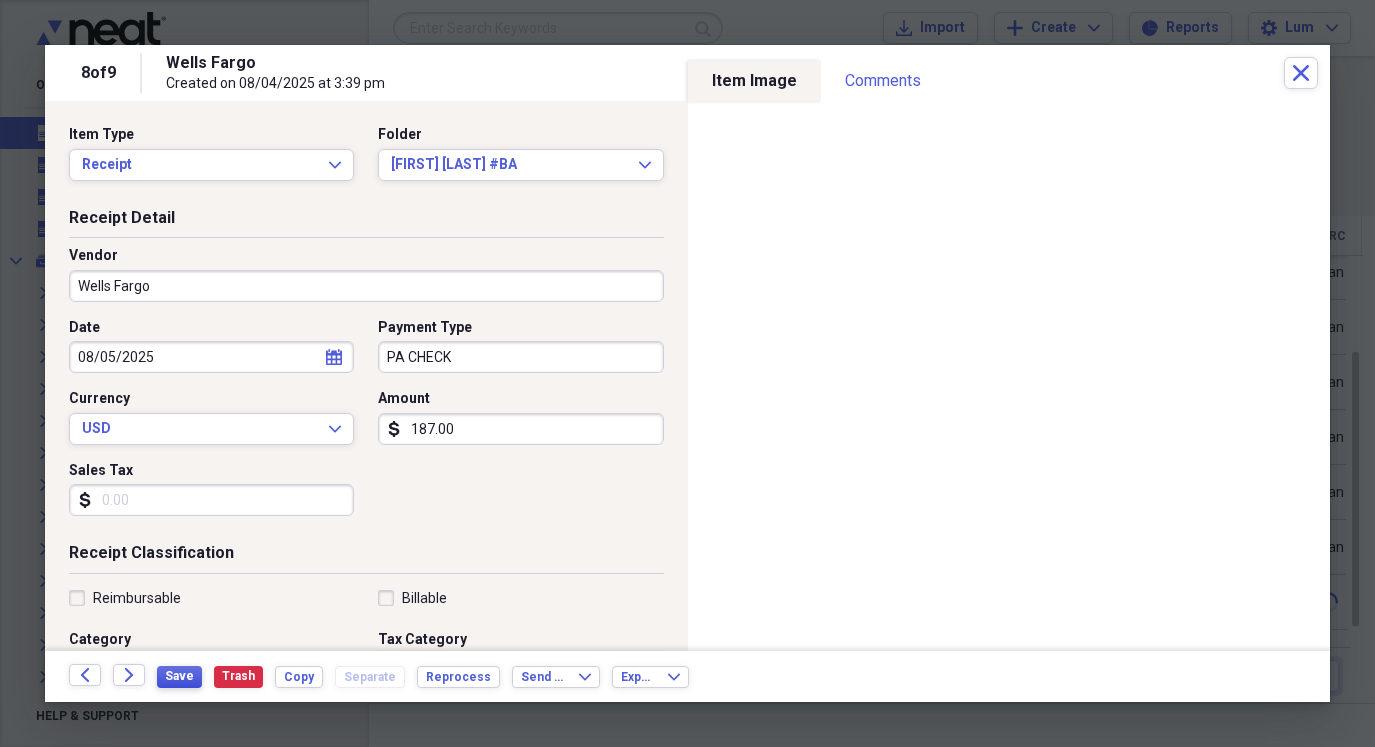 click on "Save" at bounding box center (179, 676) 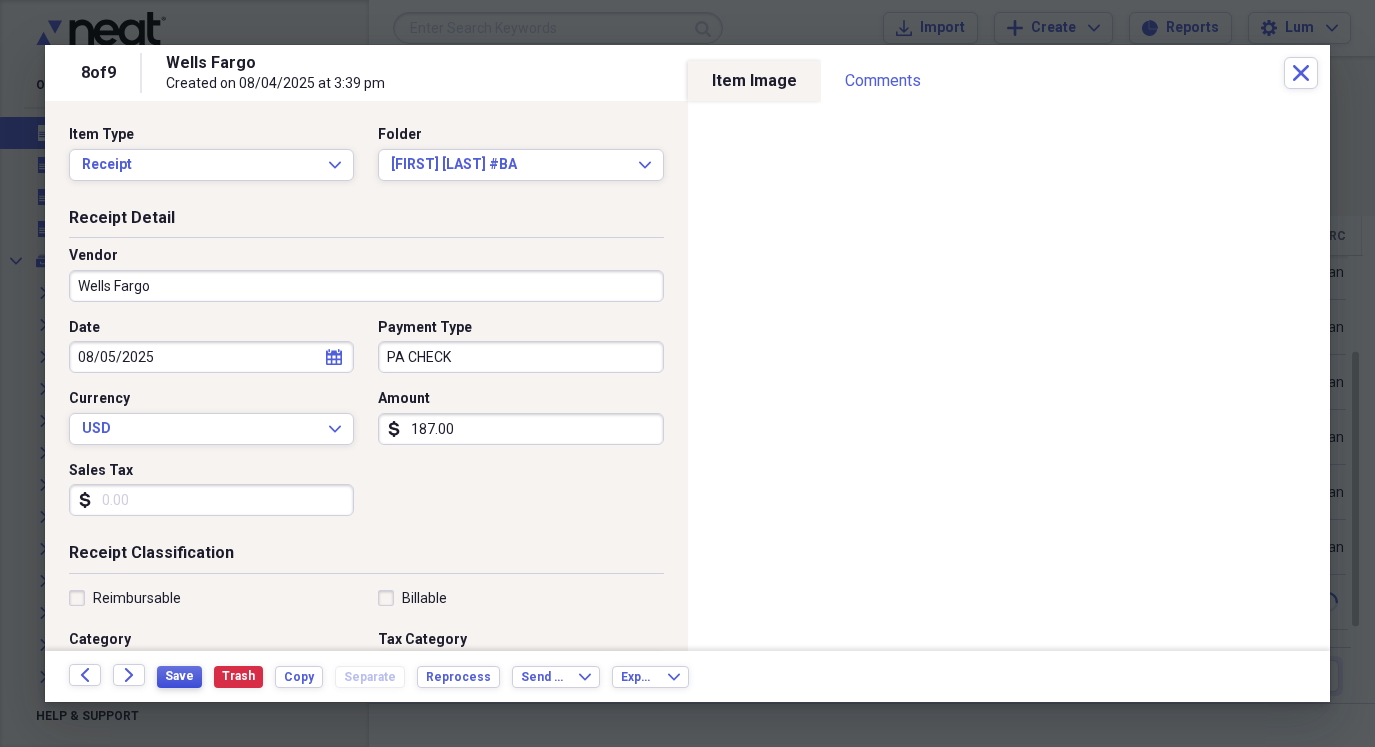 click on "Save" at bounding box center (179, 676) 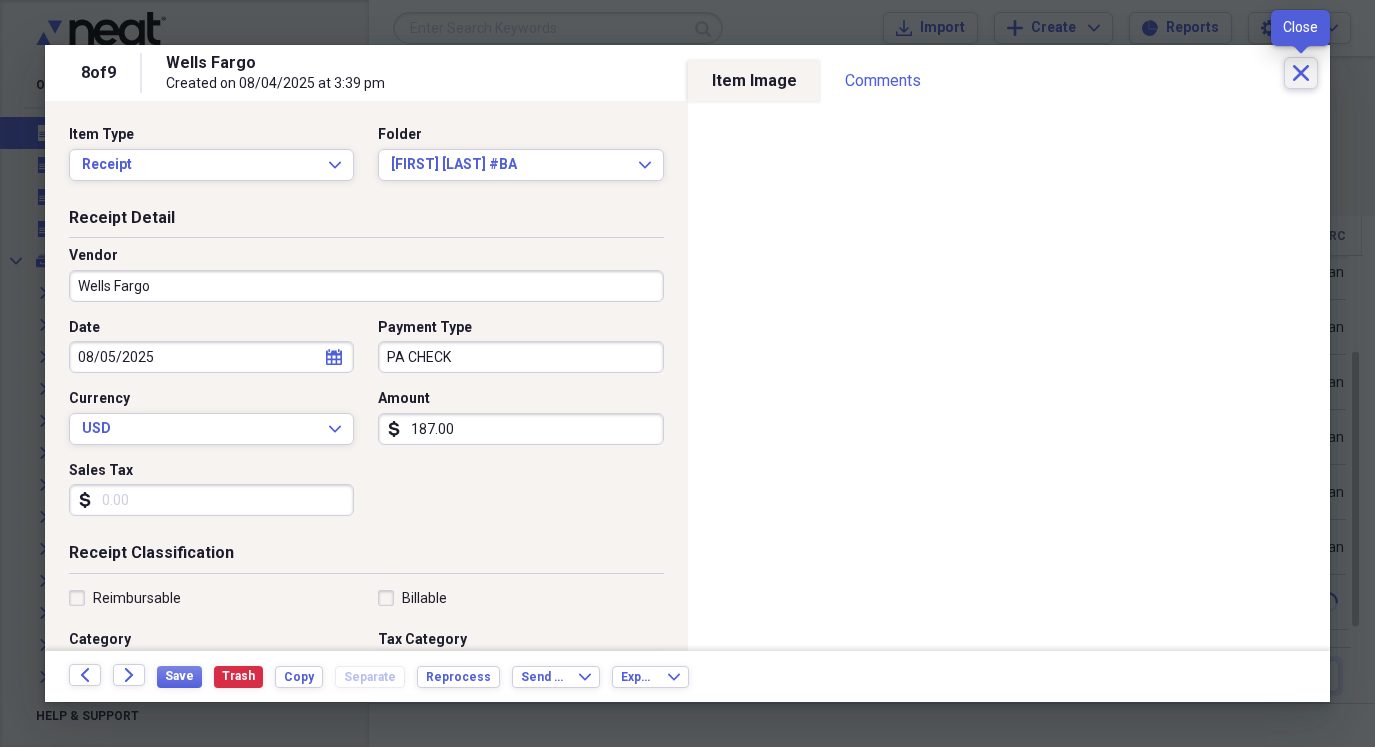 click on "Close" 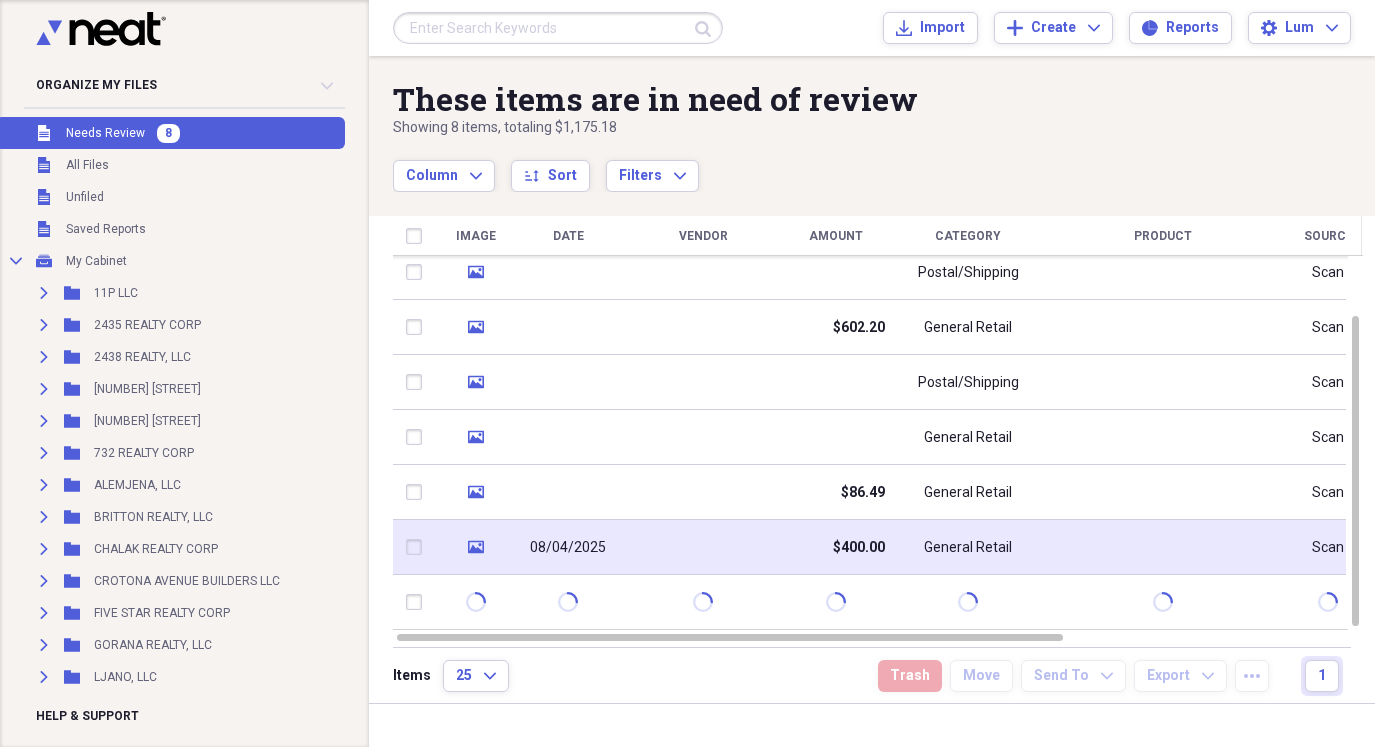click on "media" 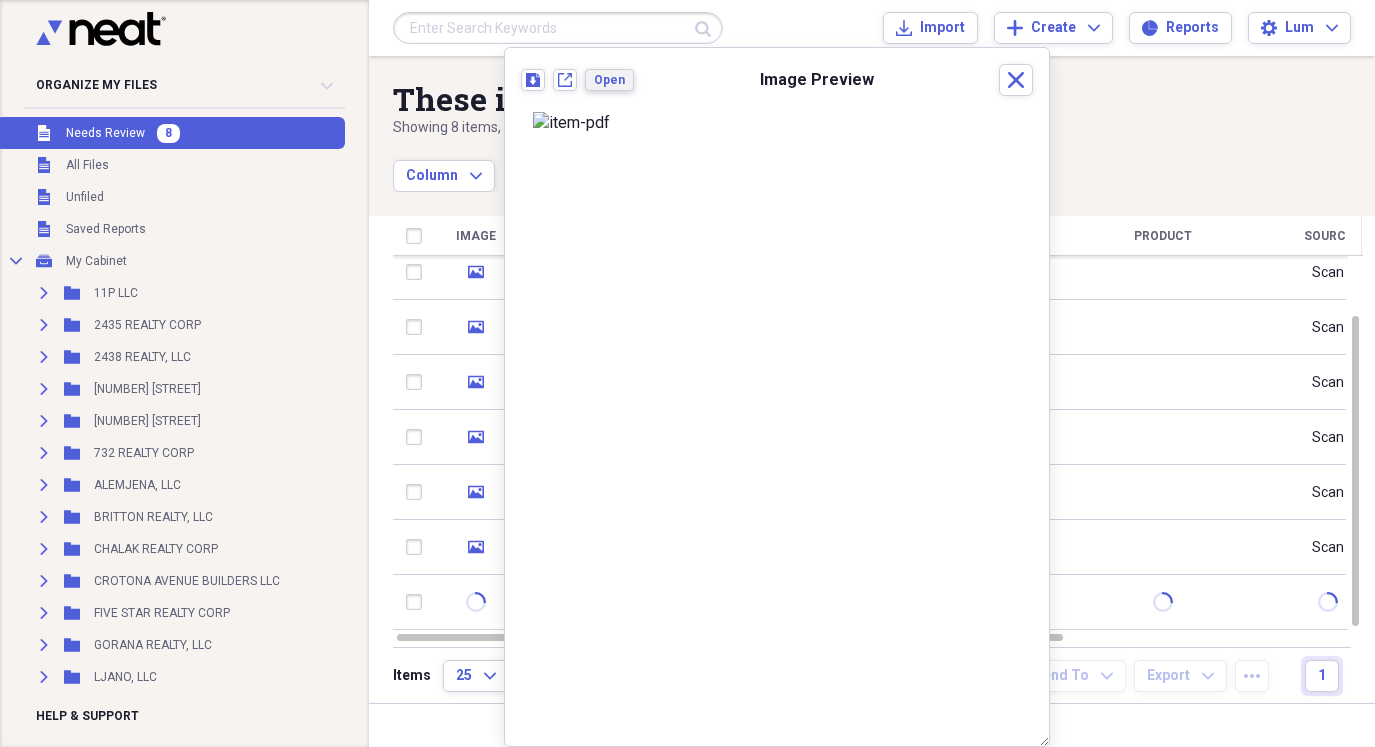 click on "Open" at bounding box center (609, 80) 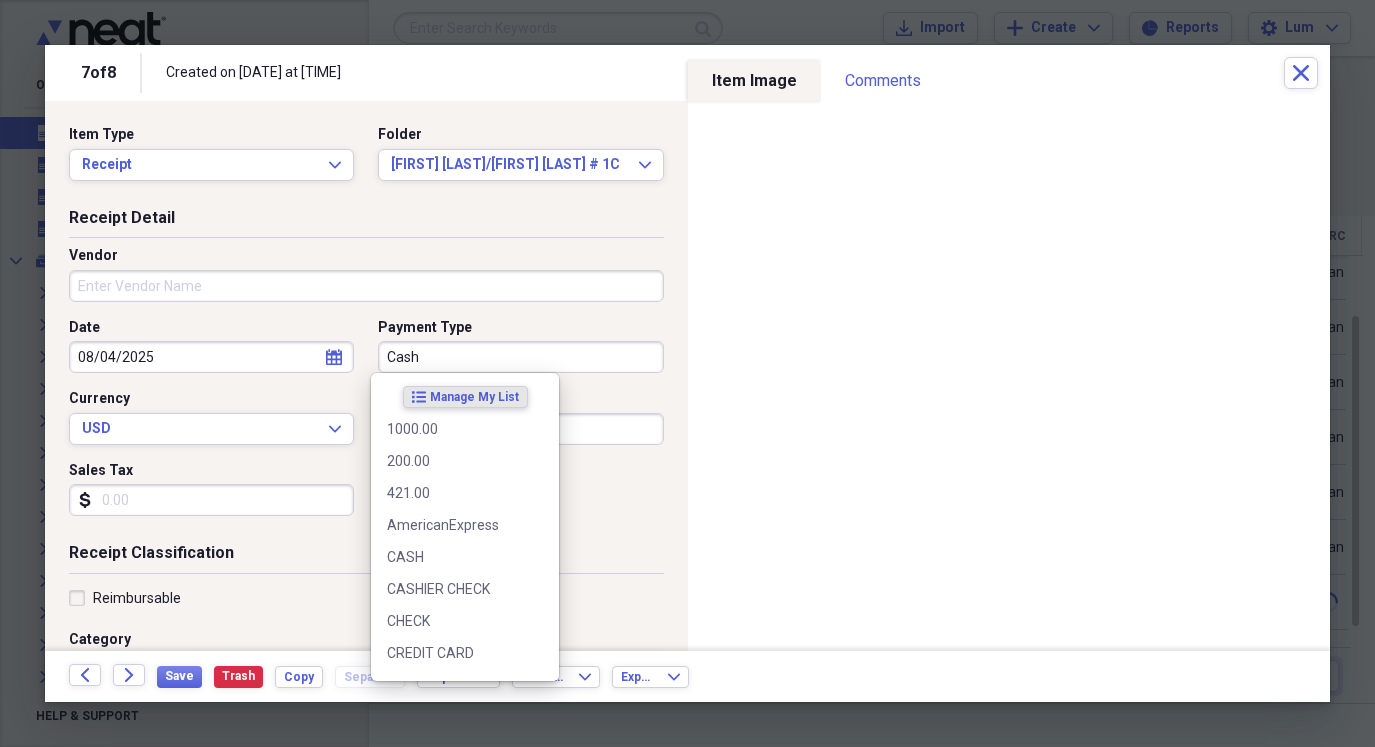 click on "Cash" at bounding box center [520, 357] 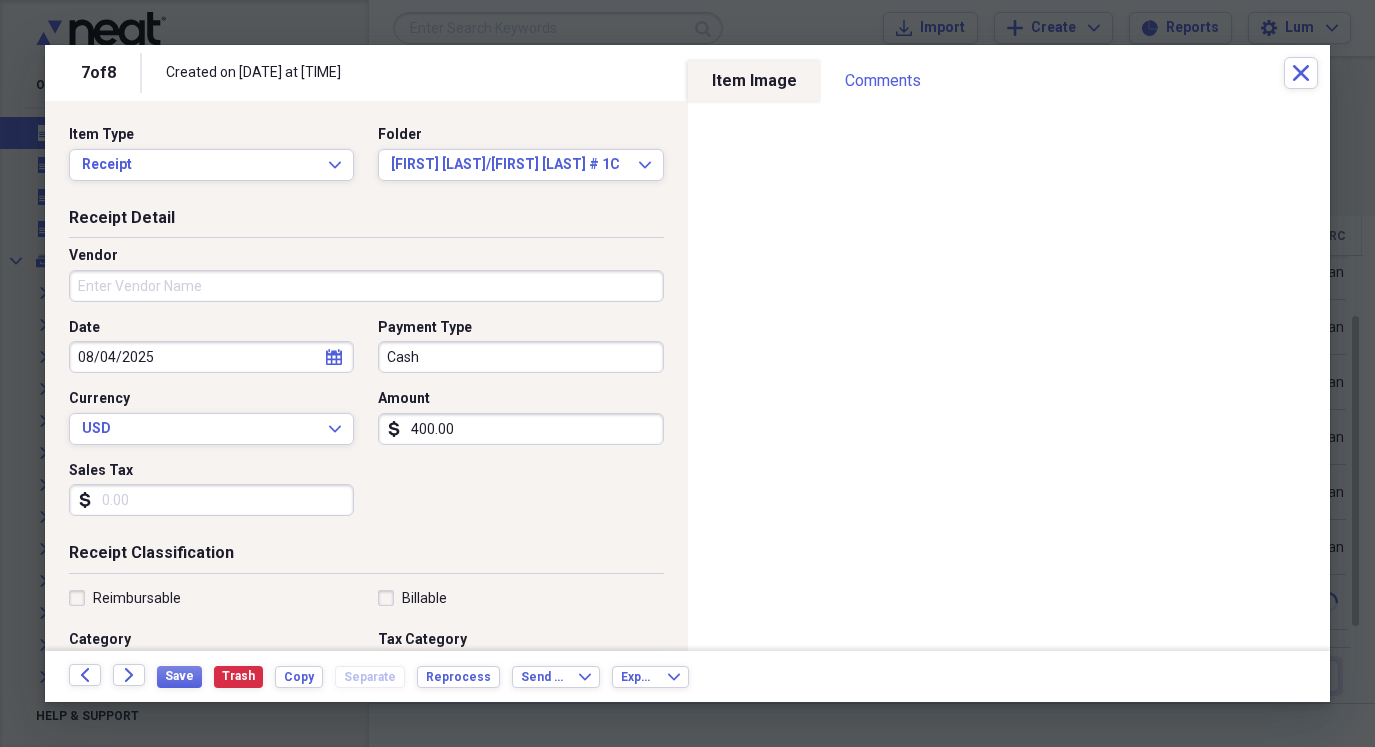 drag, startPoint x: 637, startPoint y: 468, endPoint x: 626, endPoint y: 474, distance: 12.529964 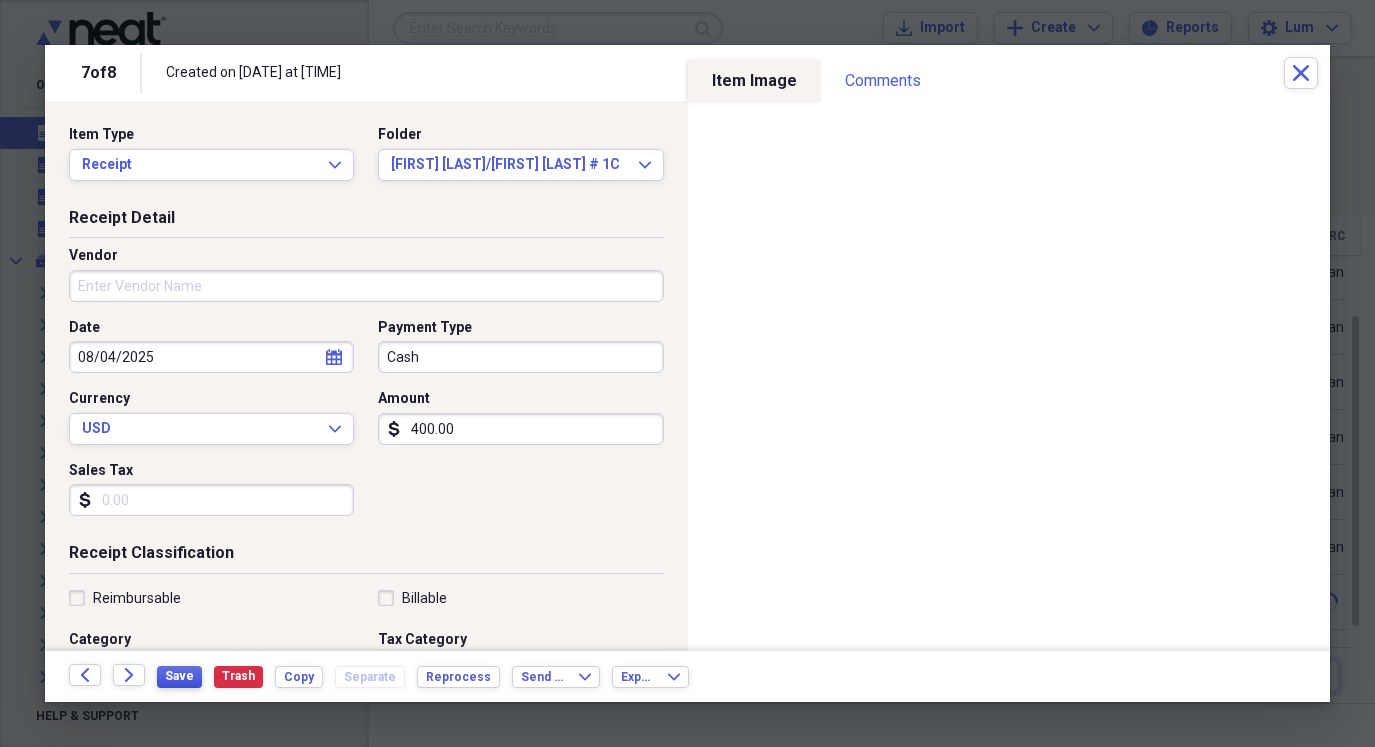 click on "Save" at bounding box center [179, 676] 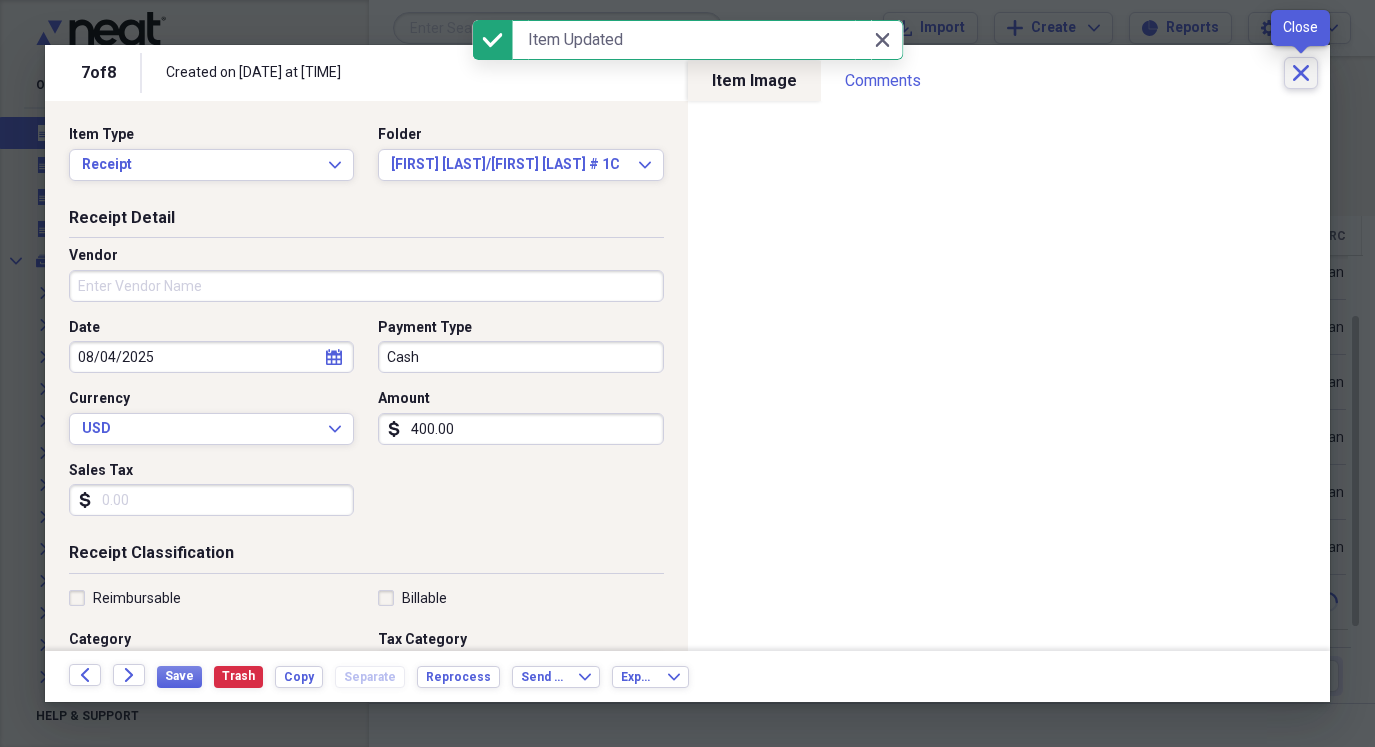 click on "Close" at bounding box center (1301, 73) 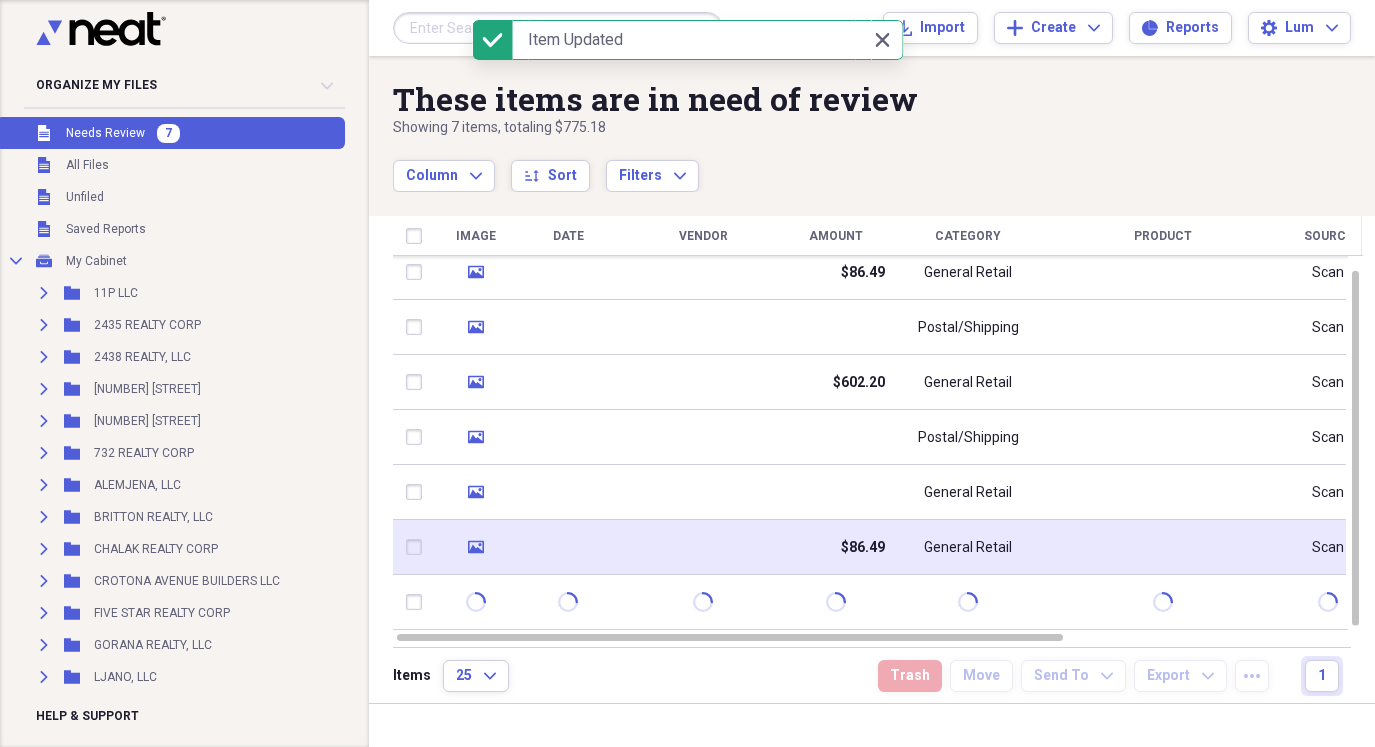 click on "media" at bounding box center (475, 547) 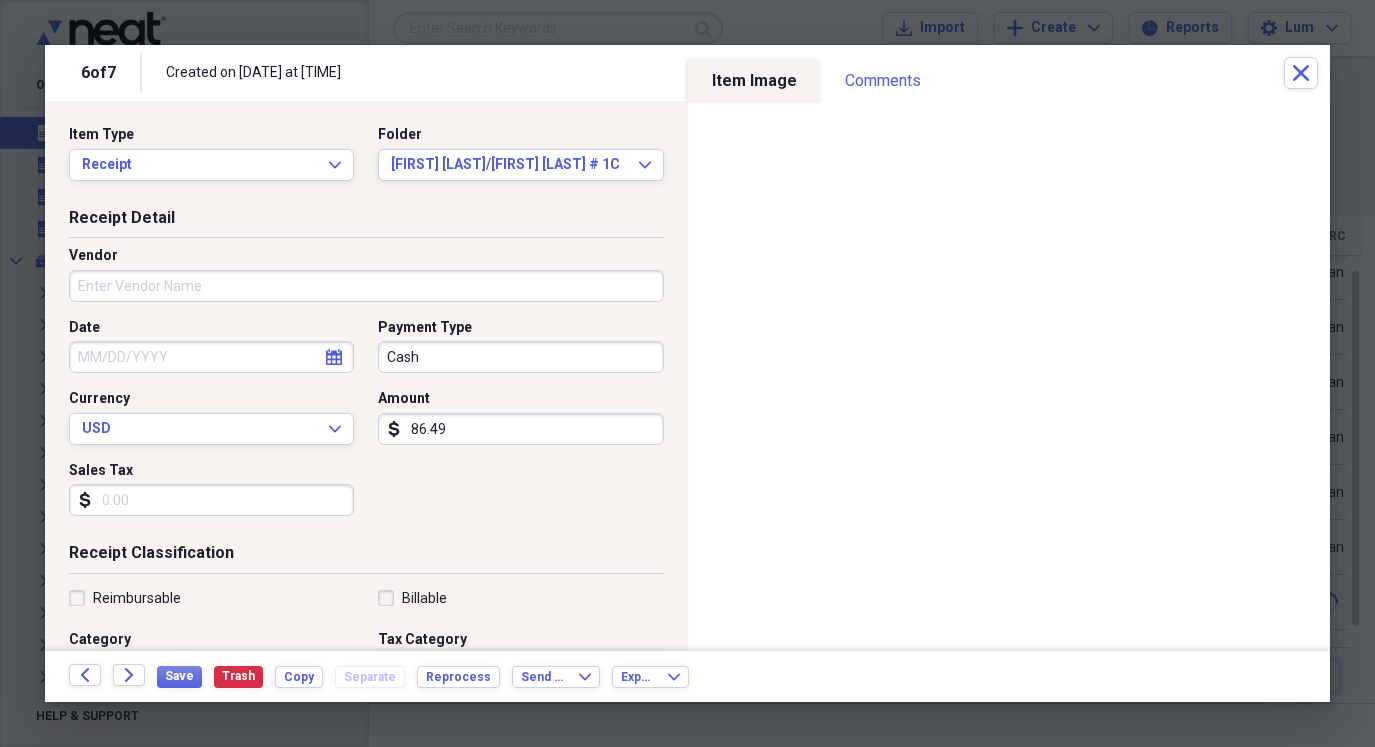 click on "86.49" at bounding box center [520, 429] 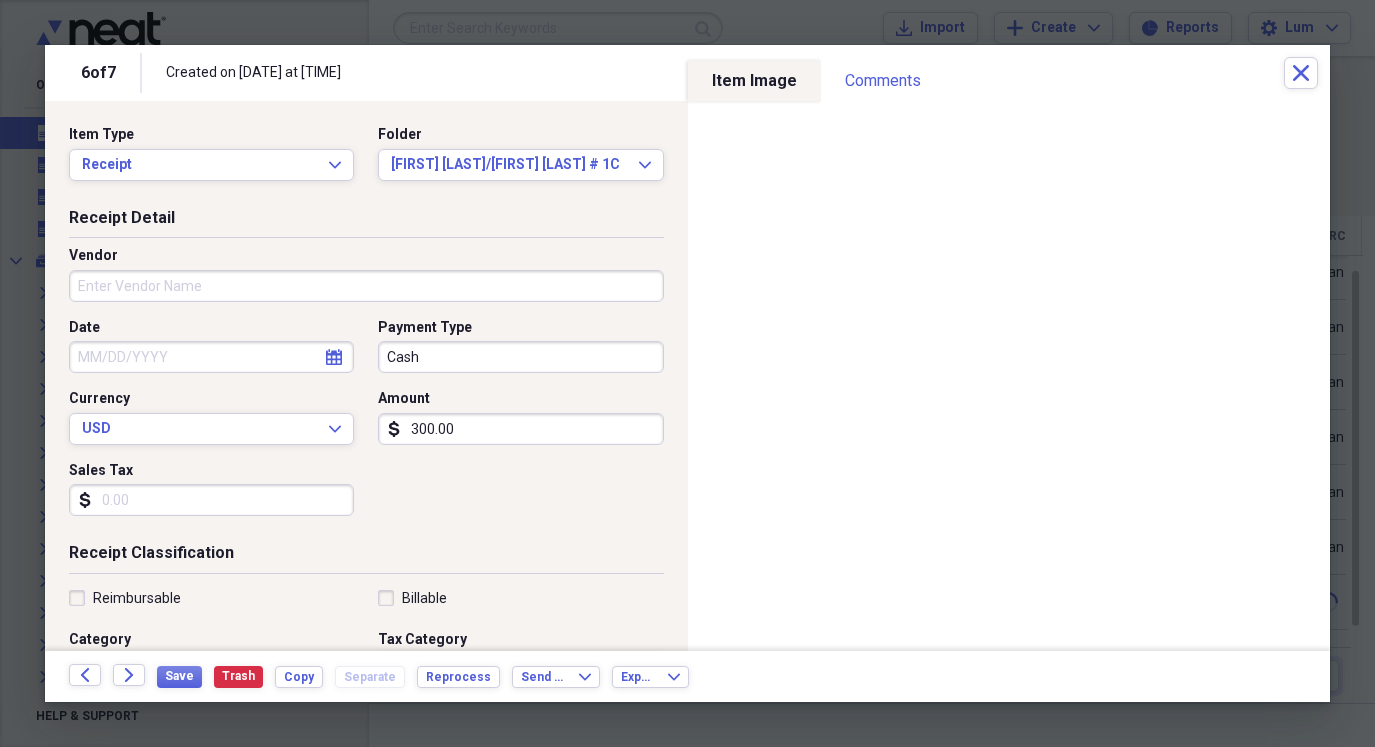type on "300.00" 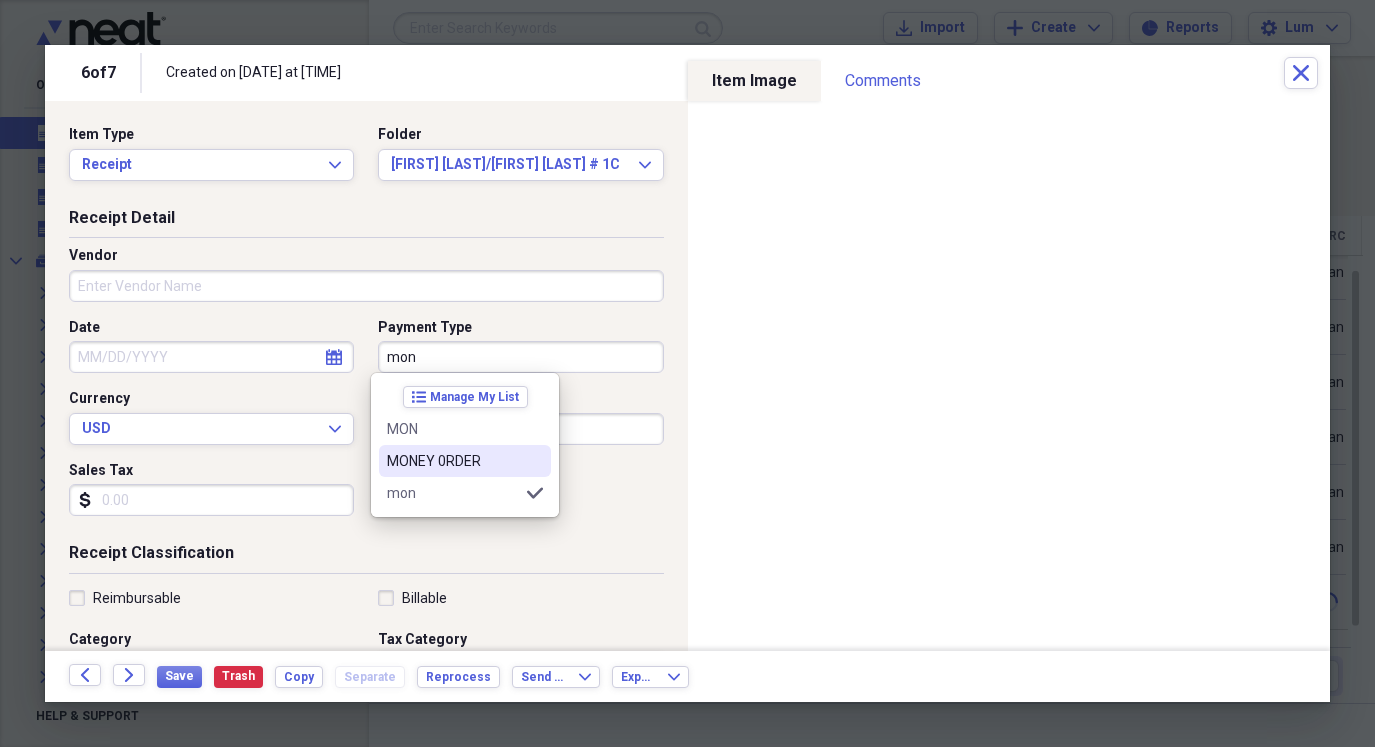 click on "MONEY 0RDER" at bounding box center [453, 461] 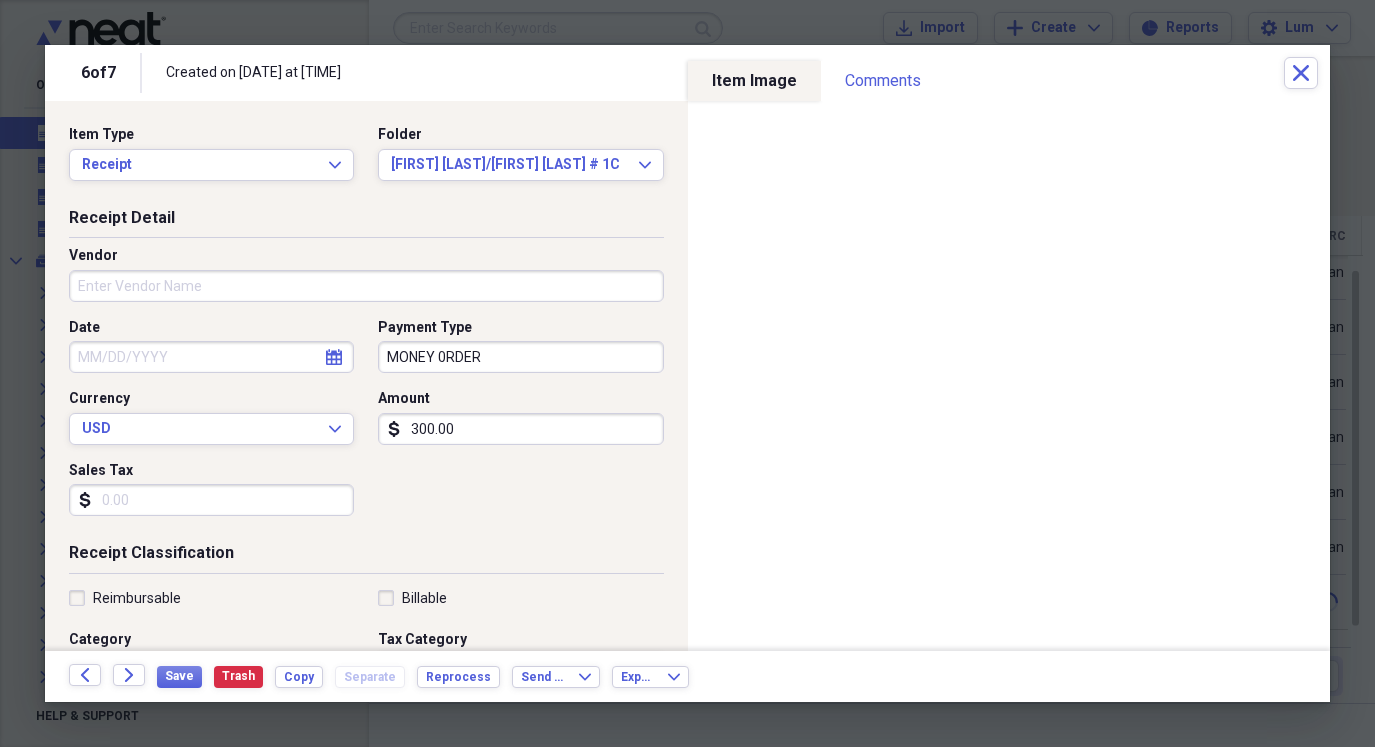 select on "7" 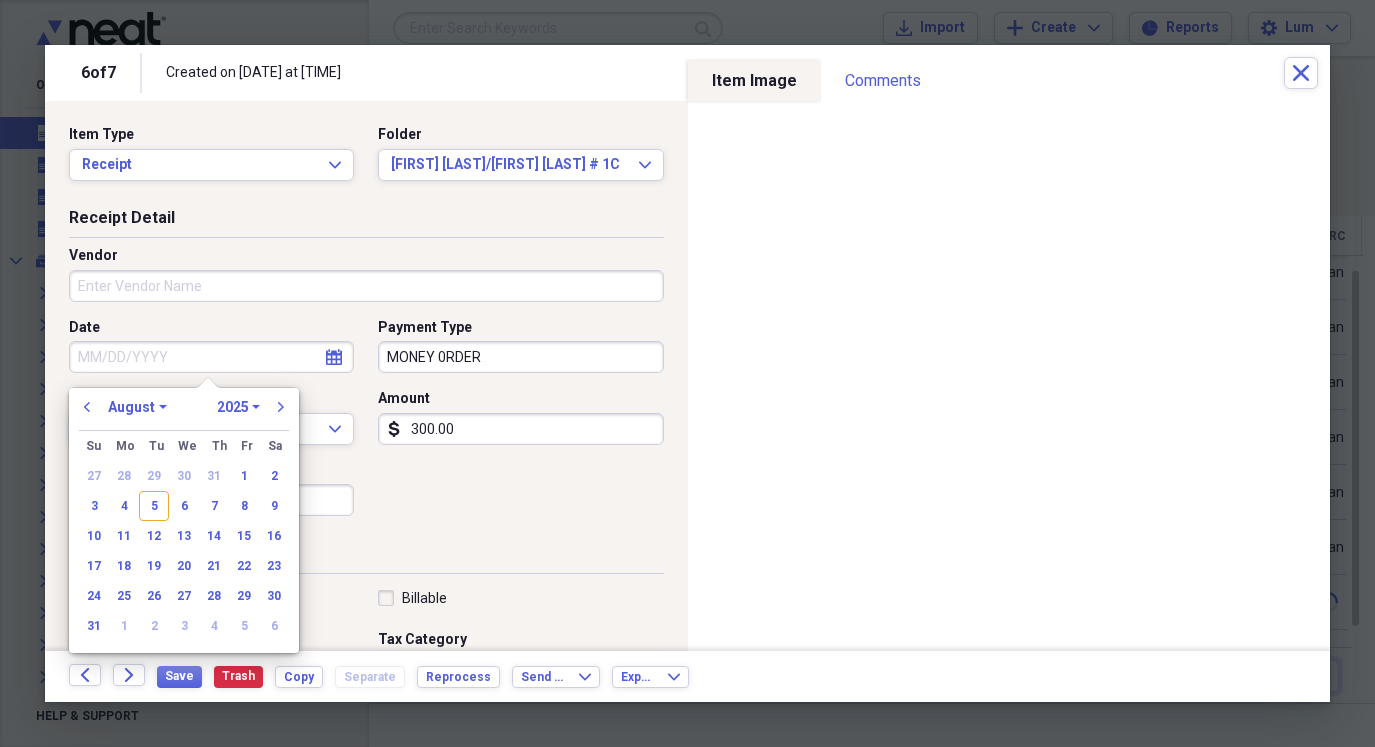 click on "Date" at bounding box center (211, 357) 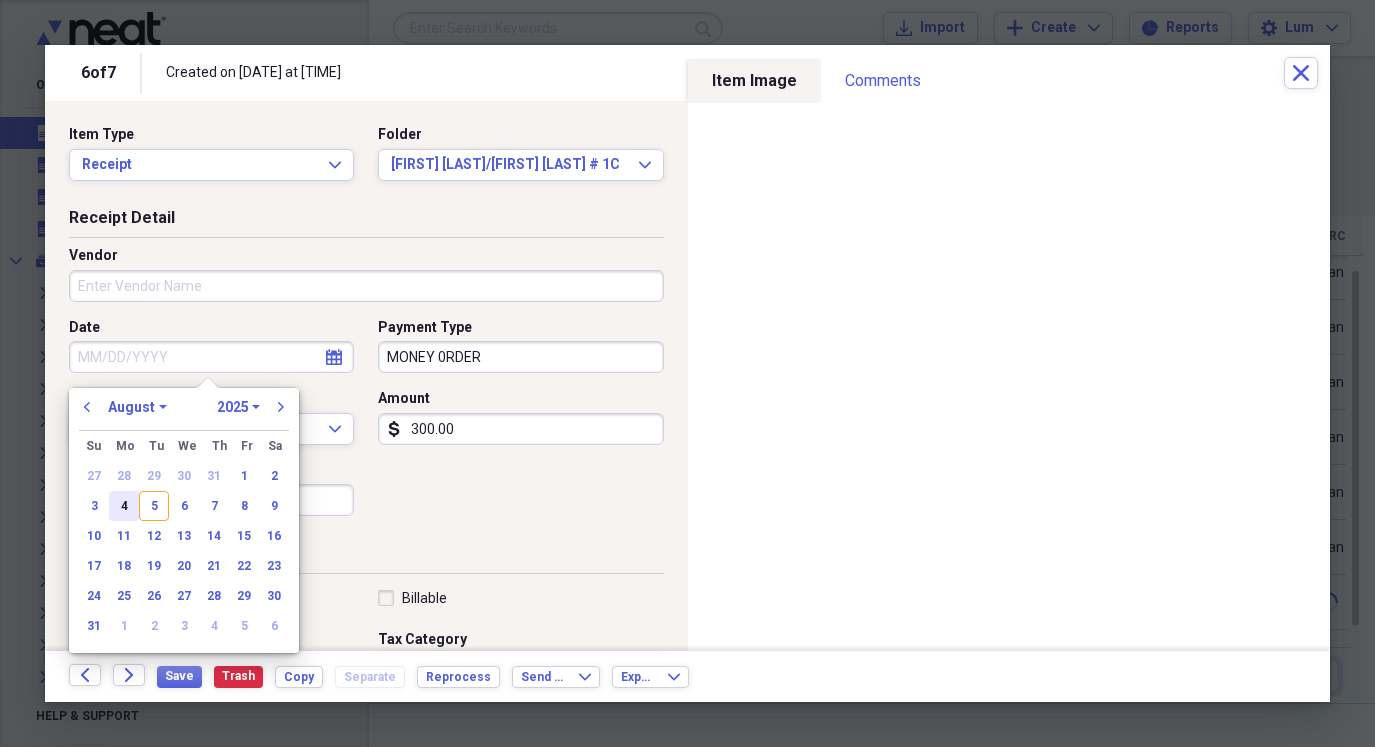click on "4" at bounding box center [124, 506] 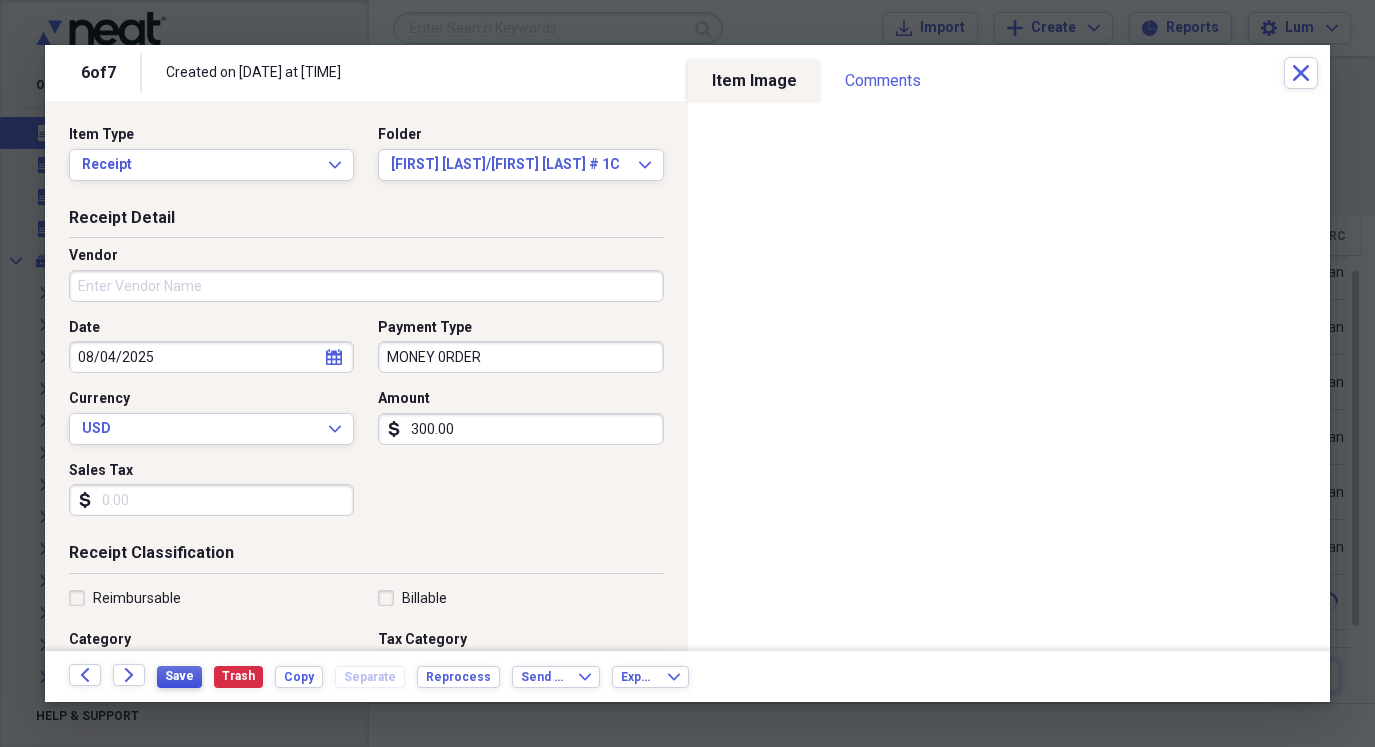 click on "Save" at bounding box center (179, 676) 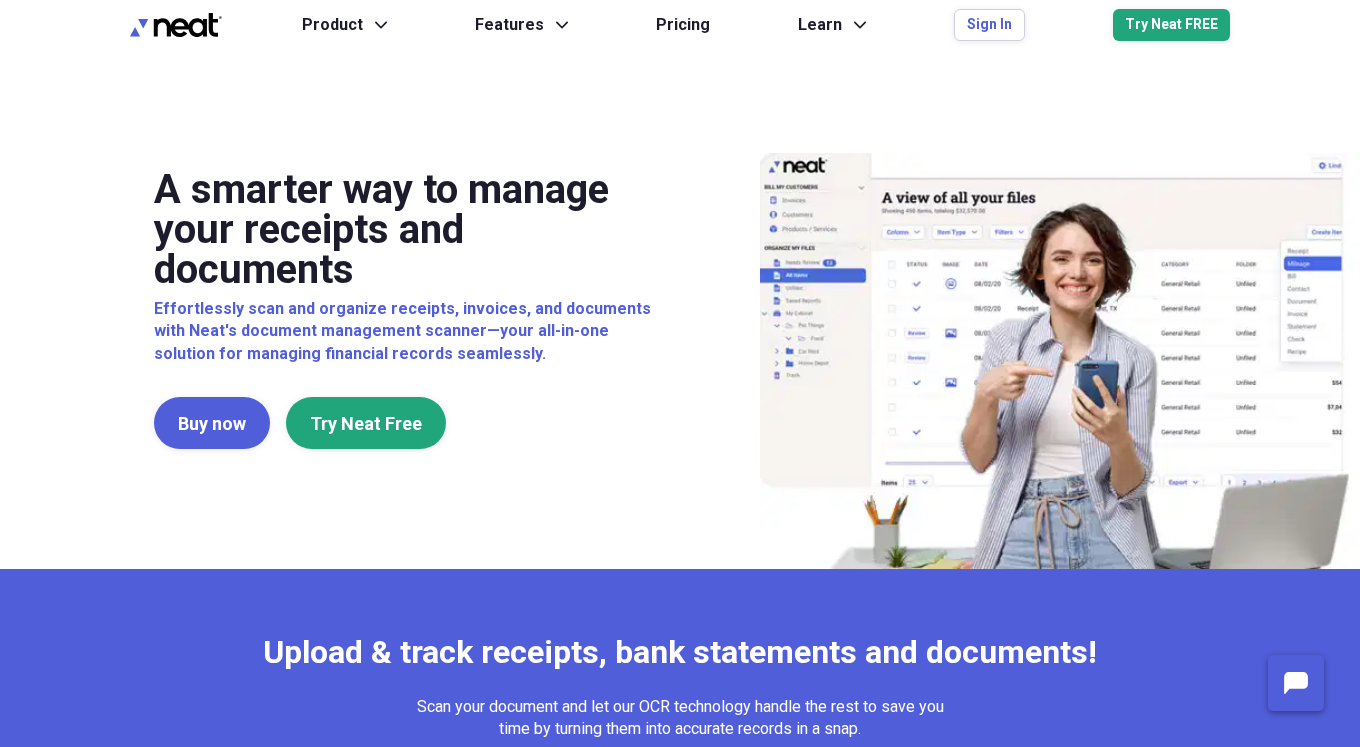 scroll, scrollTop: 0, scrollLeft: 0, axis: both 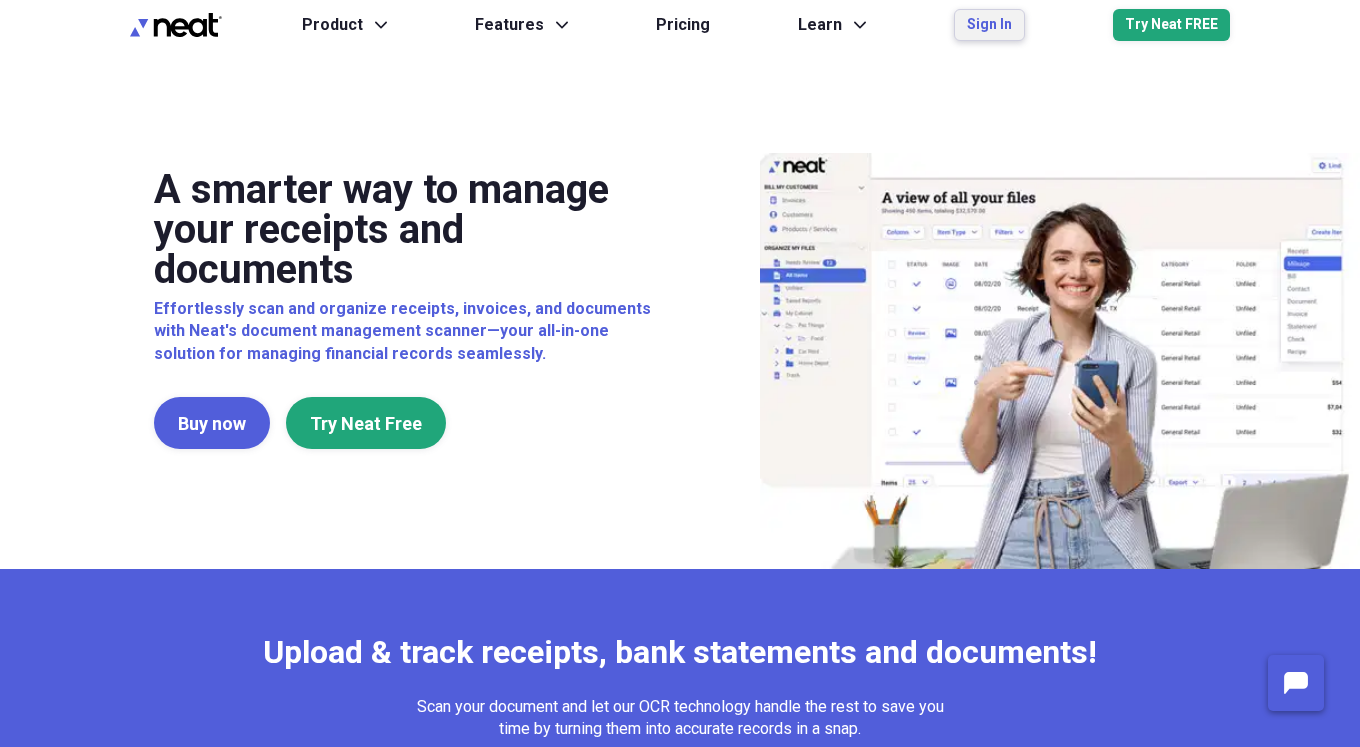 click on "Sign In" at bounding box center (989, 25) 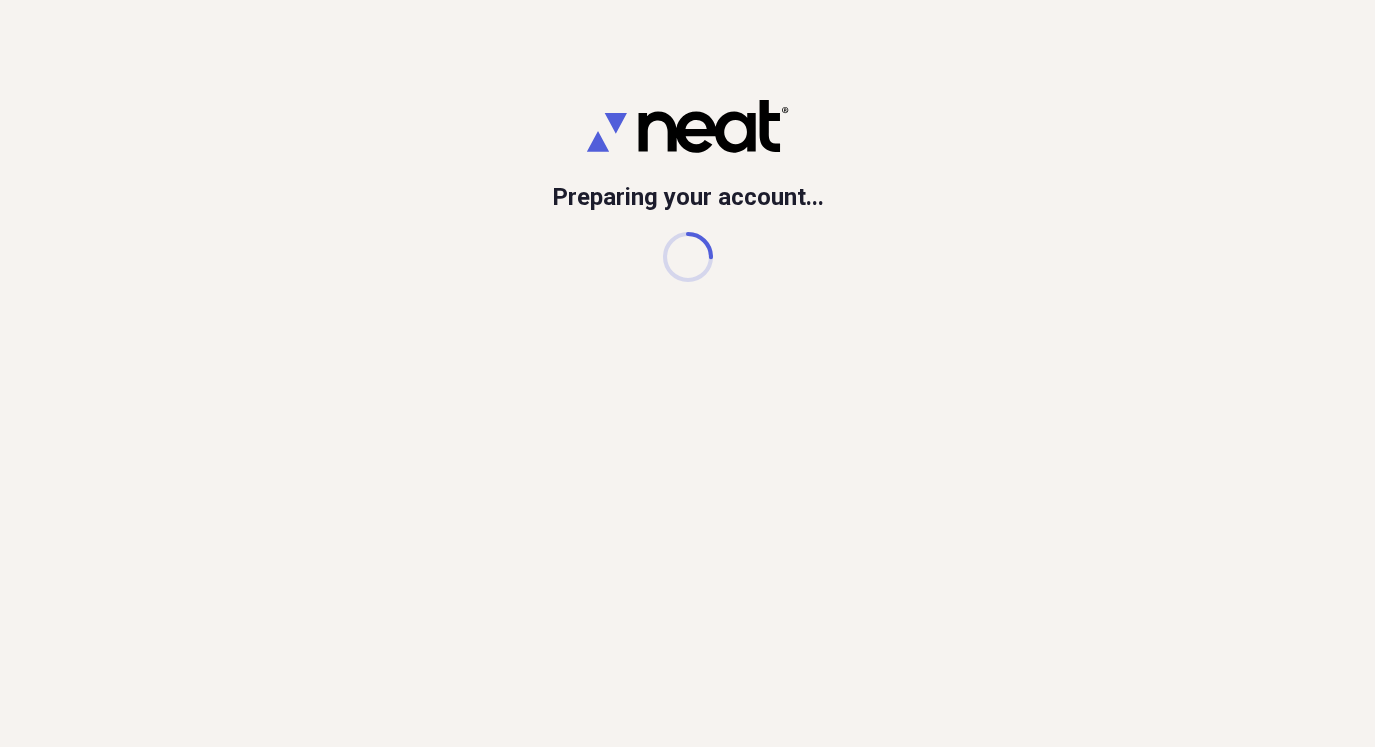 scroll, scrollTop: 0, scrollLeft: 0, axis: both 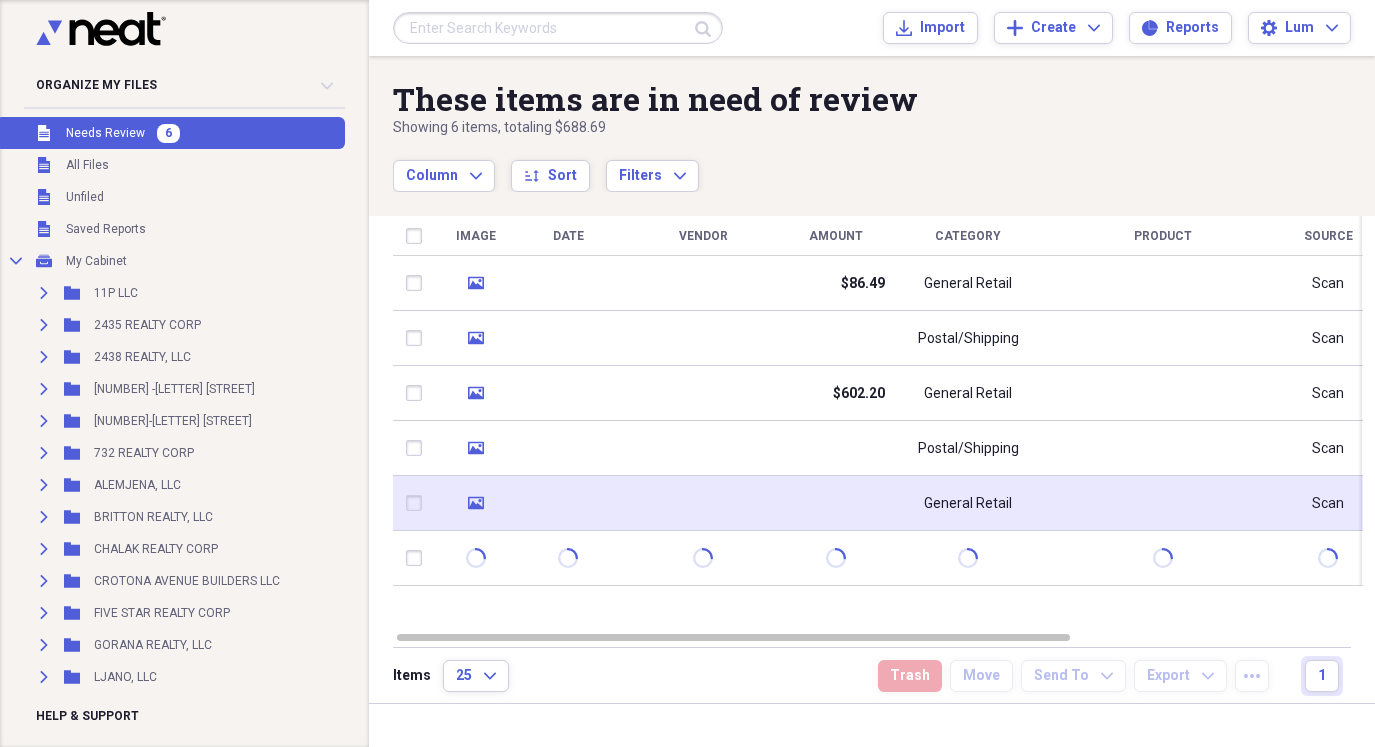 click 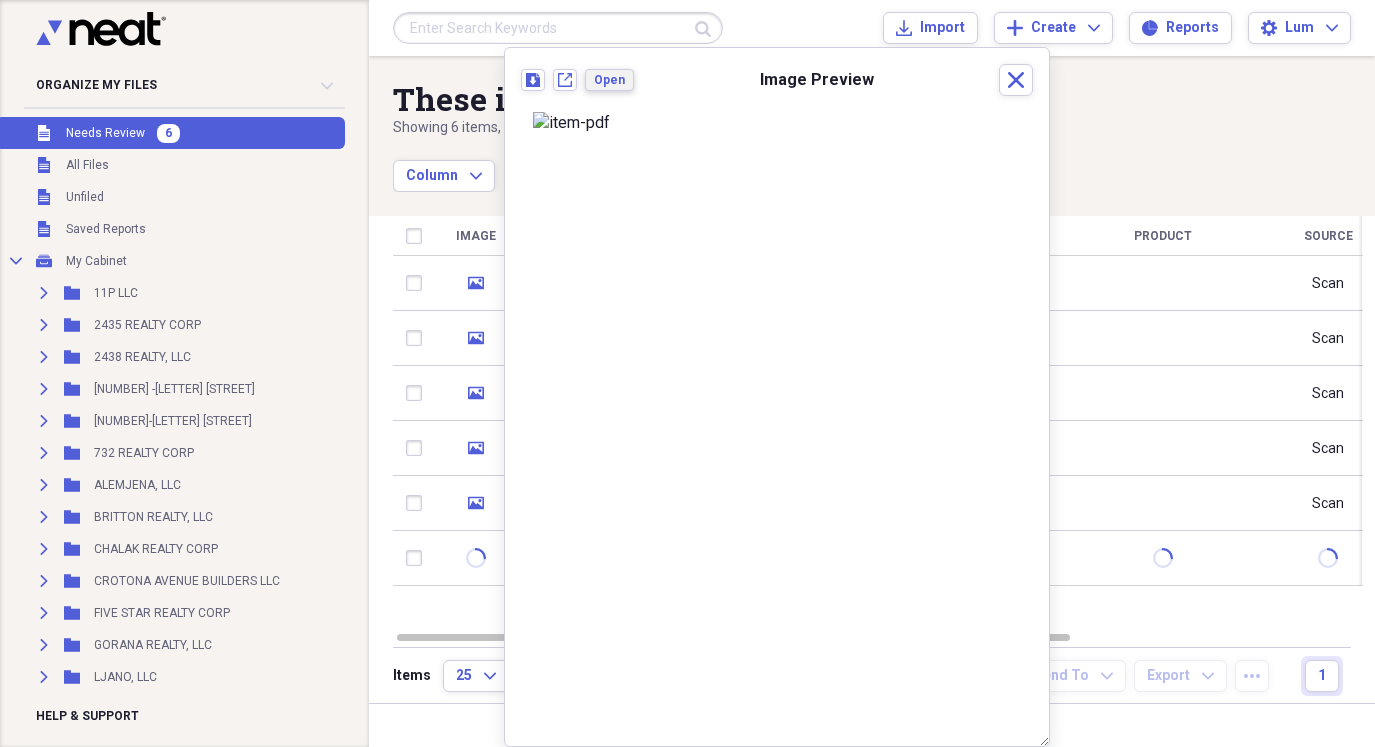 click on "Open" at bounding box center [609, 80] 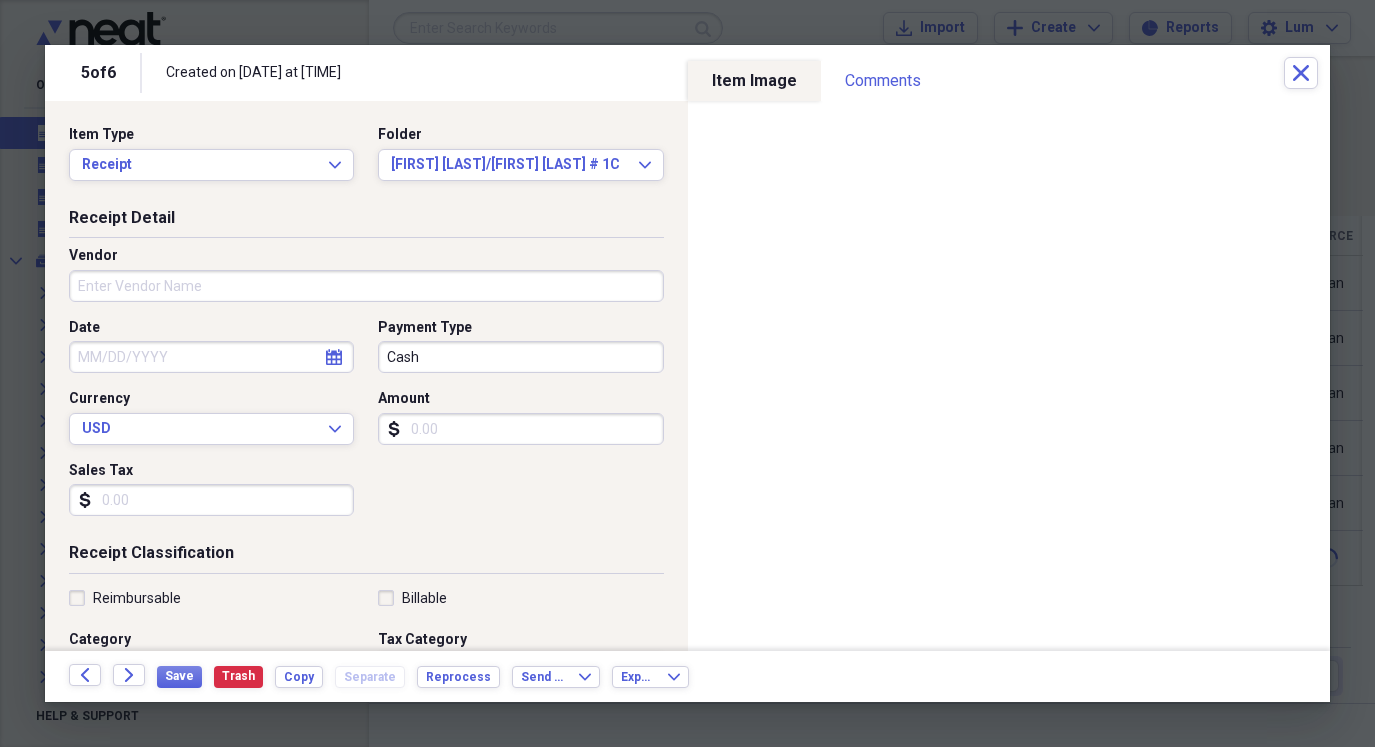drag, startPoint x: 498, startPoint y: 430, endPoint x: 474, endPoint y: 422, distance: 25.298222 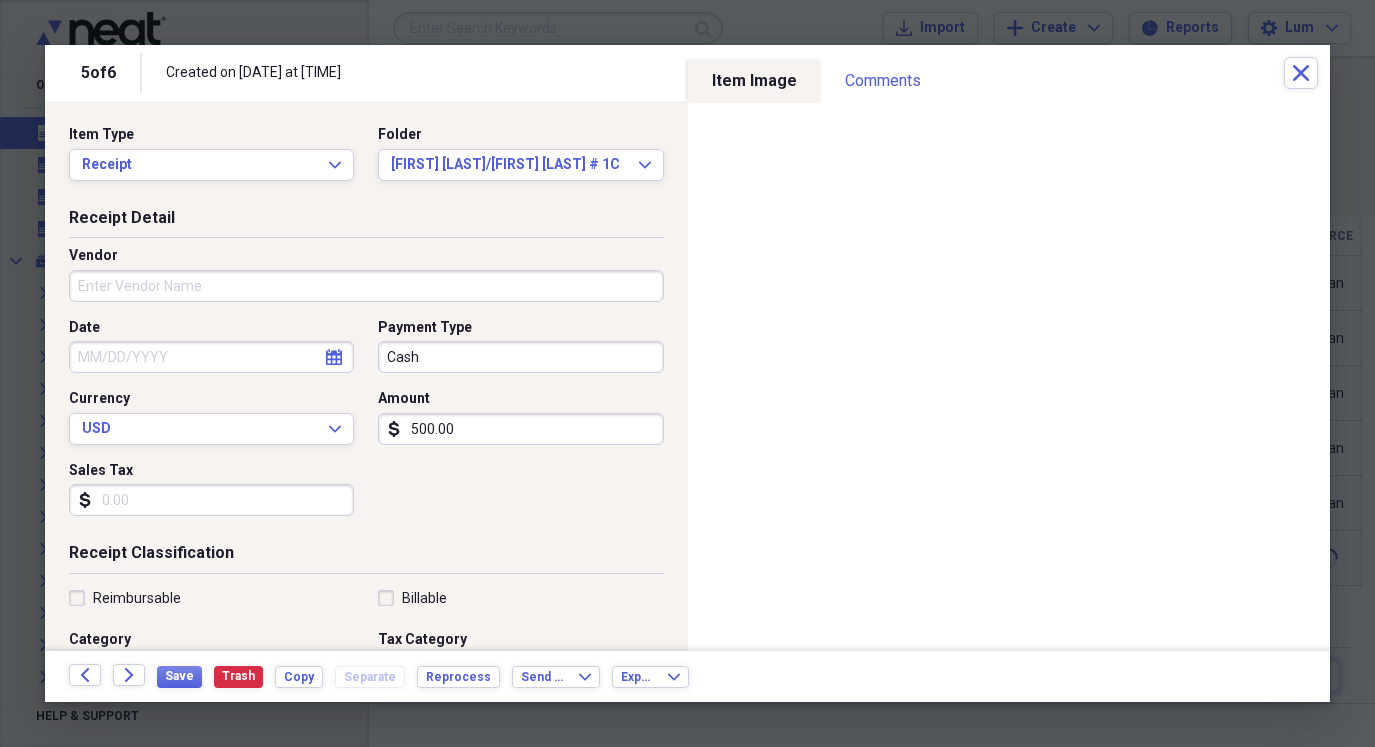 type on "500.00" 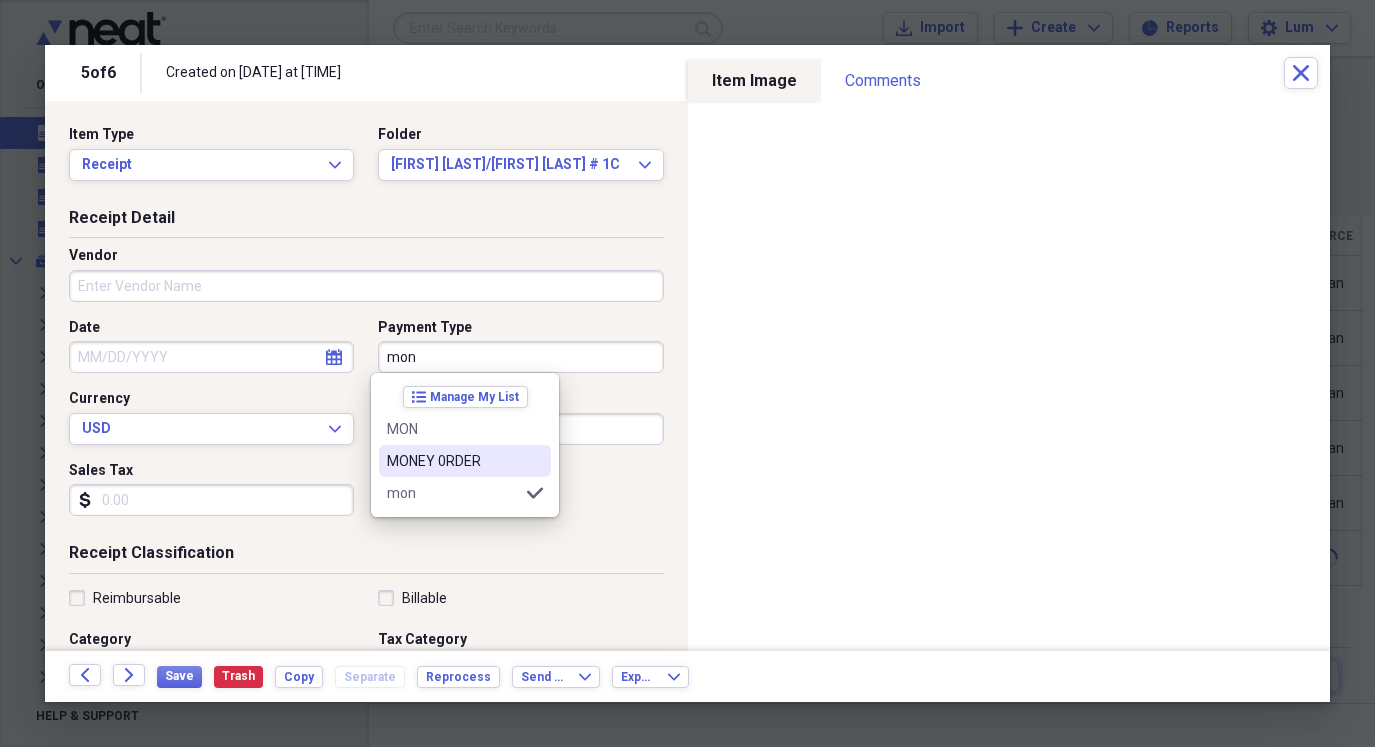 click on "MONEY 0RDER" at bounding box center (453, 461) 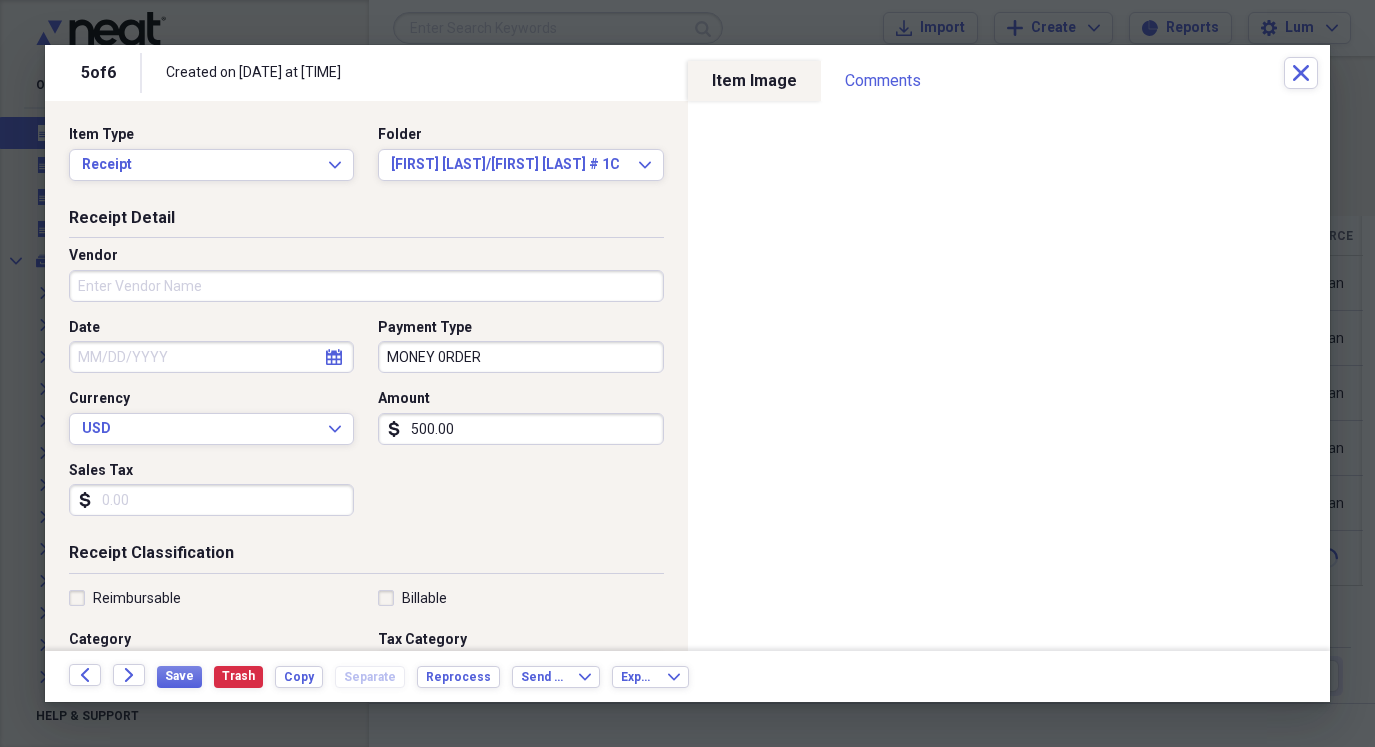 click on "Date" at bounding box center (211, 357) 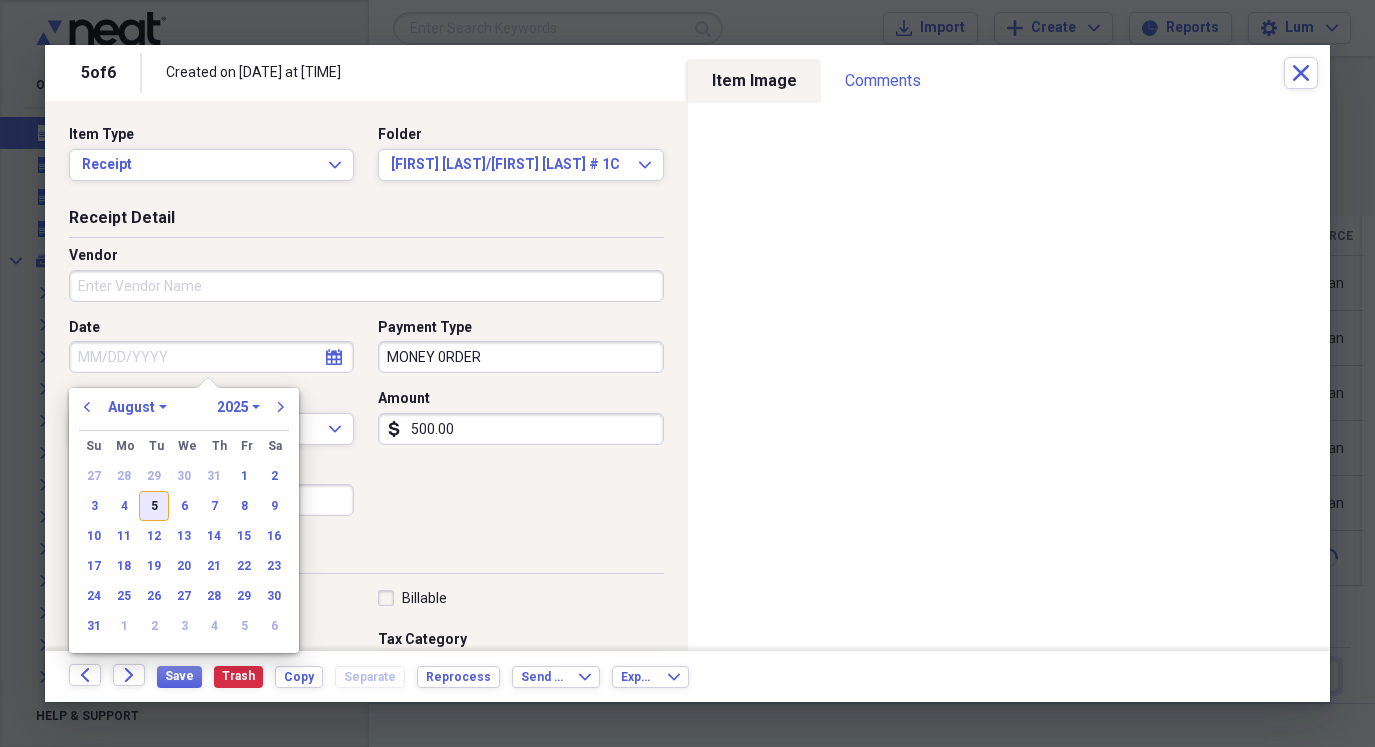 click on "5" at bounding box center [154, 506] 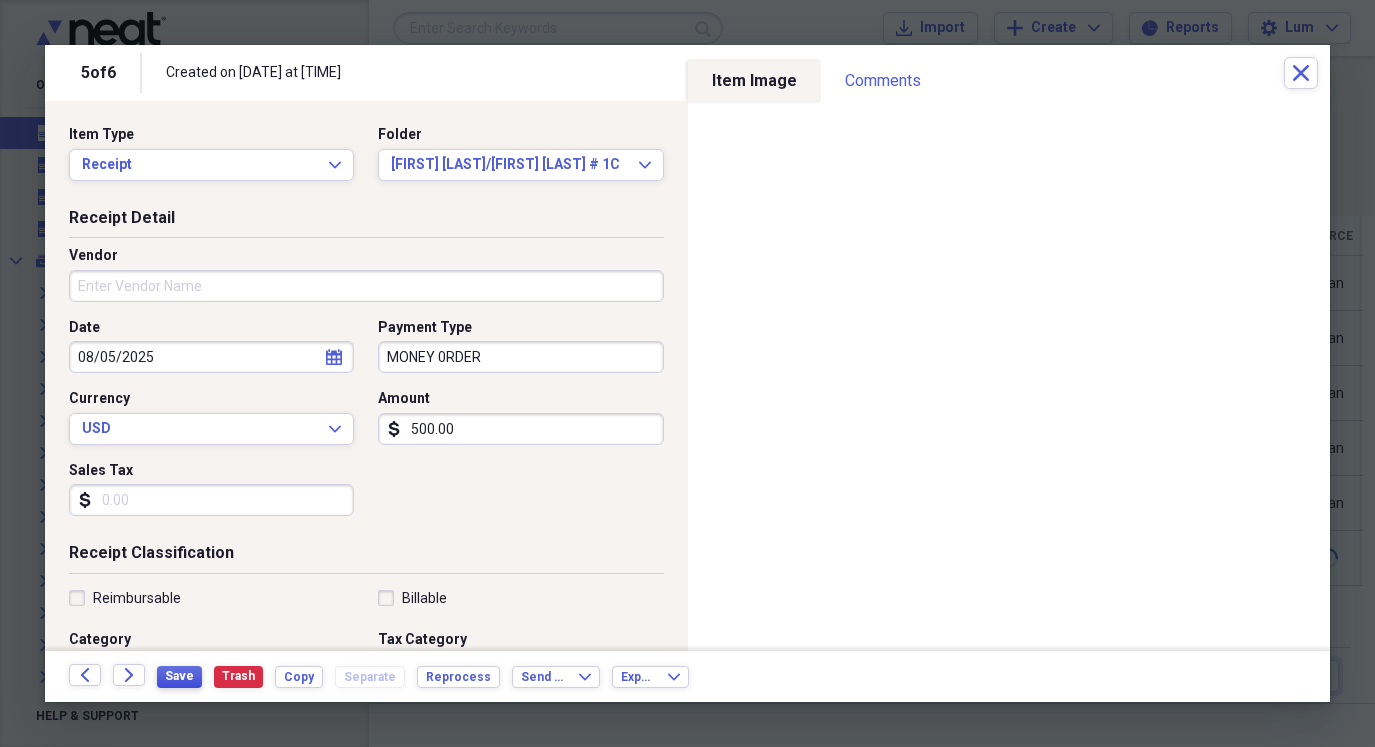 click on "Save" at bounding box center [179, 676] 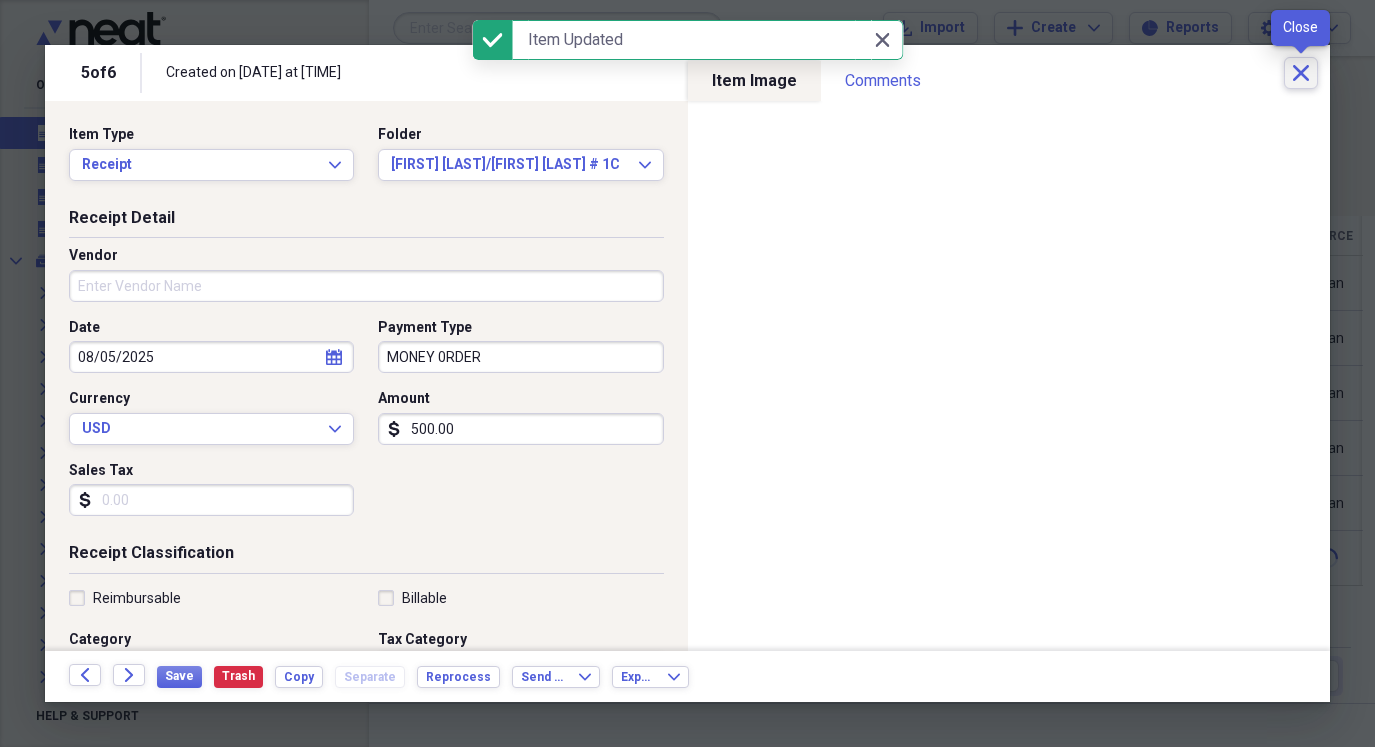 click on "Close" at bounding box center [1301, 73] 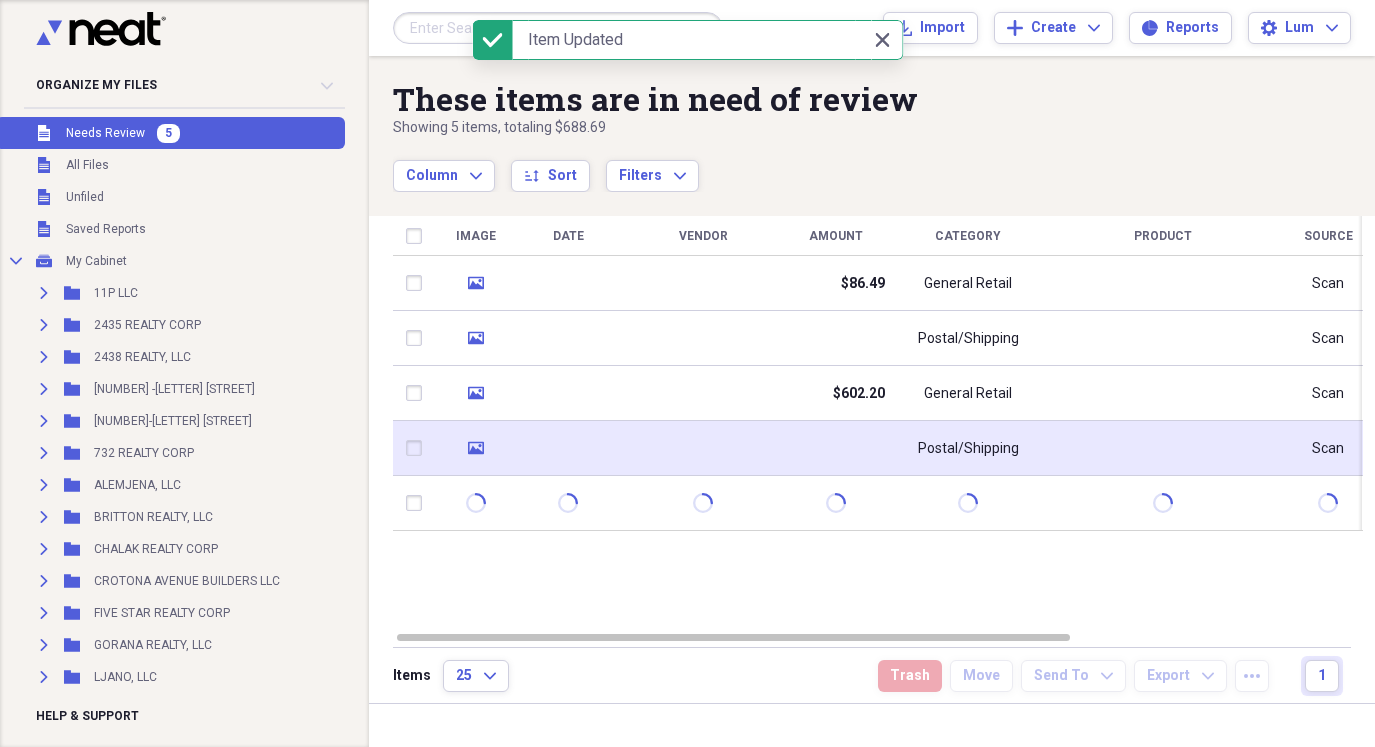 click on "media" 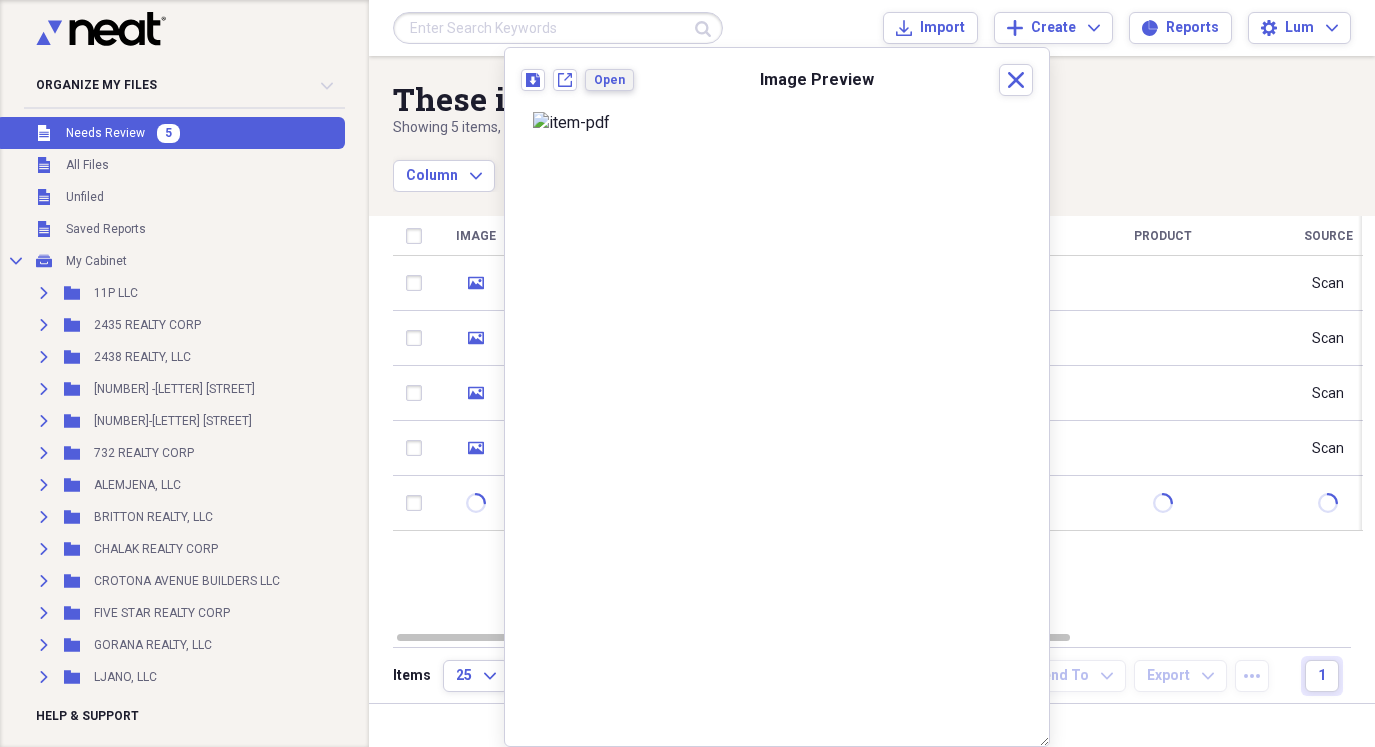 click on "Open" at bounding box center (609, 80) 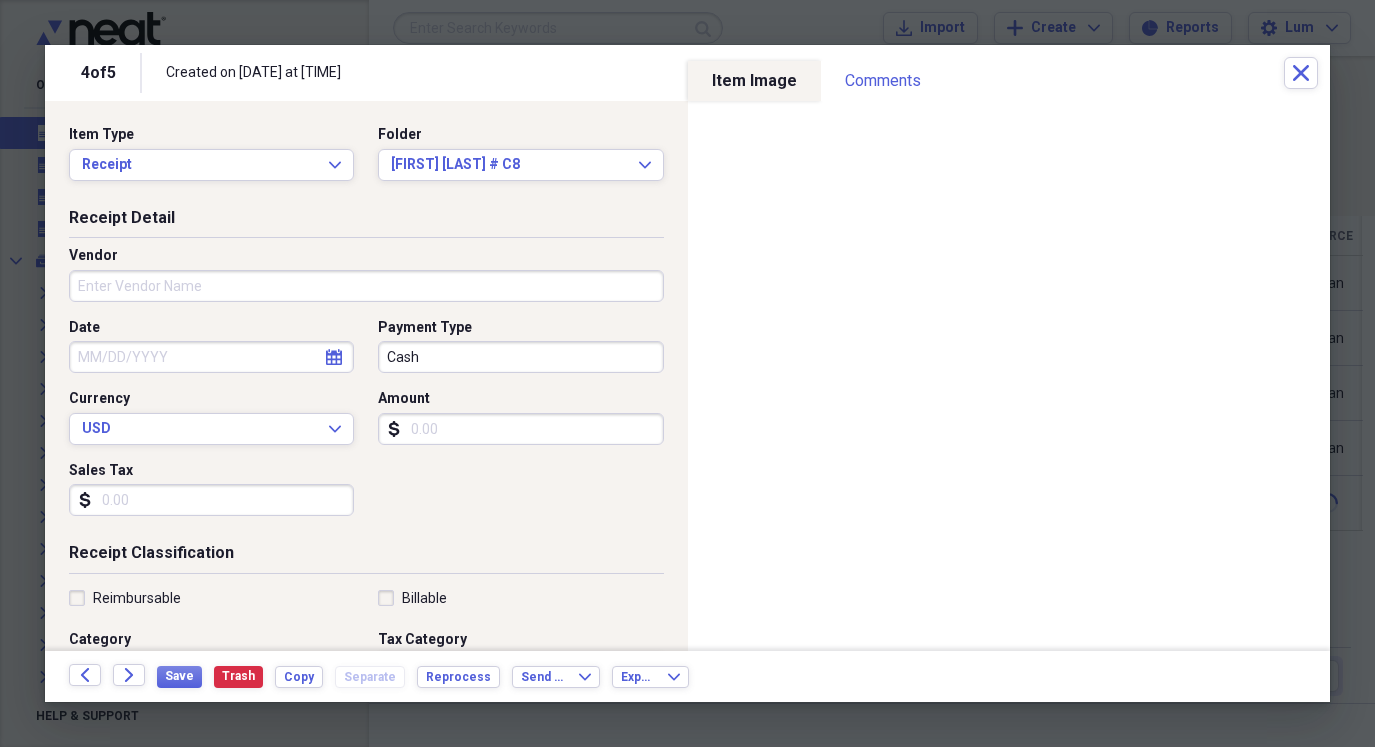 click on "Amount" at bounding box center (520, 429) 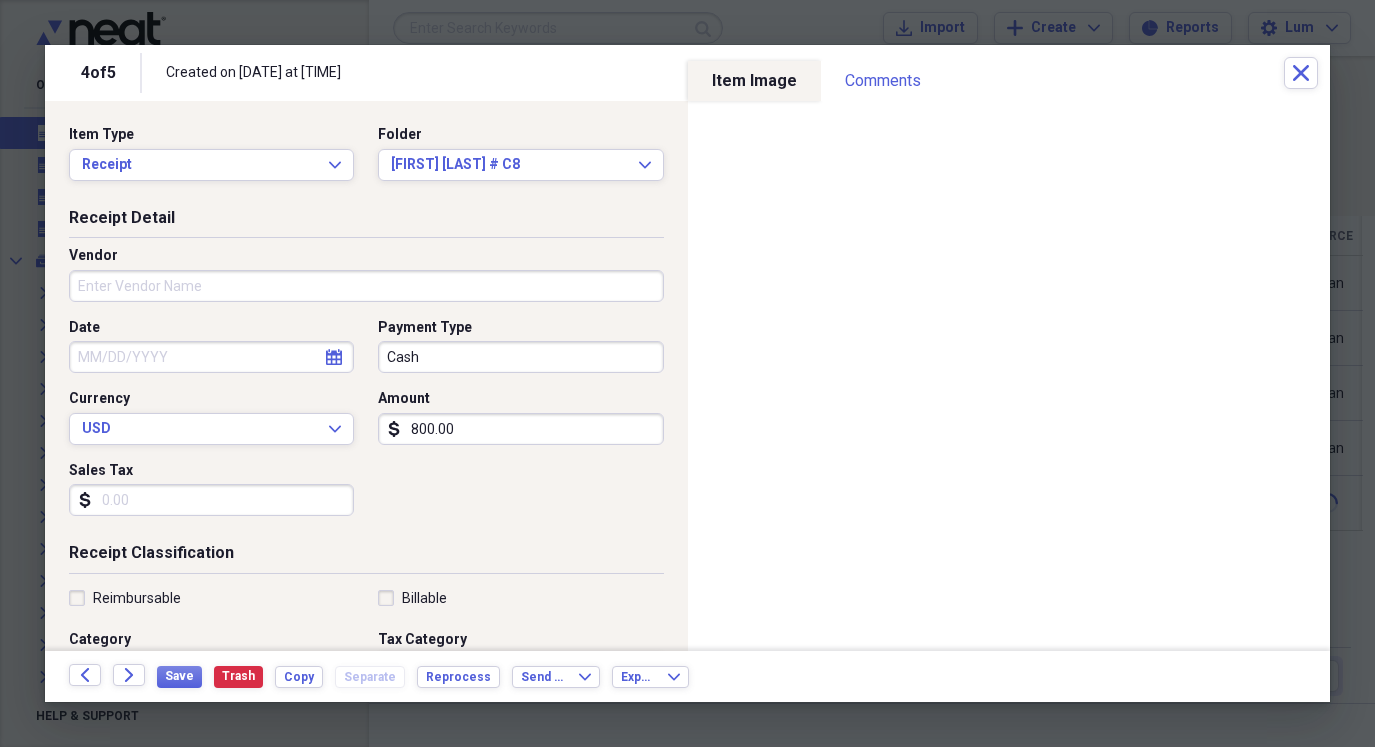 type on "800.00" 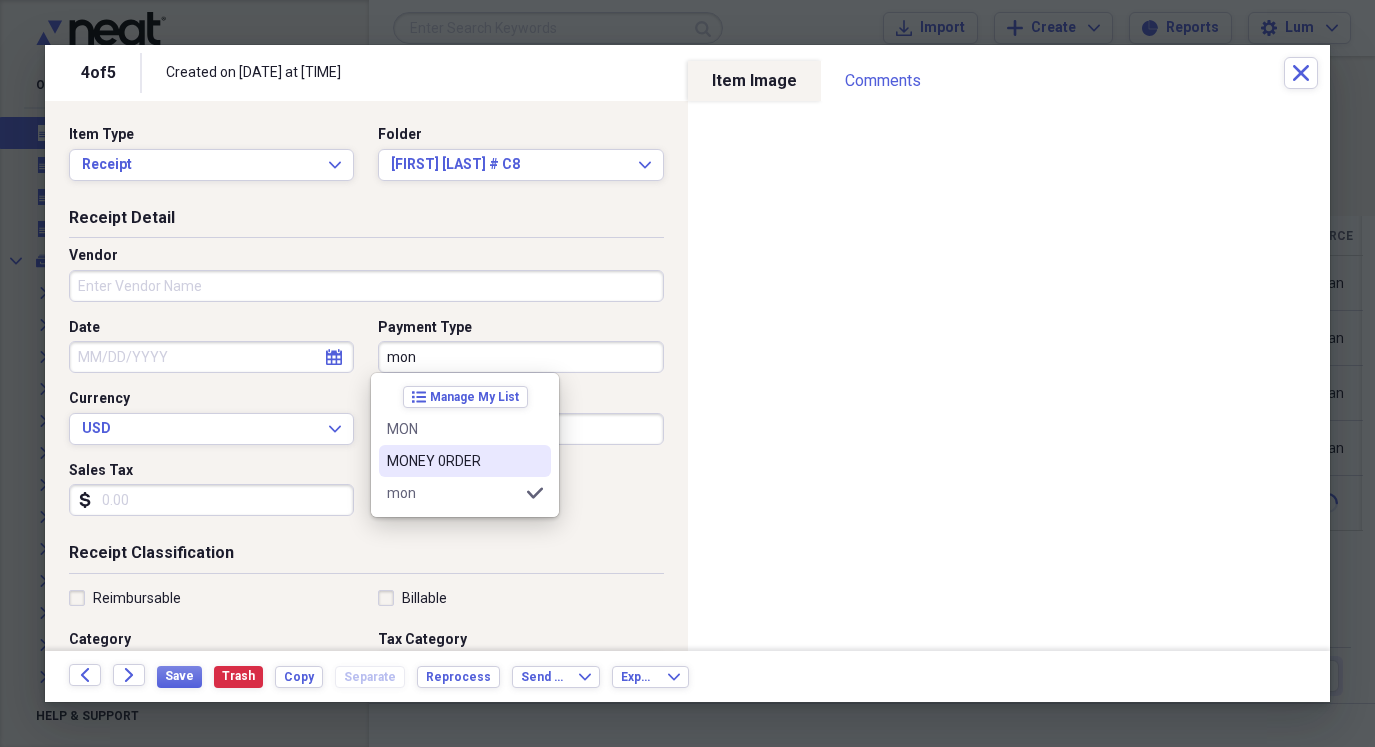 click on "MONEY 0RDER" at bounding box center [465, 461] 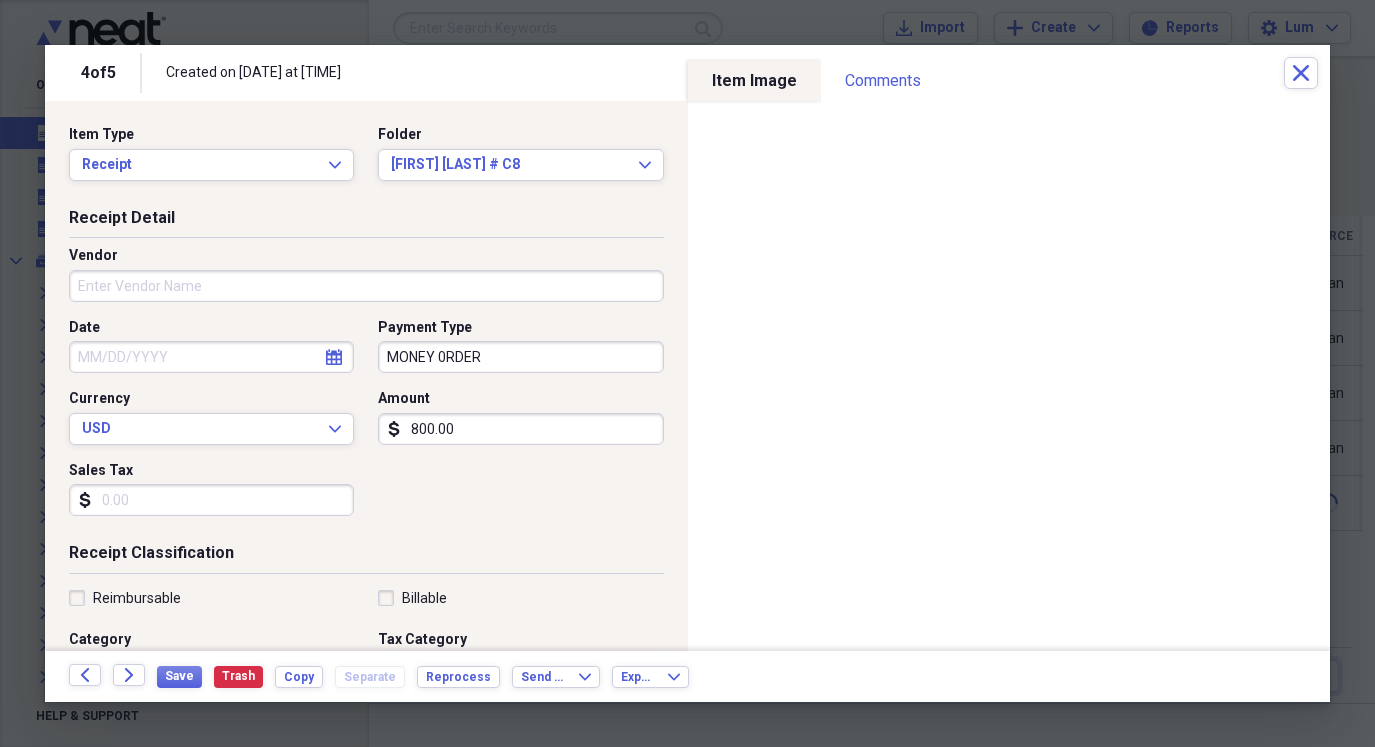 select on "7" 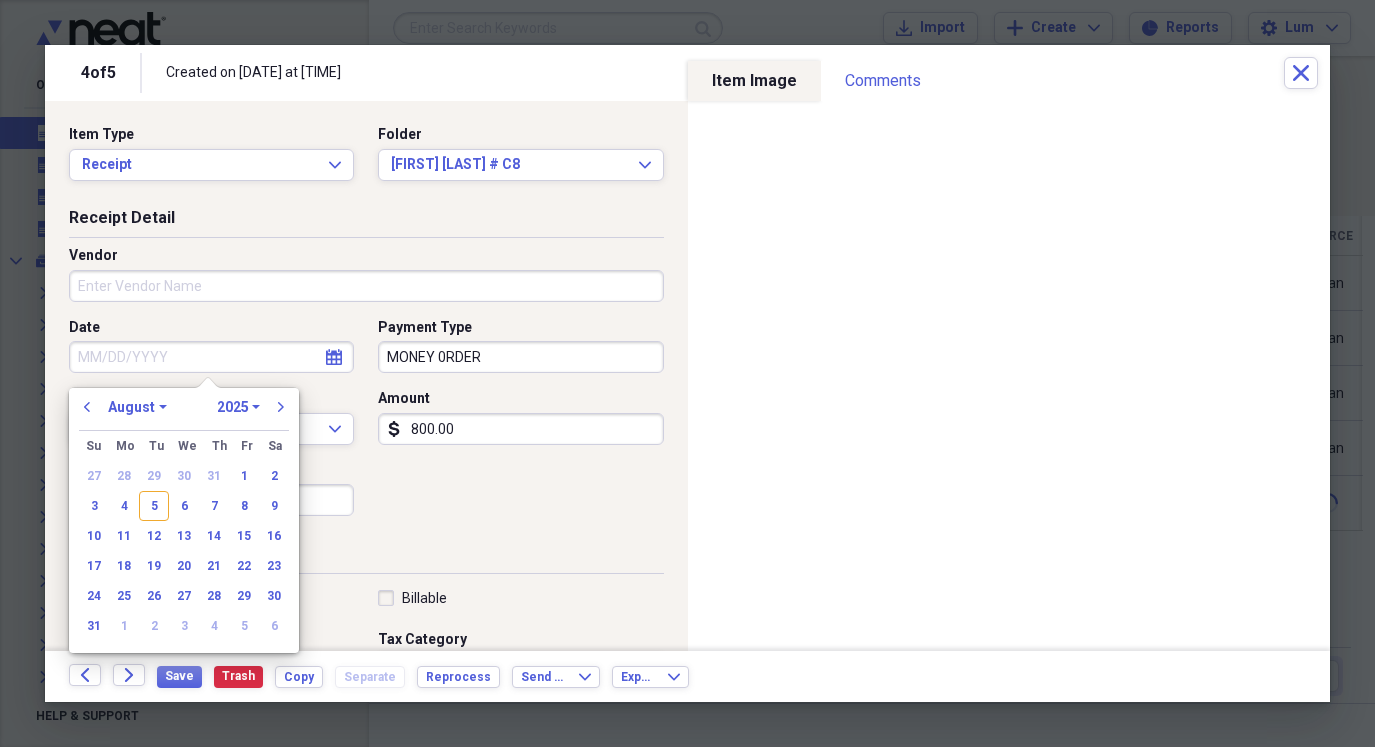 click on "Date" at bounding box center (211, 357) 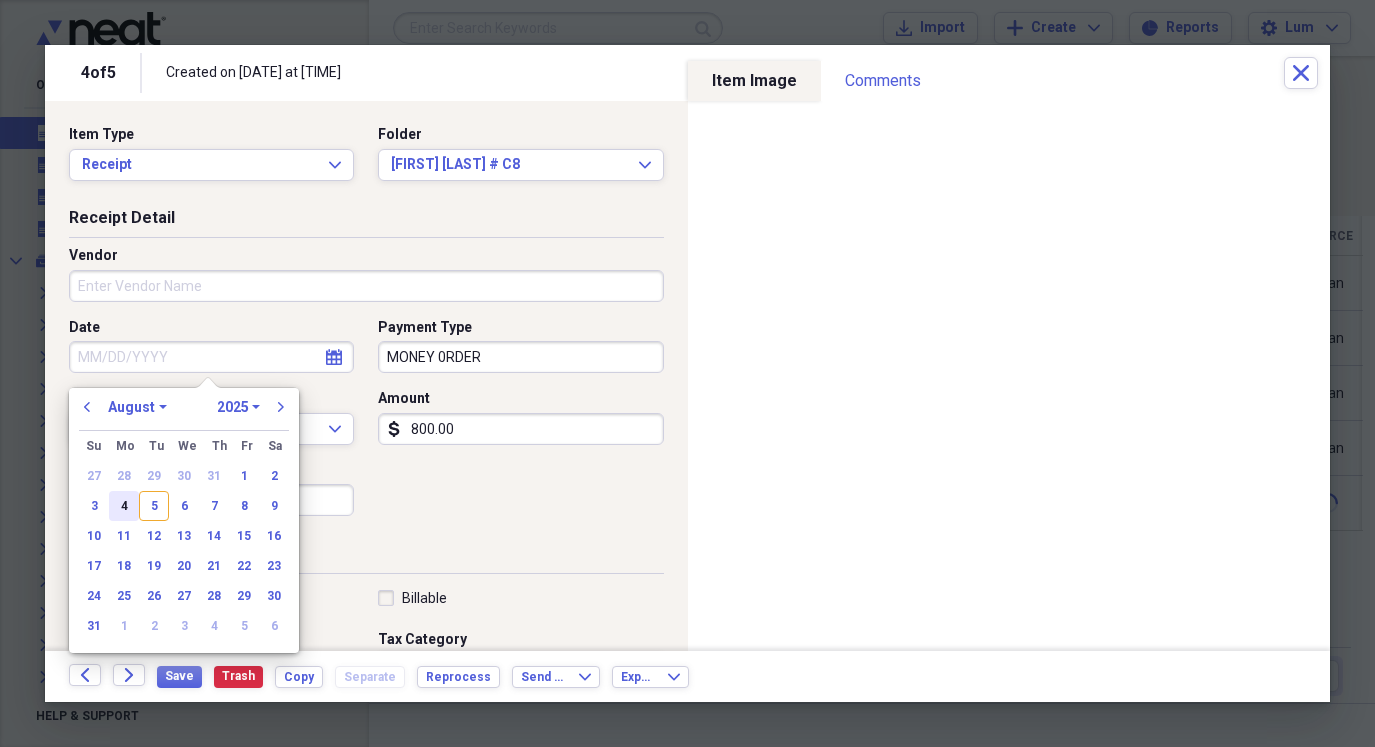 click on "4" at bounding box center (124, 506) 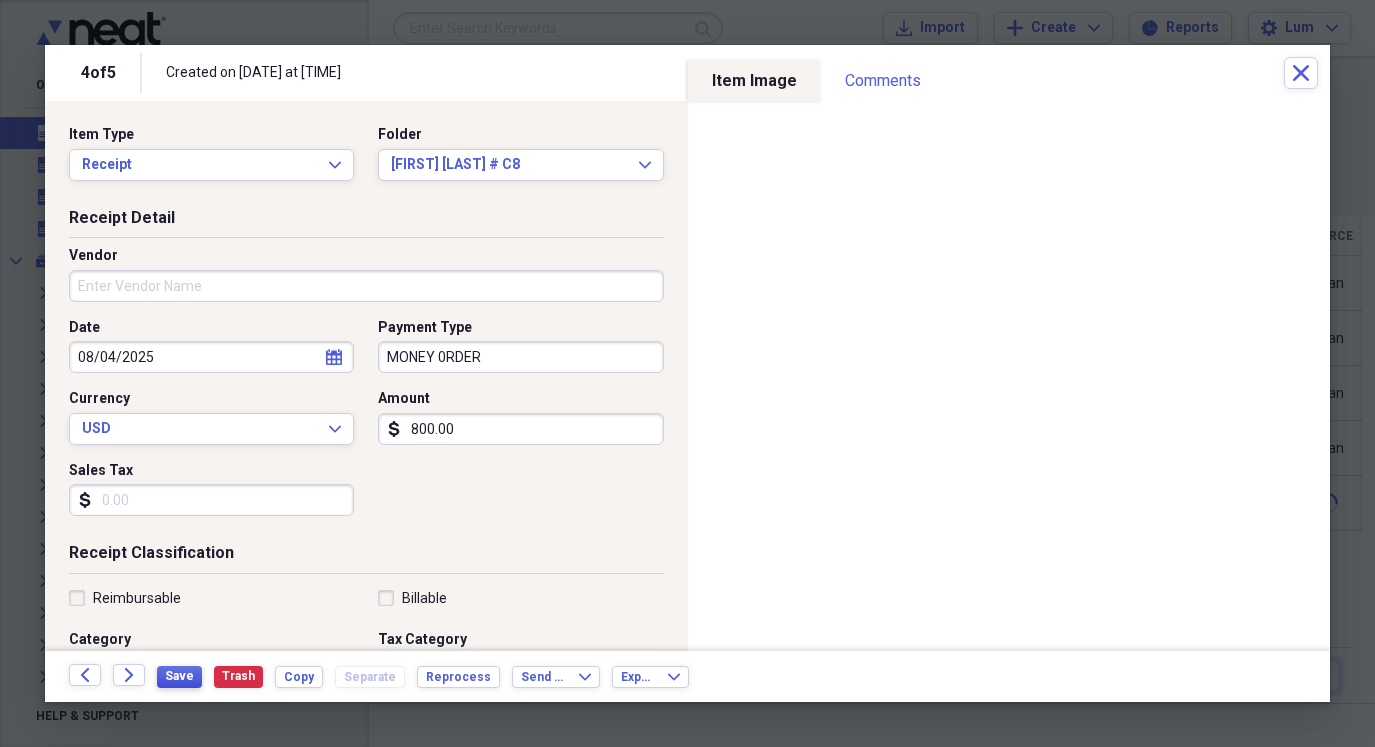 click on "Save" at bounding box center (179, 676) 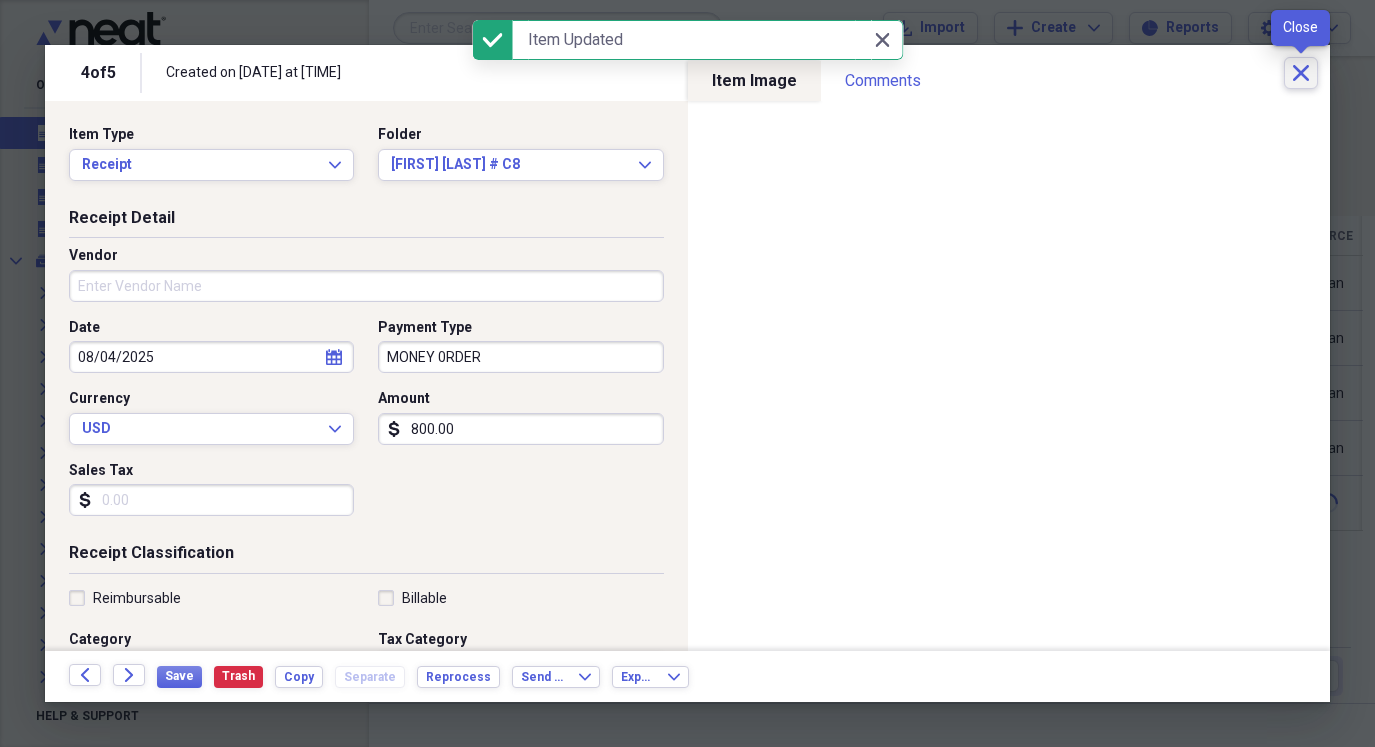 click 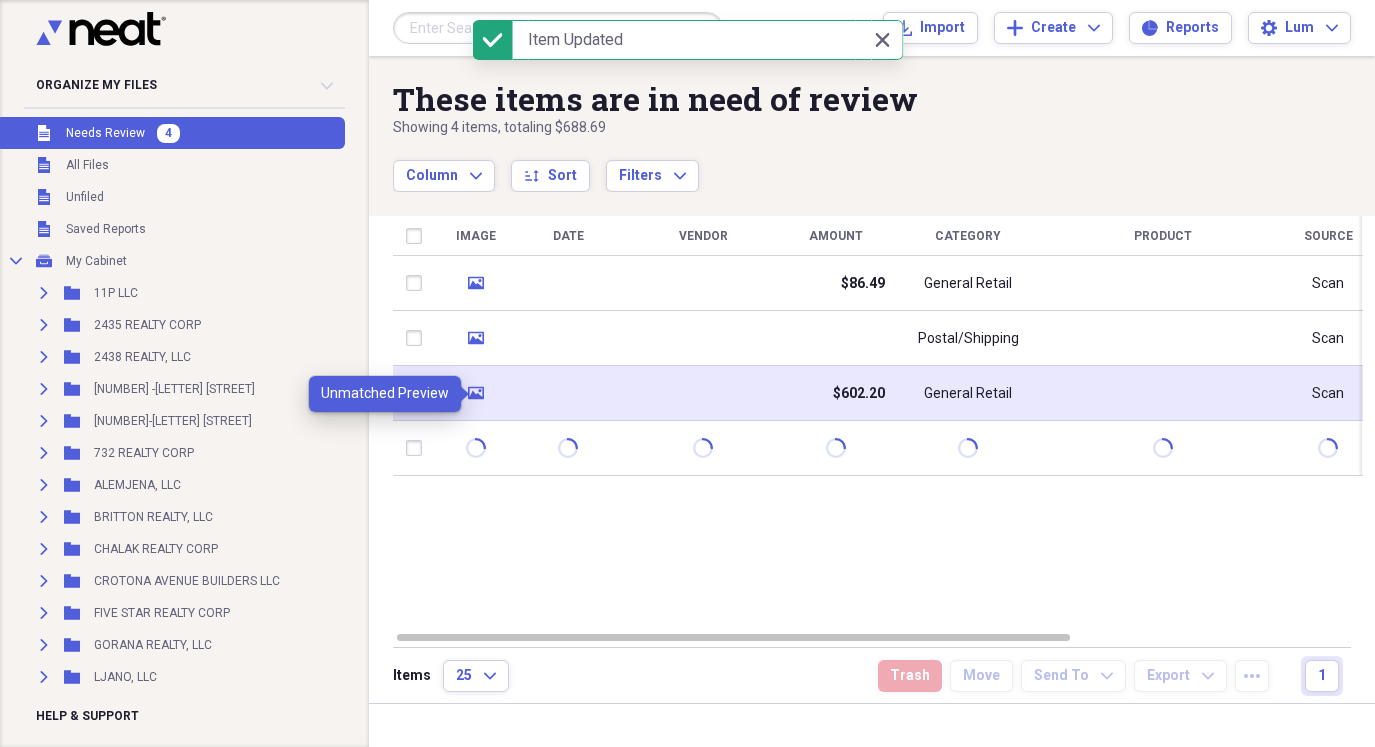 click 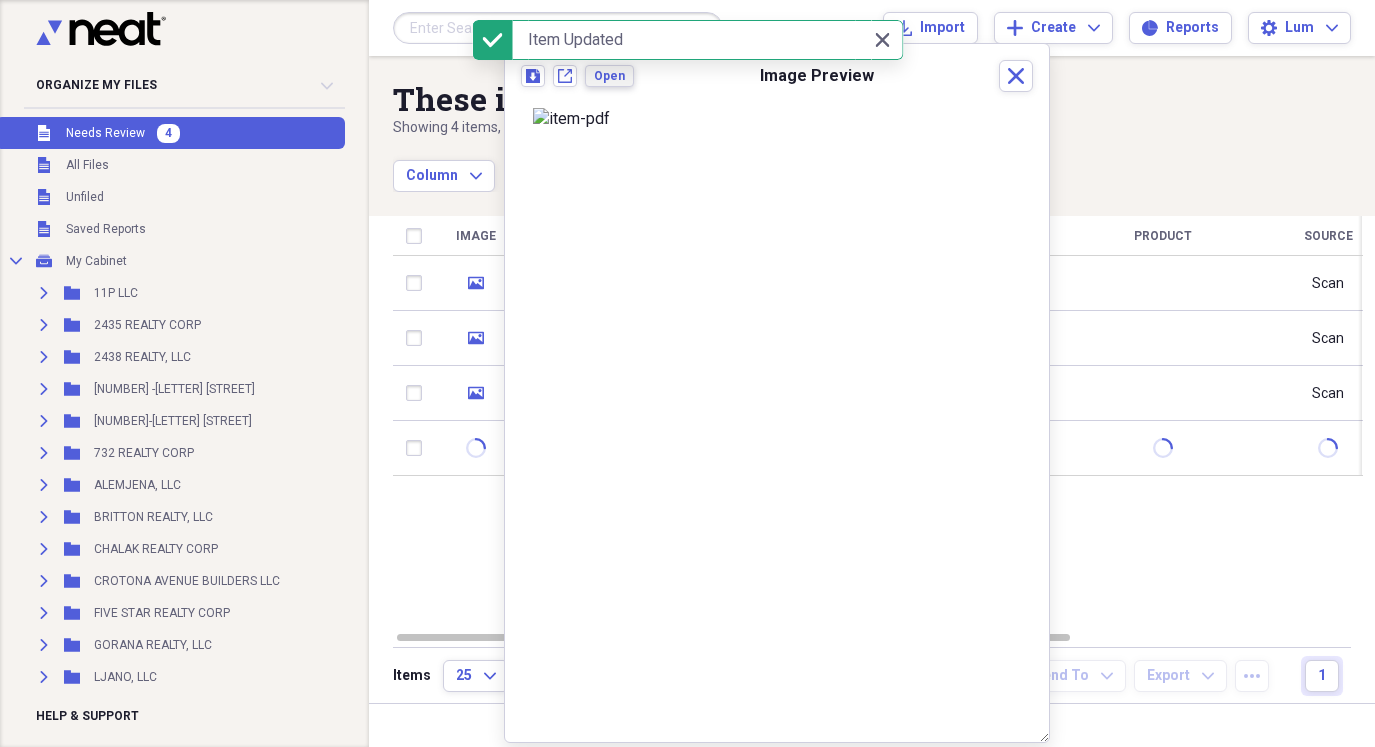 drag, startPoint x: 618, startPoint y: 67, endPoint x: 620, endPoint y: 78, distance: 11.18034 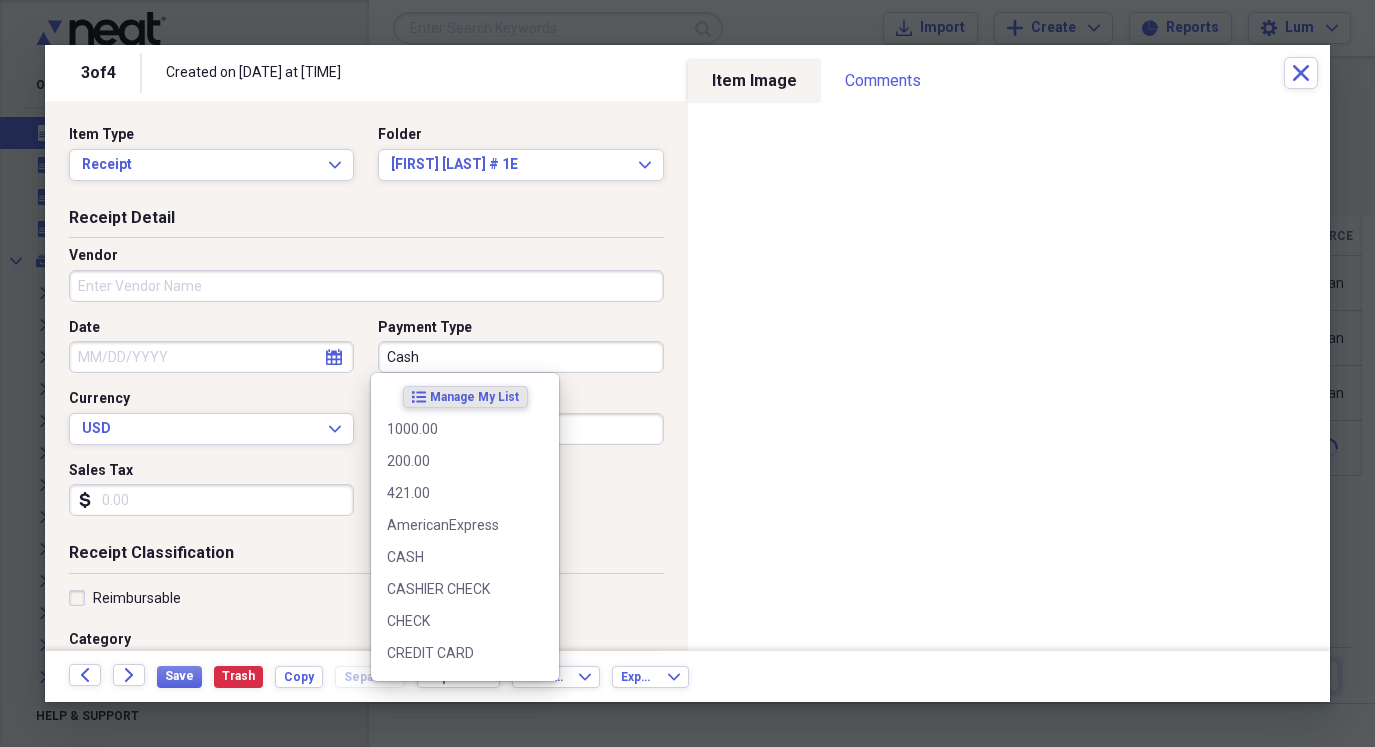 click on "Cash" at bounding box center [520, 357] 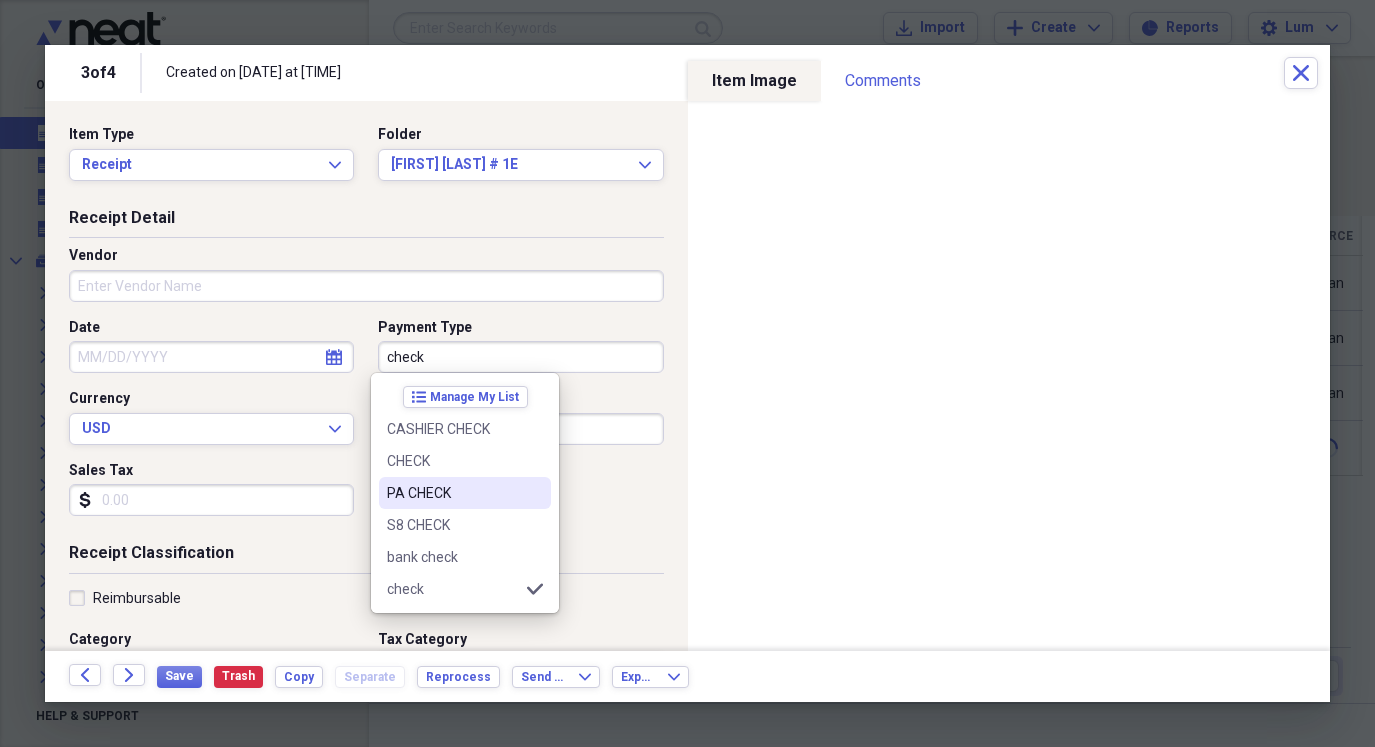click on "PA CHECK" at bounding box center (453, 493) 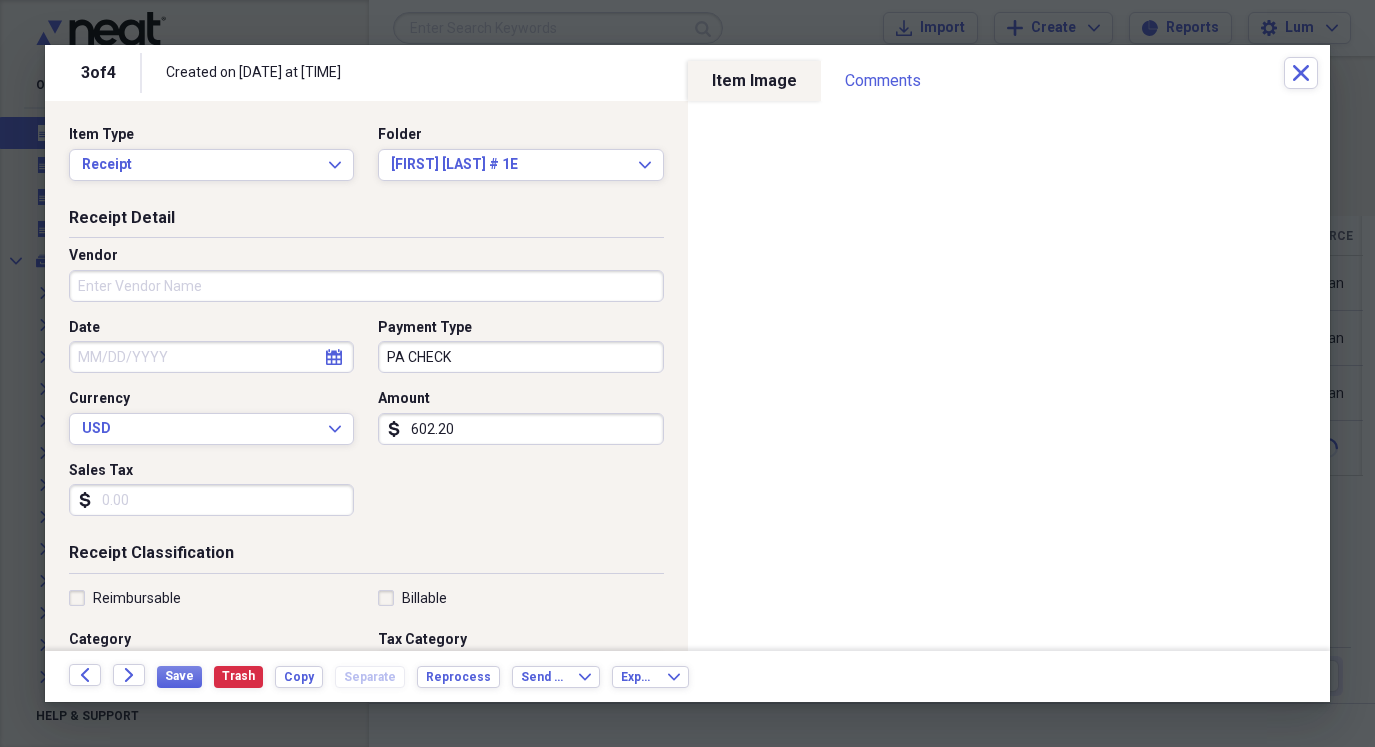 select on "7" 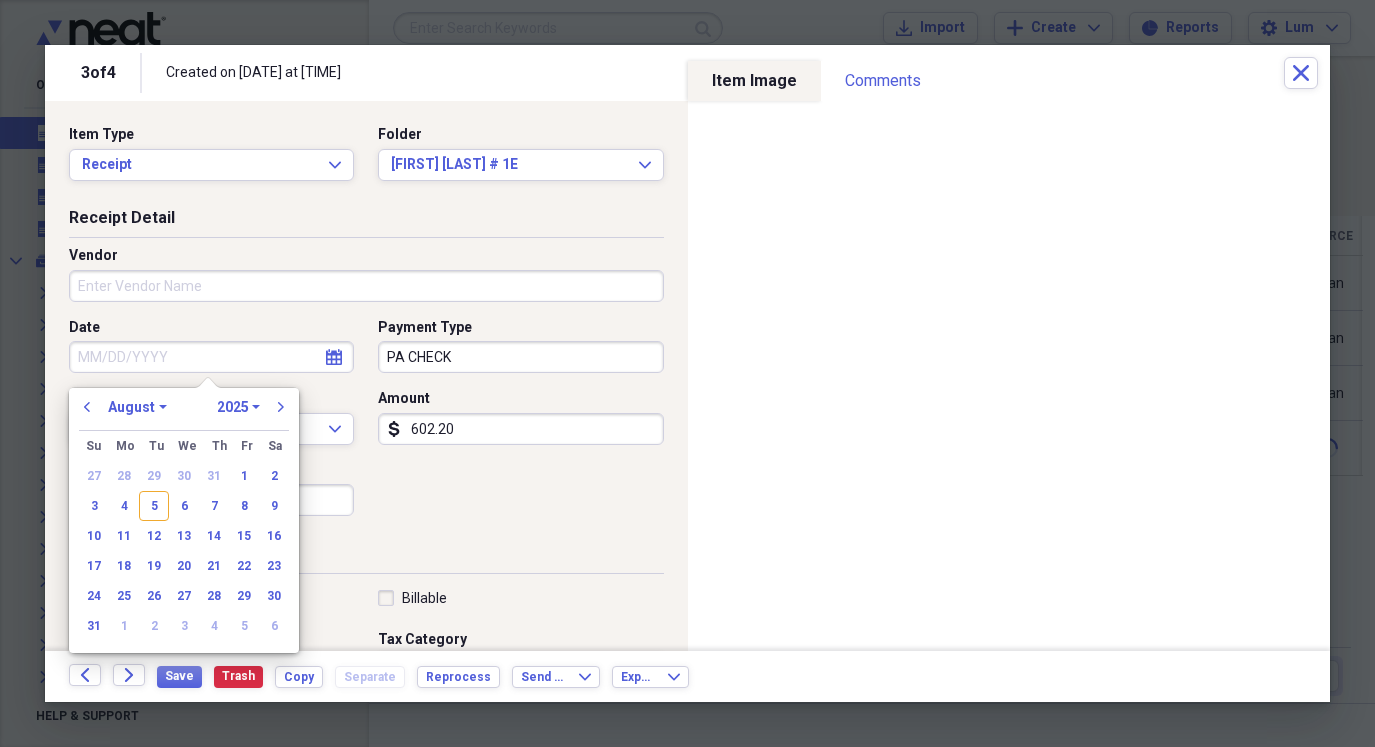 click on "Date" at bounding box center (211, 357) 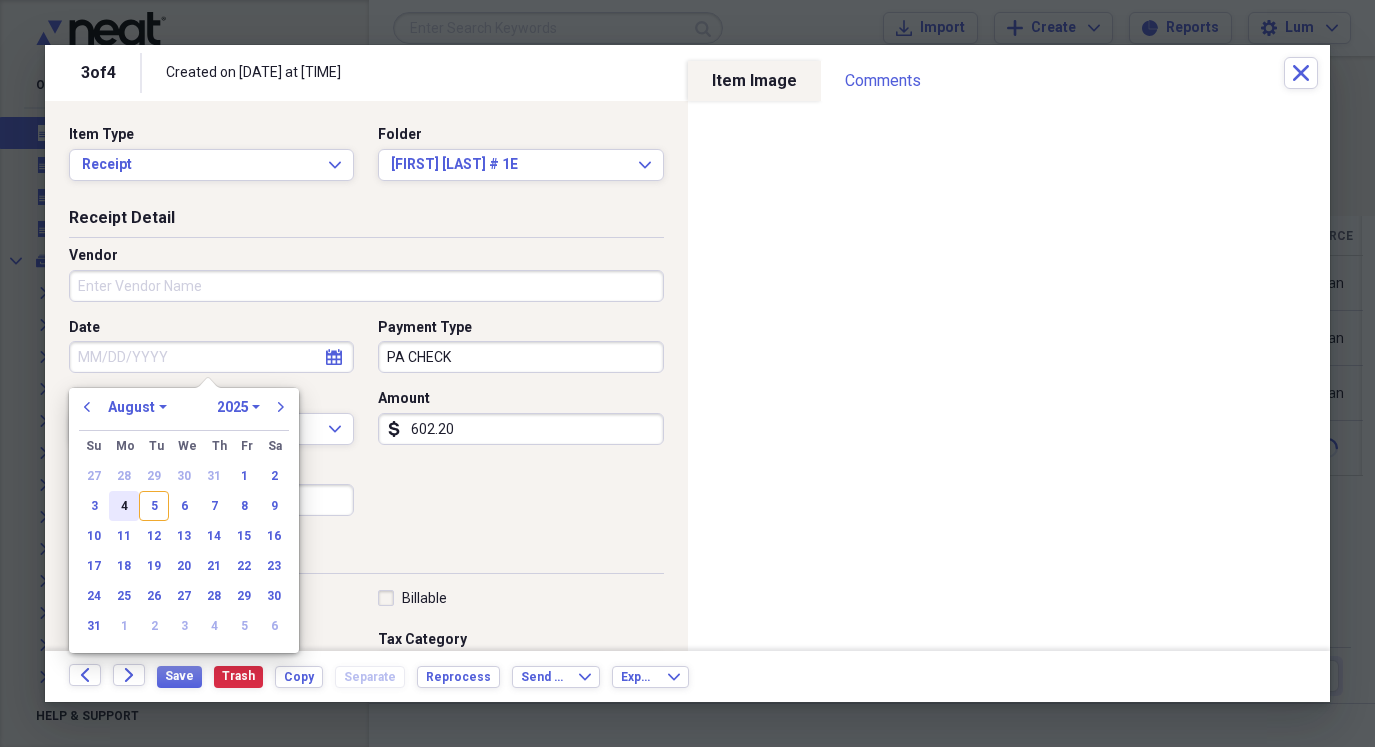 click on "4" at bounding box center (124, 506) 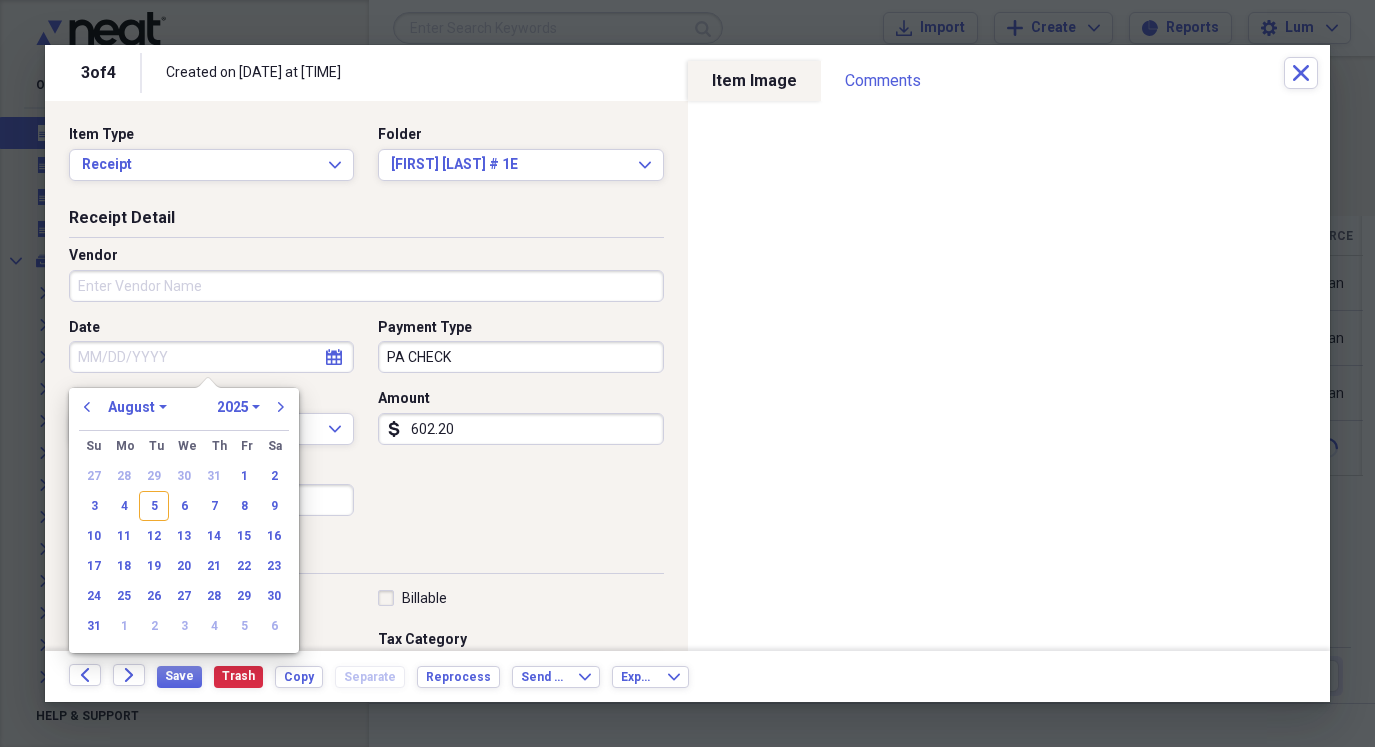 type on "08/04/2025" 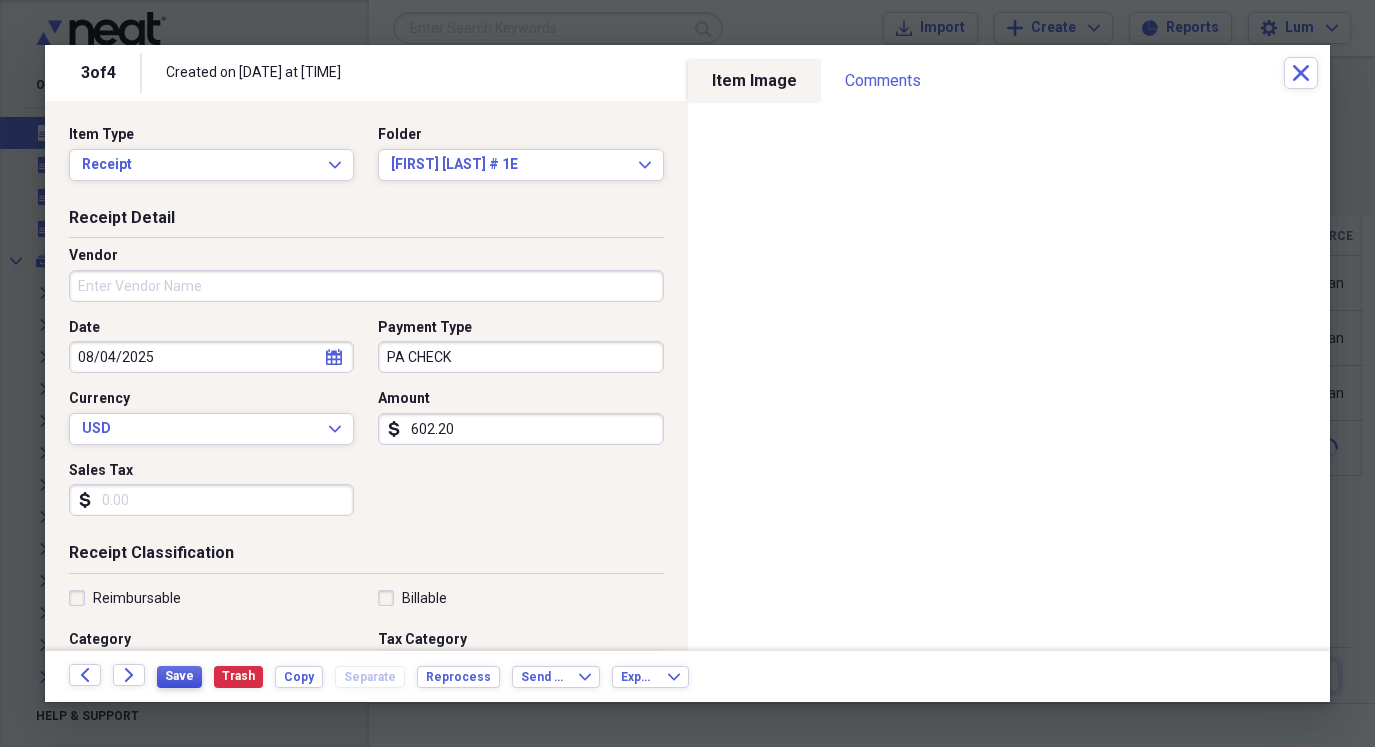 click on "Save" at bounding box center (179, 676) 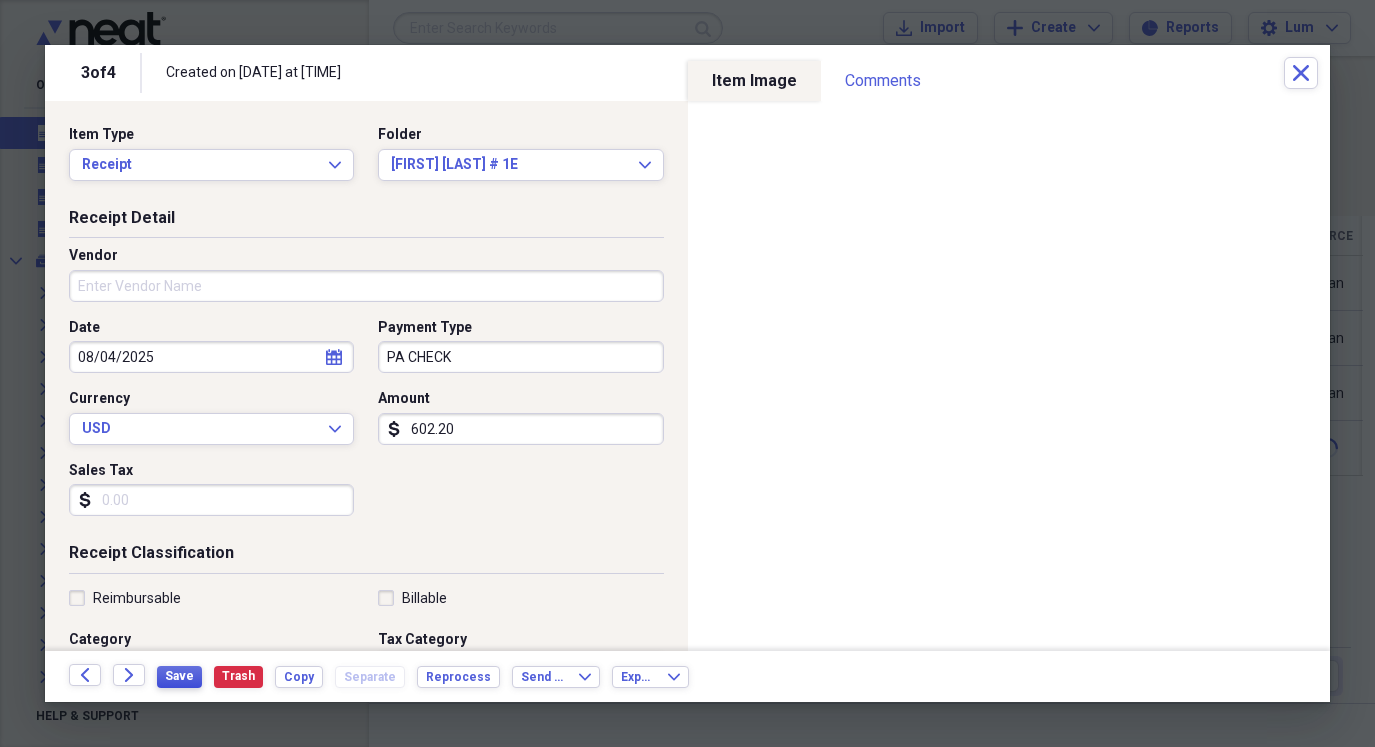 click on "Save" at bounding box center (179, 676) 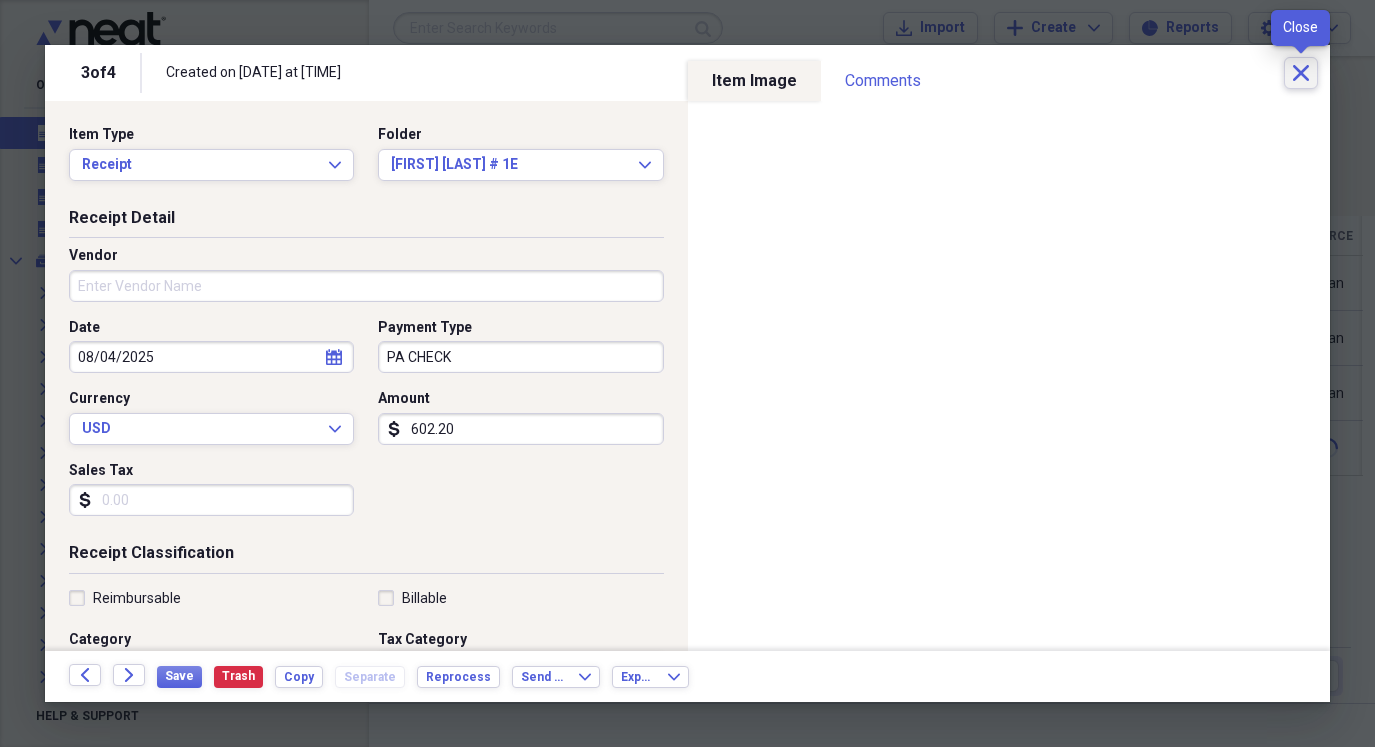 click on "Close" at bounding box center (1301, 73) 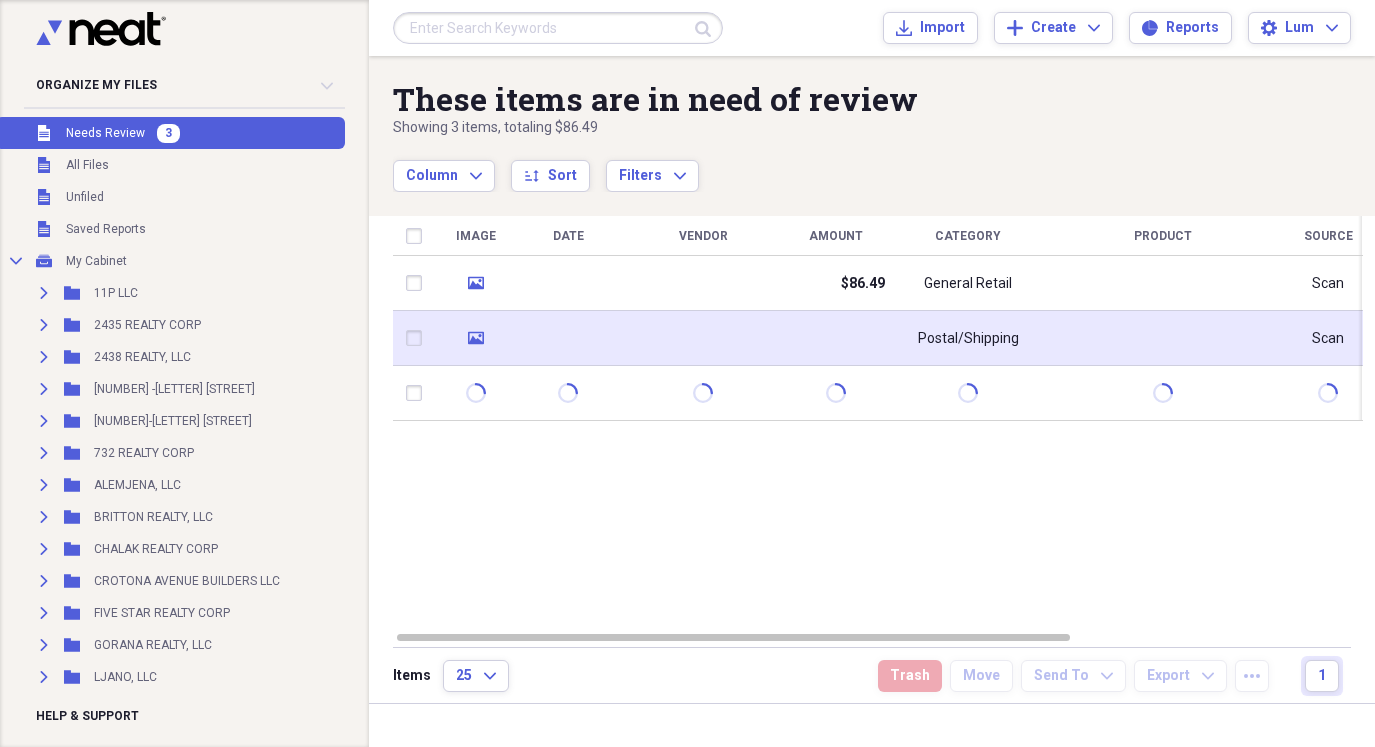 click on "media" 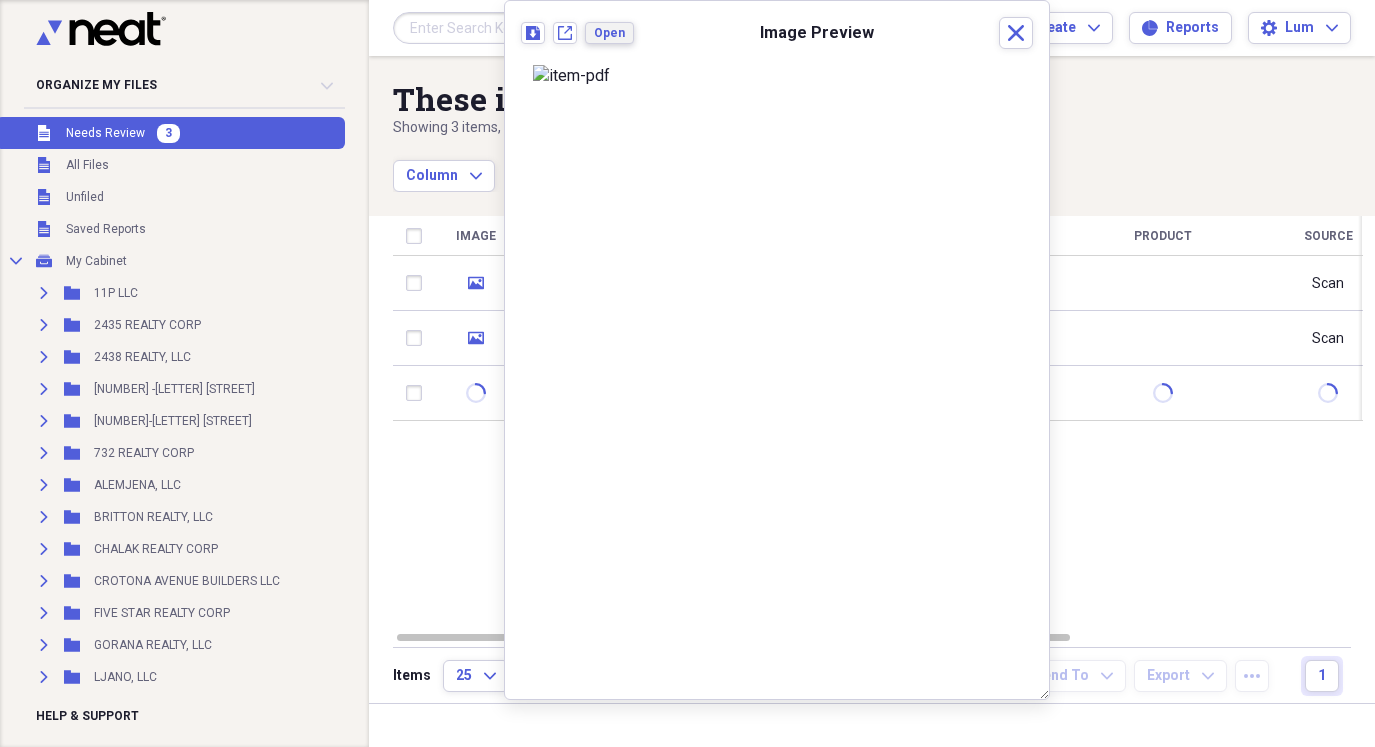 click on "Open" at bounding box center (609, 33) 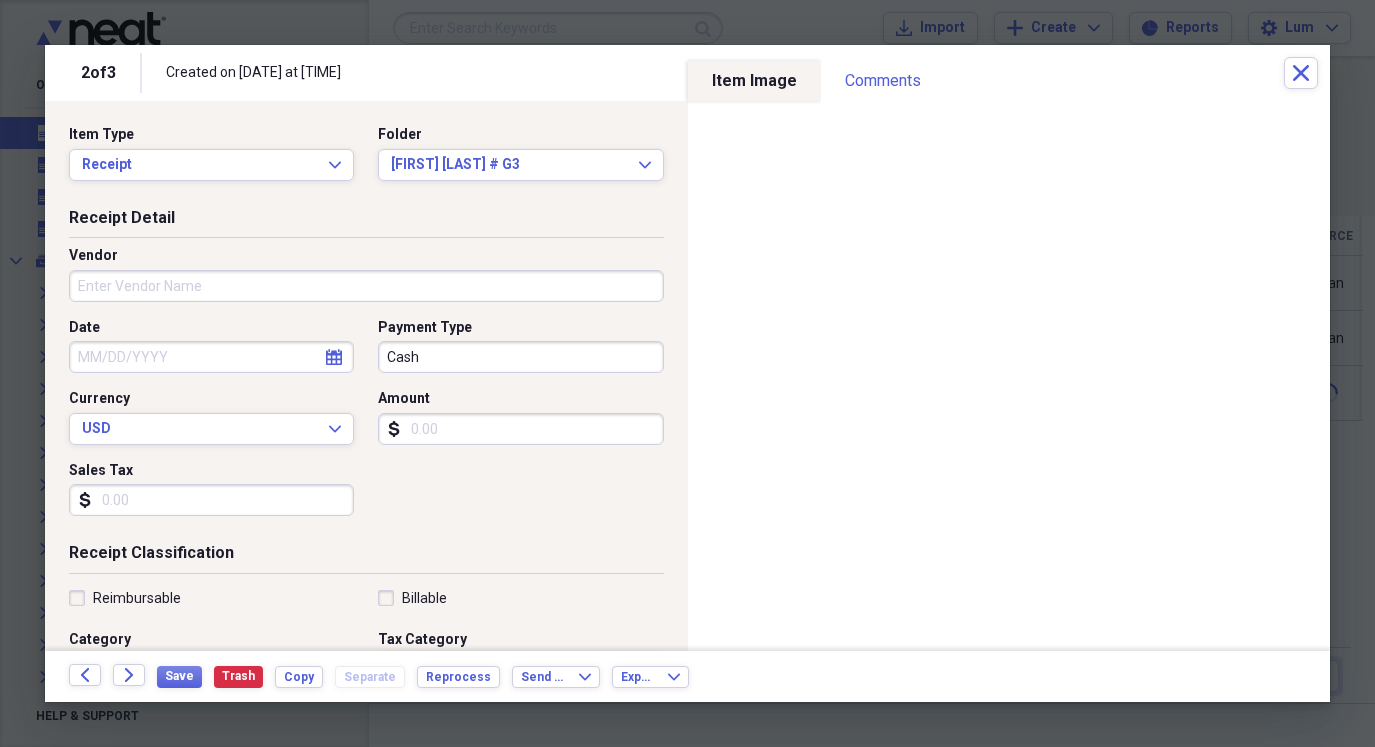 click on "Amount" at bounding box center (520, 429) 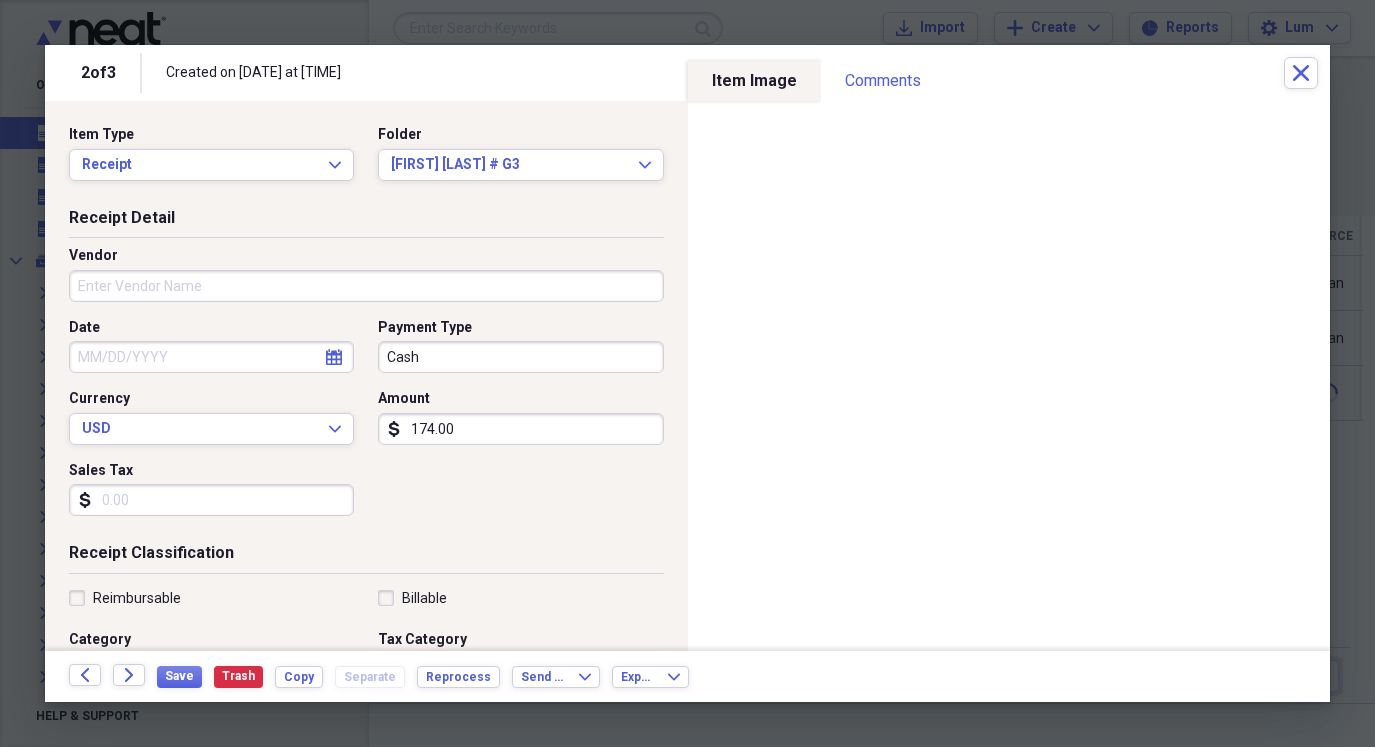 type on "174.00" 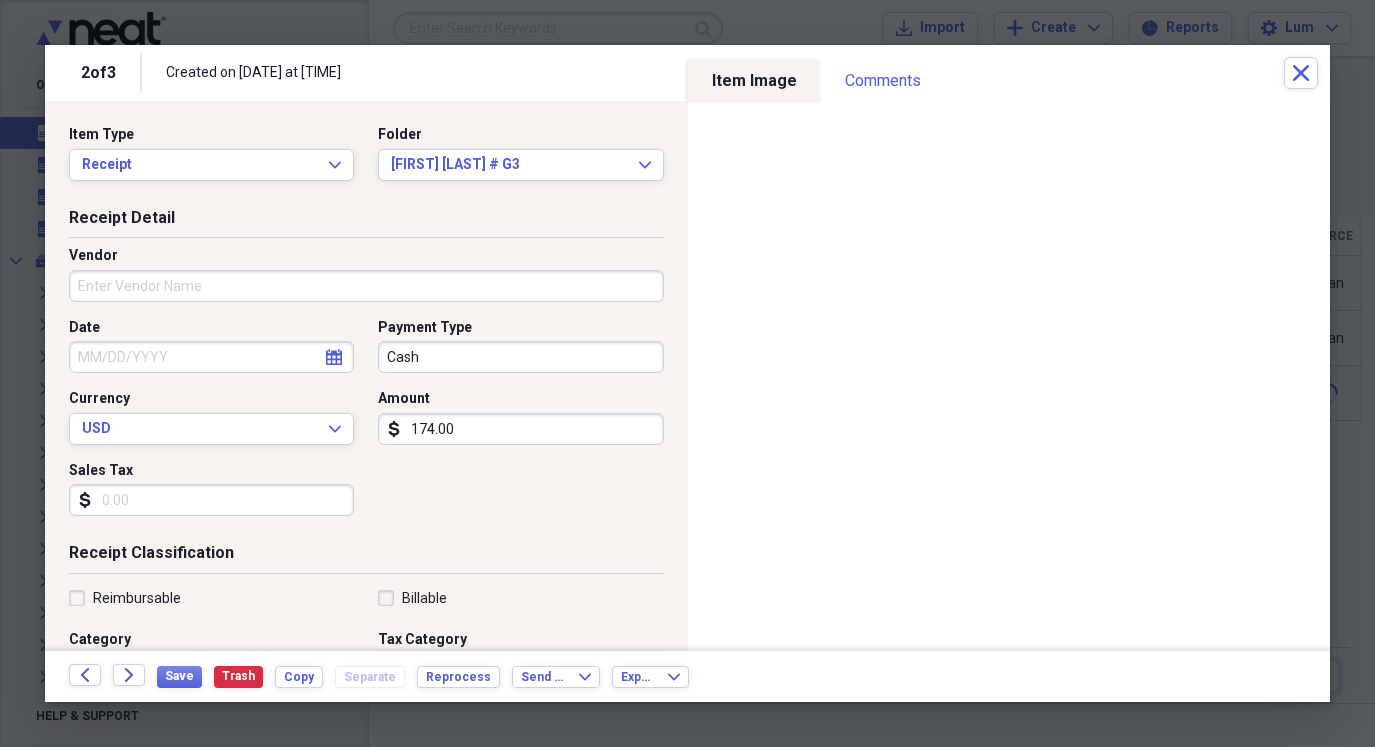click on "Cash" at bounding box center (520, 357) 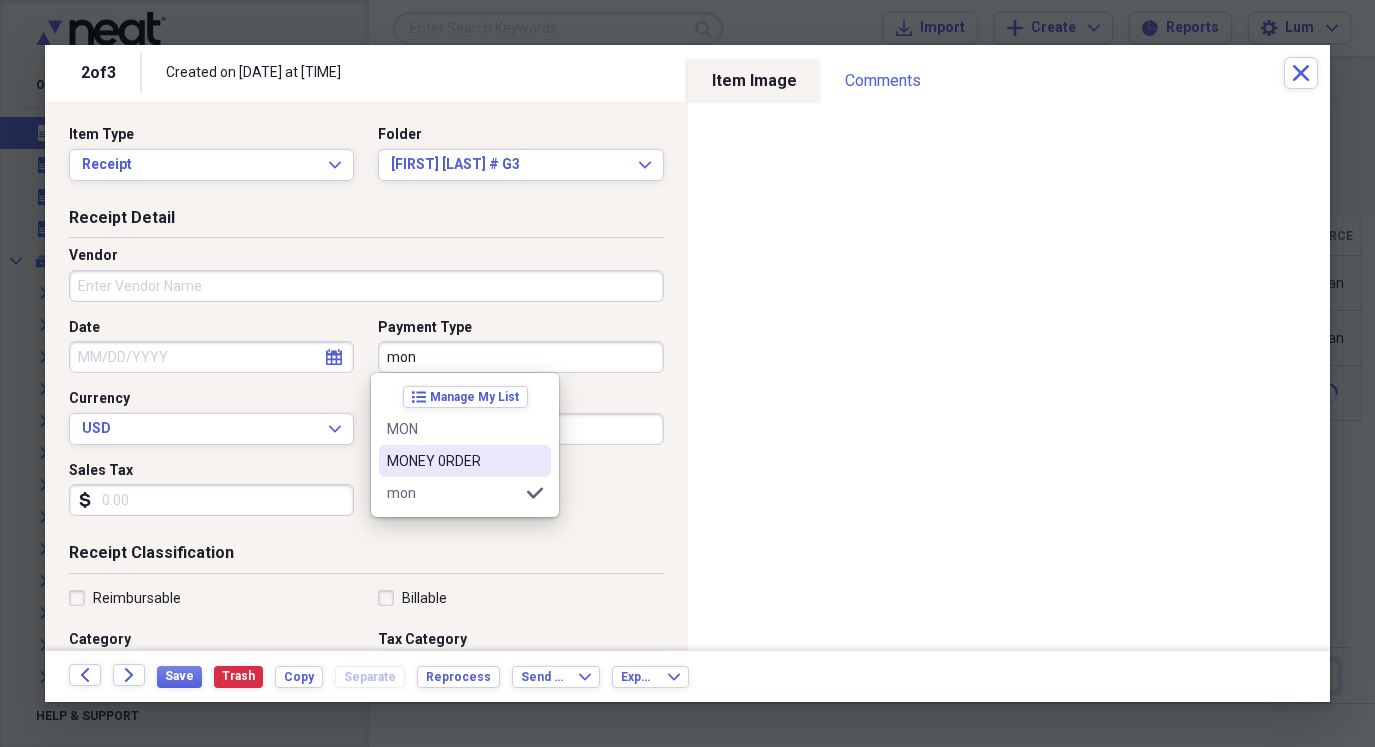 click on "MONEY 0RDER" at bounding box center [465, 461] 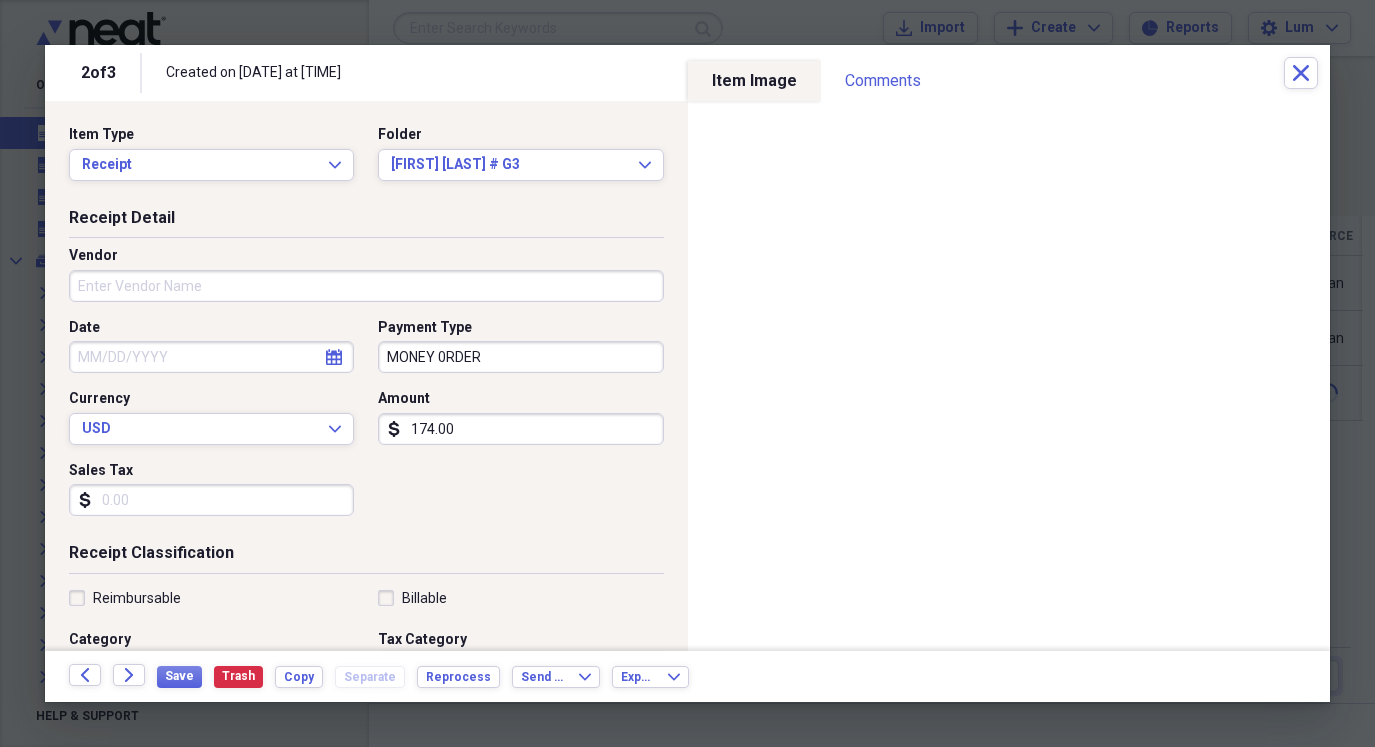 select on "7" 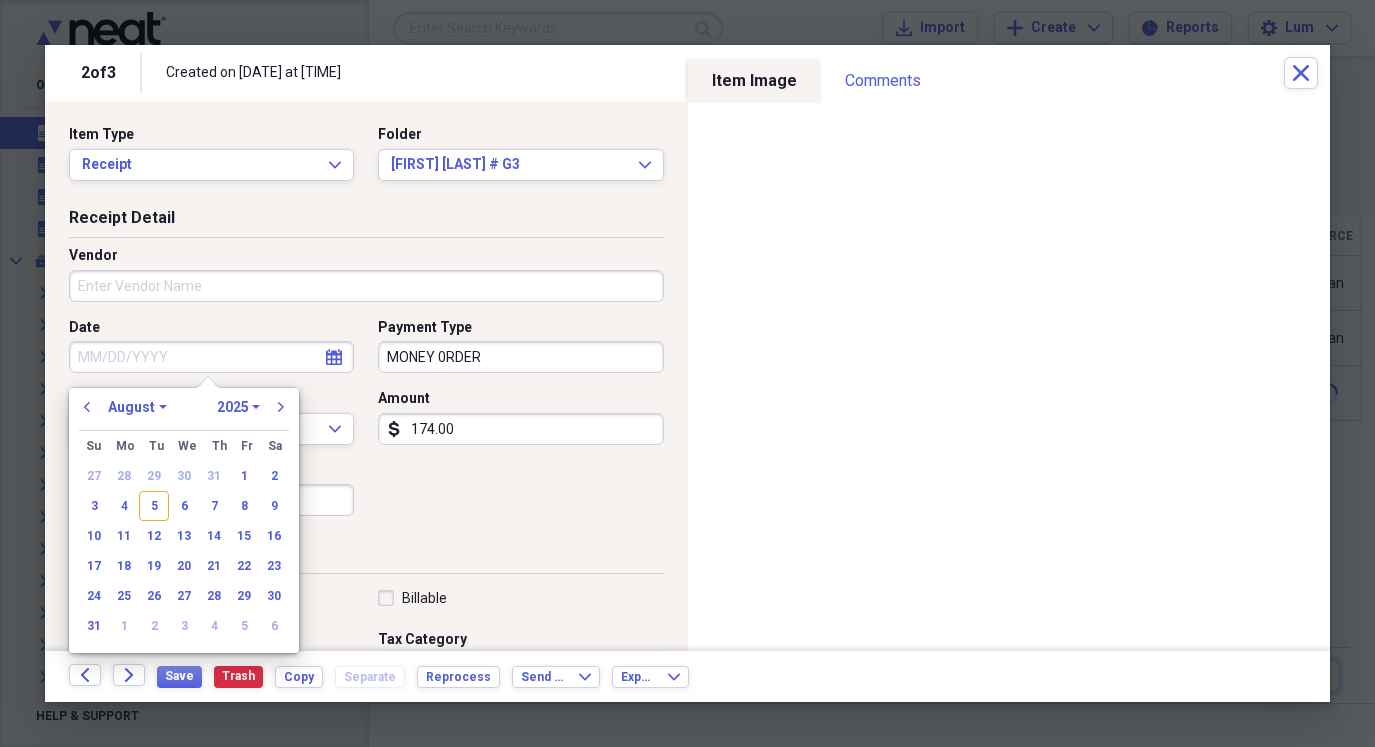 click on "Date" at bounding box center [211, 357] 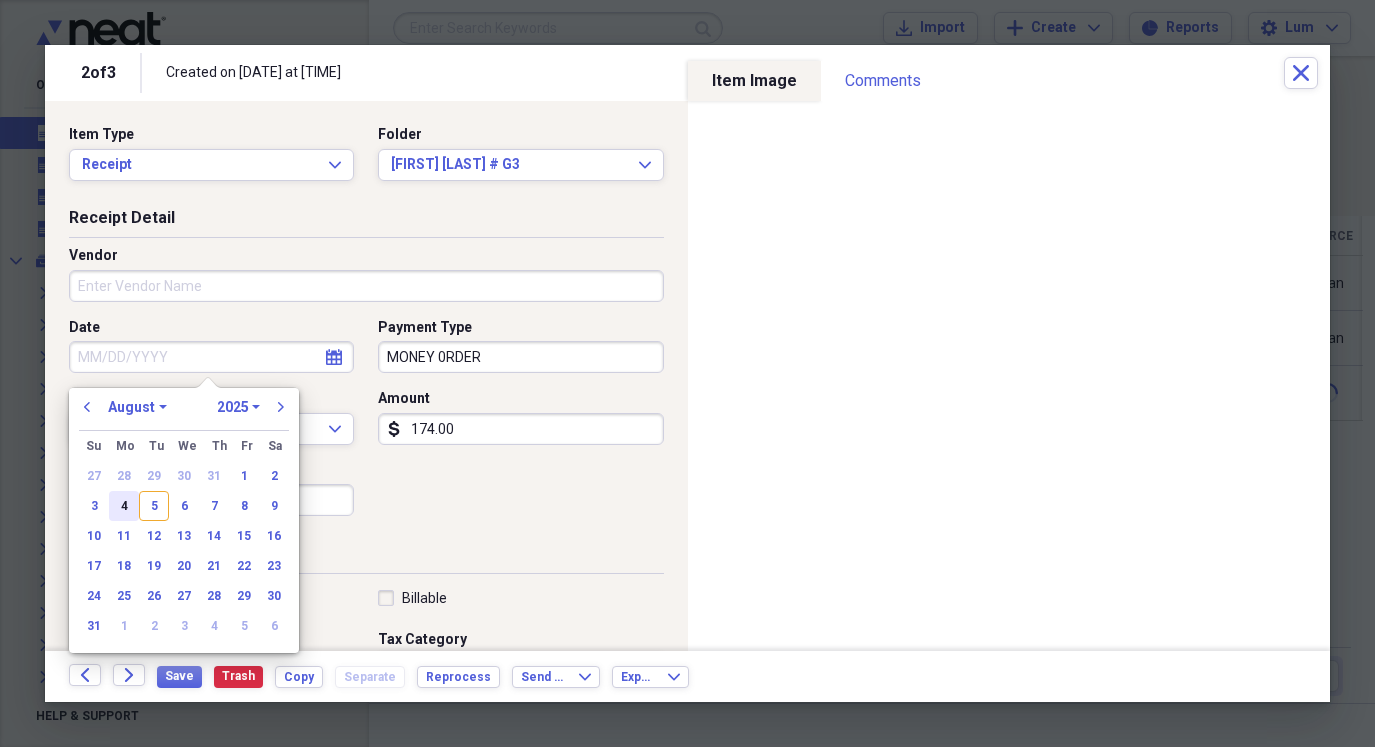 click on "4" at bounding box center (124, 506) 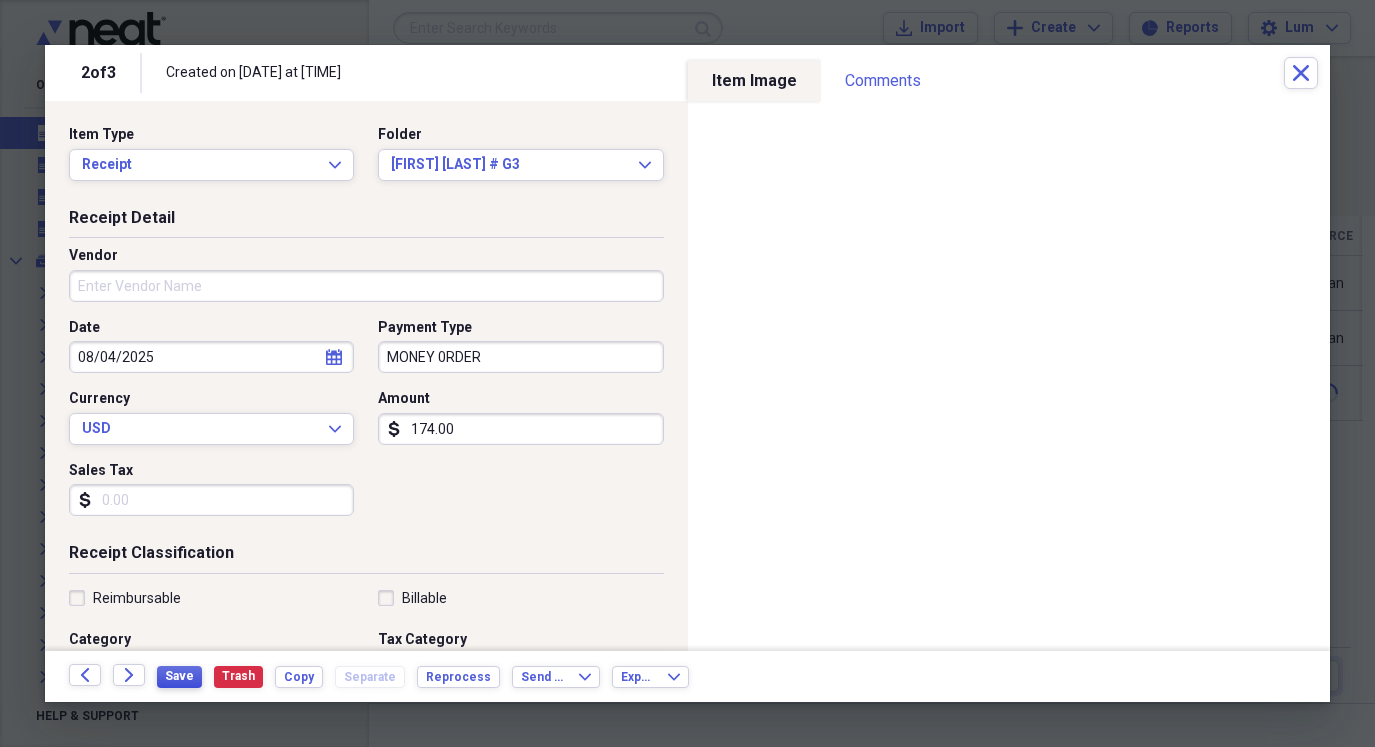 click on "Save" at bounding box center (179, 677) 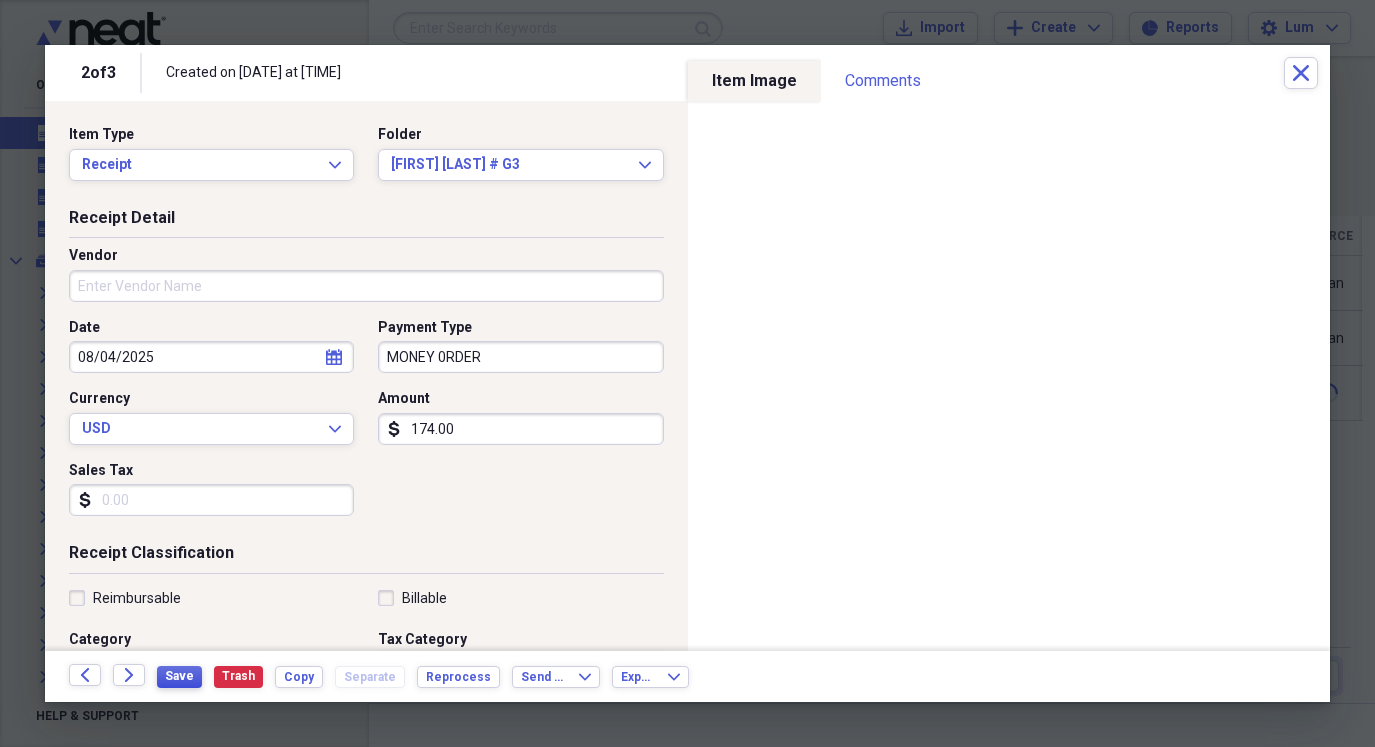 click on "Save" at bounding box center [179, 676] 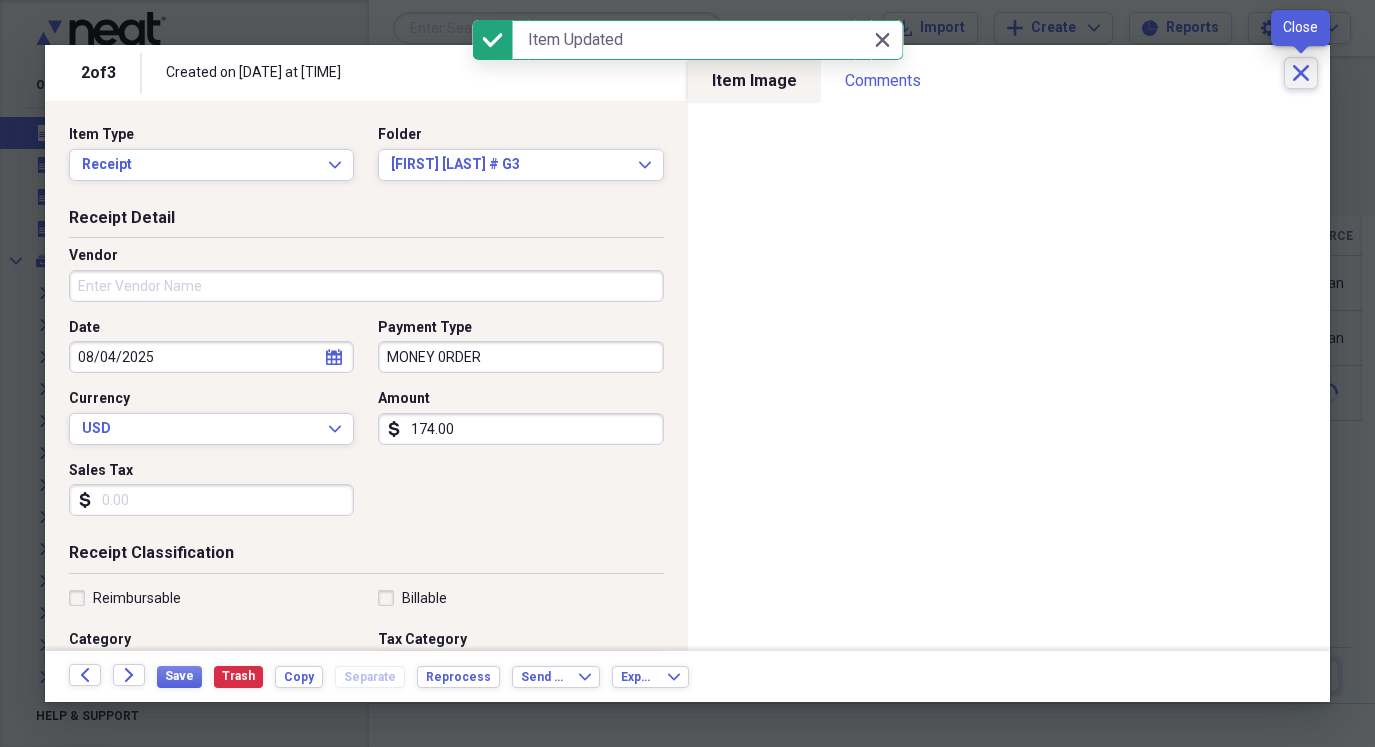 click on "Close" at bounding box center [1301, 73] 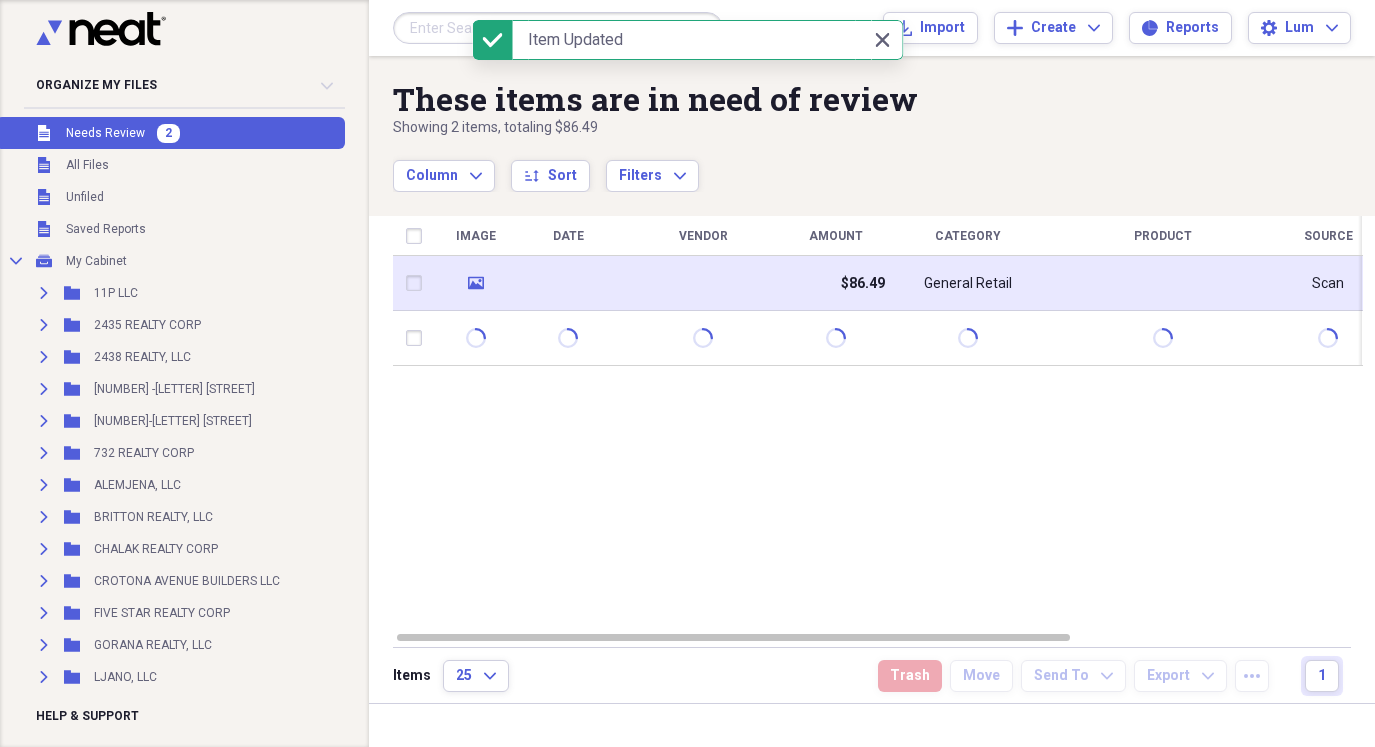 click on "media" 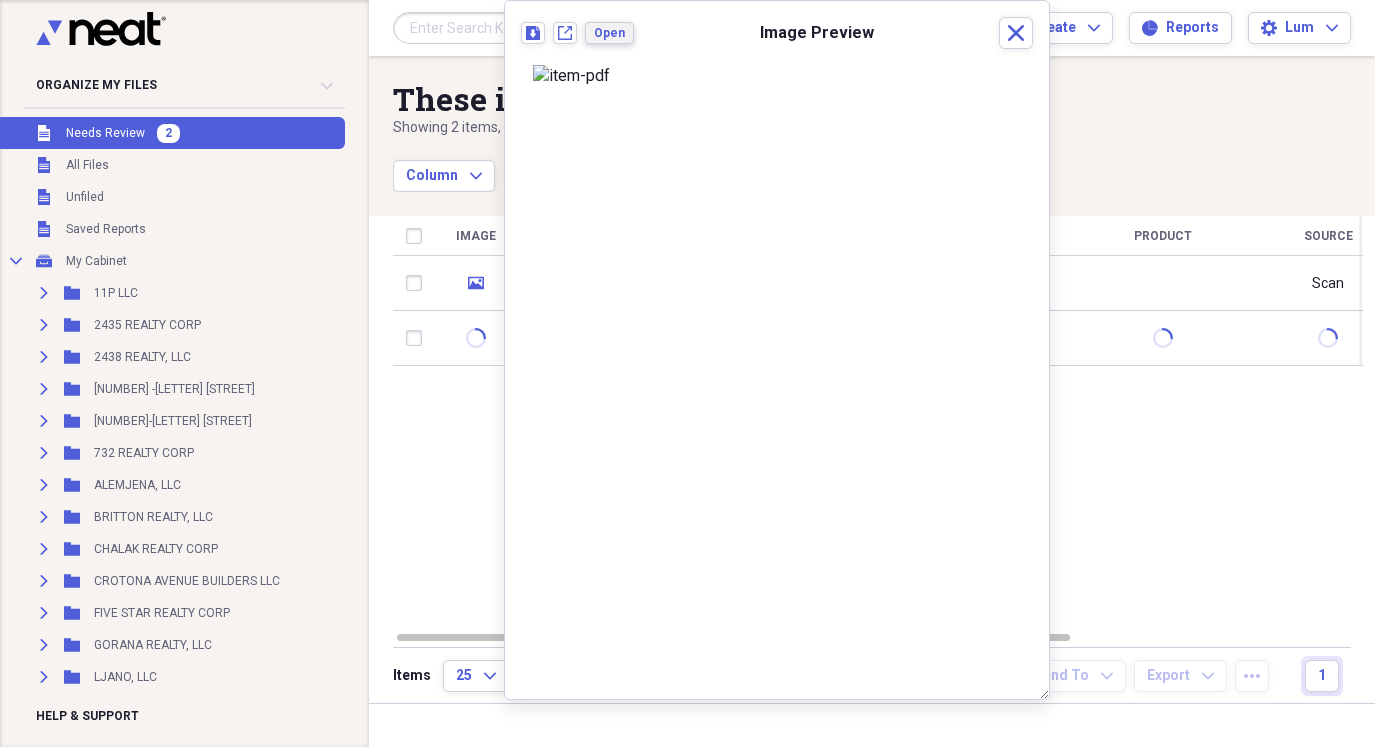 click on "Open" at bounding box center [609, 33] 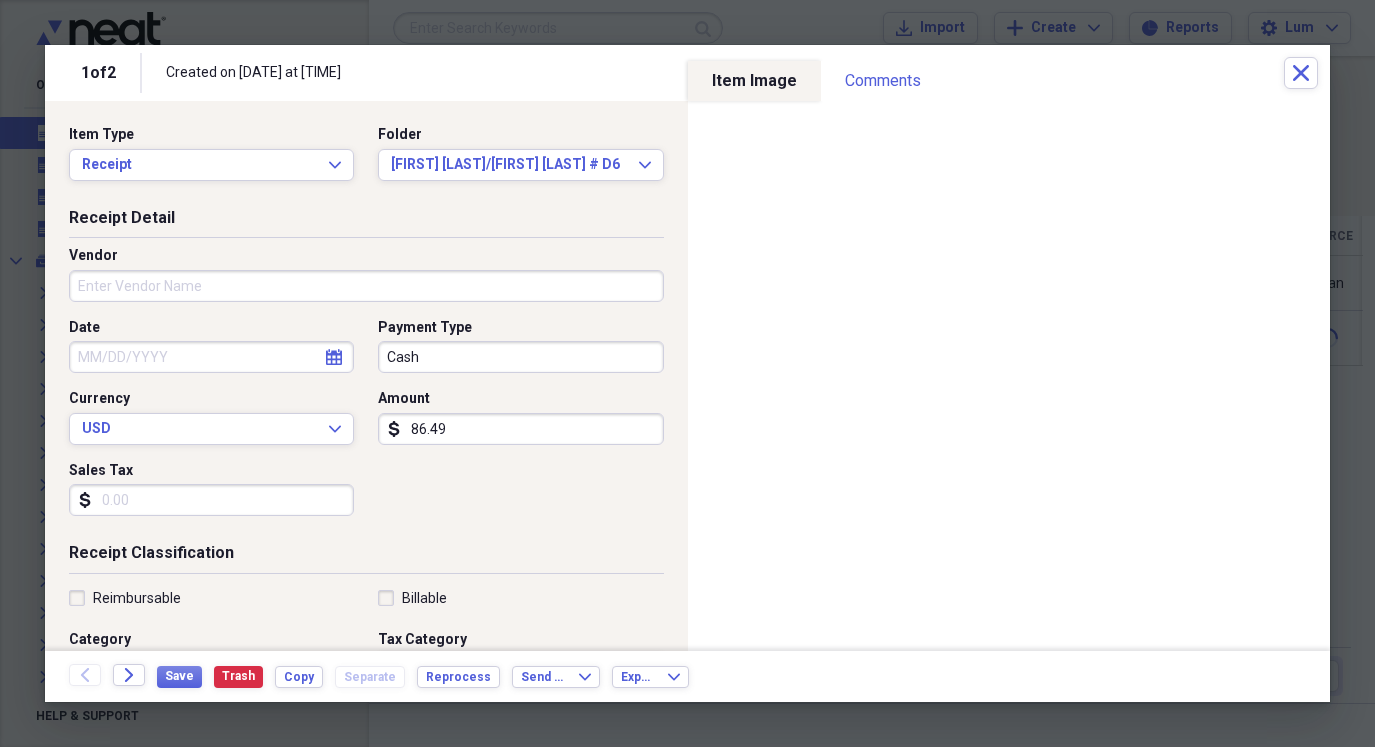 click on "86.49" at bounding box center [520, 429] 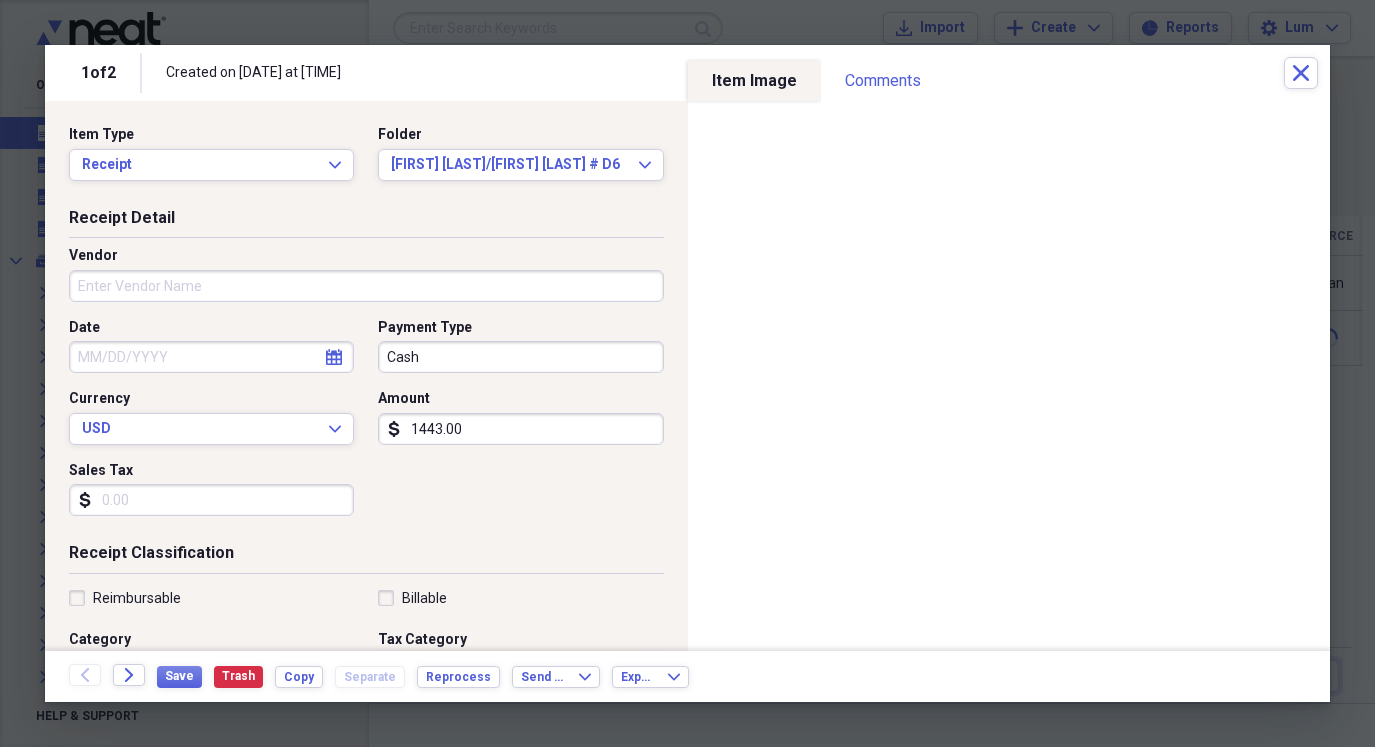 type on "1443.00" 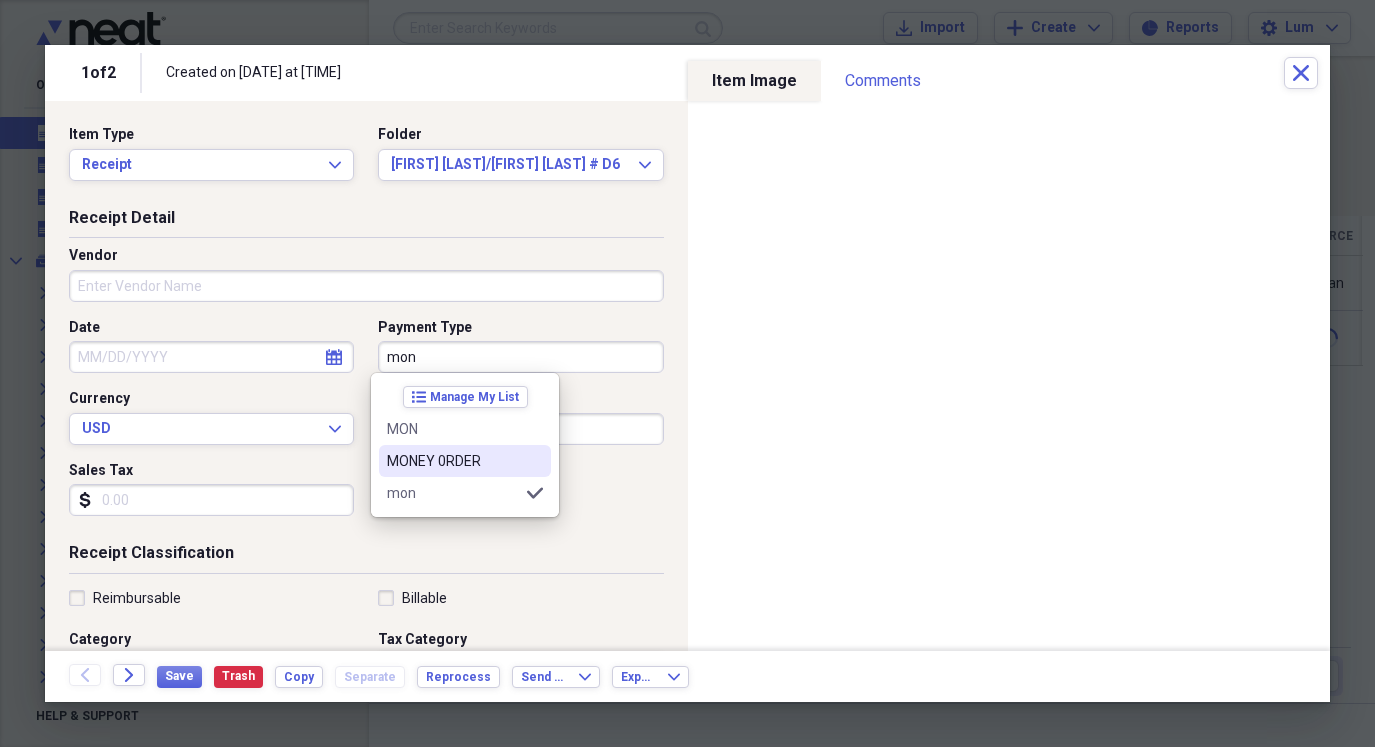 click on "MONEY 0RDER" at bounding box center (453, 461) 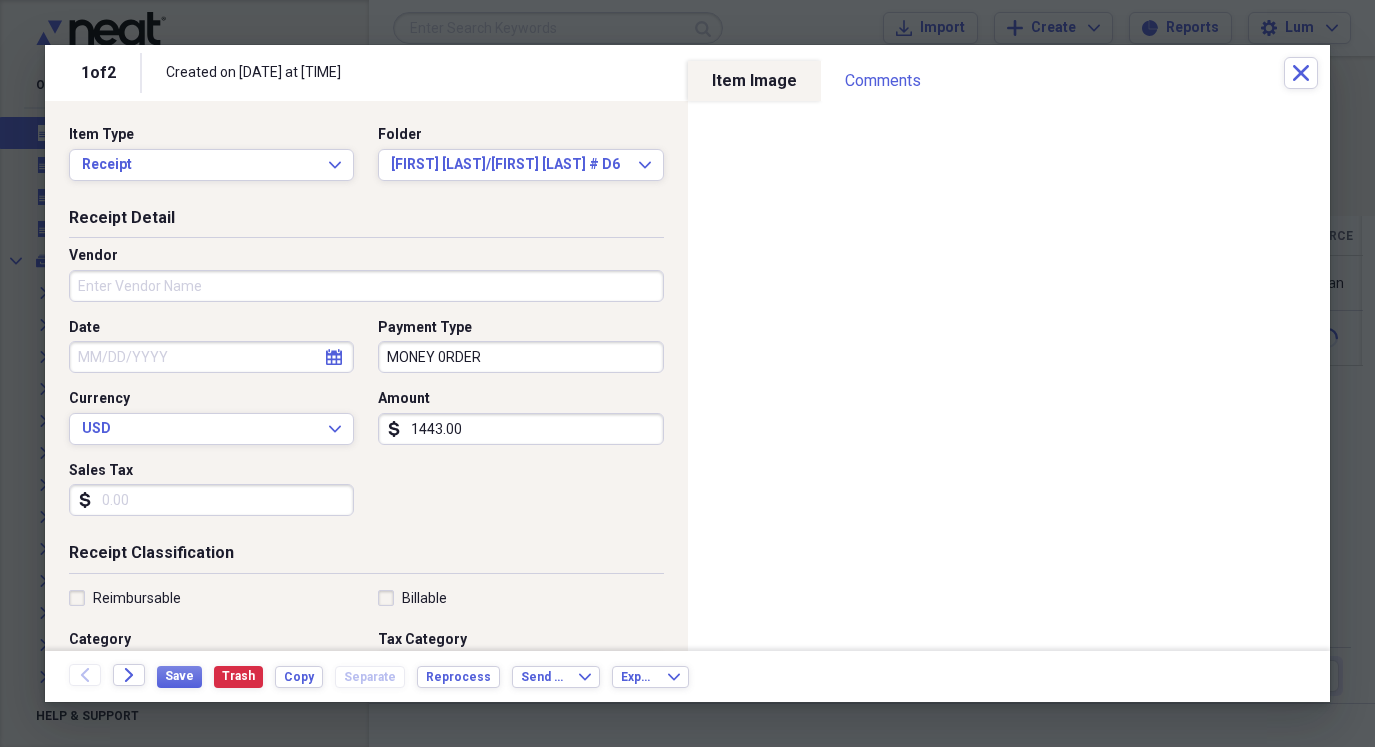 select on "7" 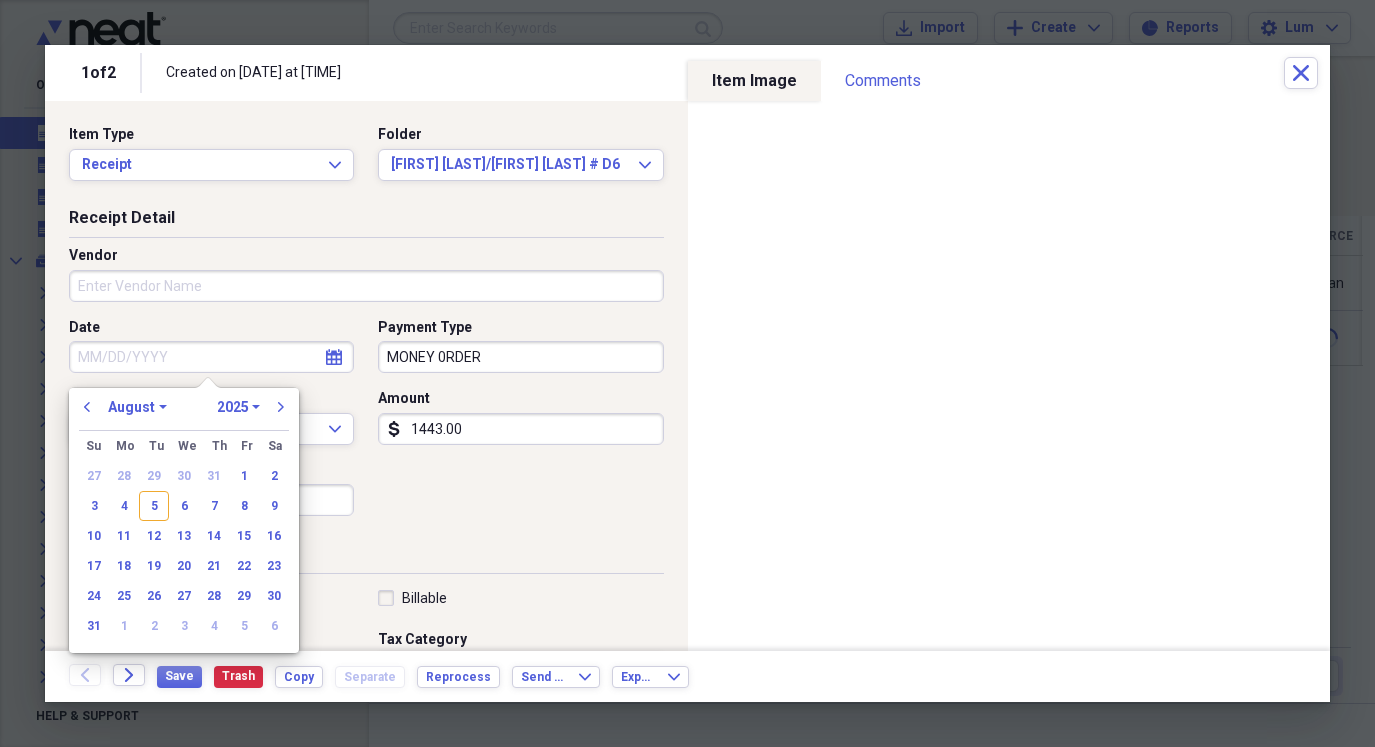 click on "Date" at bounding box center [211, 357] 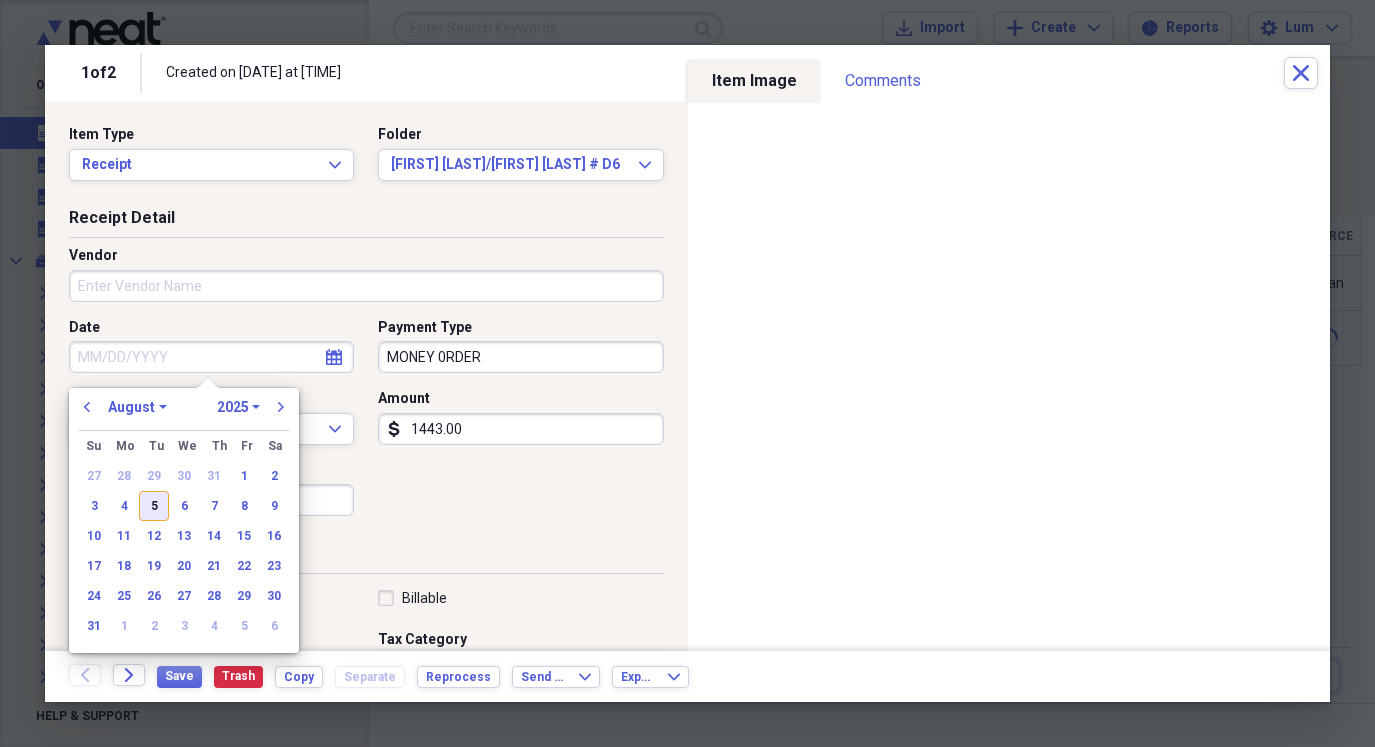 click on "5" at bounding box center (154, 506) 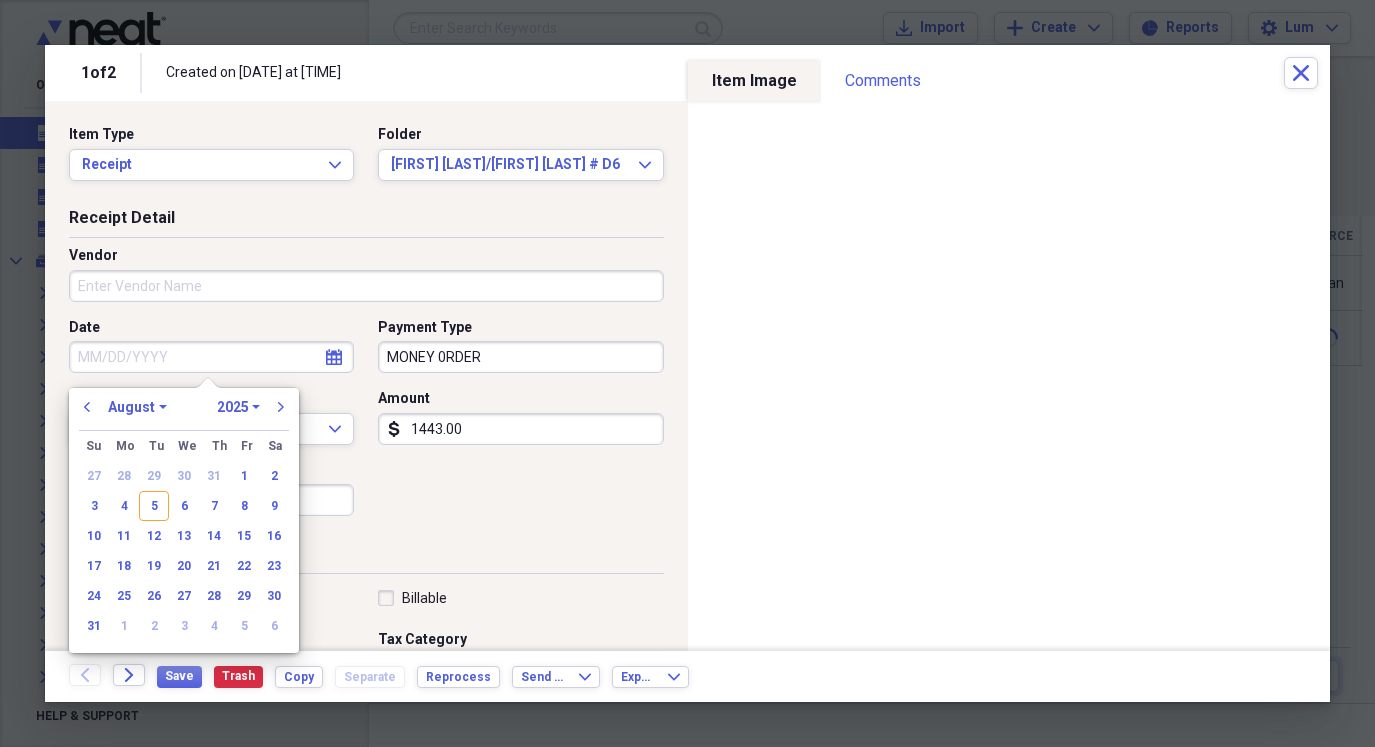 type on "08/05/2025" 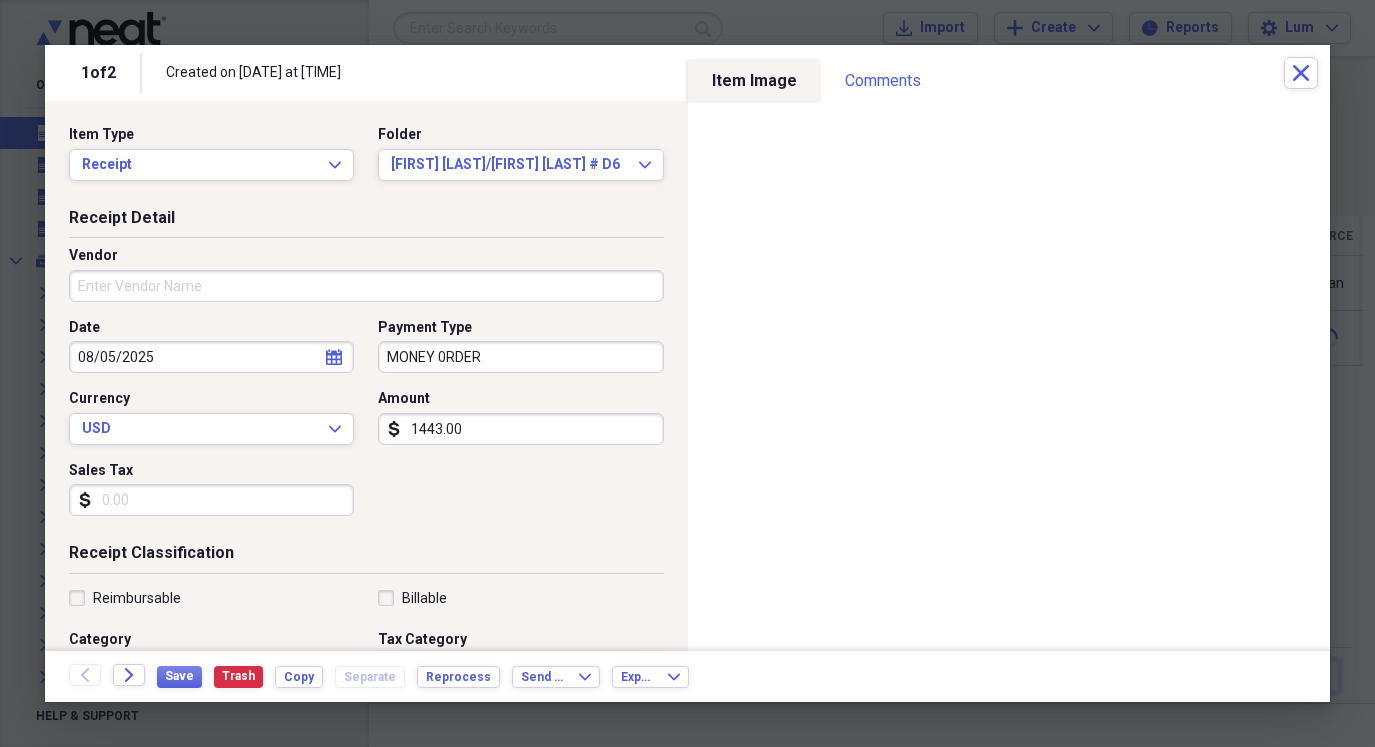 click on "08/05/2025" at bounding box center (211, 357) 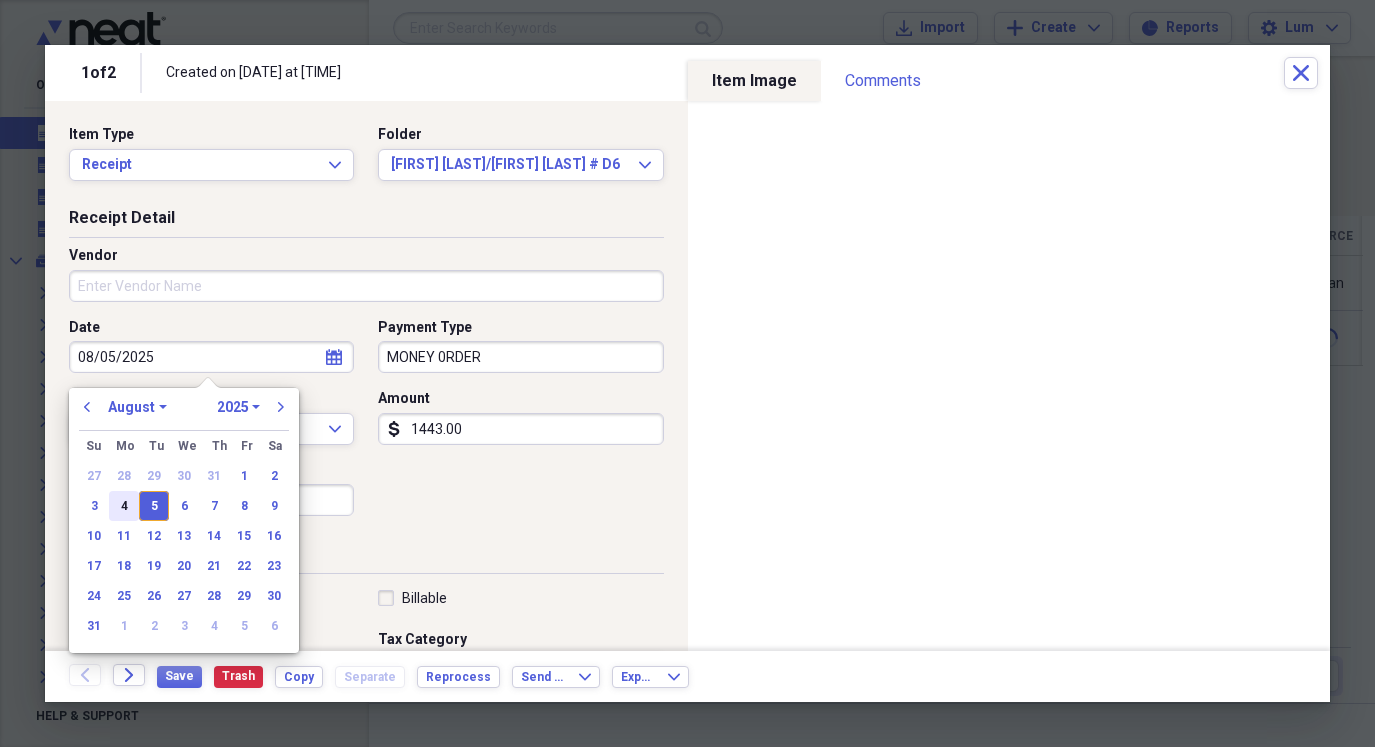 click on "4" at bounding box center [124, 506] 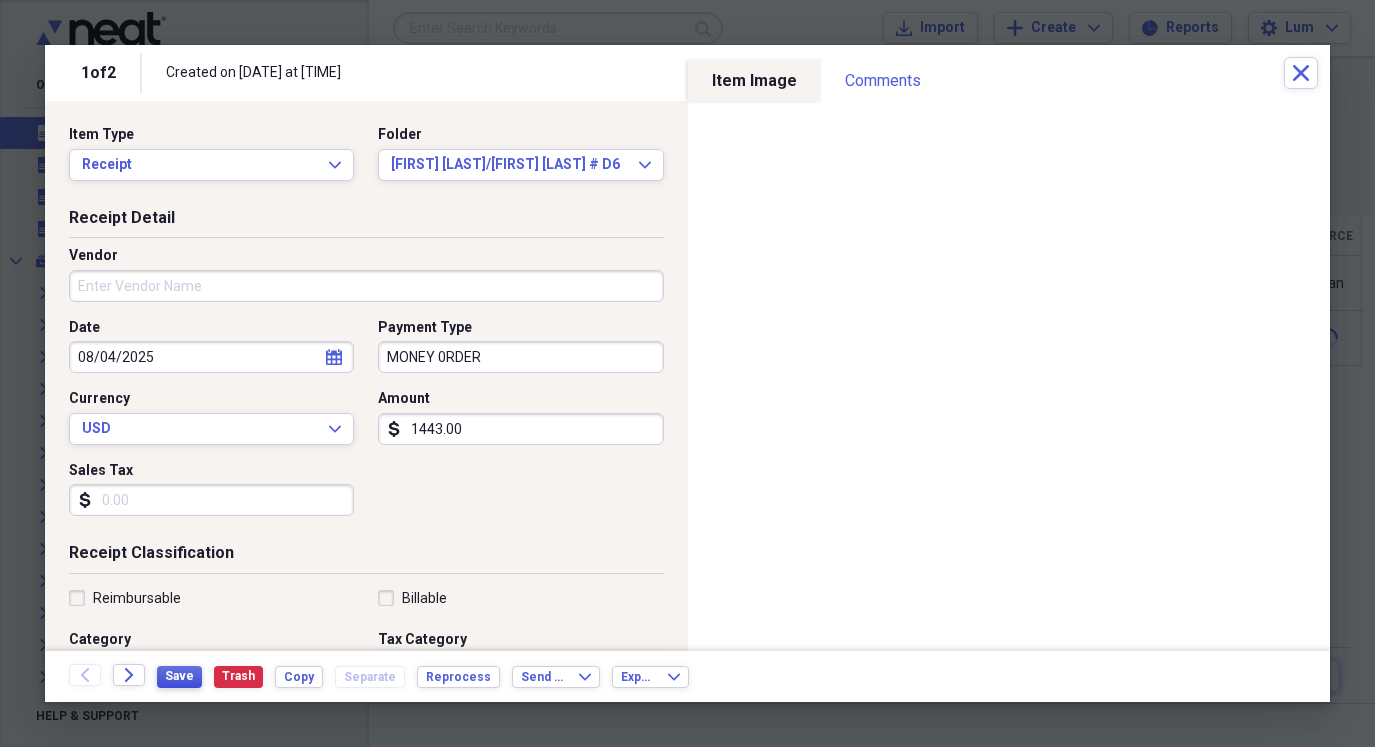 click on "Save" at bounding box center (179, 676) 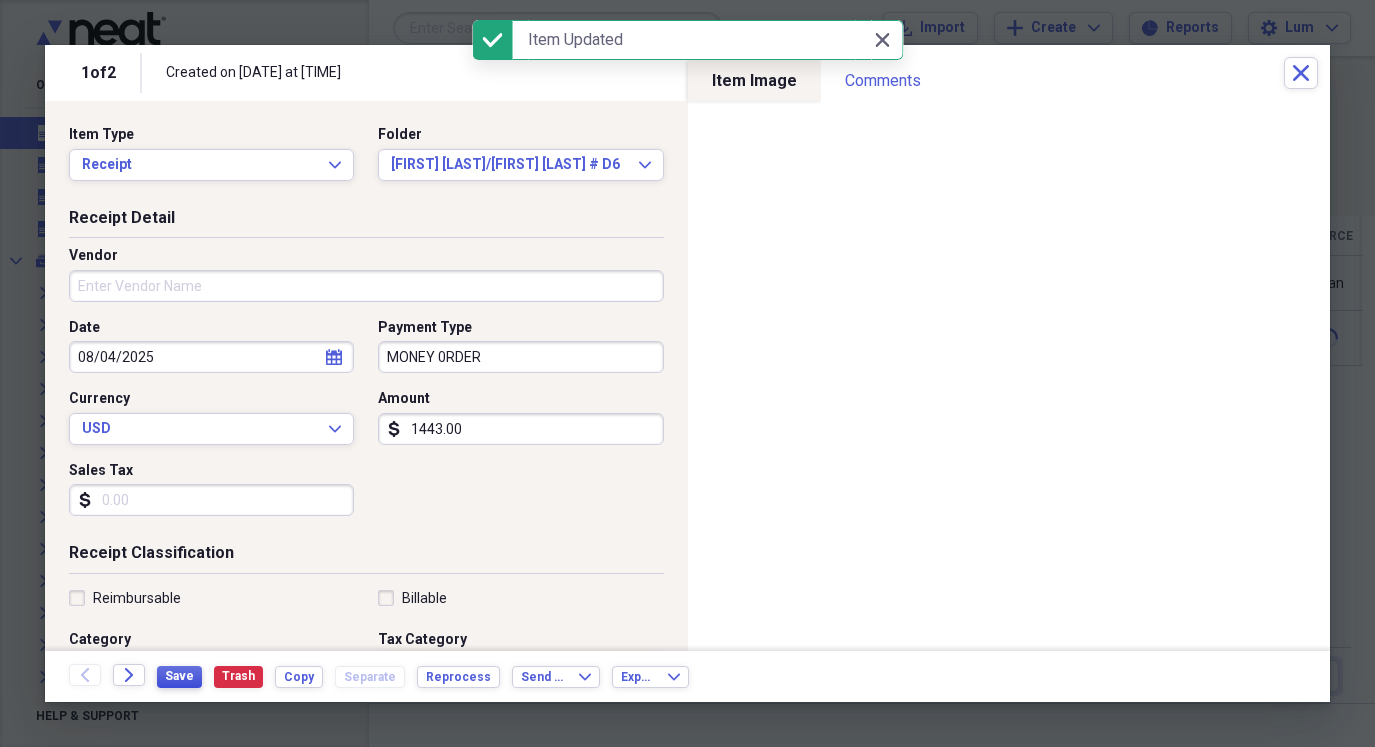 click on "Save" at bounding box center (179, 676) 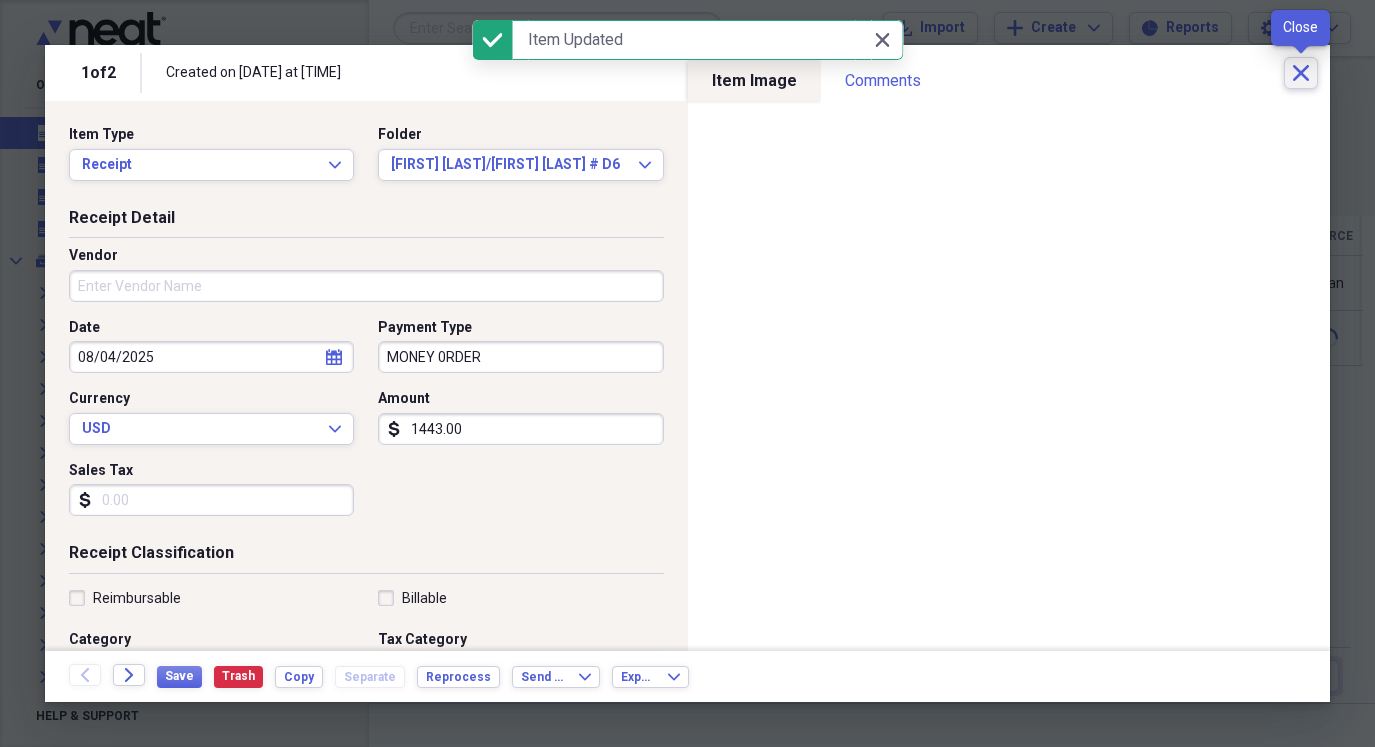 click on "Close" at bounding box center (1301, 73) 